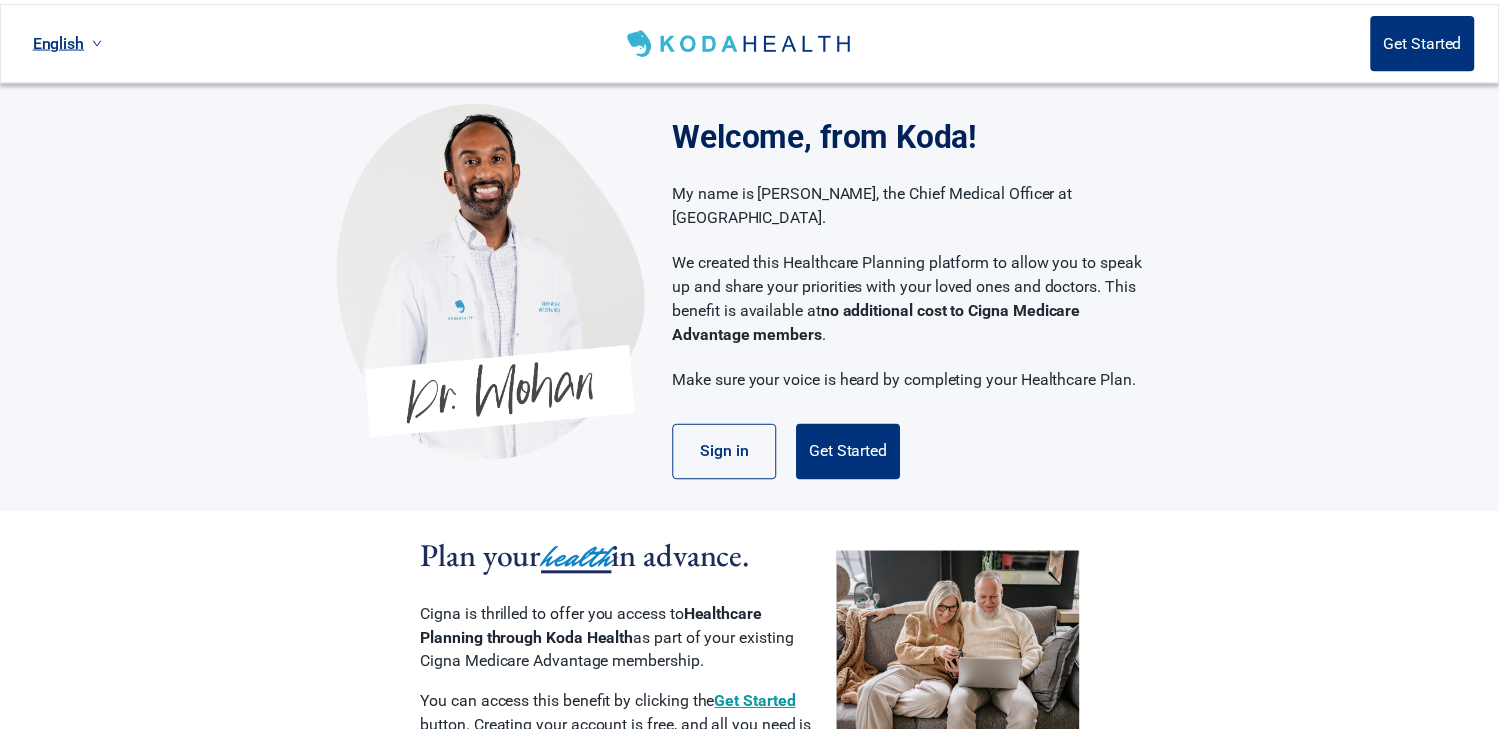 scroll, scrollTop: 0, scrollLeft: 0, axis: both 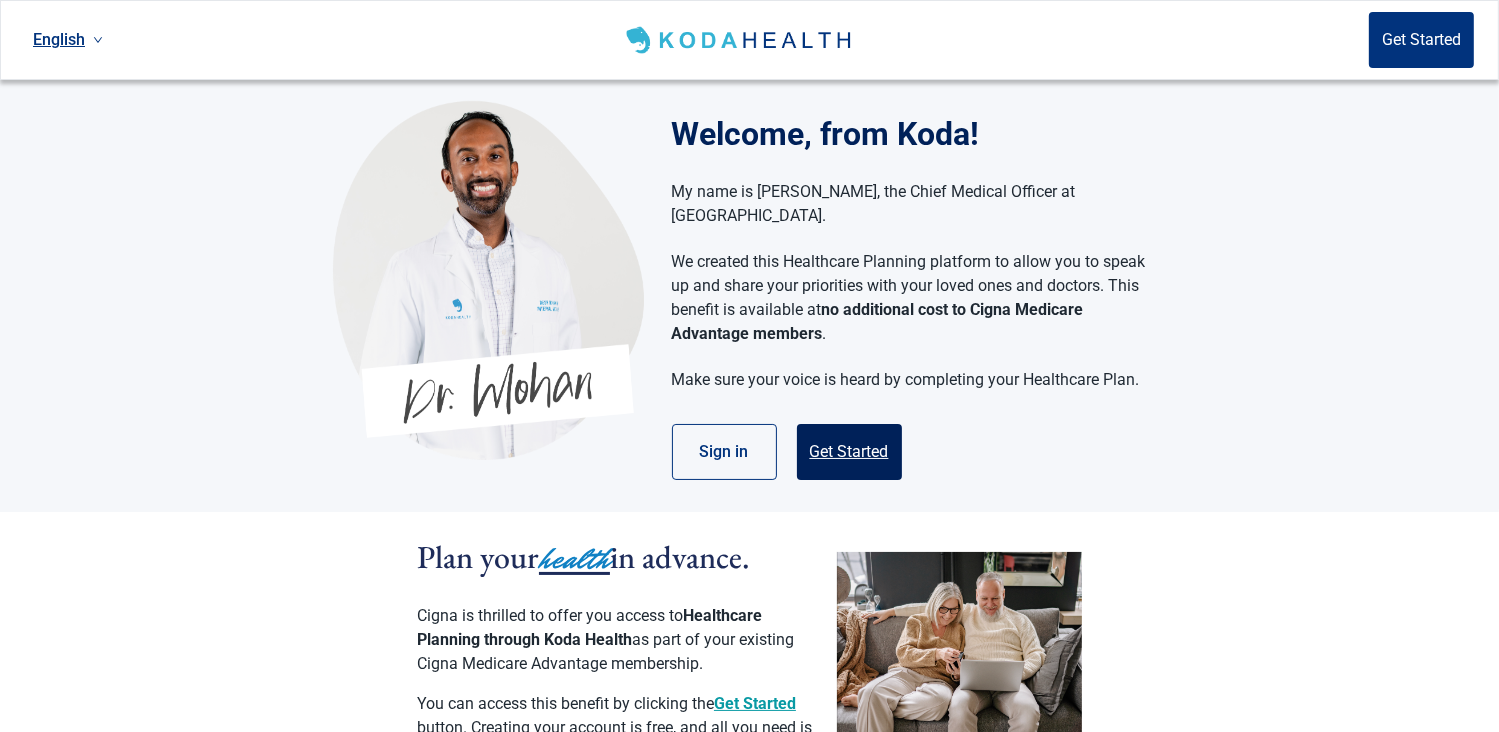 click on "Get Started" at bounding box center (849, 452) 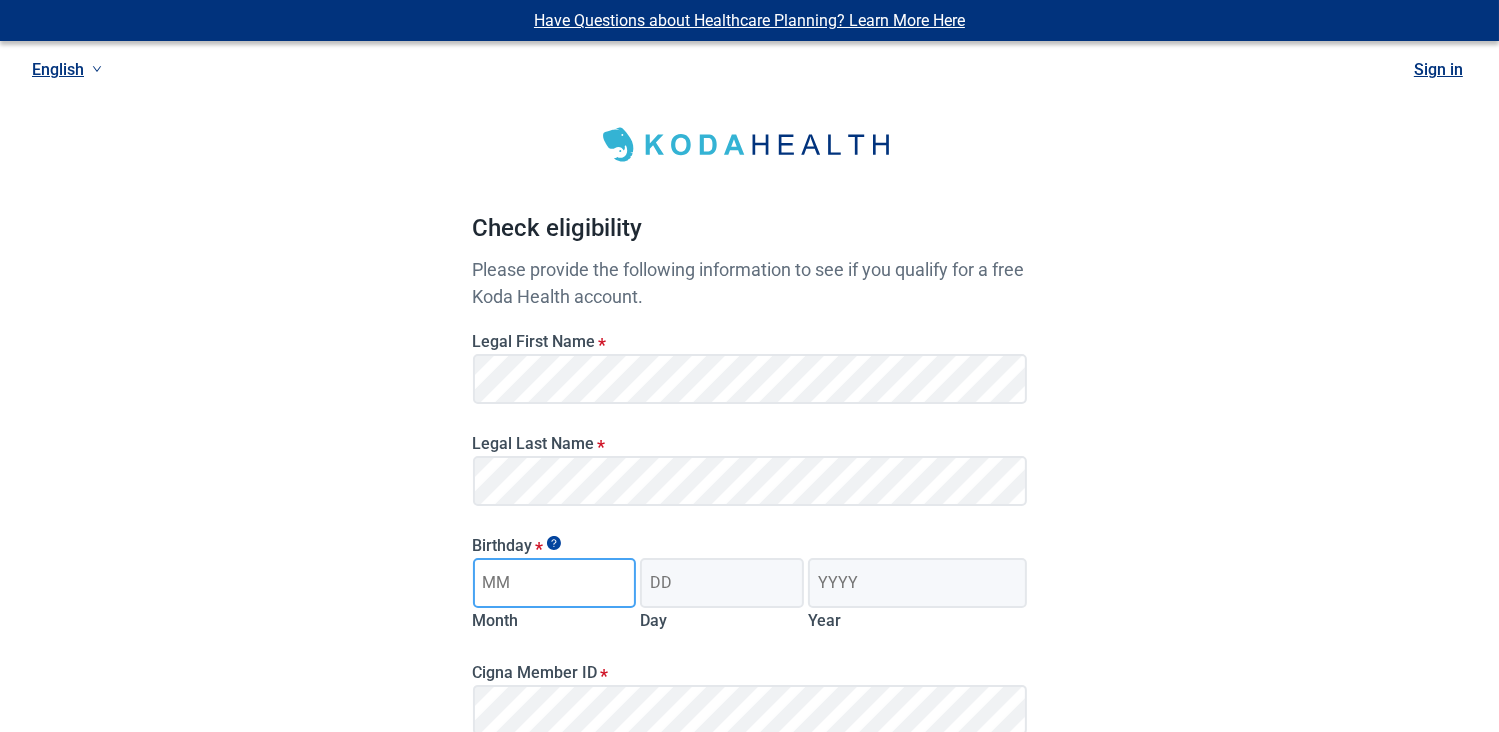 click on "Month" at bounding box center [555, 583] 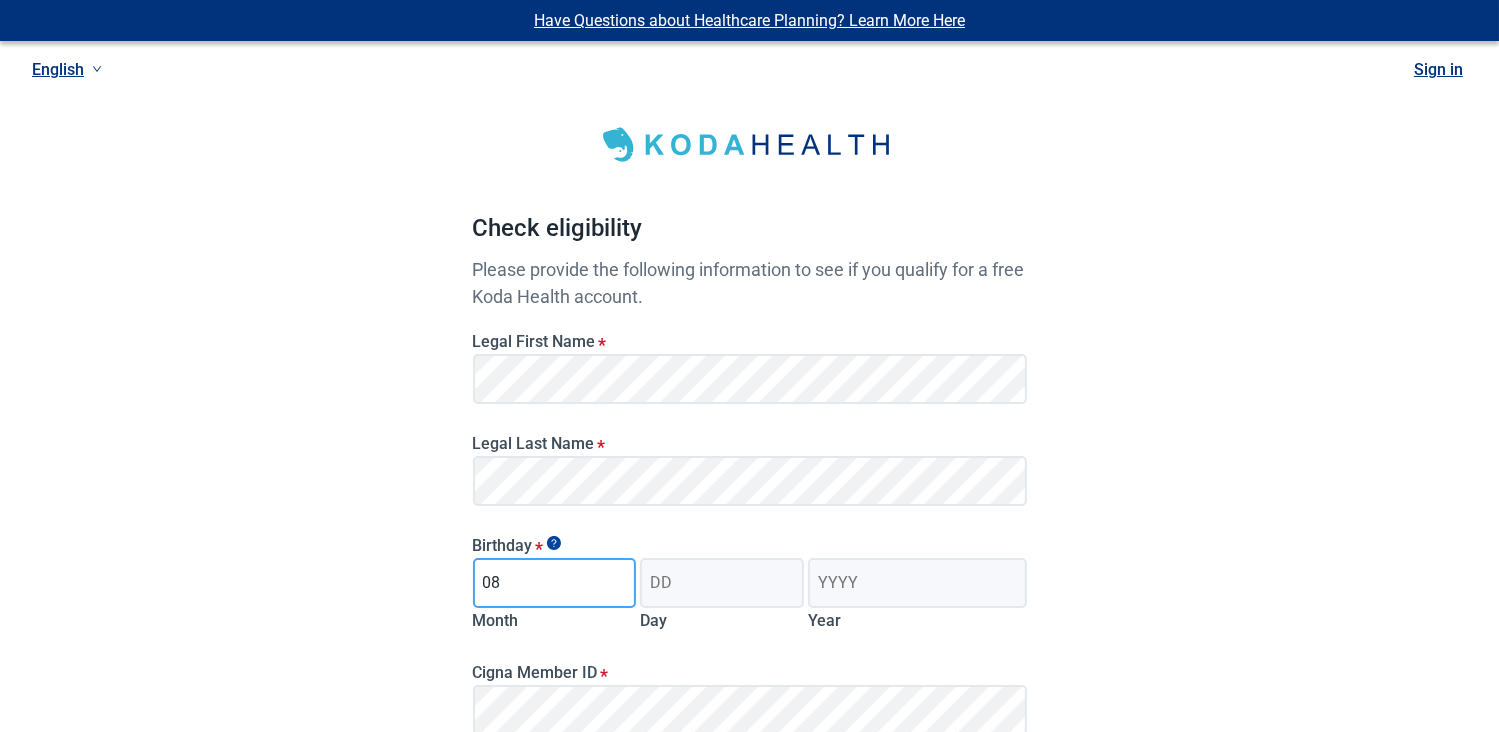 type on "08" 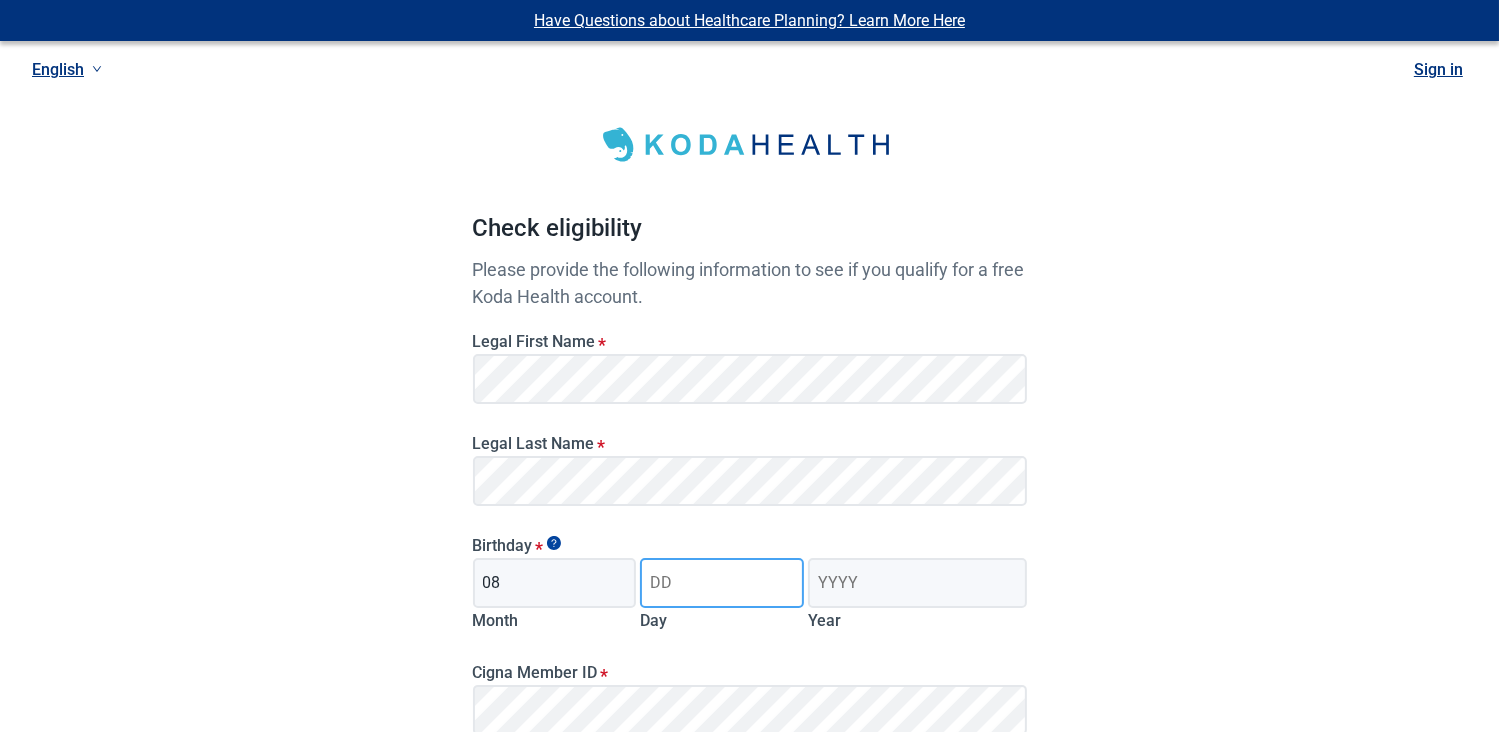 click on "Day" at bounding box center (722, 583) 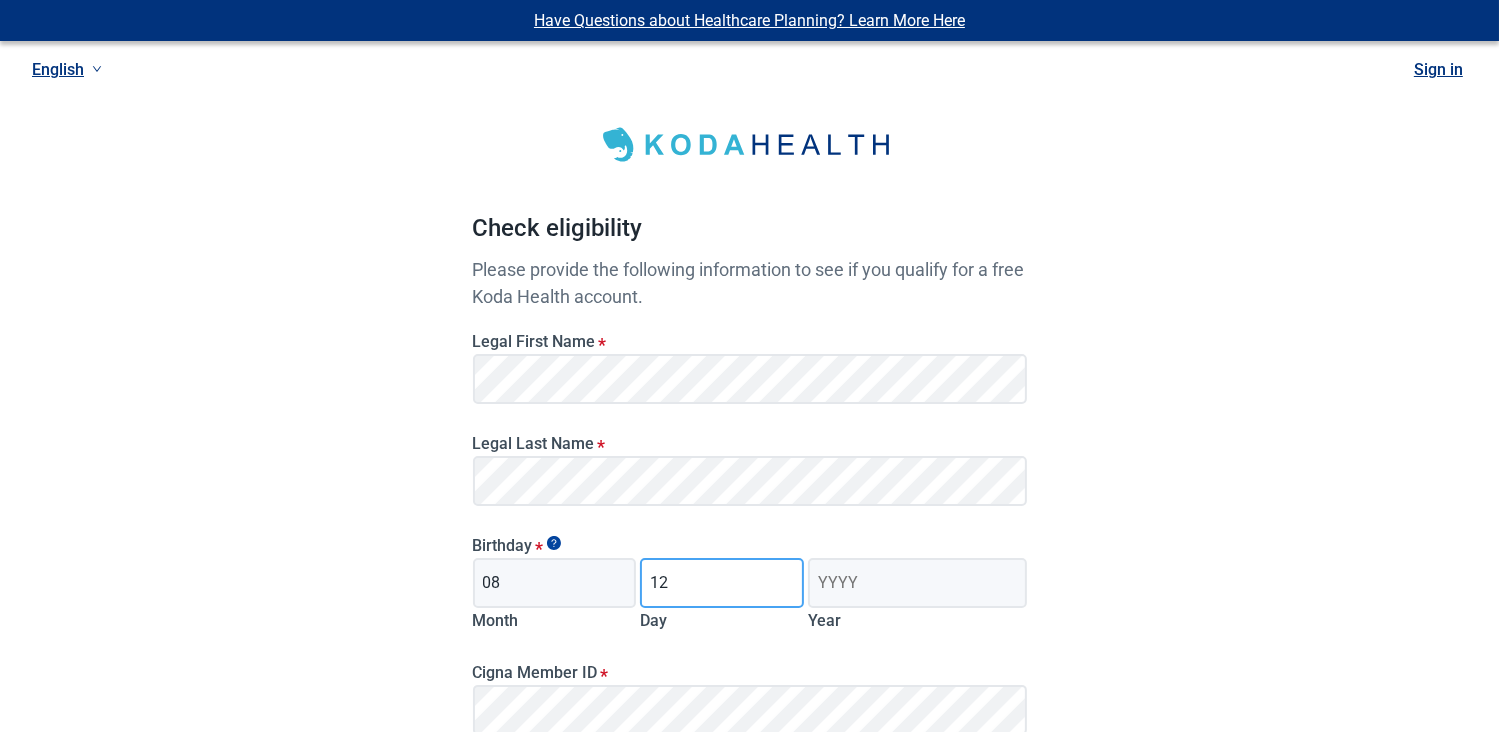 type on "12" 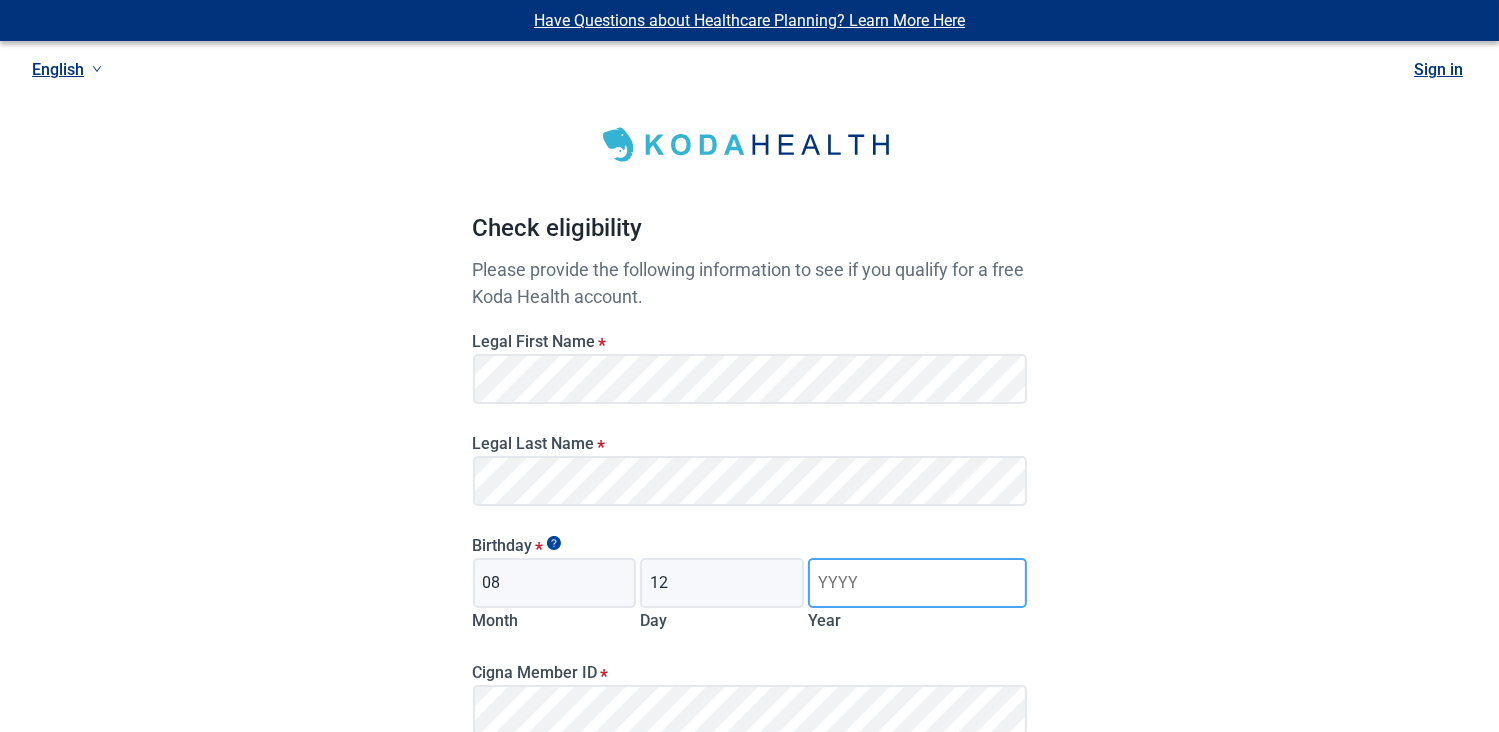click on "Year" at bounding box center (917, 583) 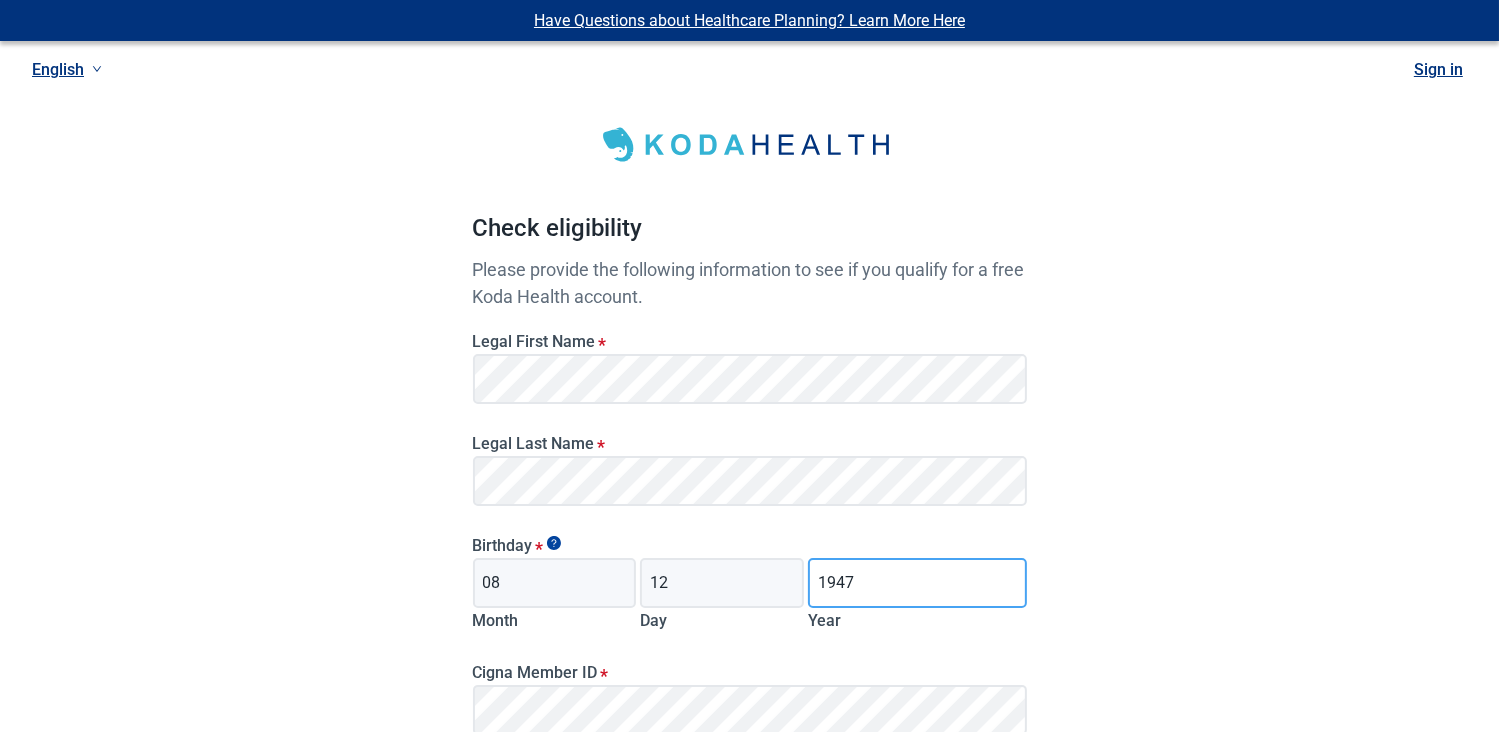 scroll, scrollTop: 279, scrollLeft: 0, axis: vertical 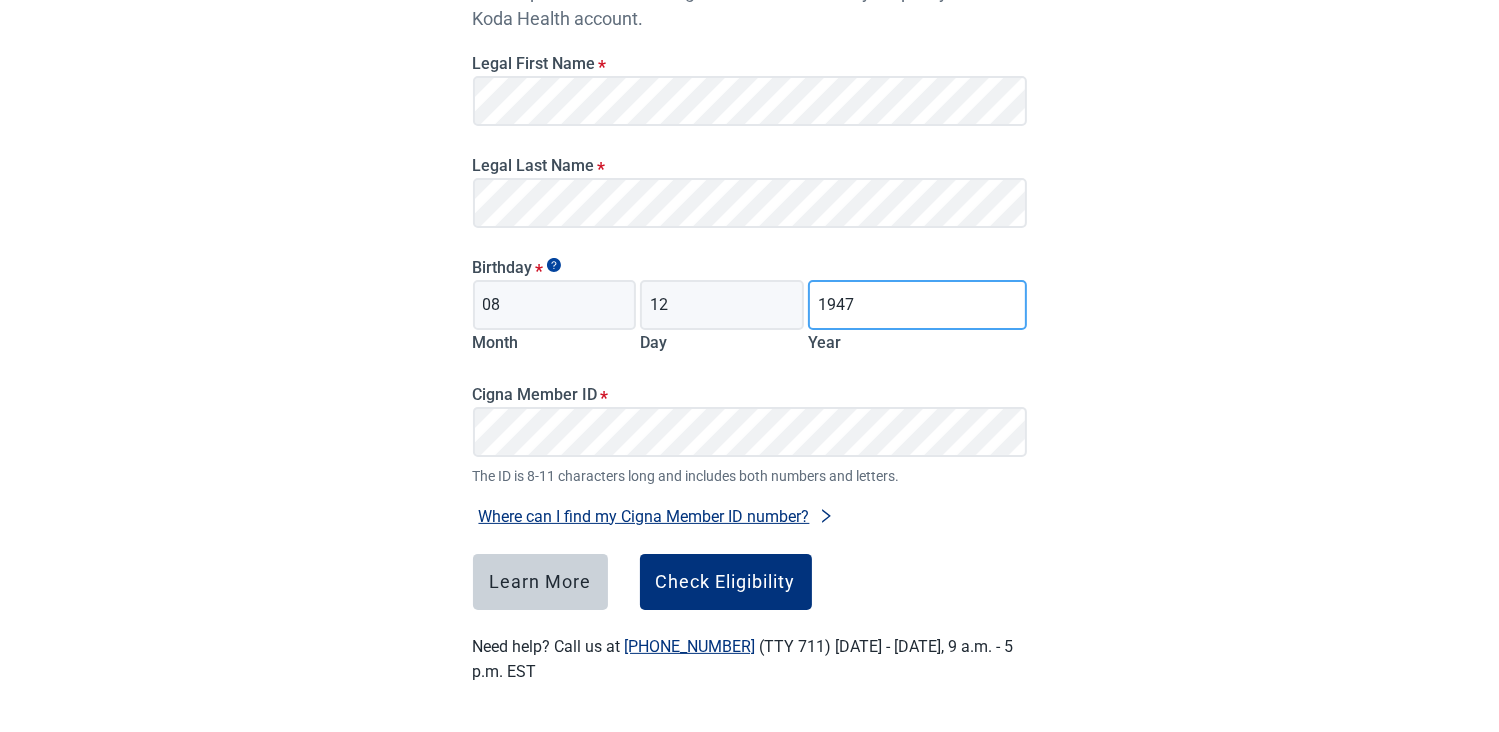 type on "1947" 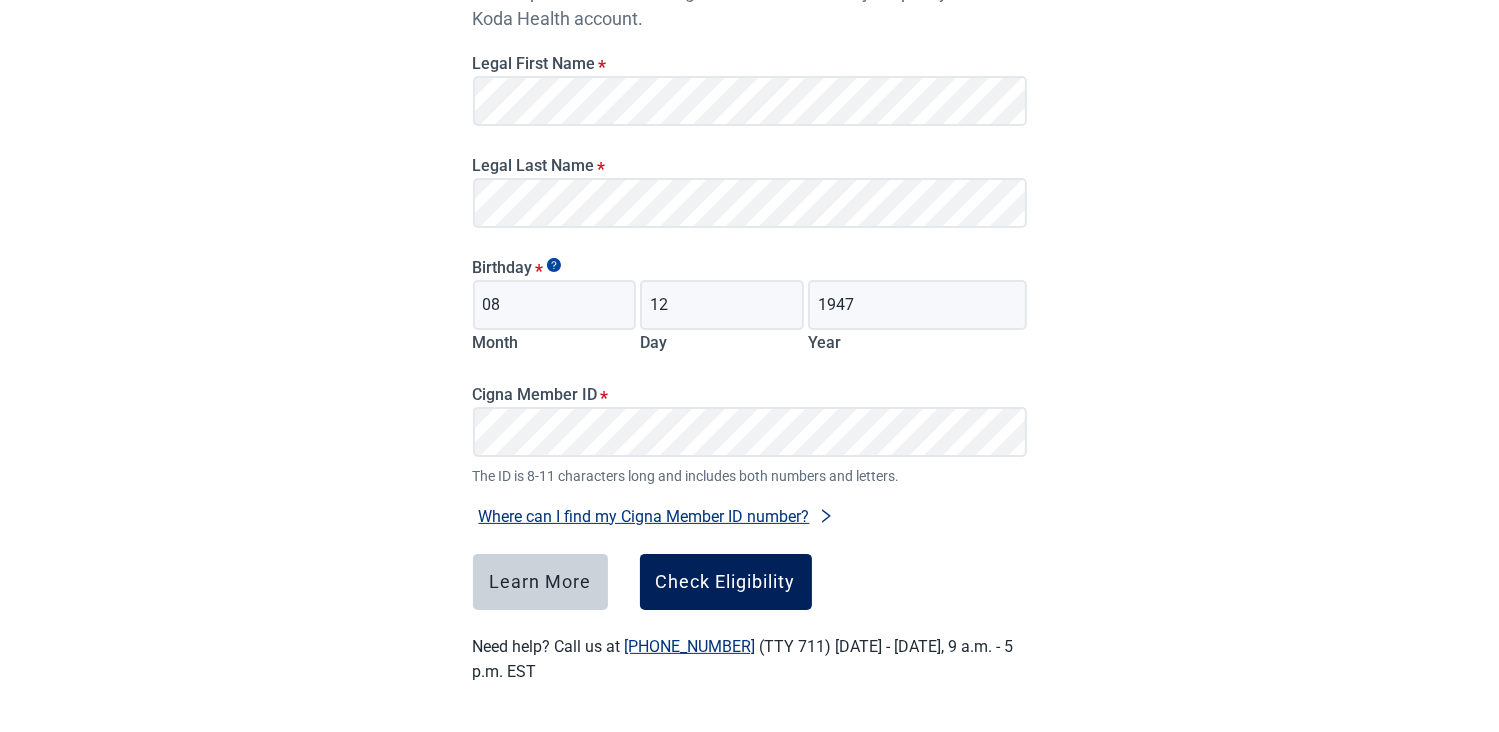 click on "Check Eligibility" at bounding box center (726, 582) 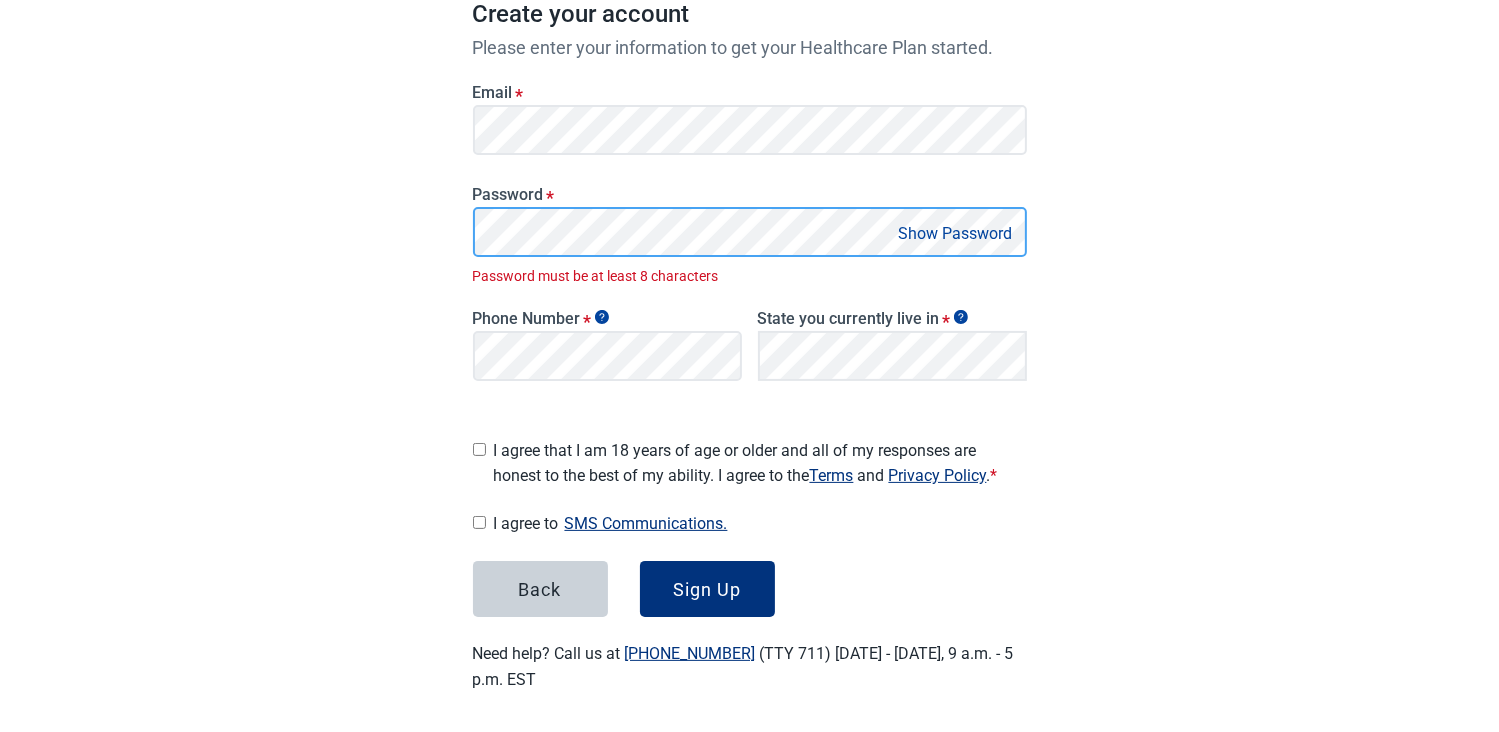 scroll, scrollTop: 292, scrollLeft: 0, axis: vertical 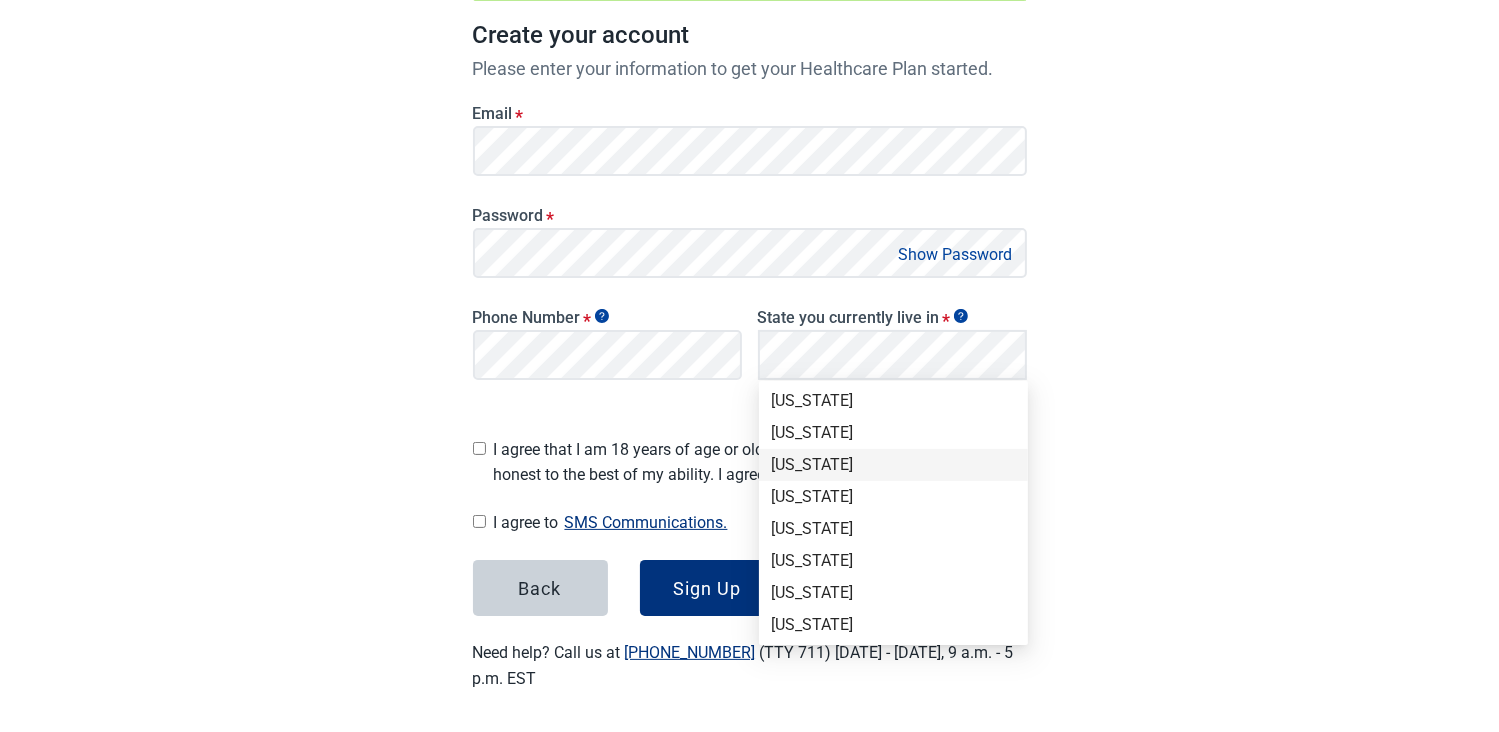 click on "[US_STATE]" at bounding box center [893, 465] 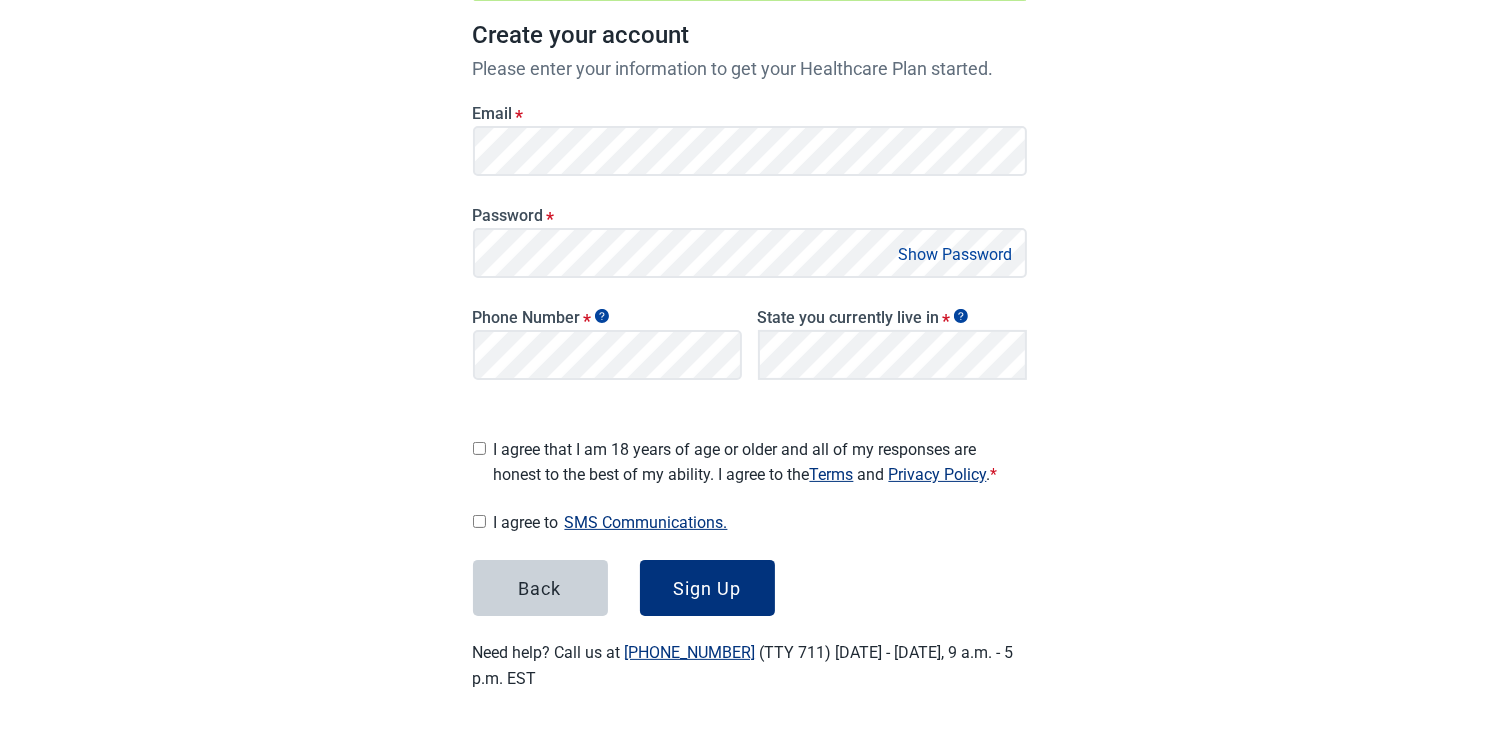 click on "I agree that I am 18 years of age or older and all of my responses are honest to the best of my ability. I agree to the  Terms   and   Privacy Policy . *" at bounding box center (479, 448) 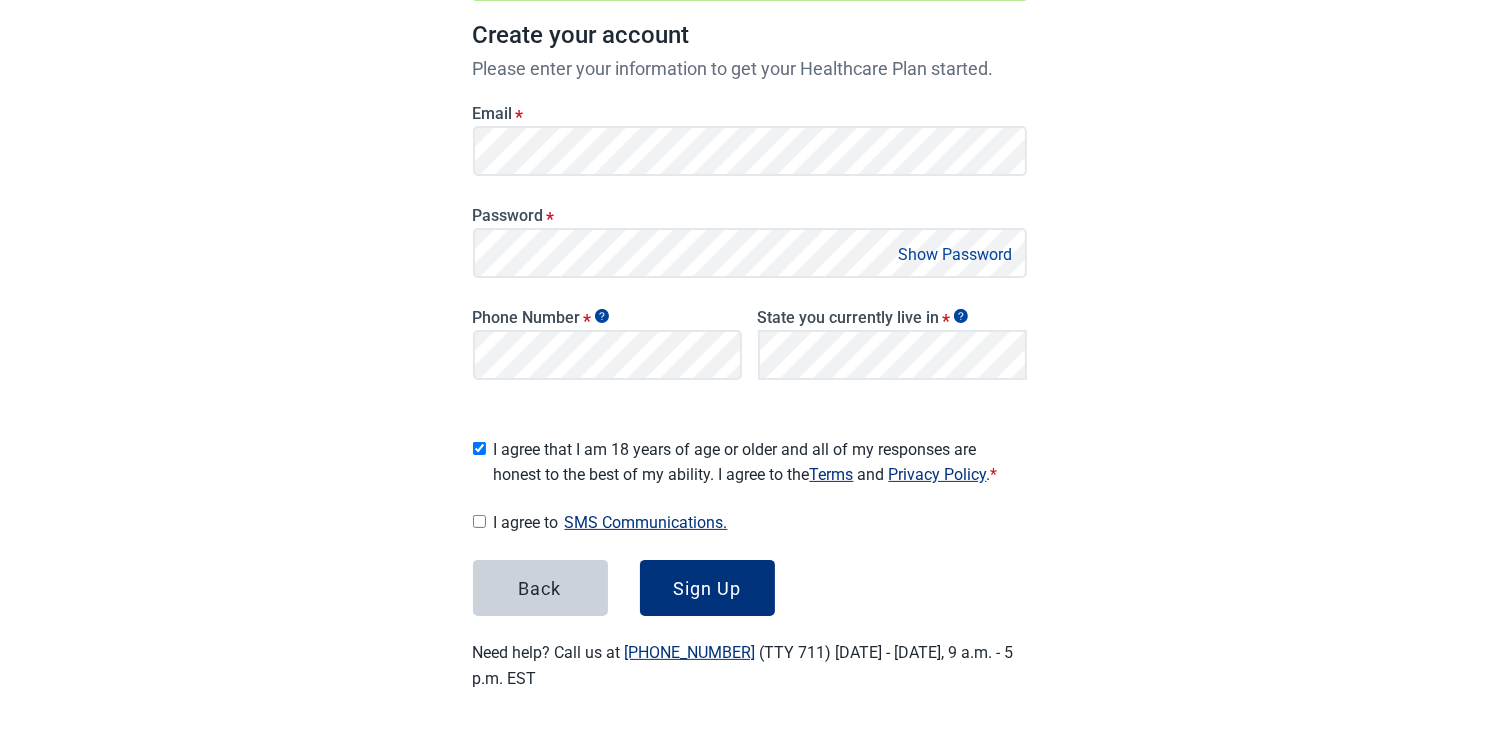 checkbox on "true" 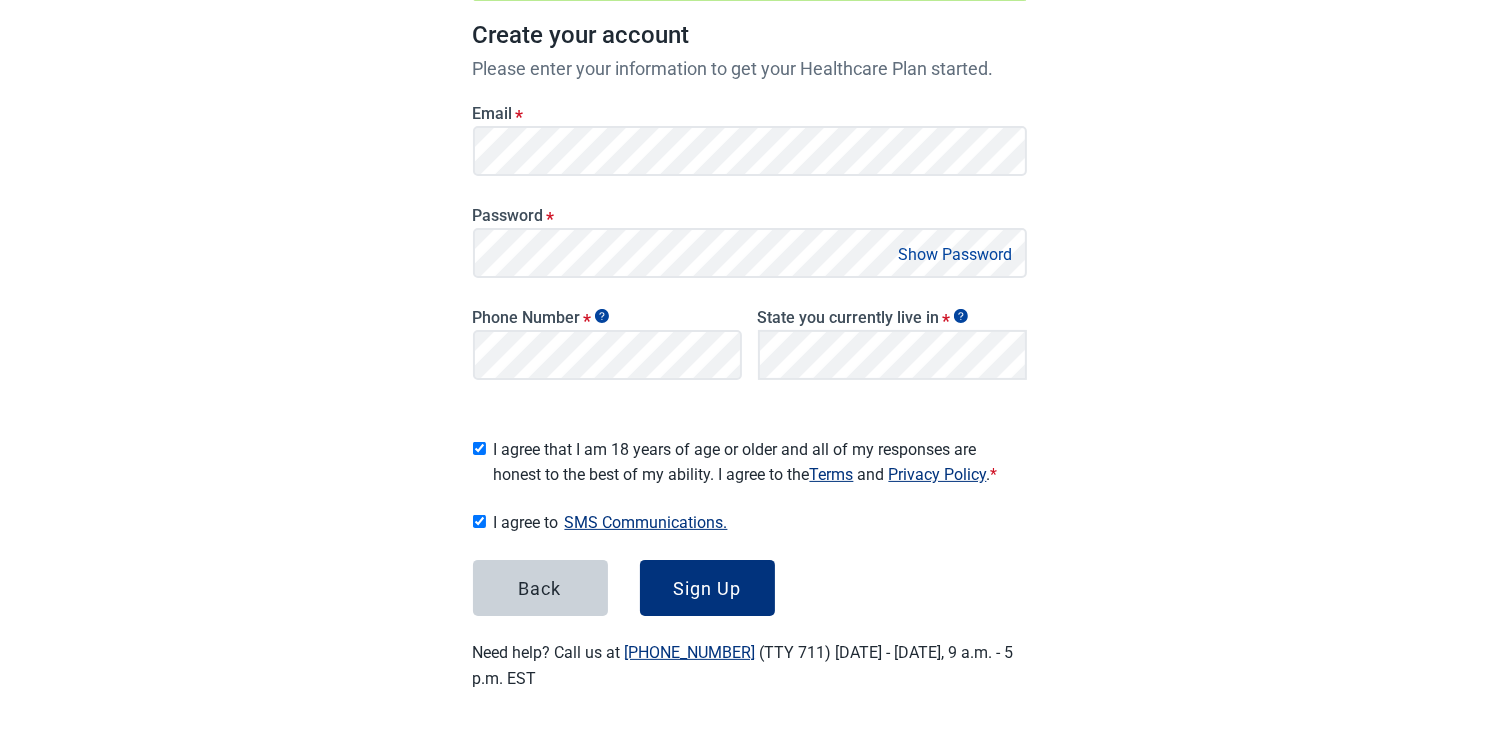 checkbox on "true" 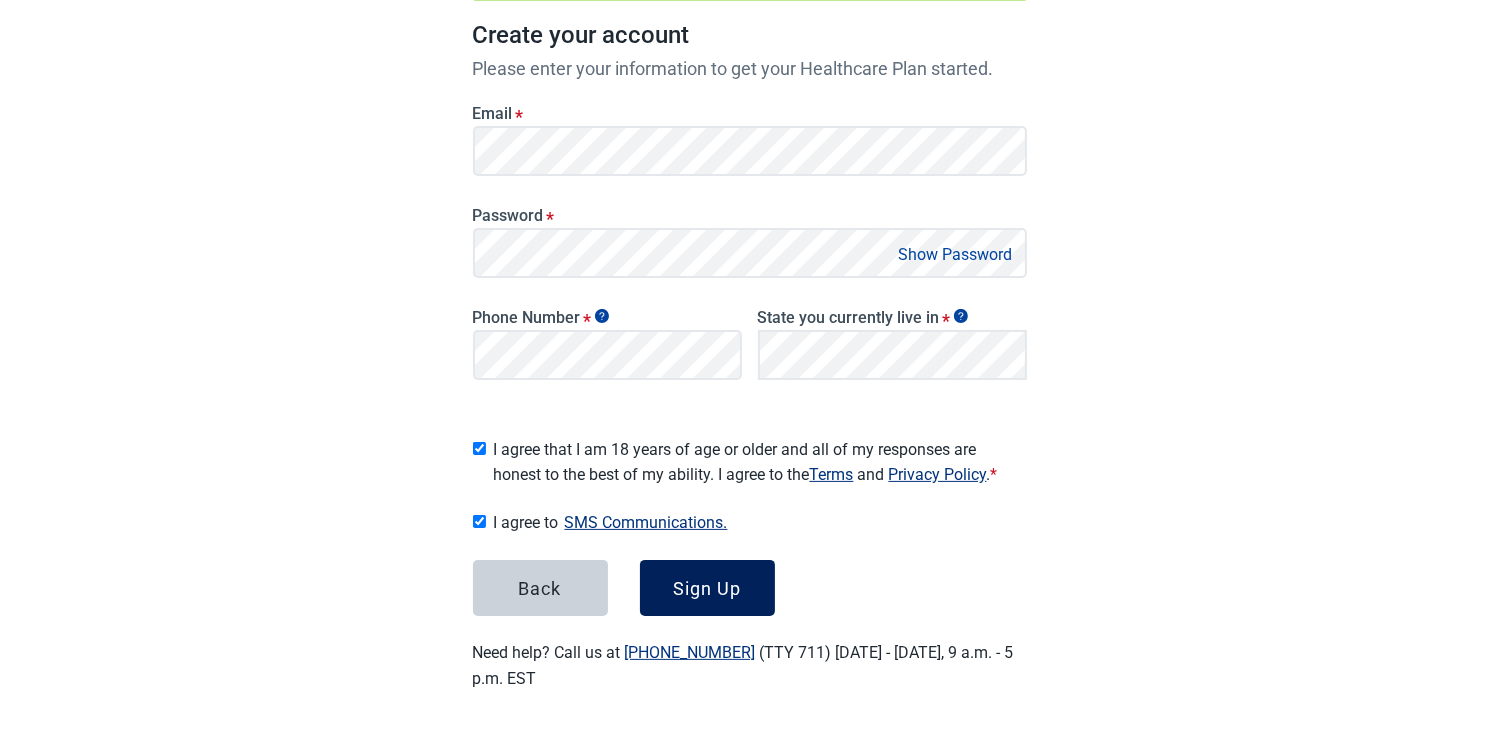 click on "Sign Up" at bounding box center (707, 588) 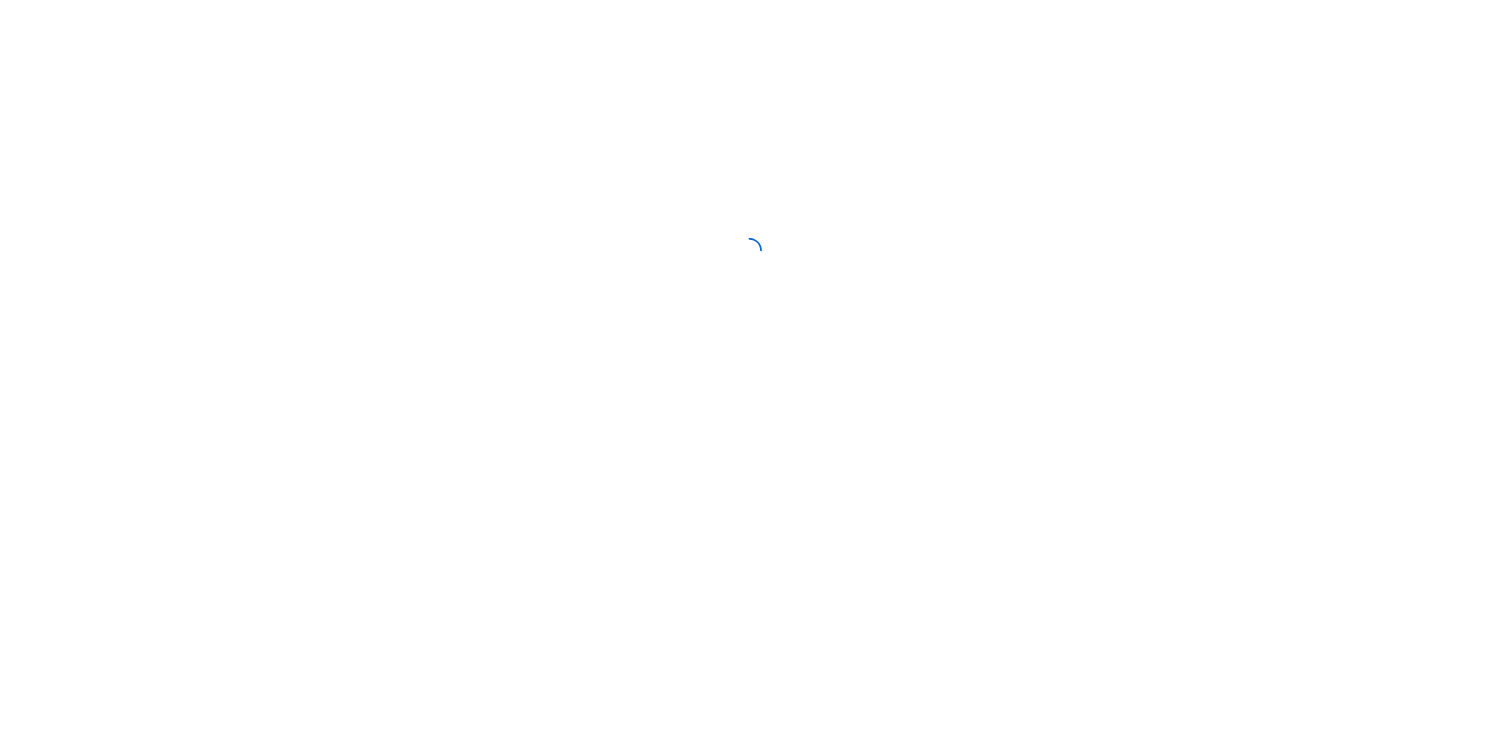 scroll, scrollTop: 0, scrollLeft: 0, axis: both 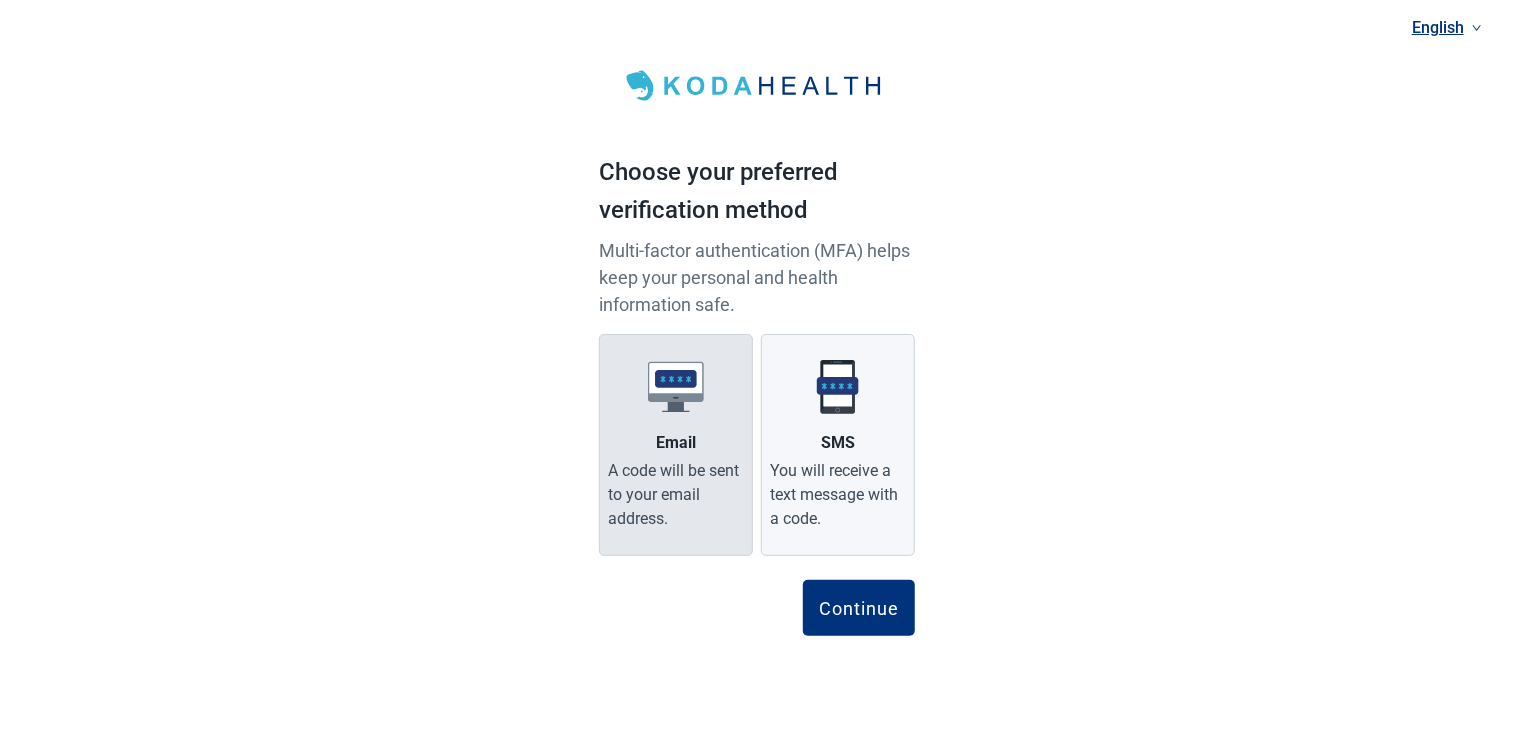 click on "A code will be sent to your email address." at bounding box center [676, 495] 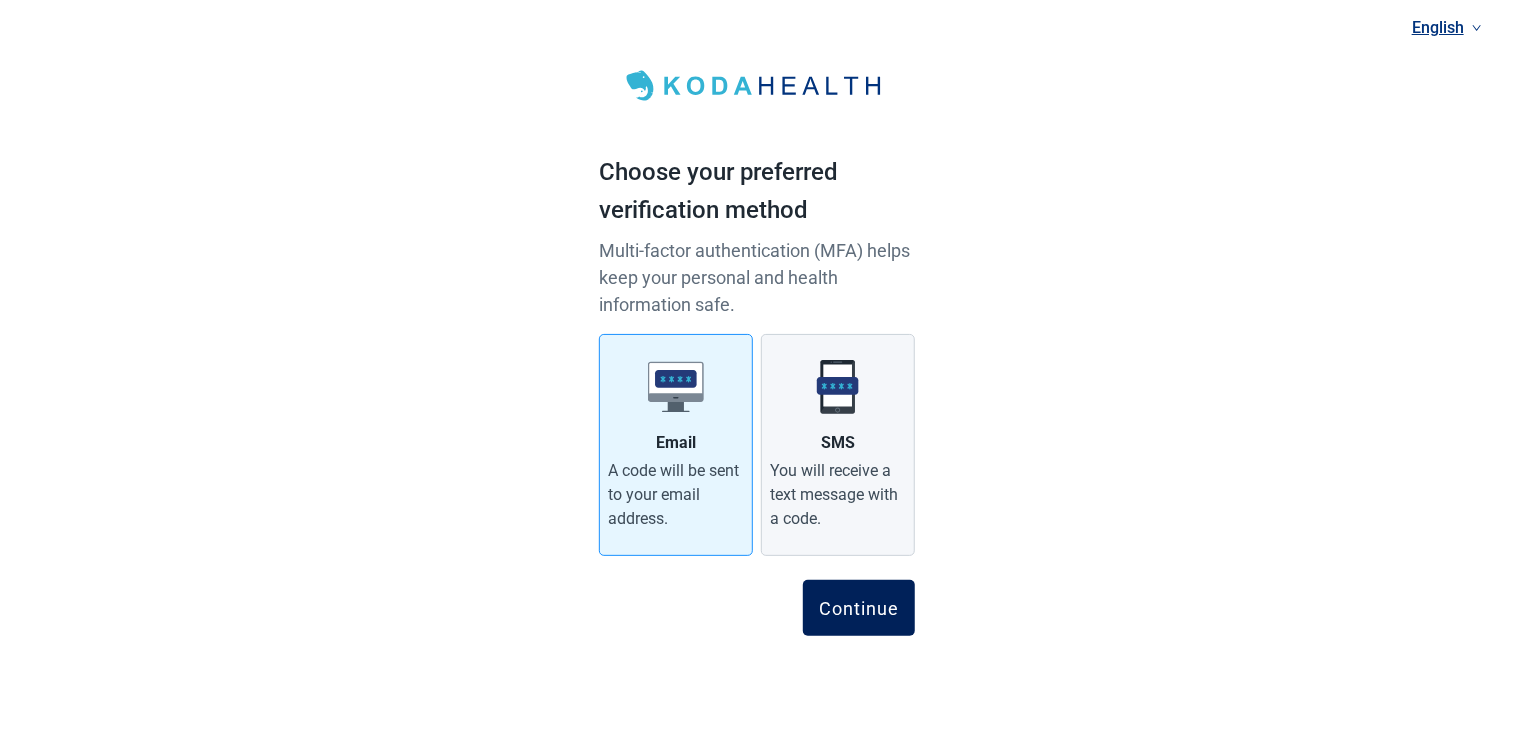 click on "Continue" at bounding box center (859, 608) 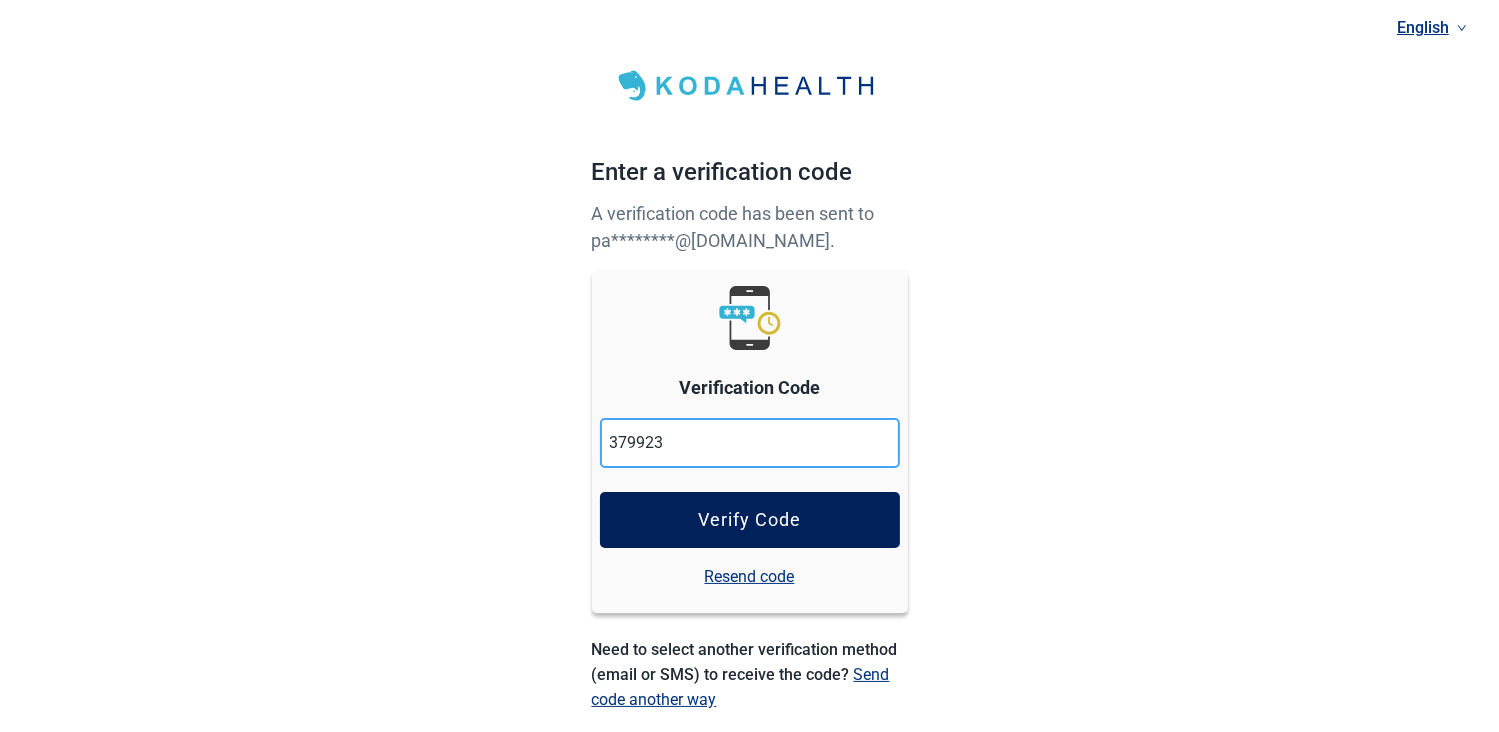 type on "379923" 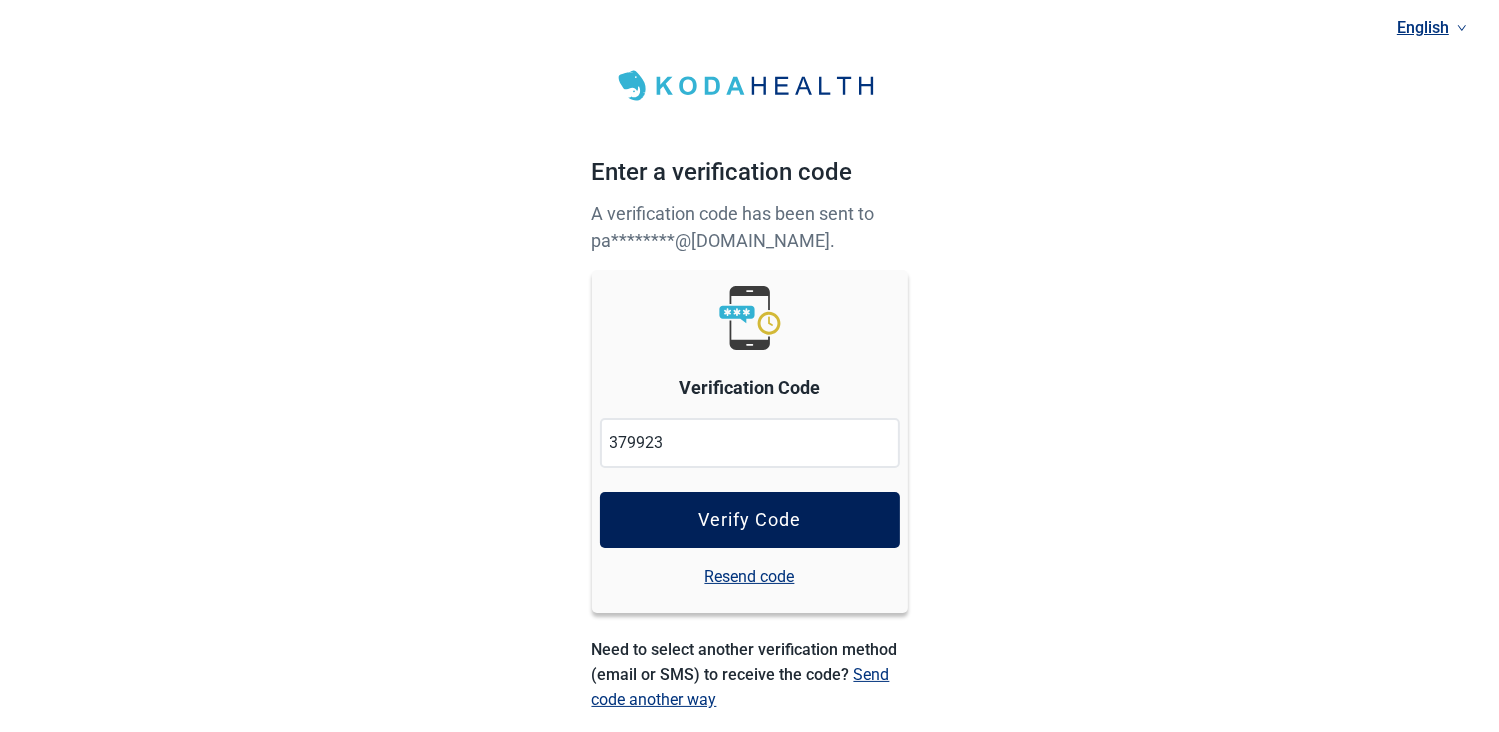 click on "Verify Code" at bounding box center [749, 520] 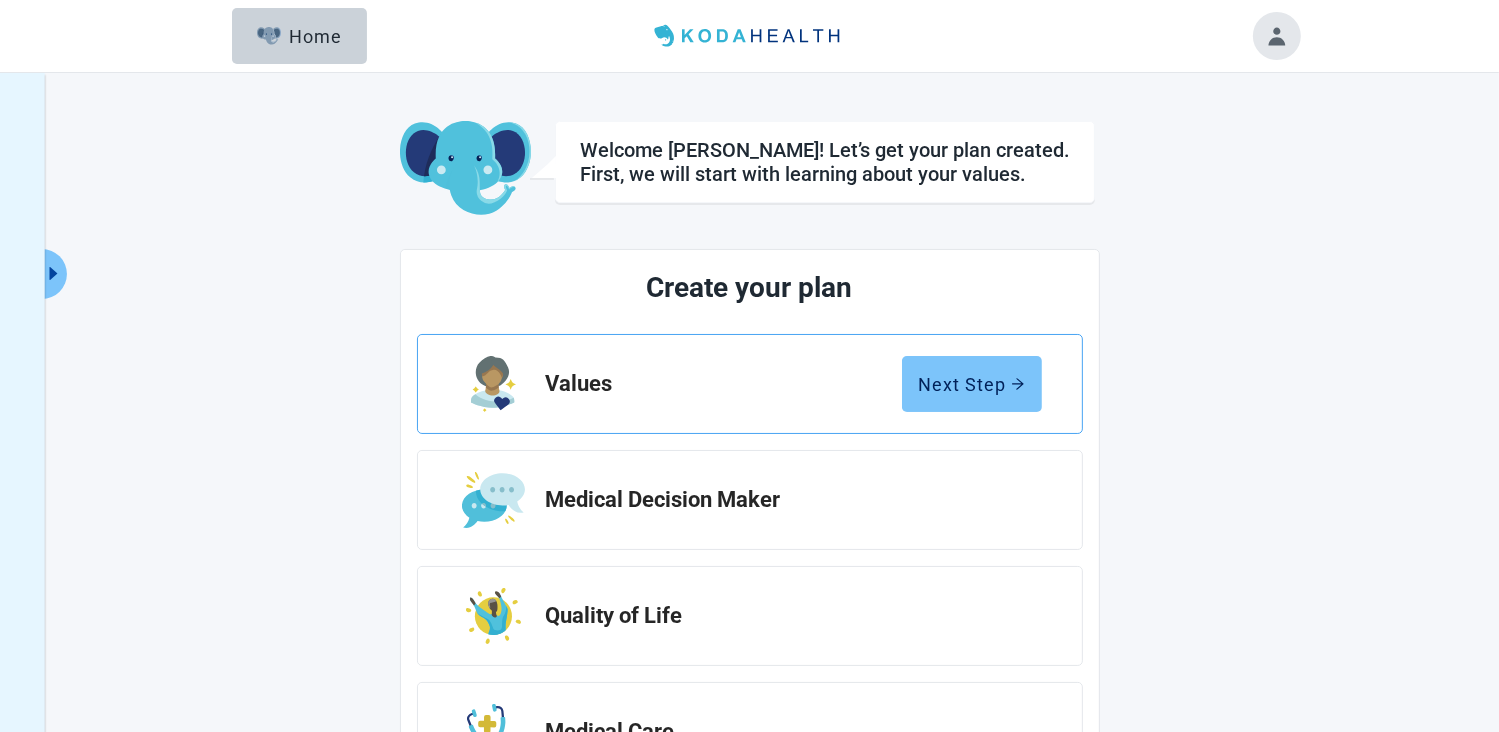click on "Next Step" at bounding box center [972, 384] 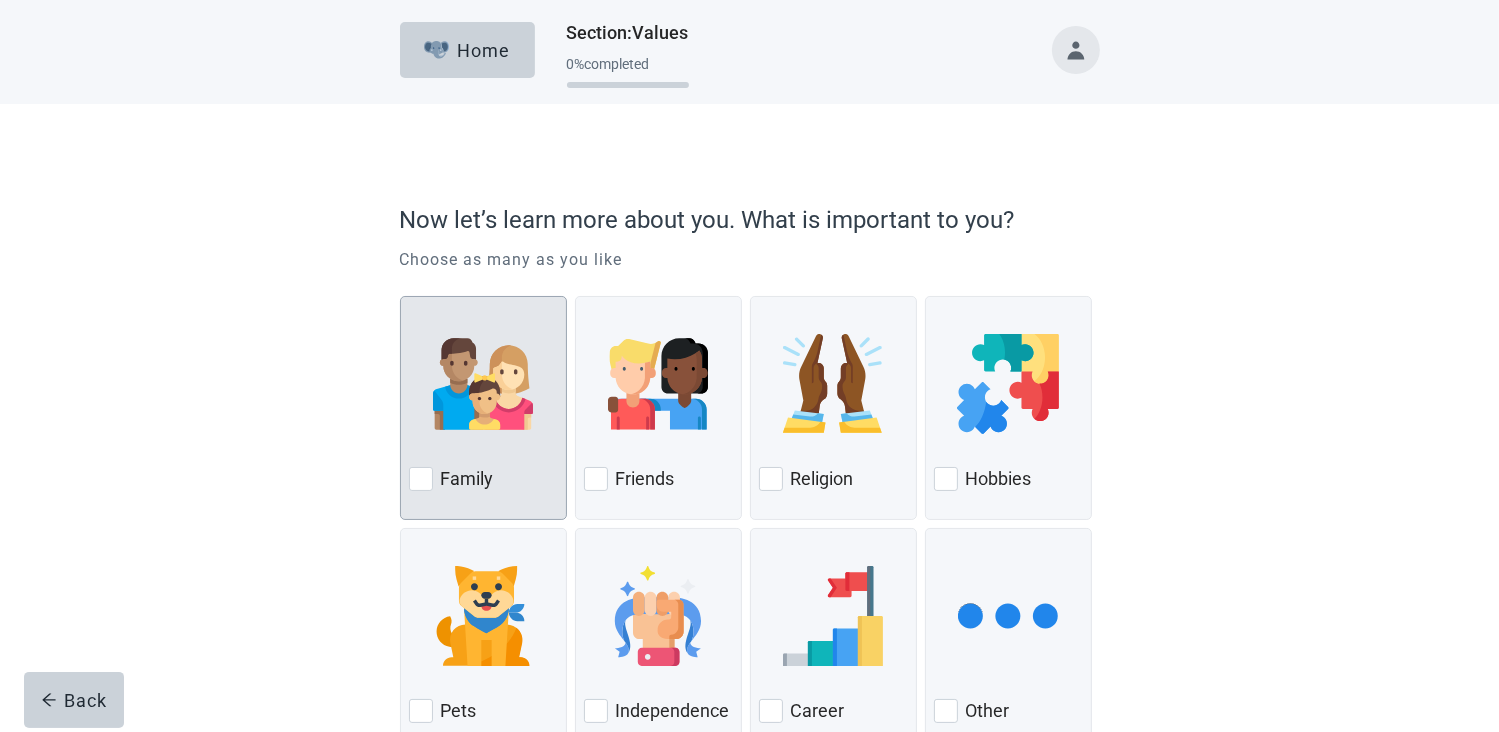 click on "Family" at bounding box center (467, 479) 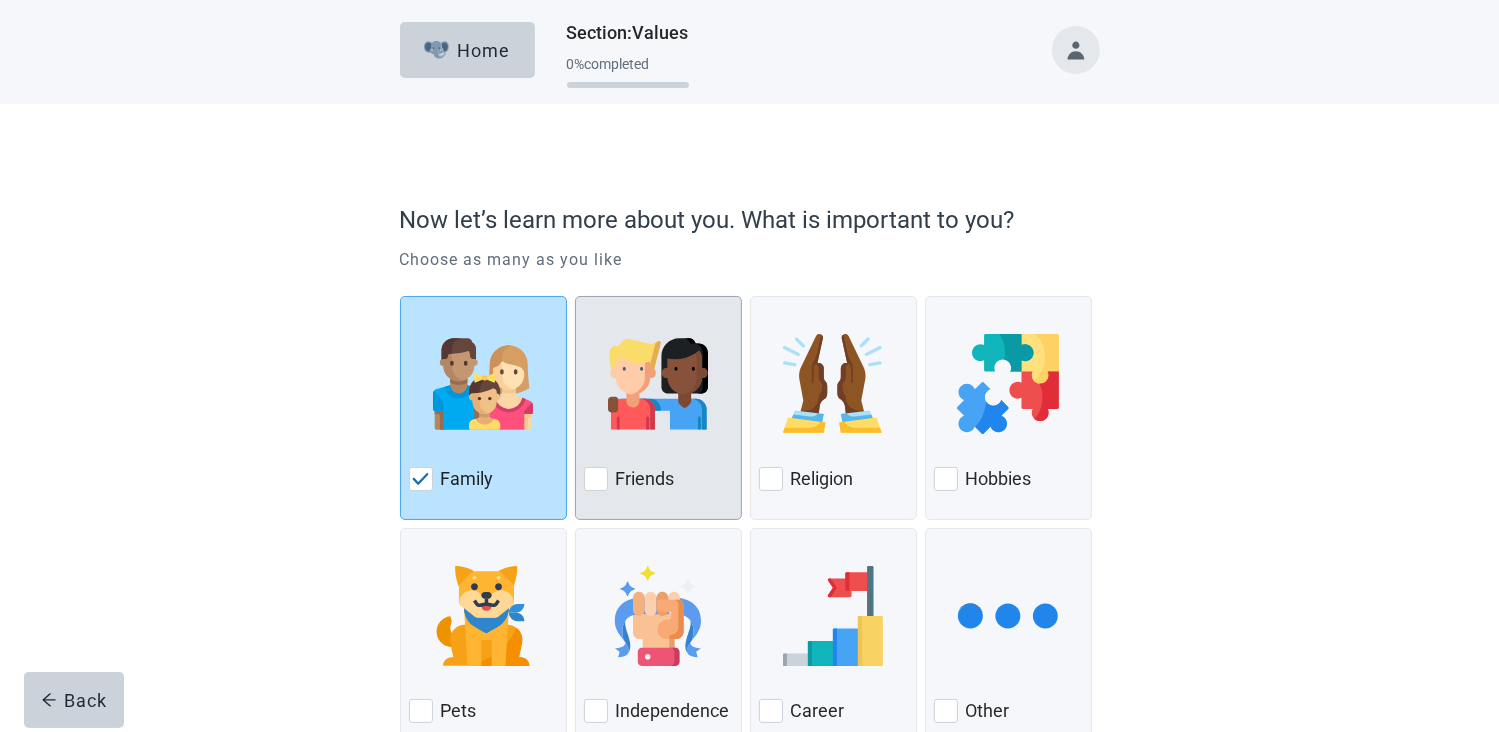 click on "Friends" at bounding box center (645, 479) 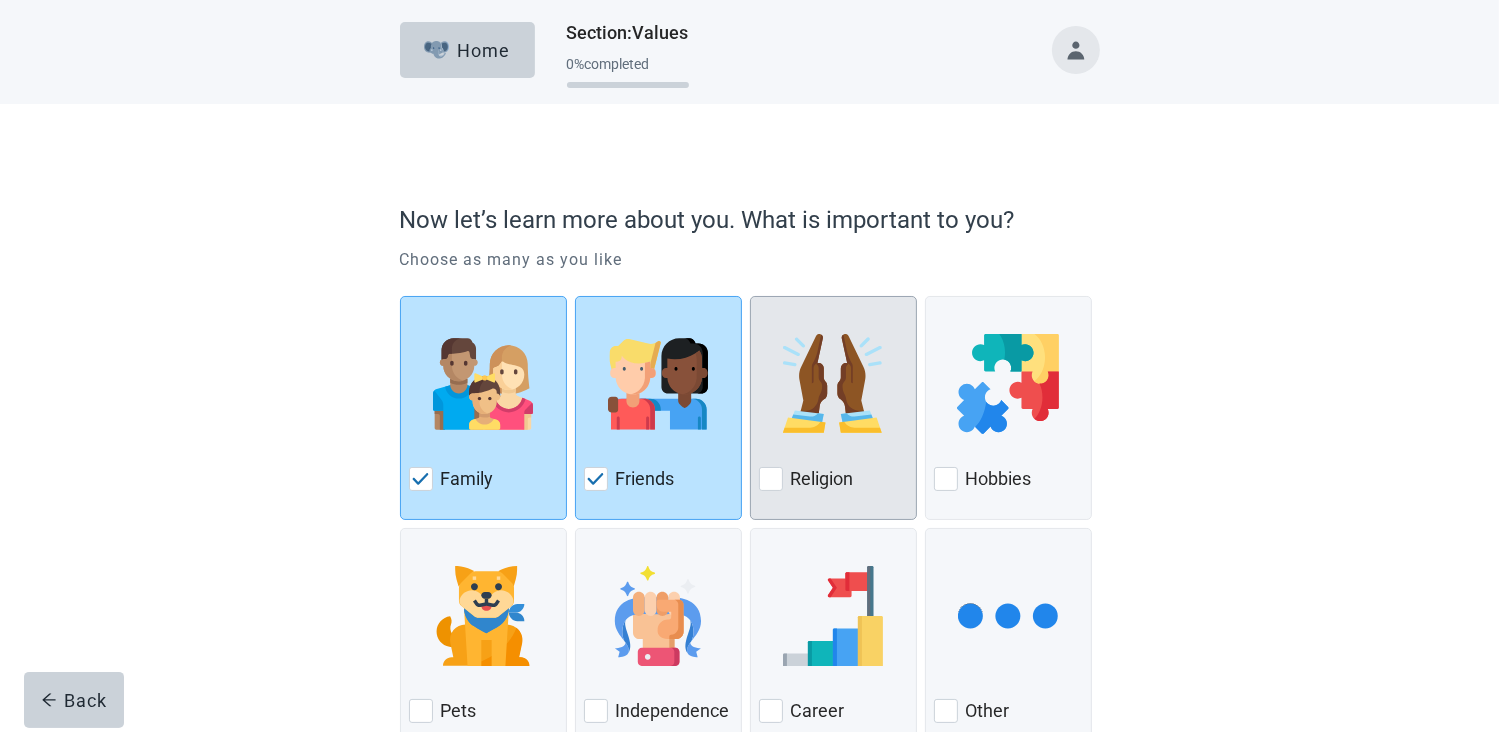 click on "Religion" at bounding box center [822, 479] 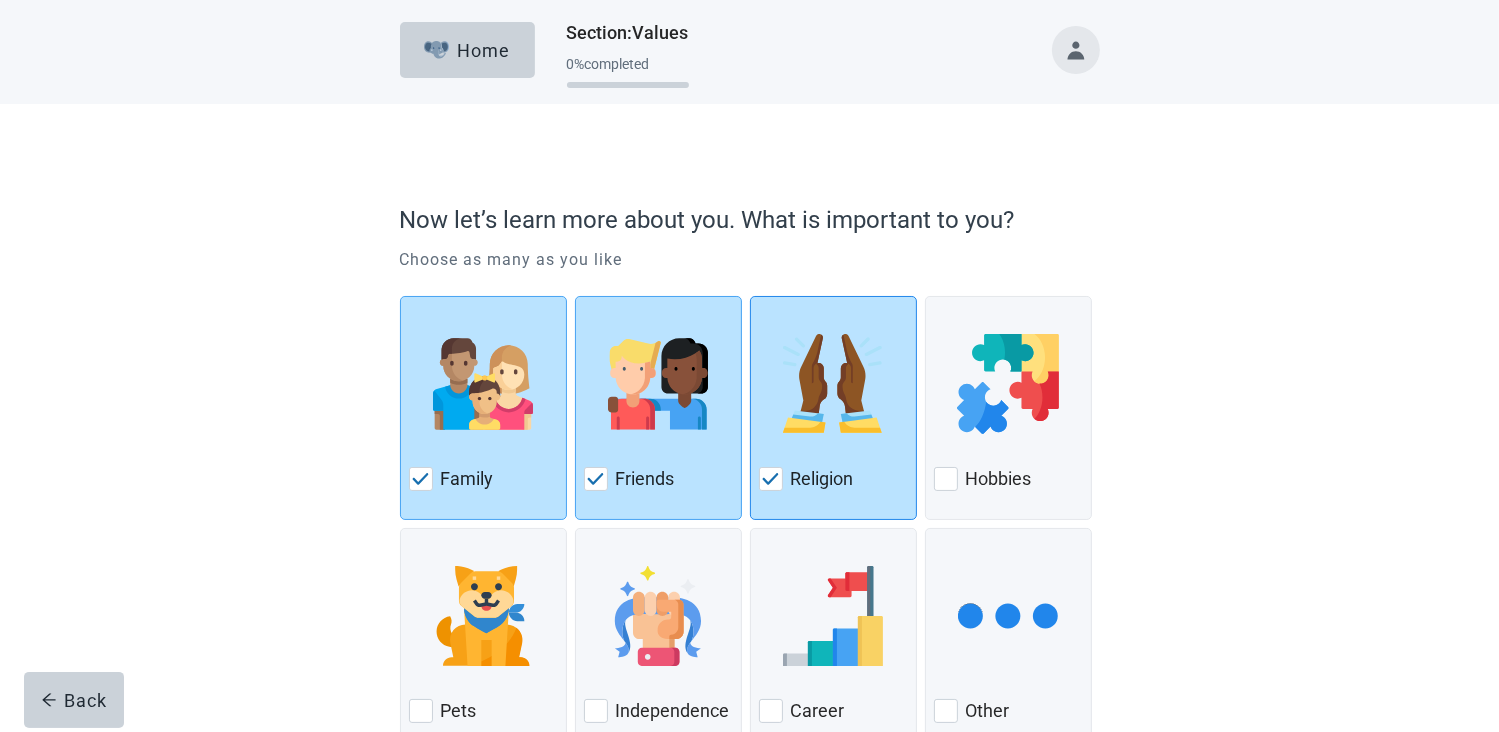 scroll, scrollTop: 100, scrollLeft: 0, axis: vertical 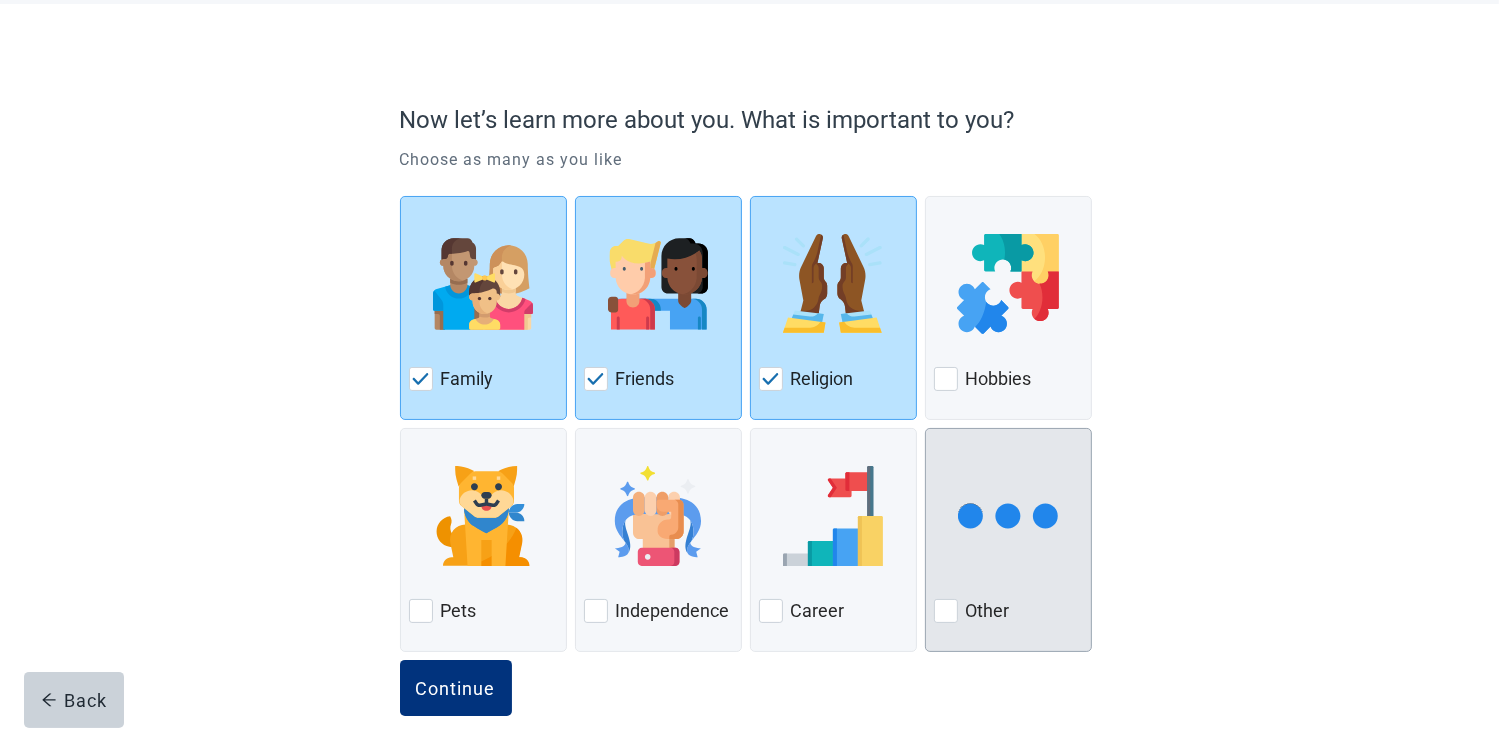 click on "Other" at bounding box center [1008, 611] 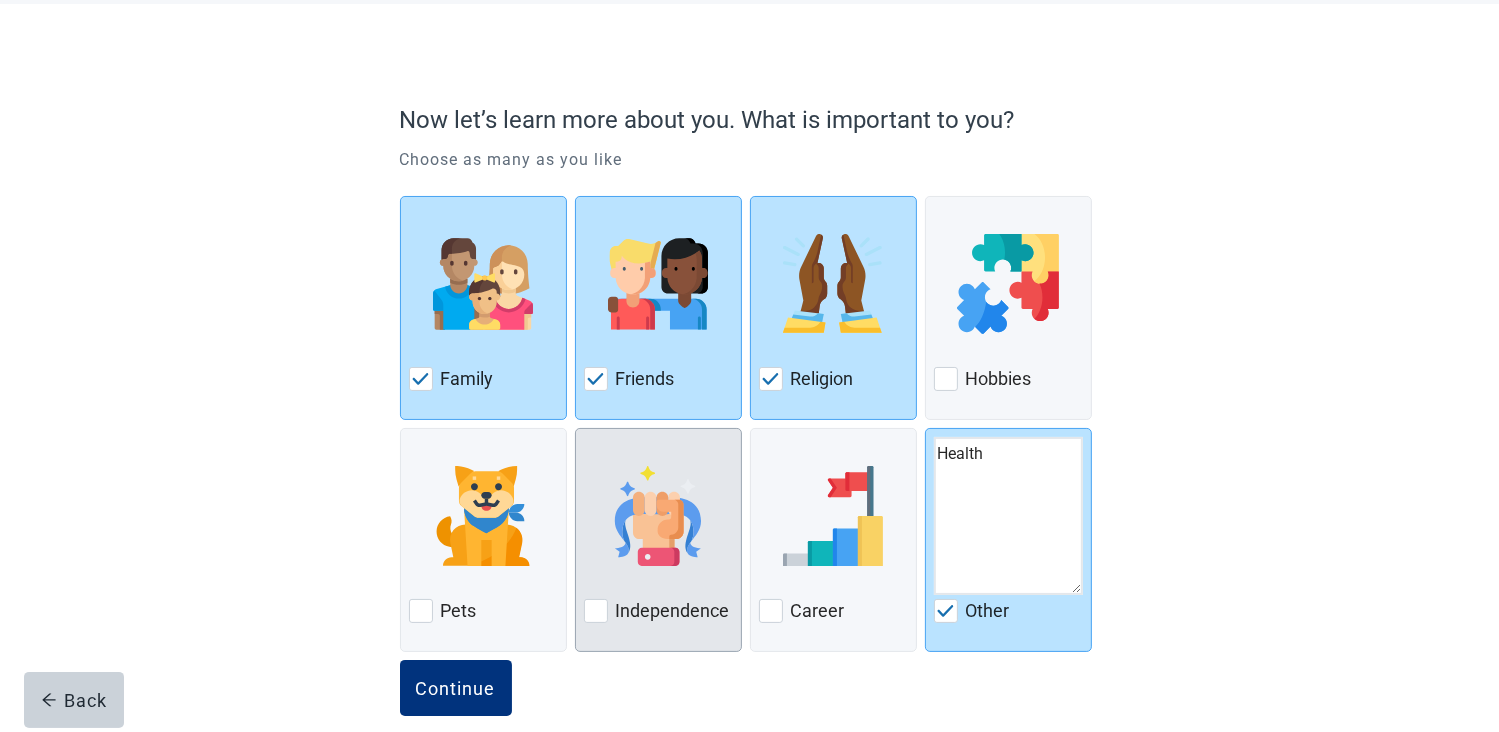 type on "Health" 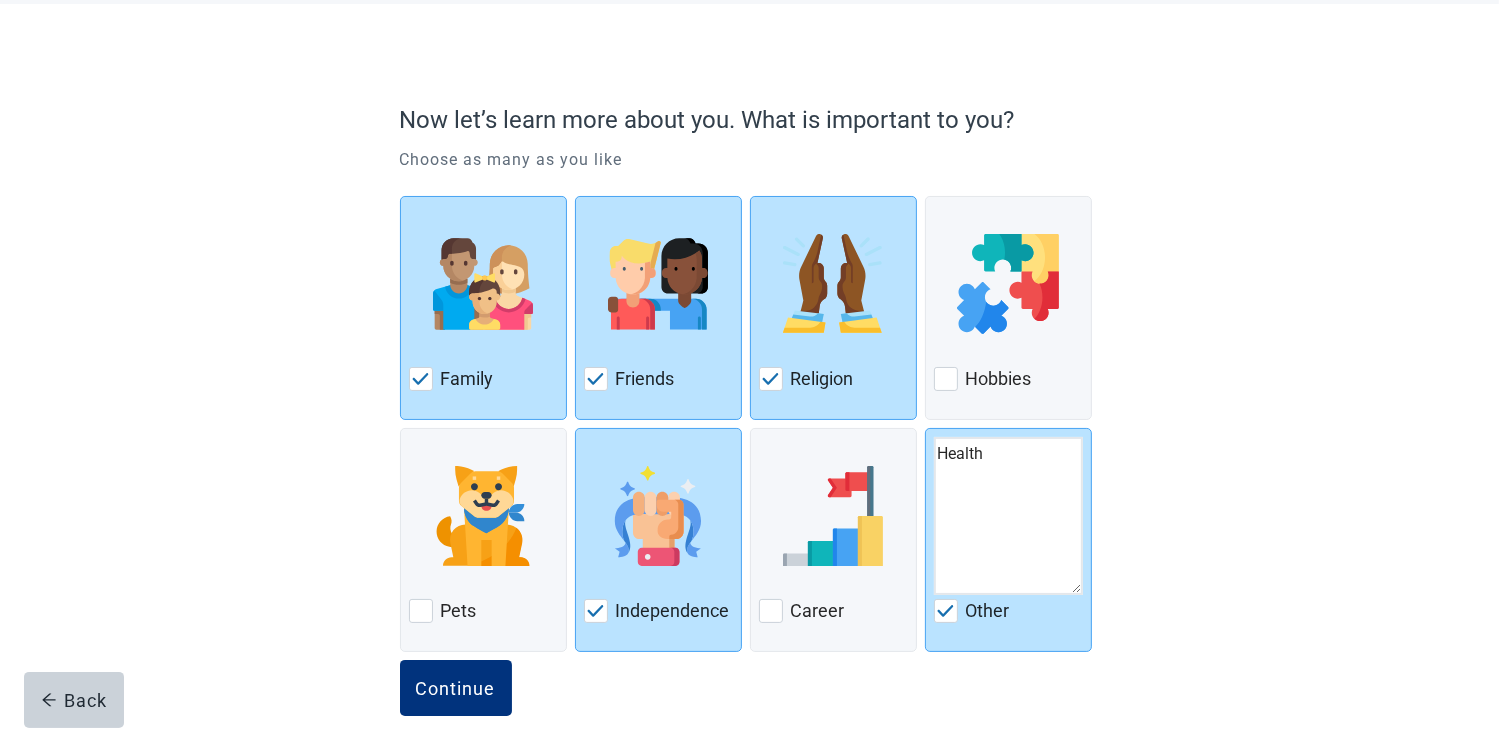 scroll, scrollTop: 127, scrollLeft: 0, axis: vertical 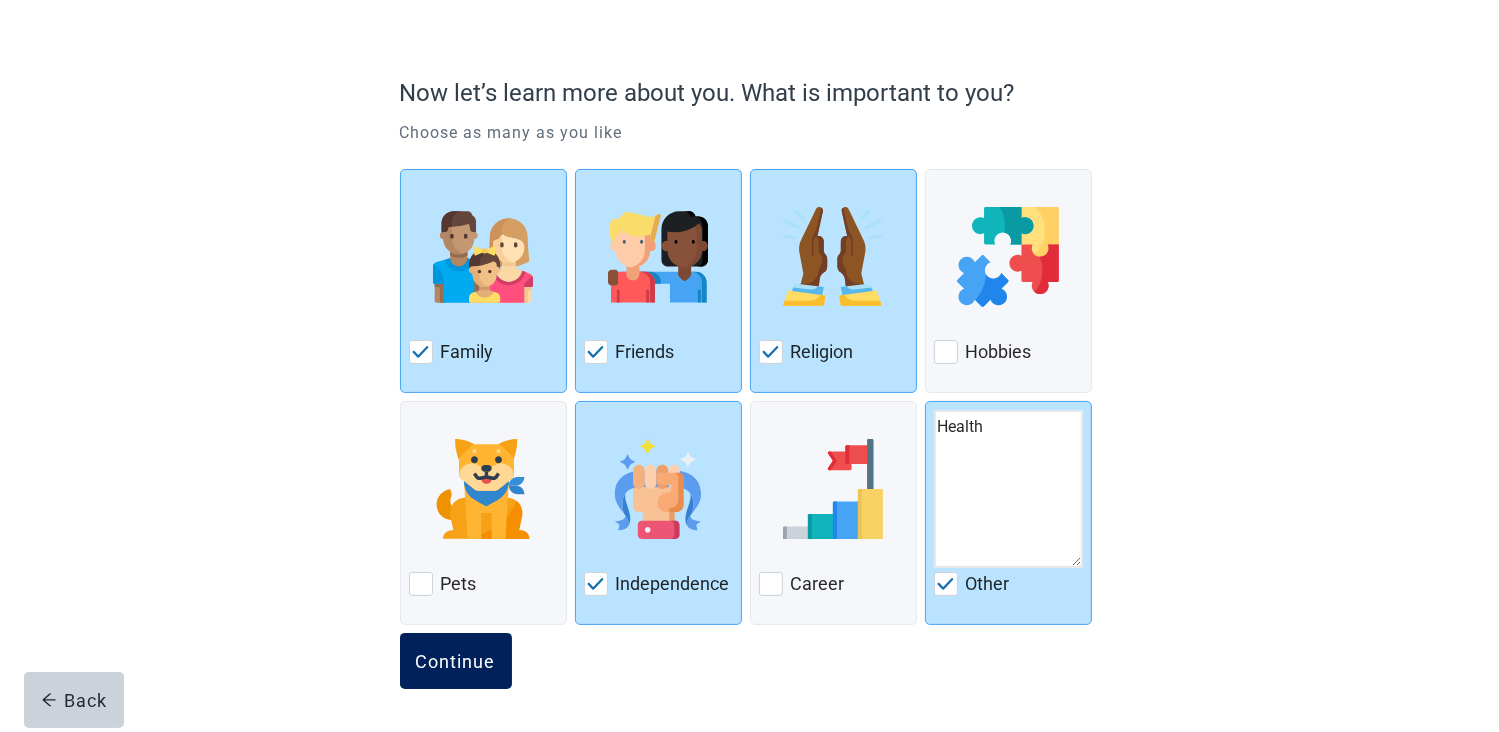 click on "Continue" at bounding box center (456, 661) 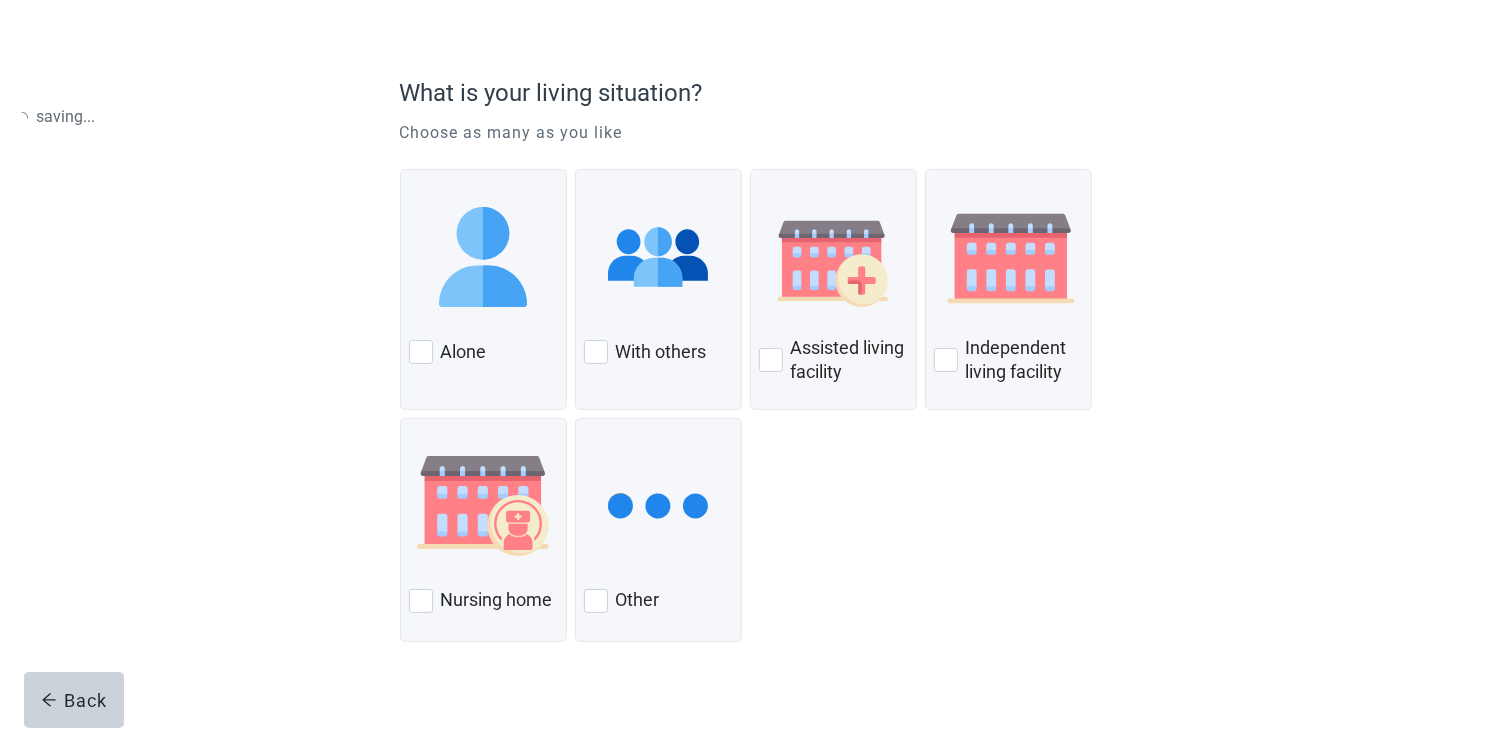 scroll, scrollTop: 0, scrollLeft: 0, axis: both 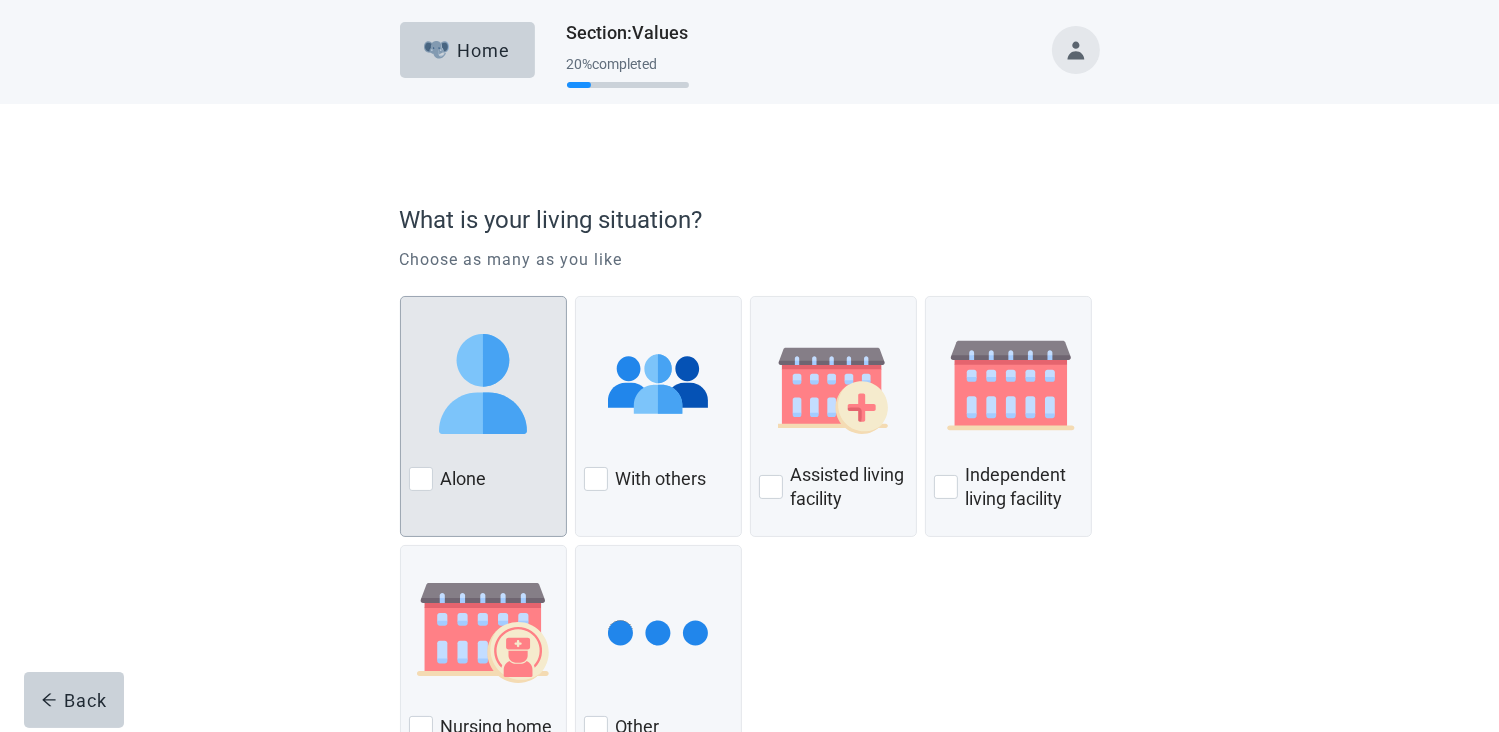click on "Alone" at bounding box center [483, 479] 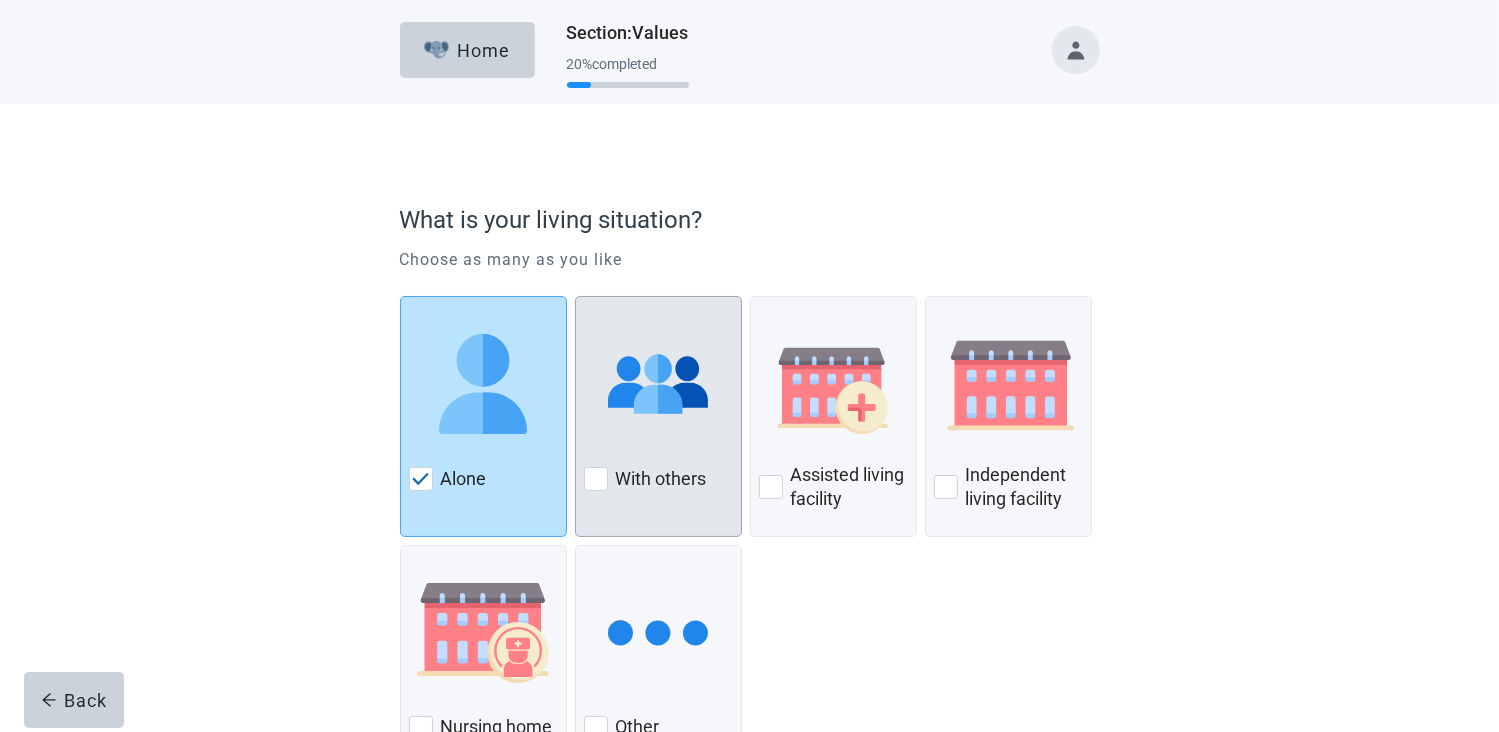 scroll, scrollTop: 144, scrollLeft: 0, axis: vertical 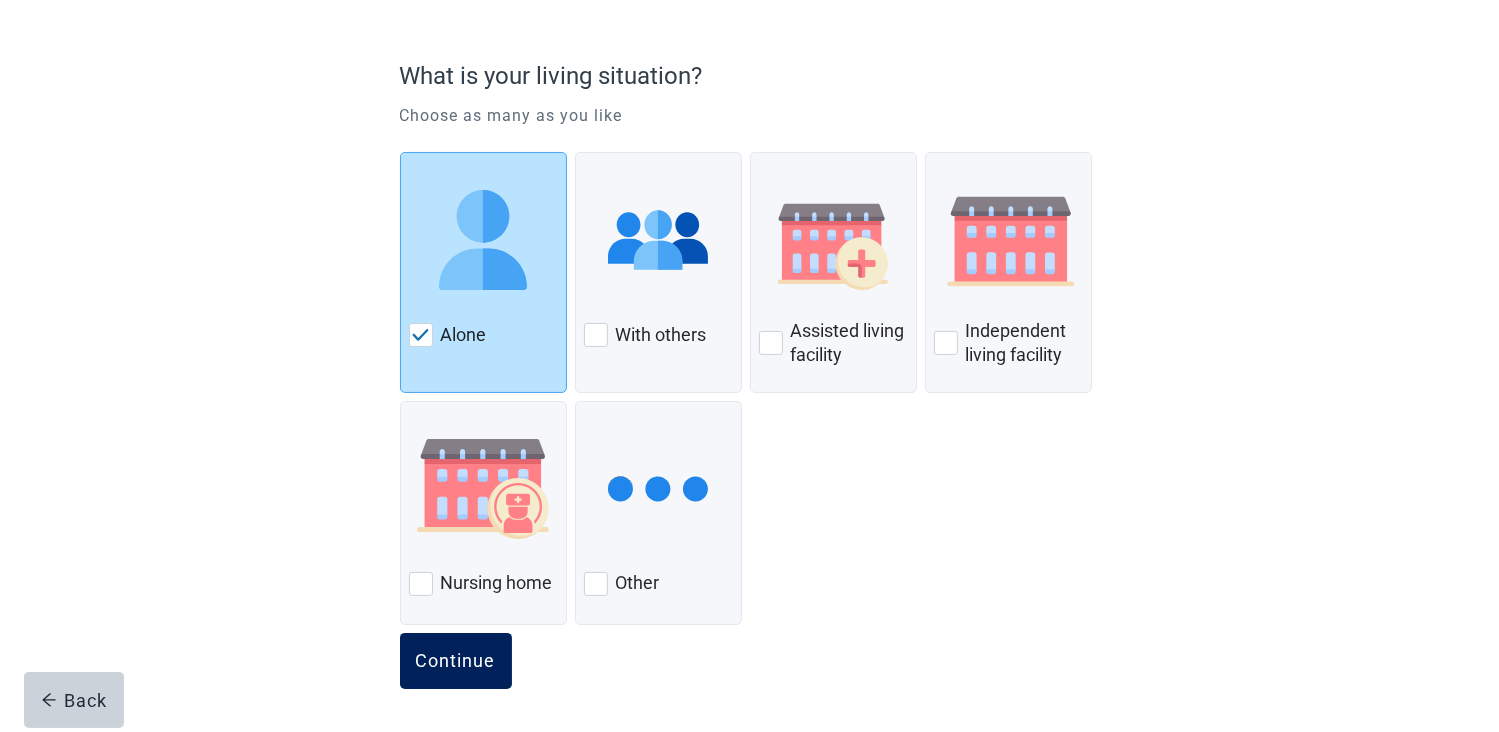 click on "Continue" at bounding box center (456, 661) 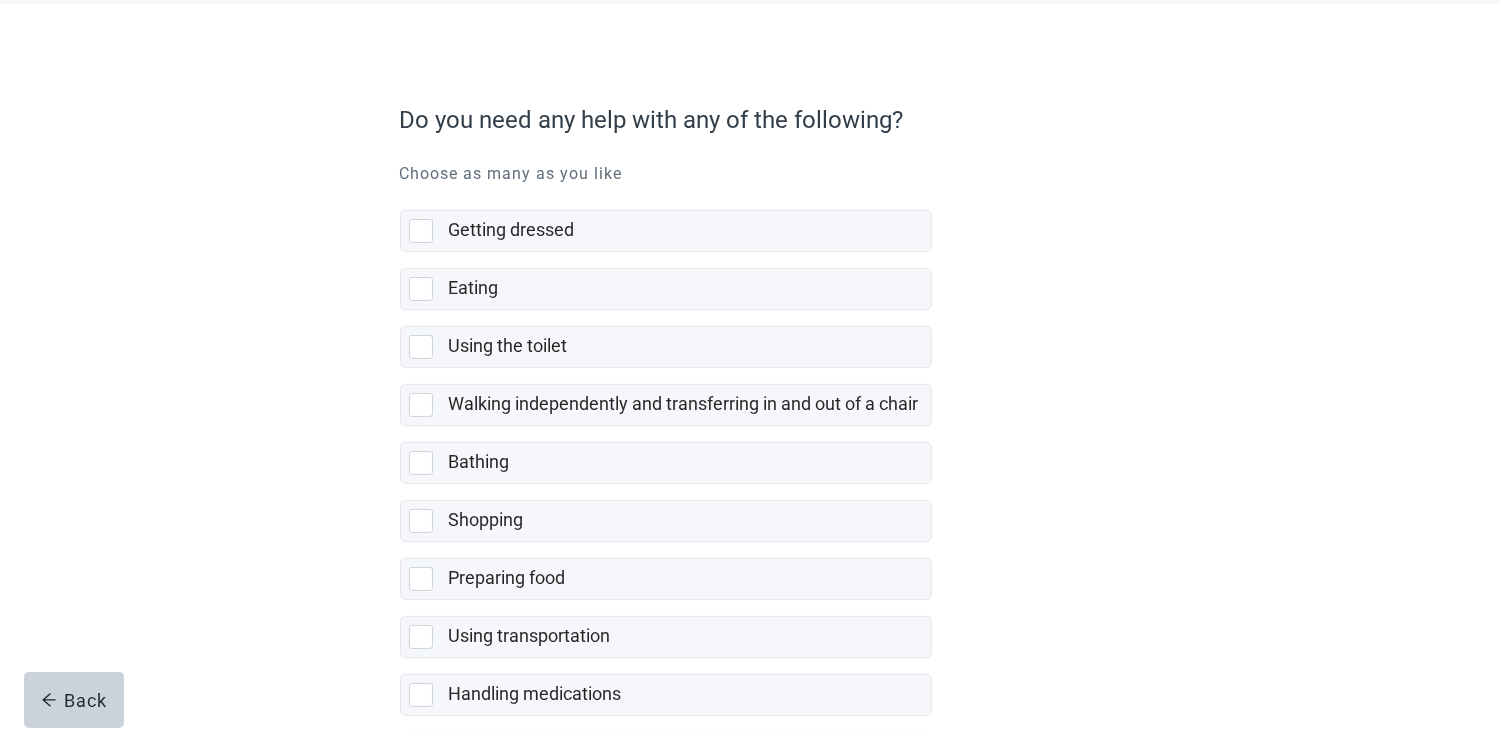 scroll, scrollTop: 200, scrollLeft: 0, axis: vertical 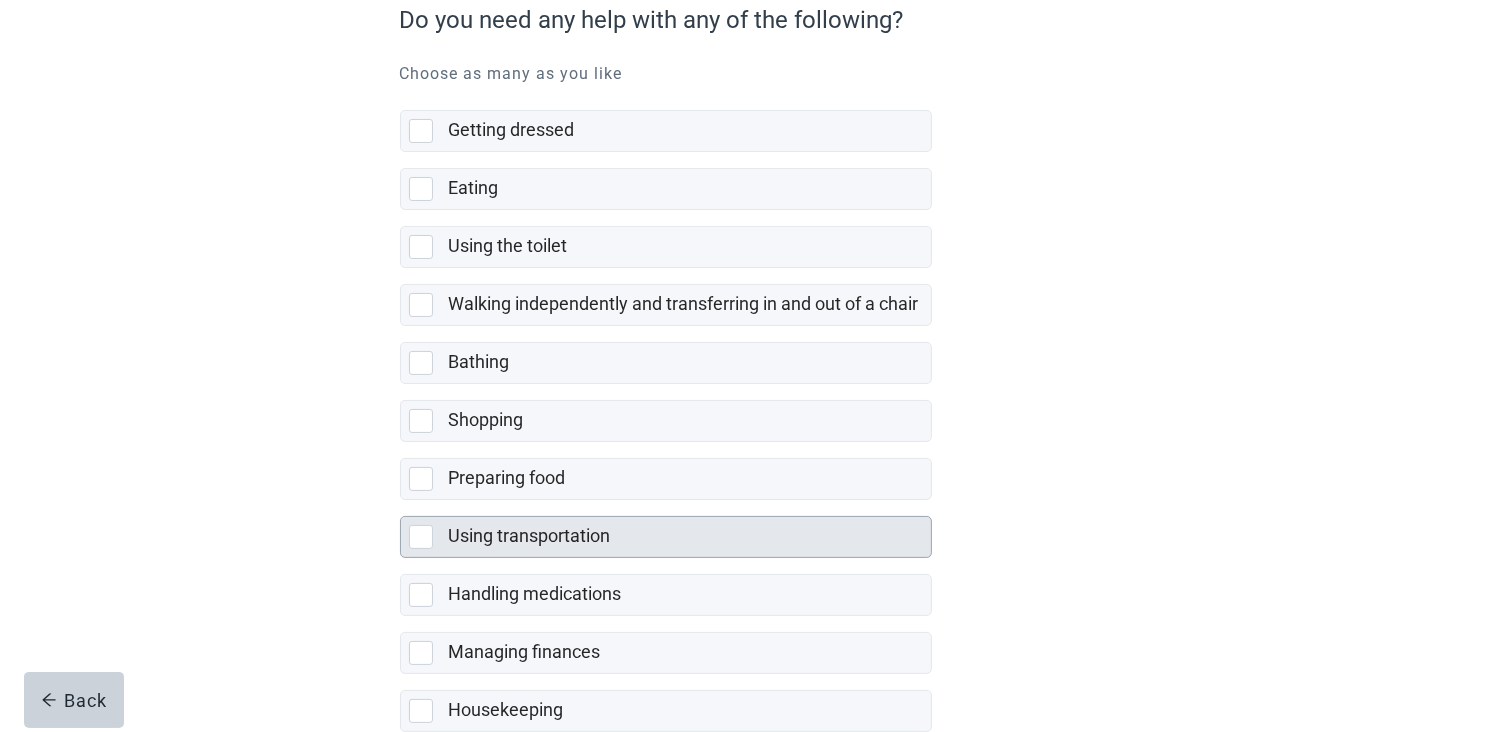 click at bounding box center [421, 537] 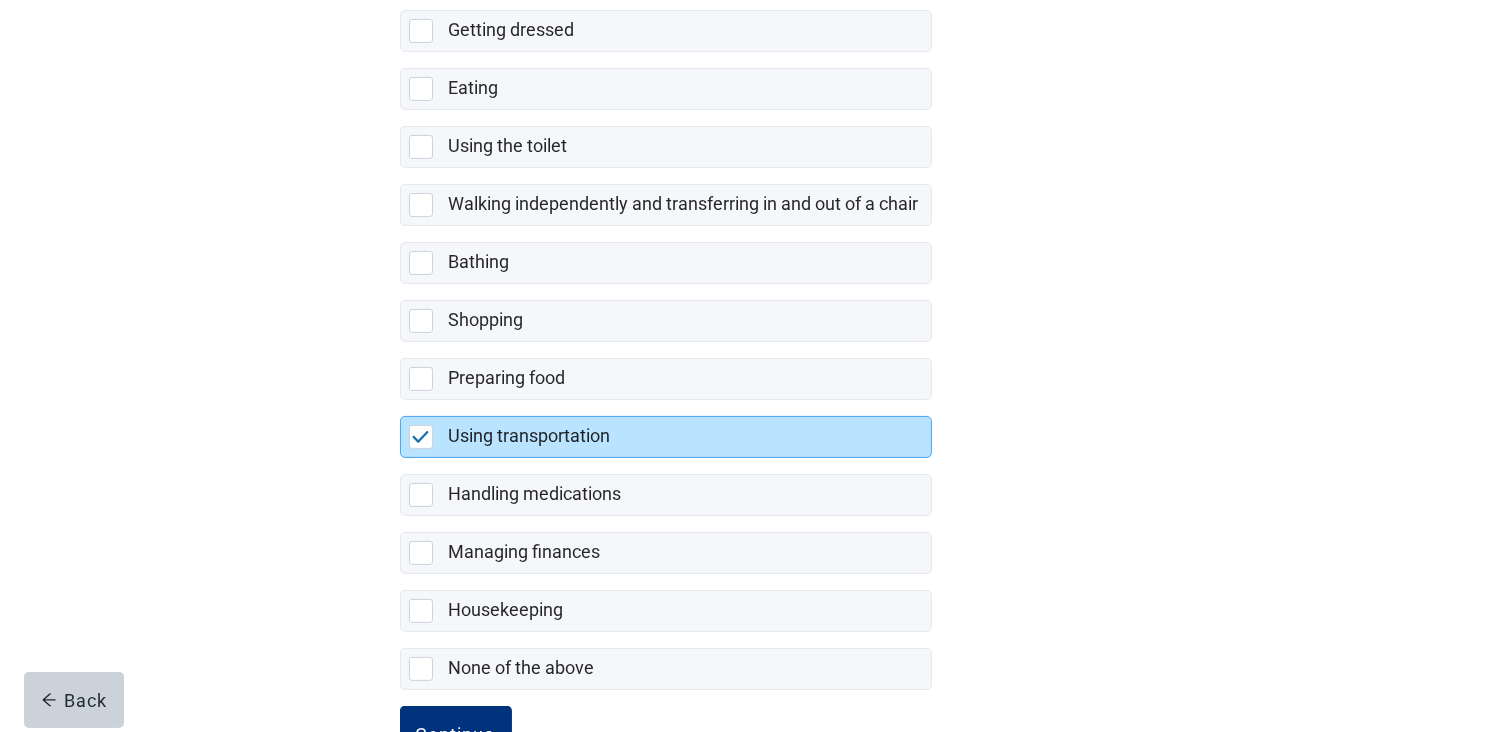 scroll, scrollTop: 369, scrollLeft: 0, axis: vertical 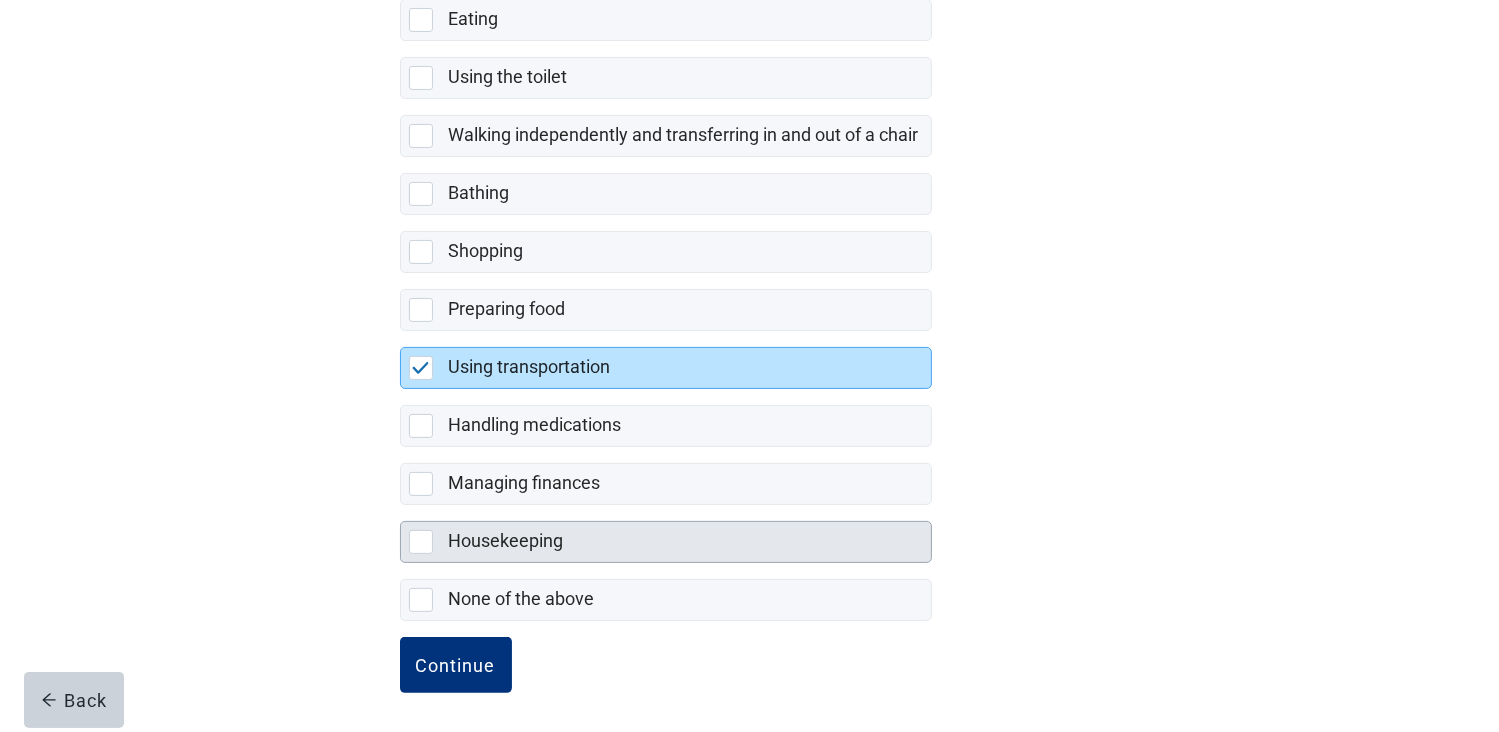 click at bounding box center [421, 542] 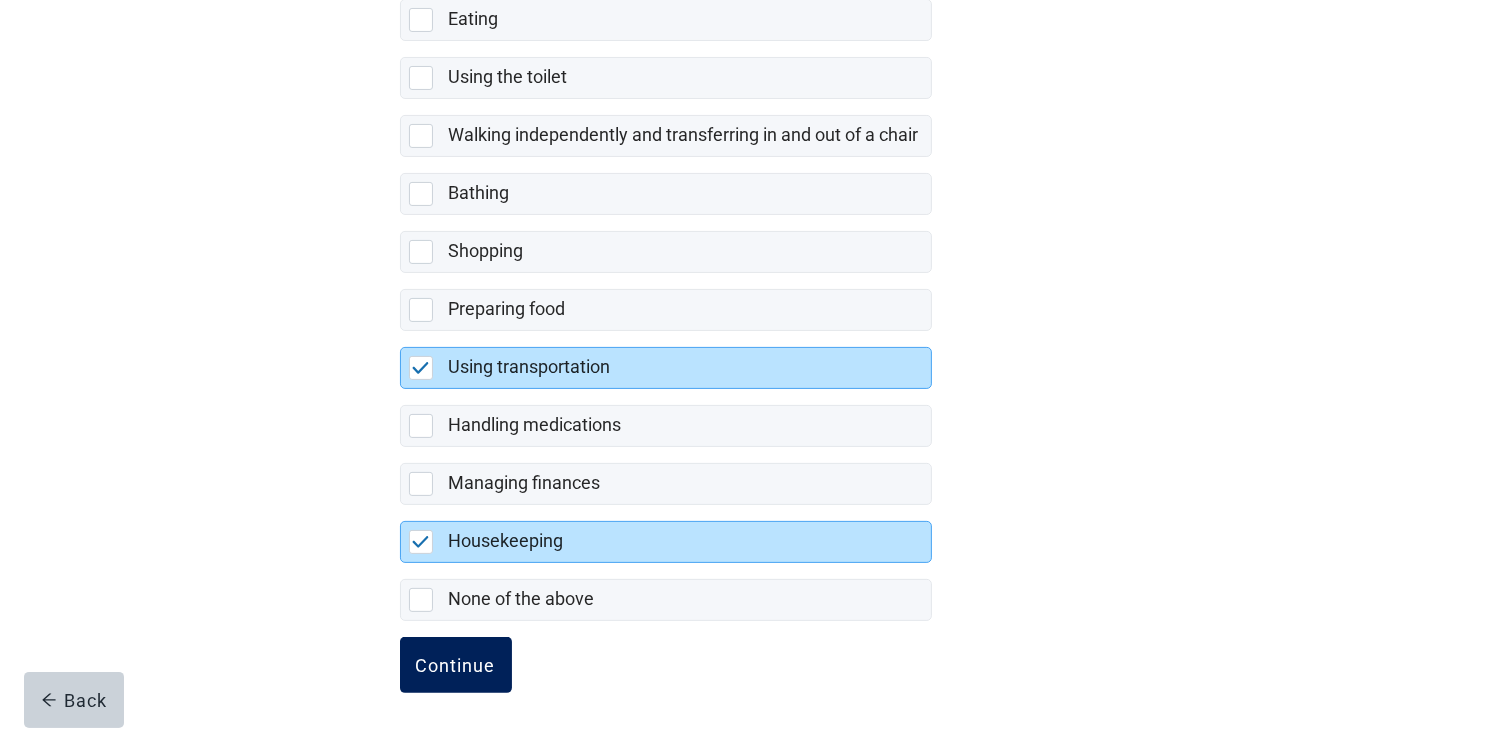 click on "Continue" at bounding box center [456, 665] 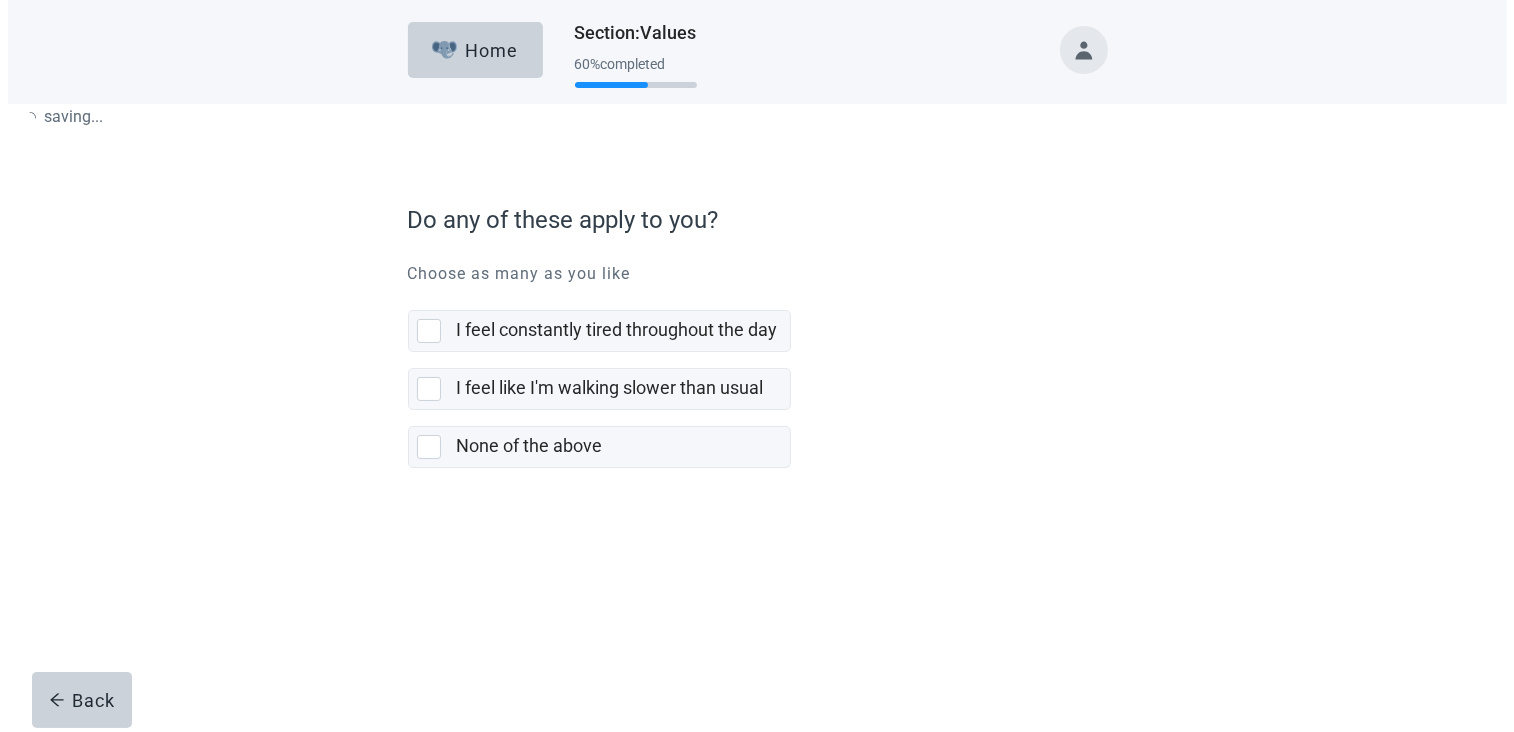 scroll, scrollTop: 0, scrollLeft: 0, axis: both 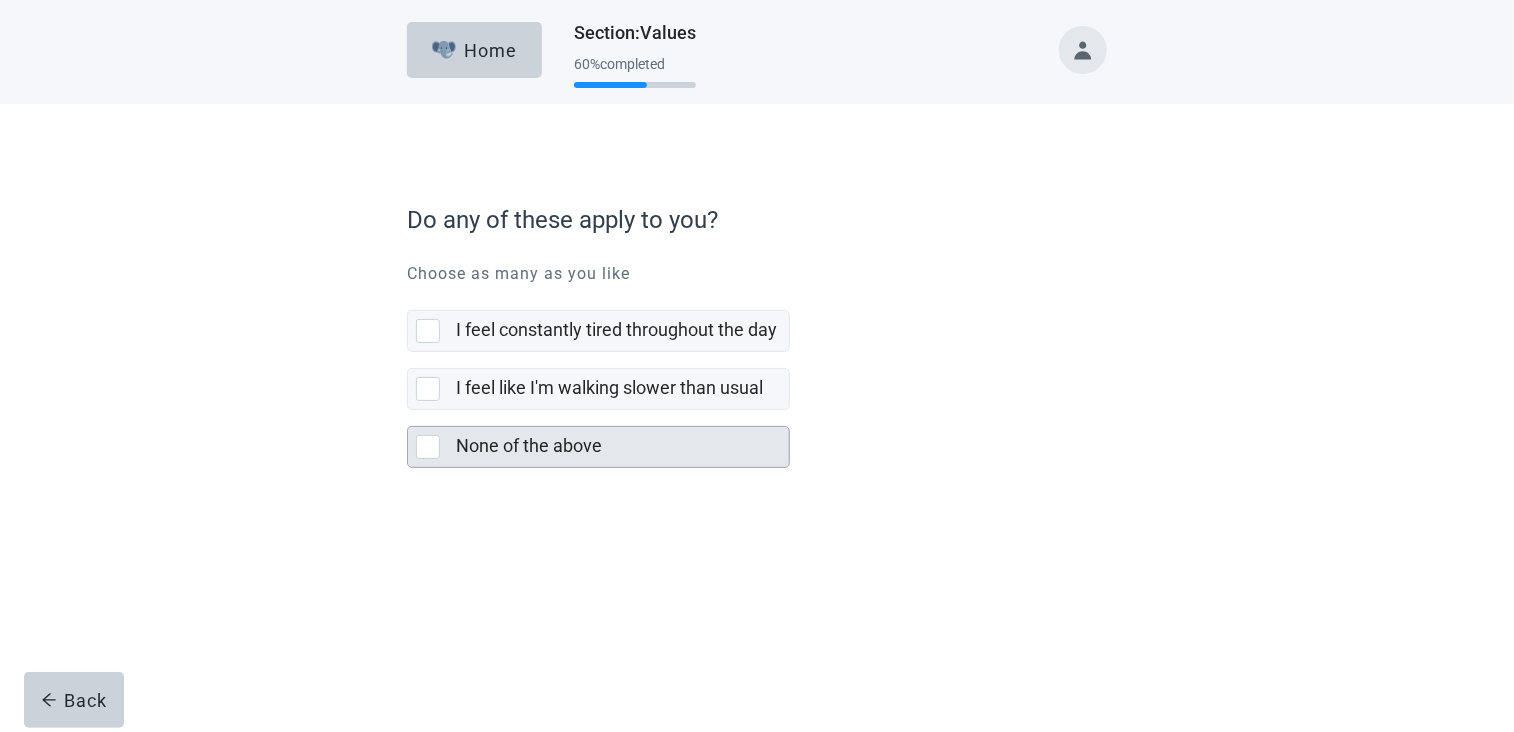 click at bounding box center (428, 447) 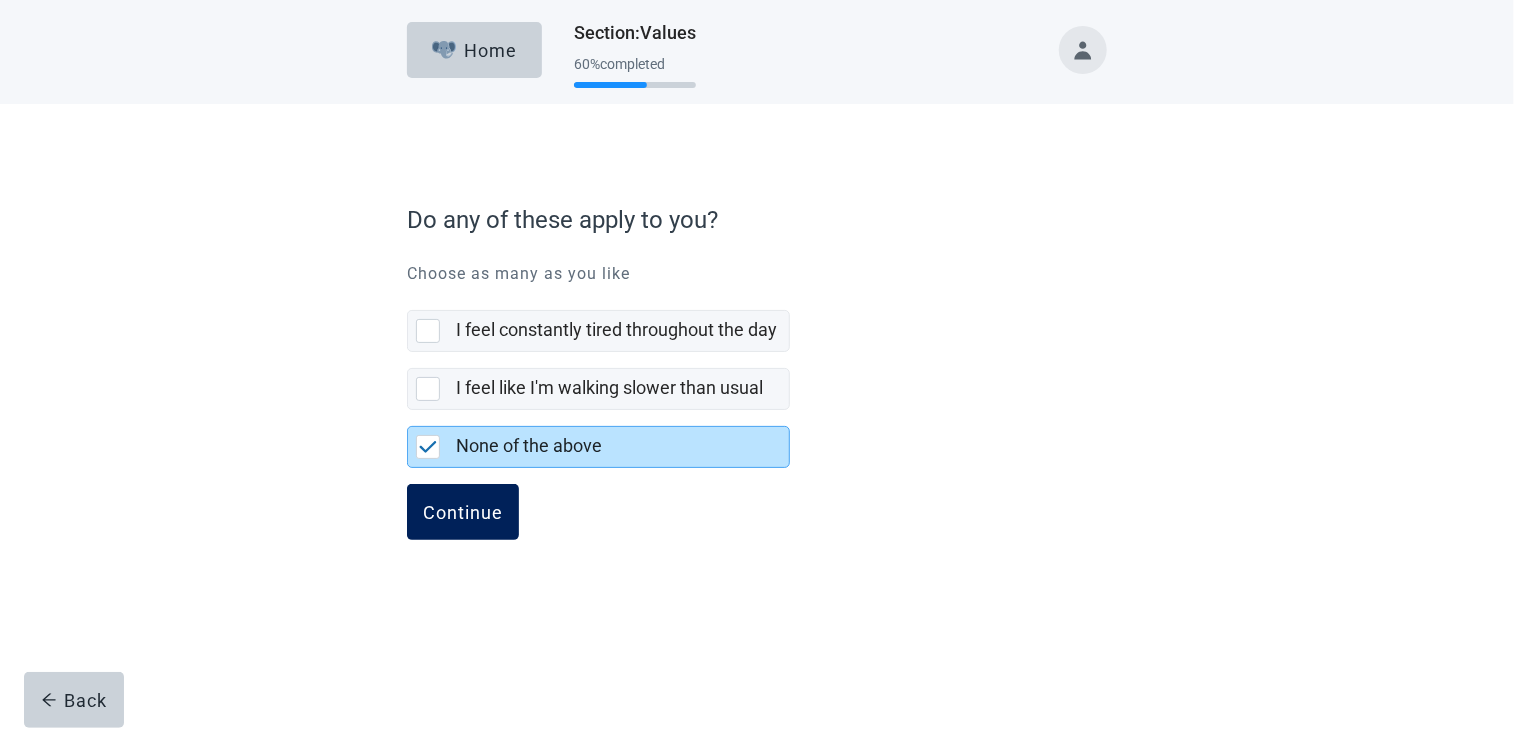 click on "Continue" at bounding box center (463, 512) 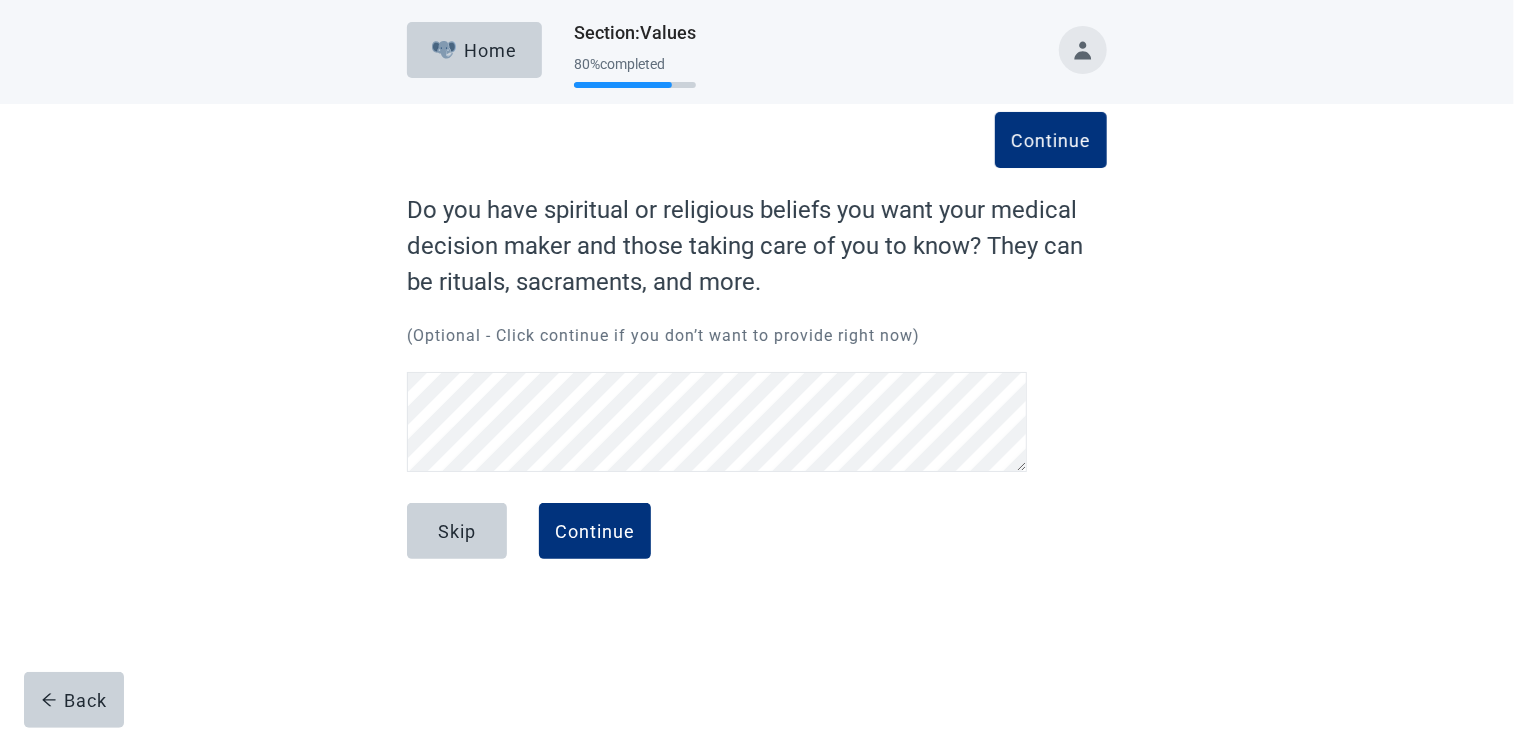 scroll, scrollTop: 39, scrollLeft: 0, axis: vertical 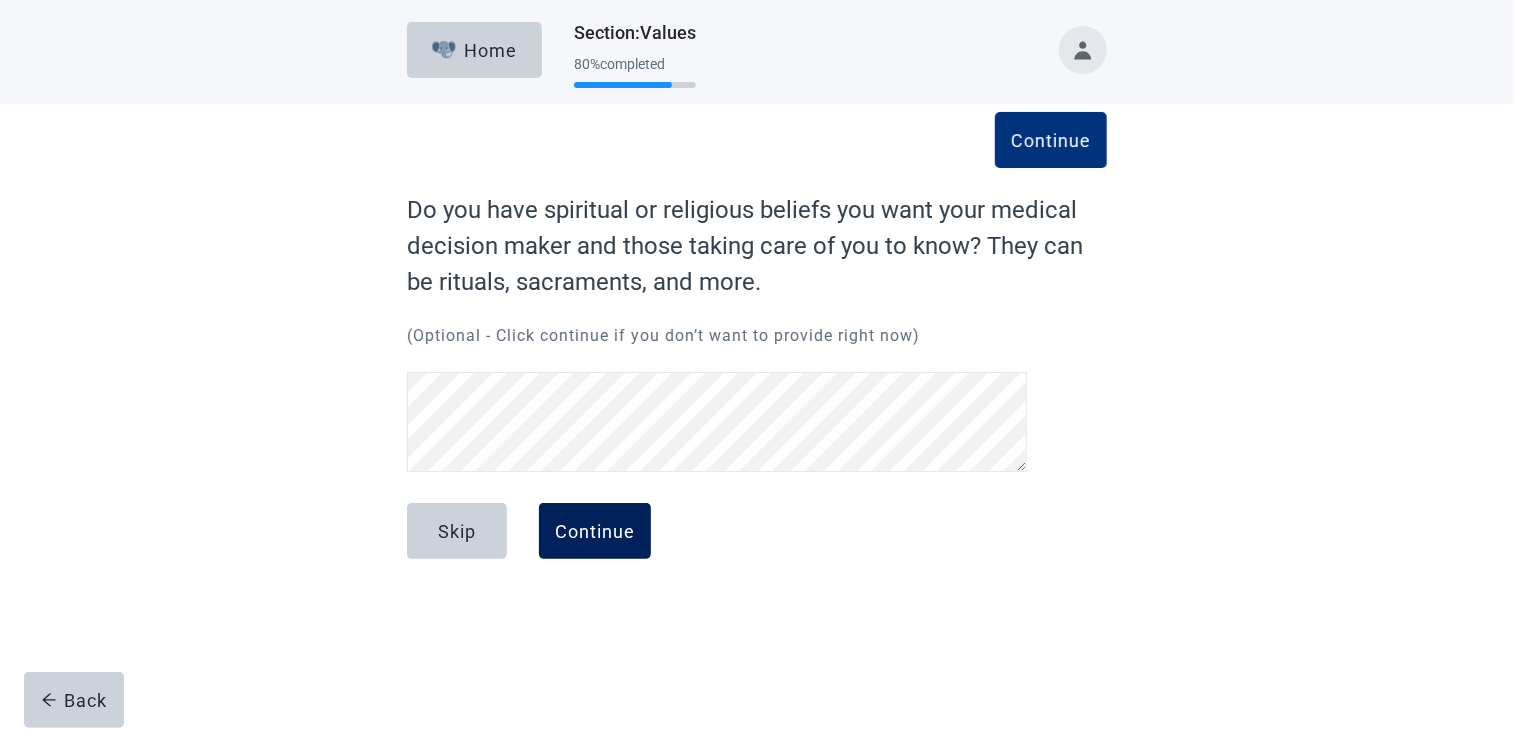 click on "Continue" at bounding box center (595, 531) 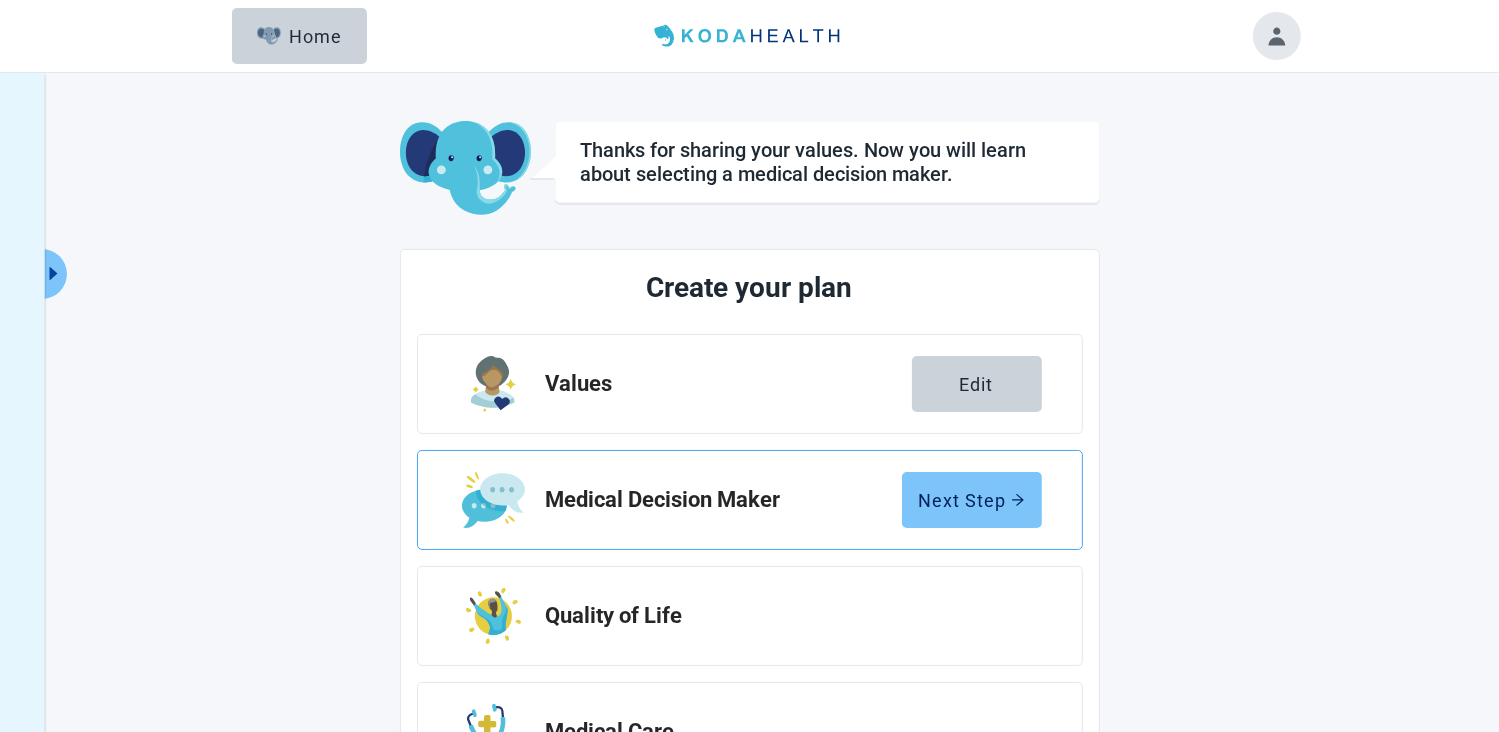 click on "Next Step" at bounding box center (972, 500) 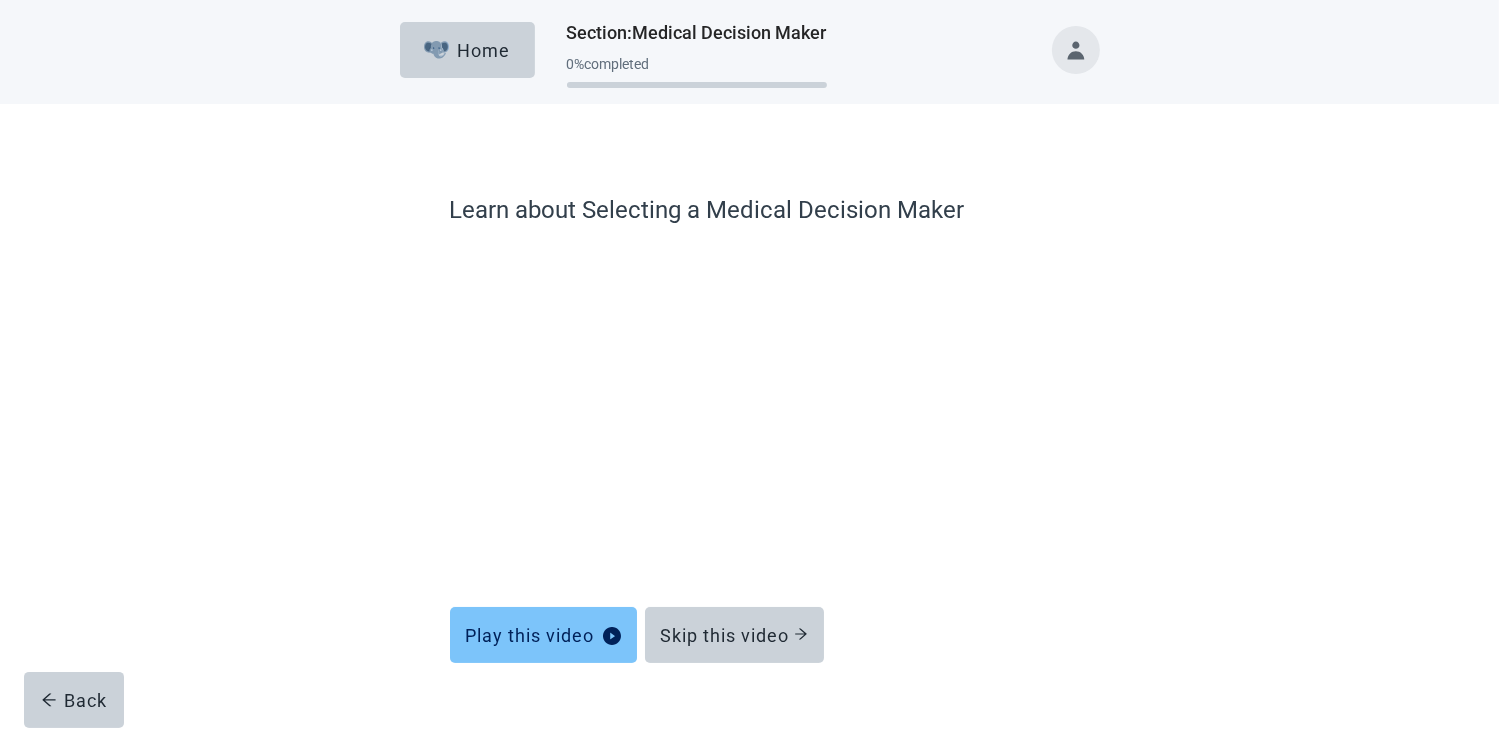 click on "Play this video" at bounding box center [543, 635] 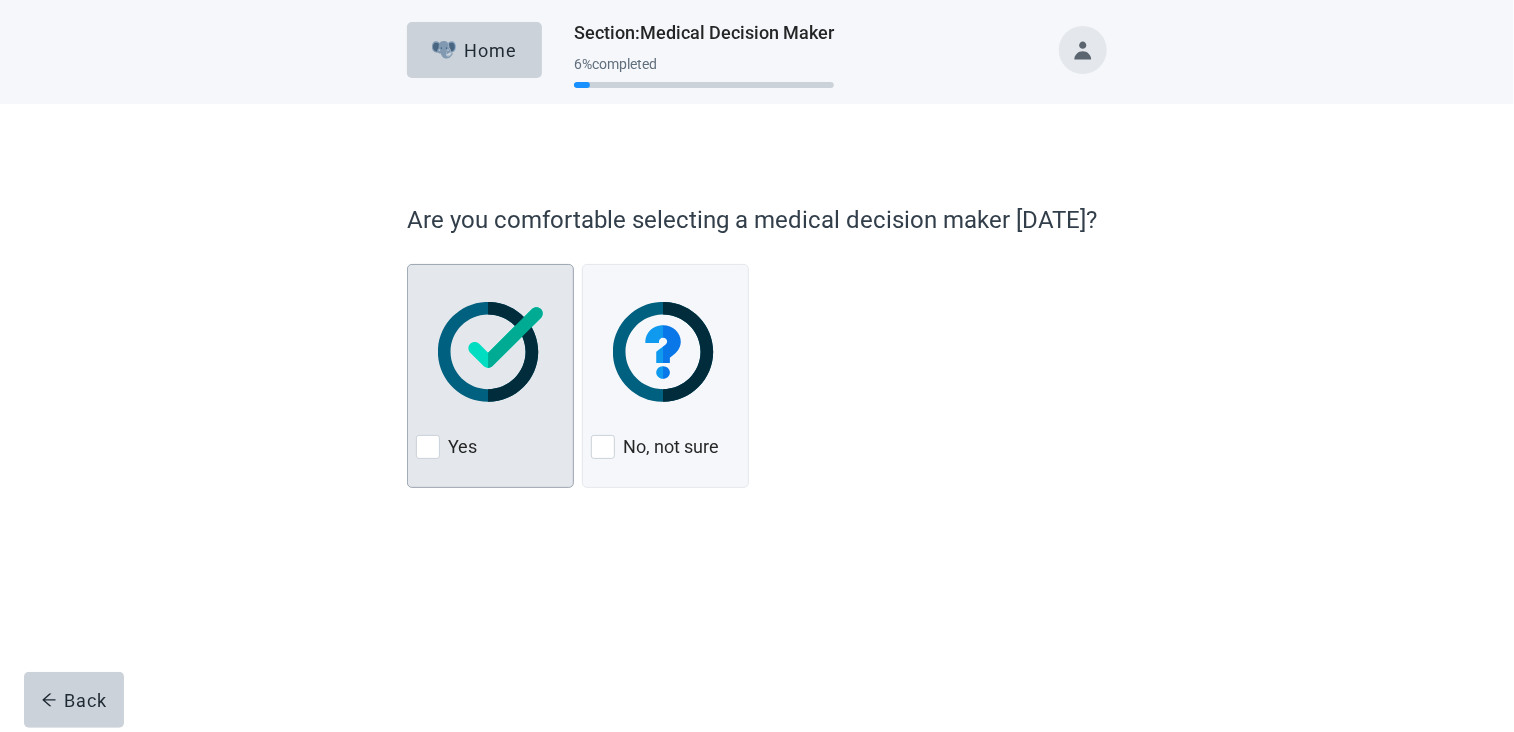 click at bounding box center (428, 447) 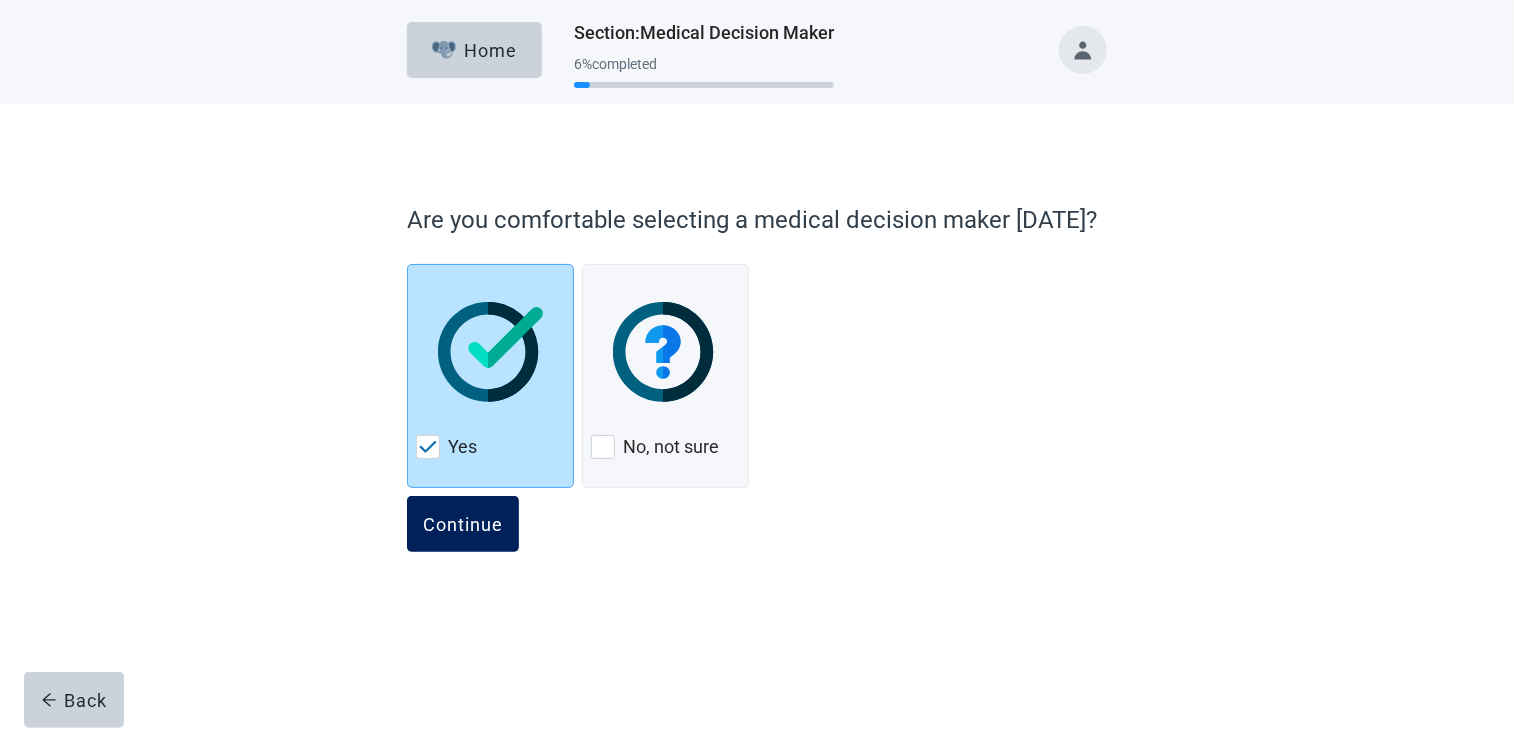 click on "Continue" at bounding box center [463, 524] 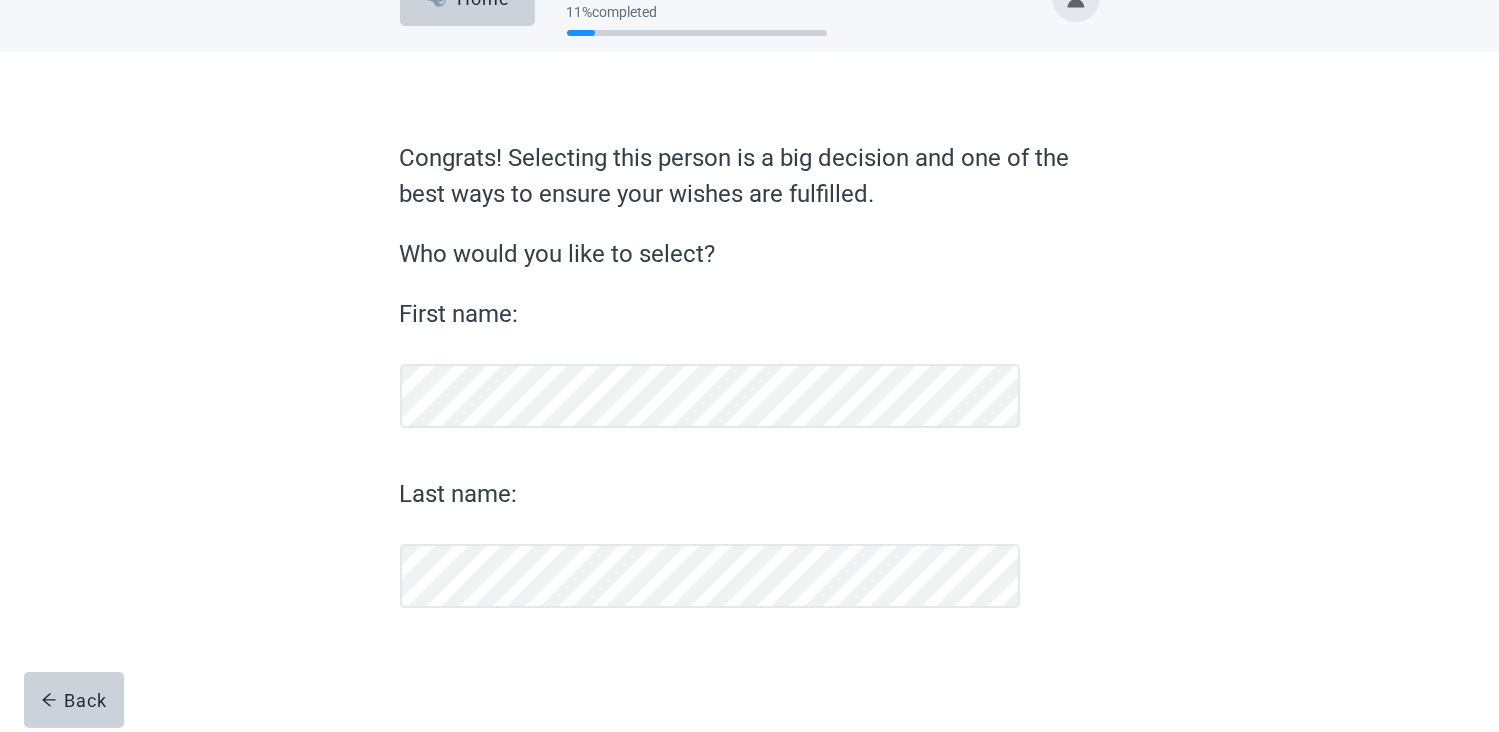 scroll, scrollTop: 0, scrollLeft: 0, axis: both 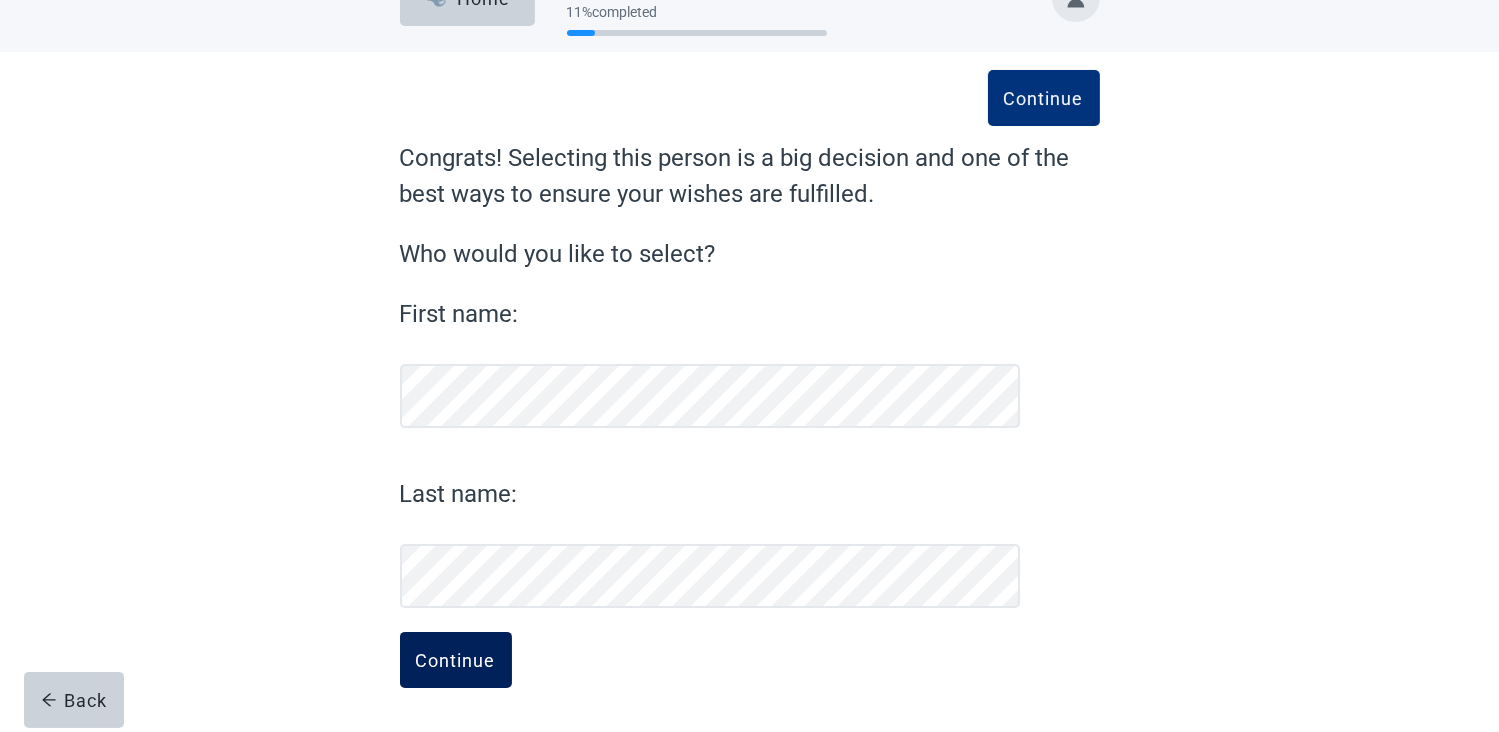 click on "Continue" at bounding box center (456, 660) 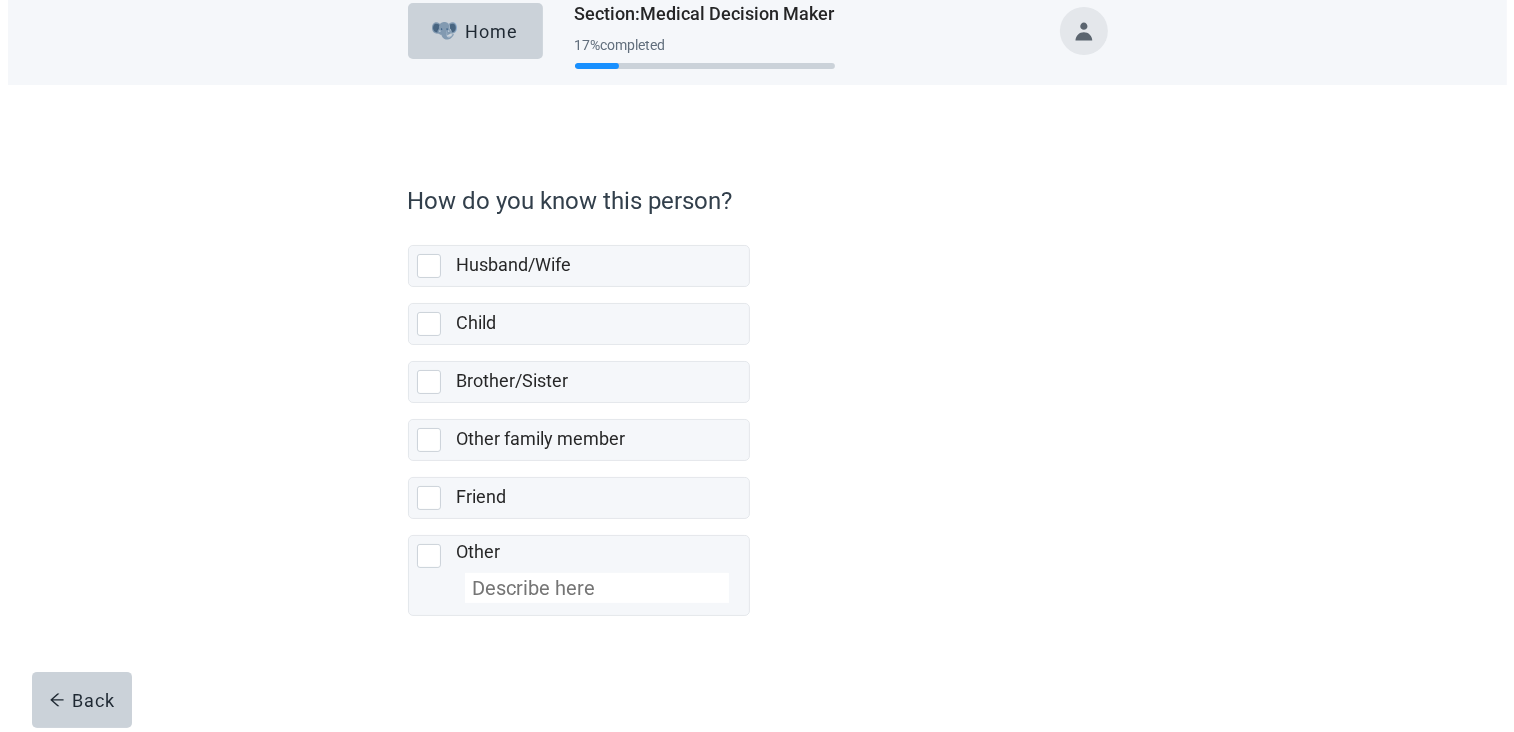 scroll, scrollTop: 0, scrollLeft: 0, axis: both 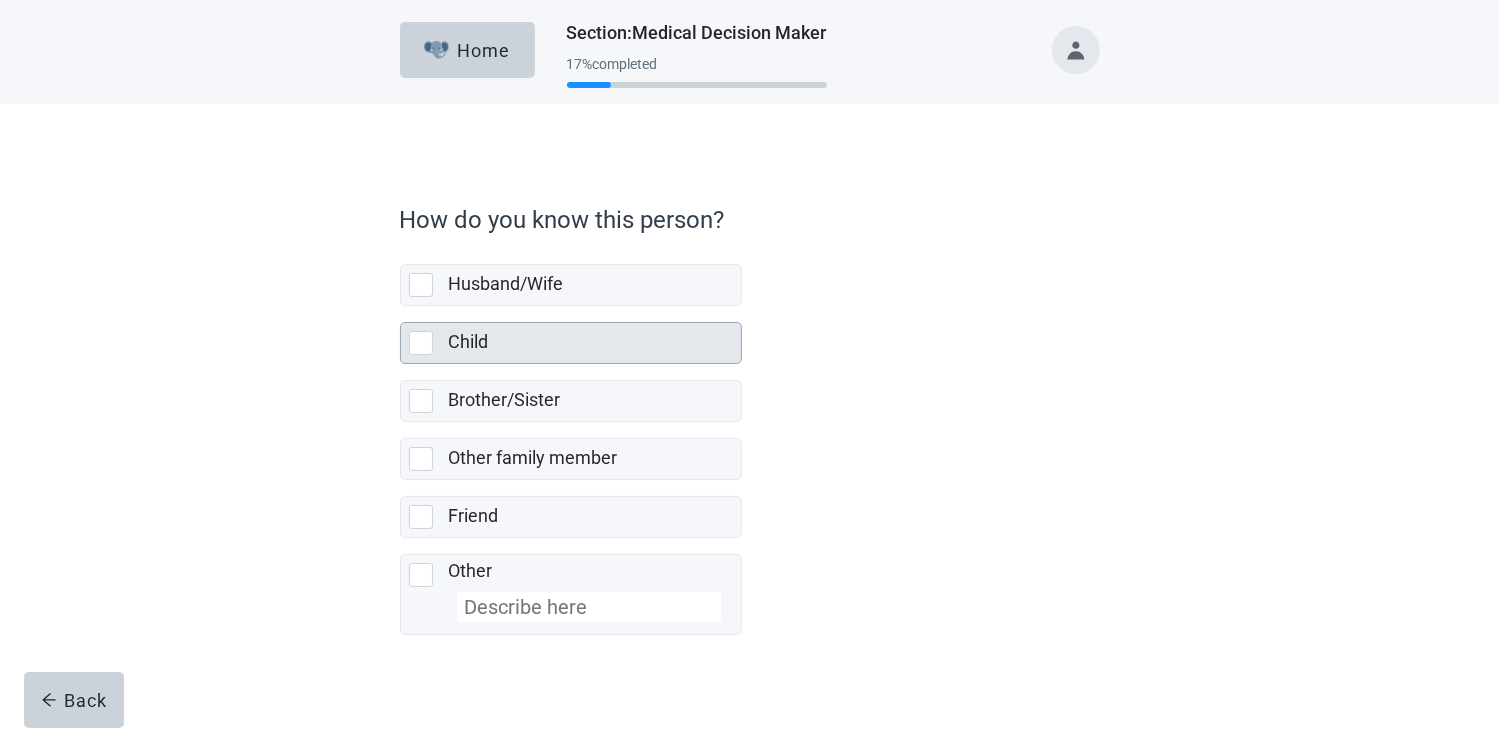 click at bounding box center [421, 343] 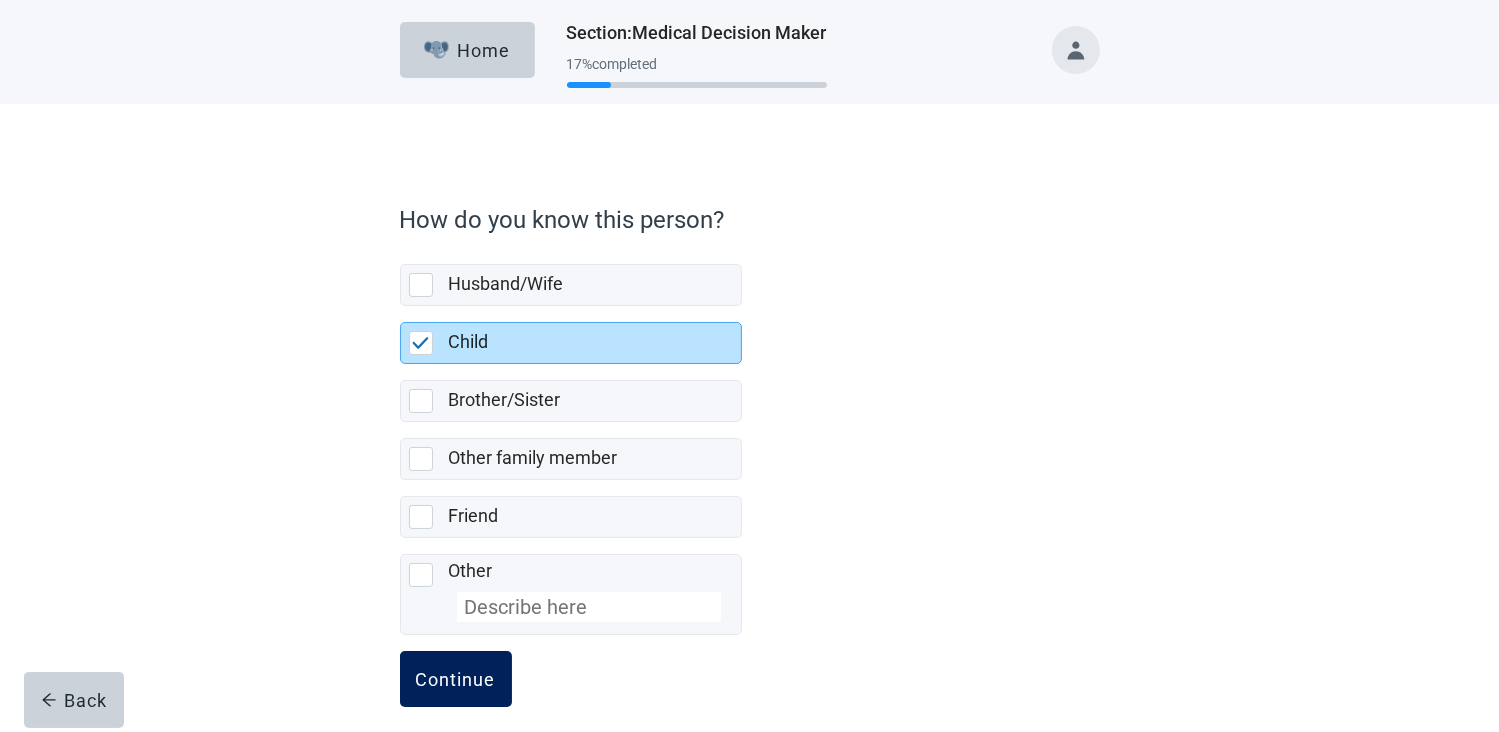 click on "Continue" at bounding box center (456, 679) 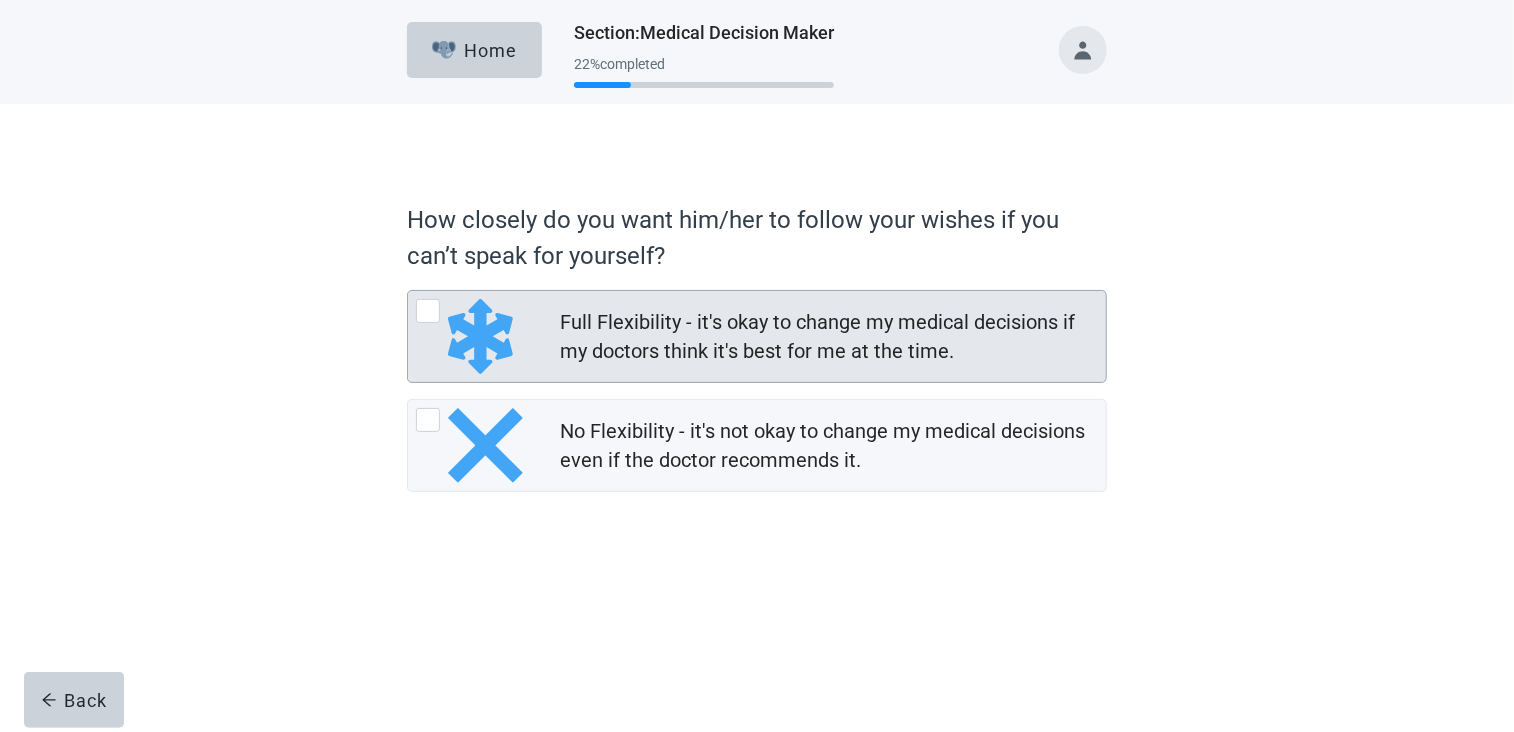 click at bounding box center (428, 311) 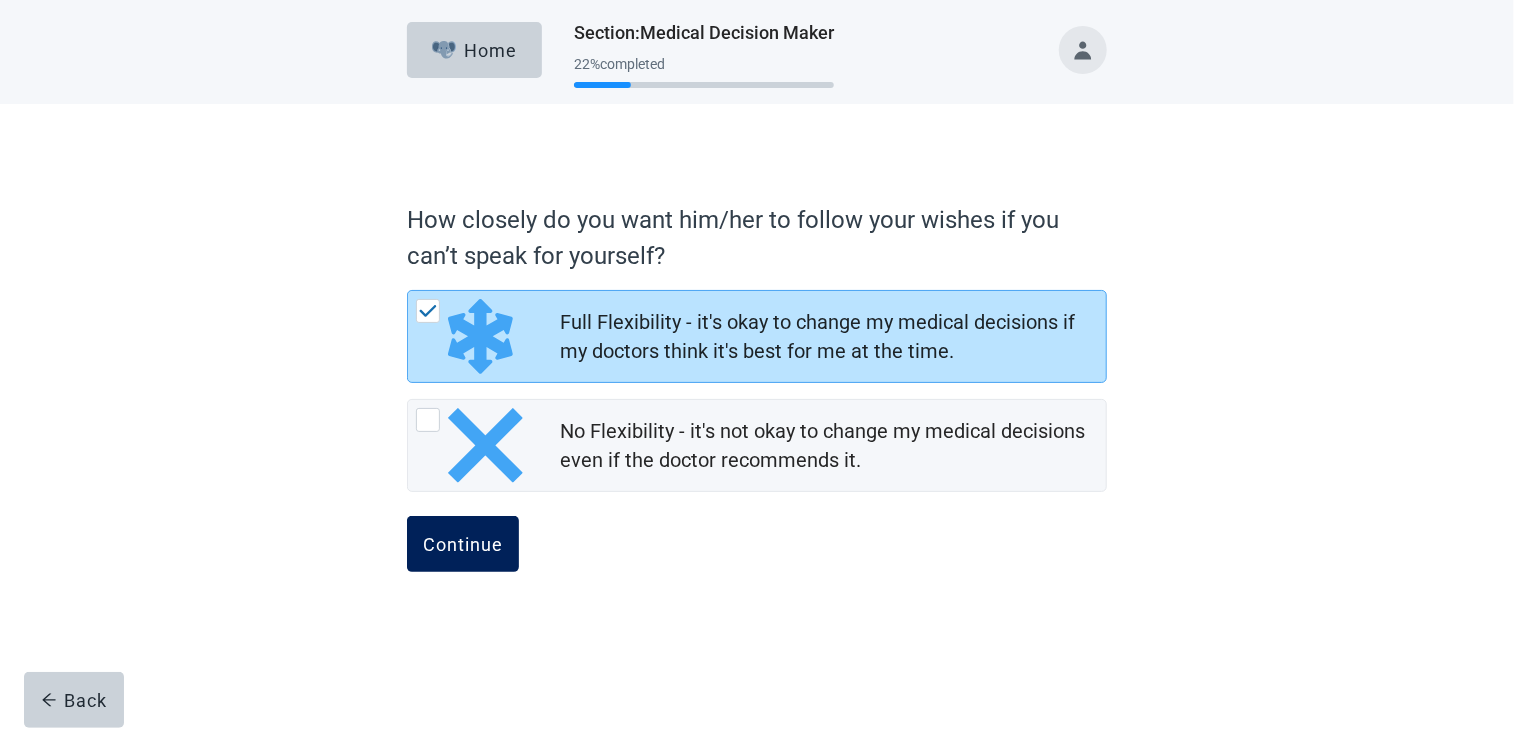 click on "Continue" at bounding box center [463, 544] 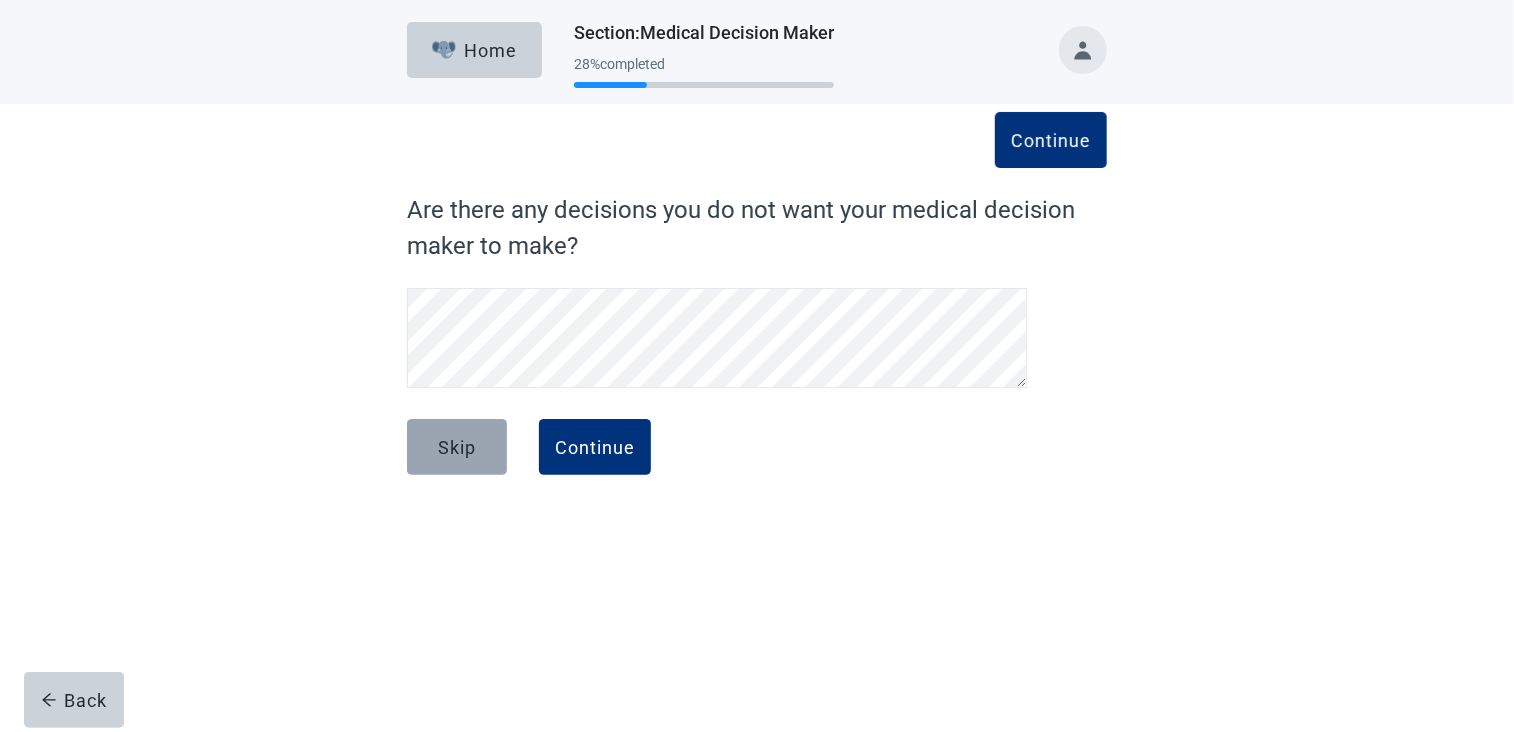 click on "Skip" at bounding box center [457, 447] 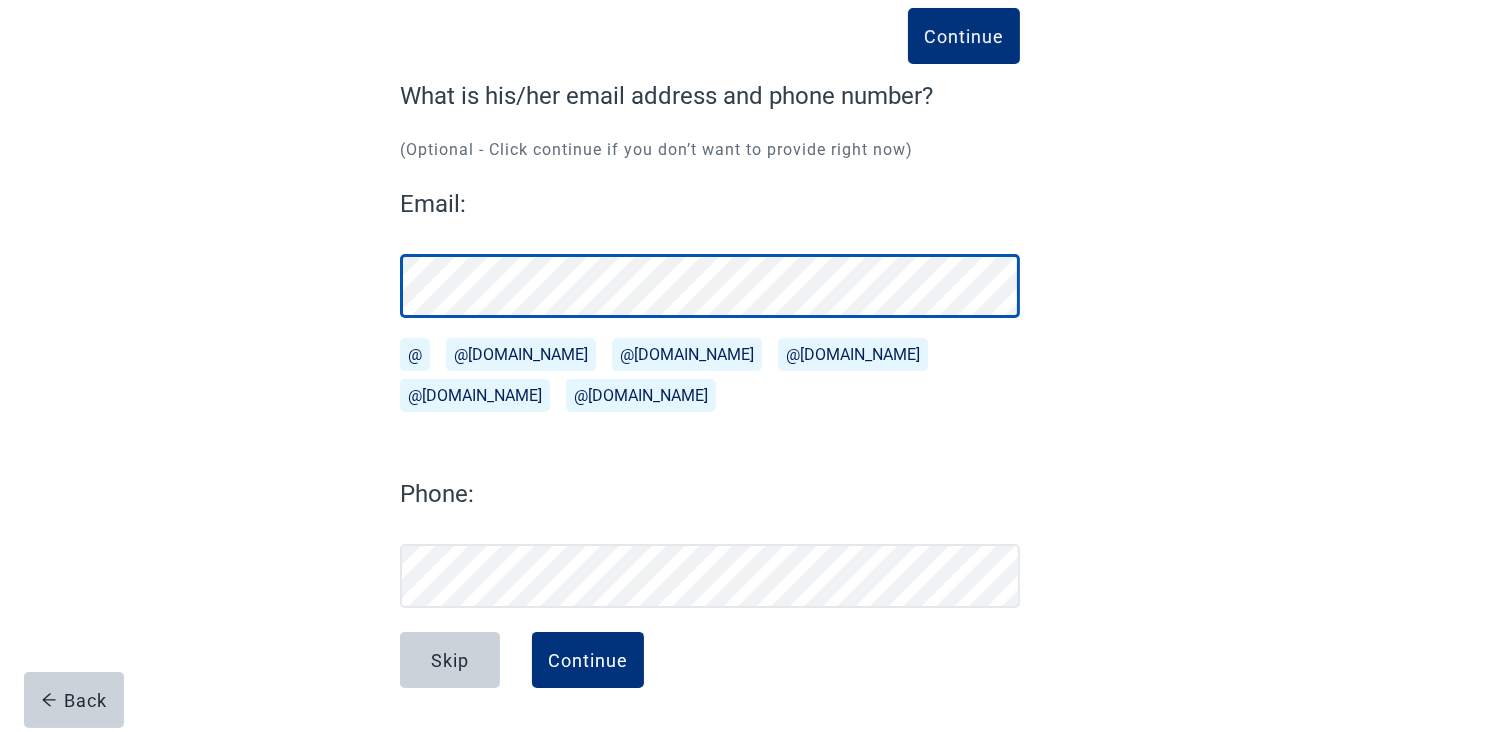 scroll, scrollTop: 114, scrollLeft: 0, axis: vertical 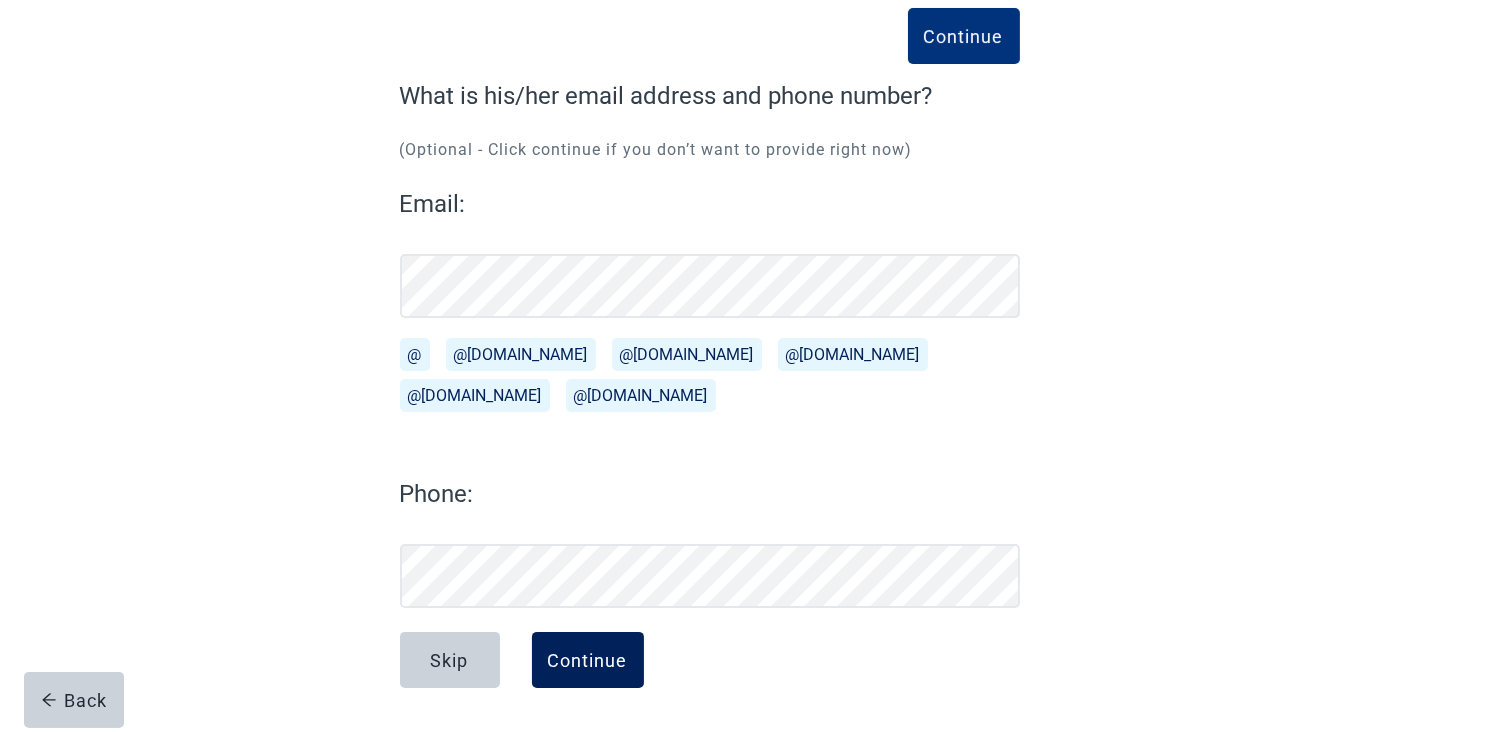 click on "Continue" at bounding box center (588, 660) 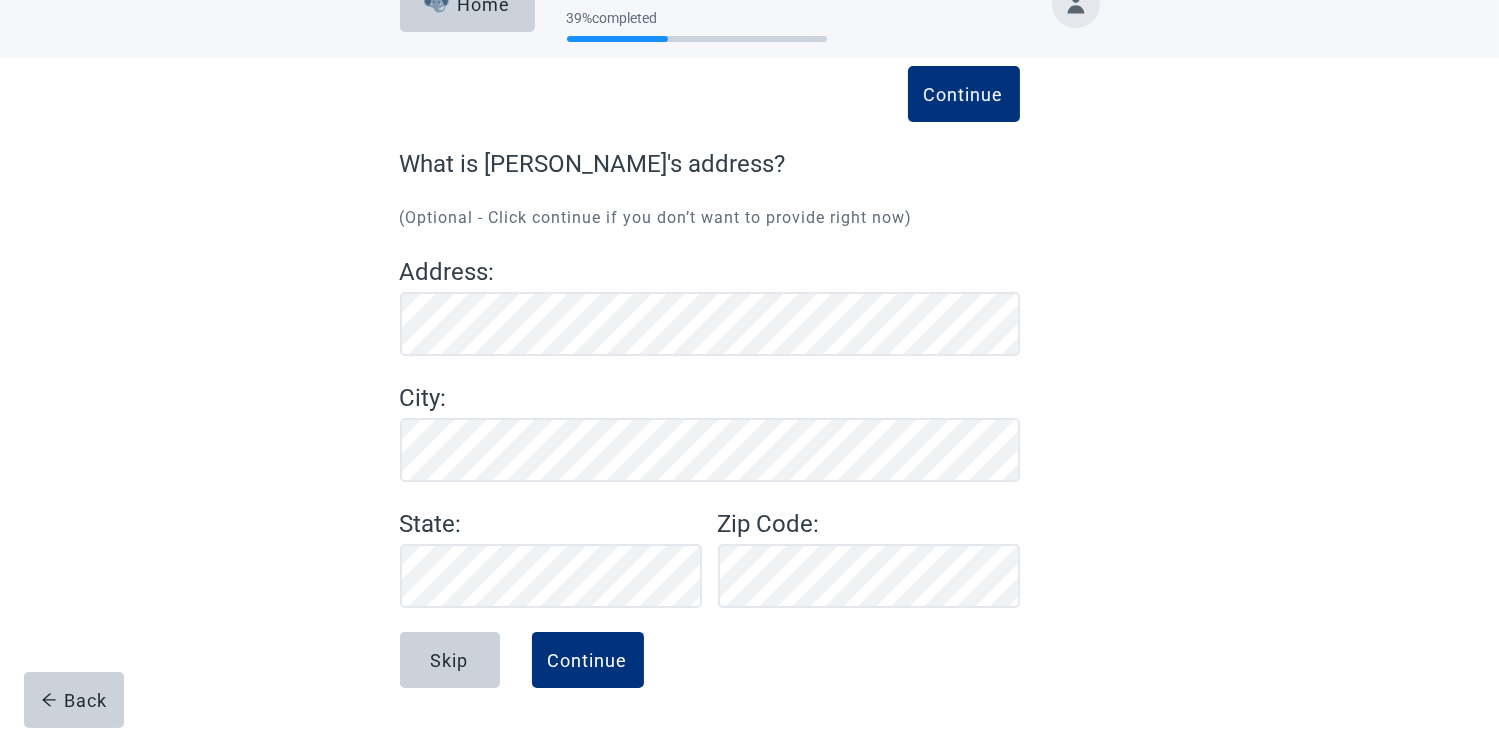 scroll, scrollTop: 46, scrollLeft: 0, axis: vertical 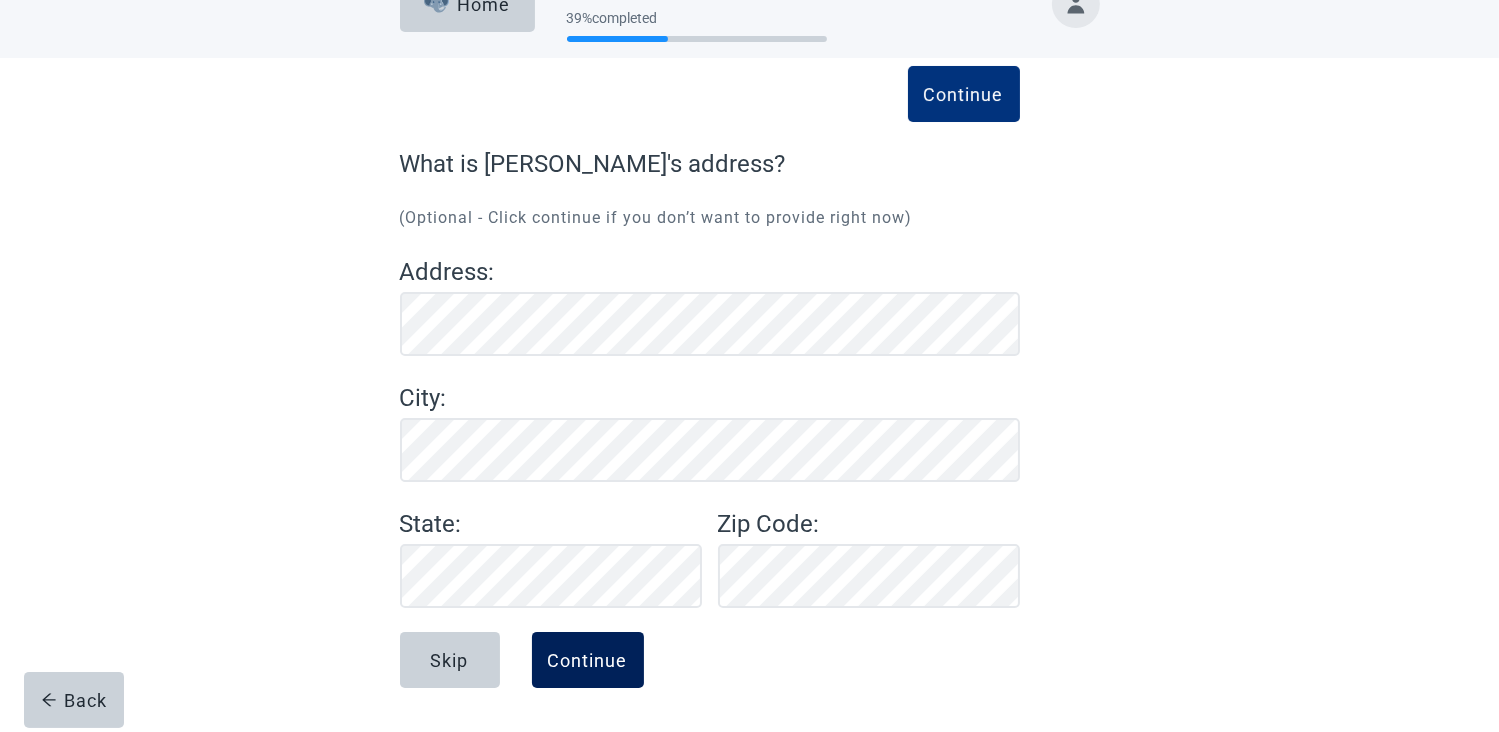 click on "Continue" at bounding box center (588, 660) 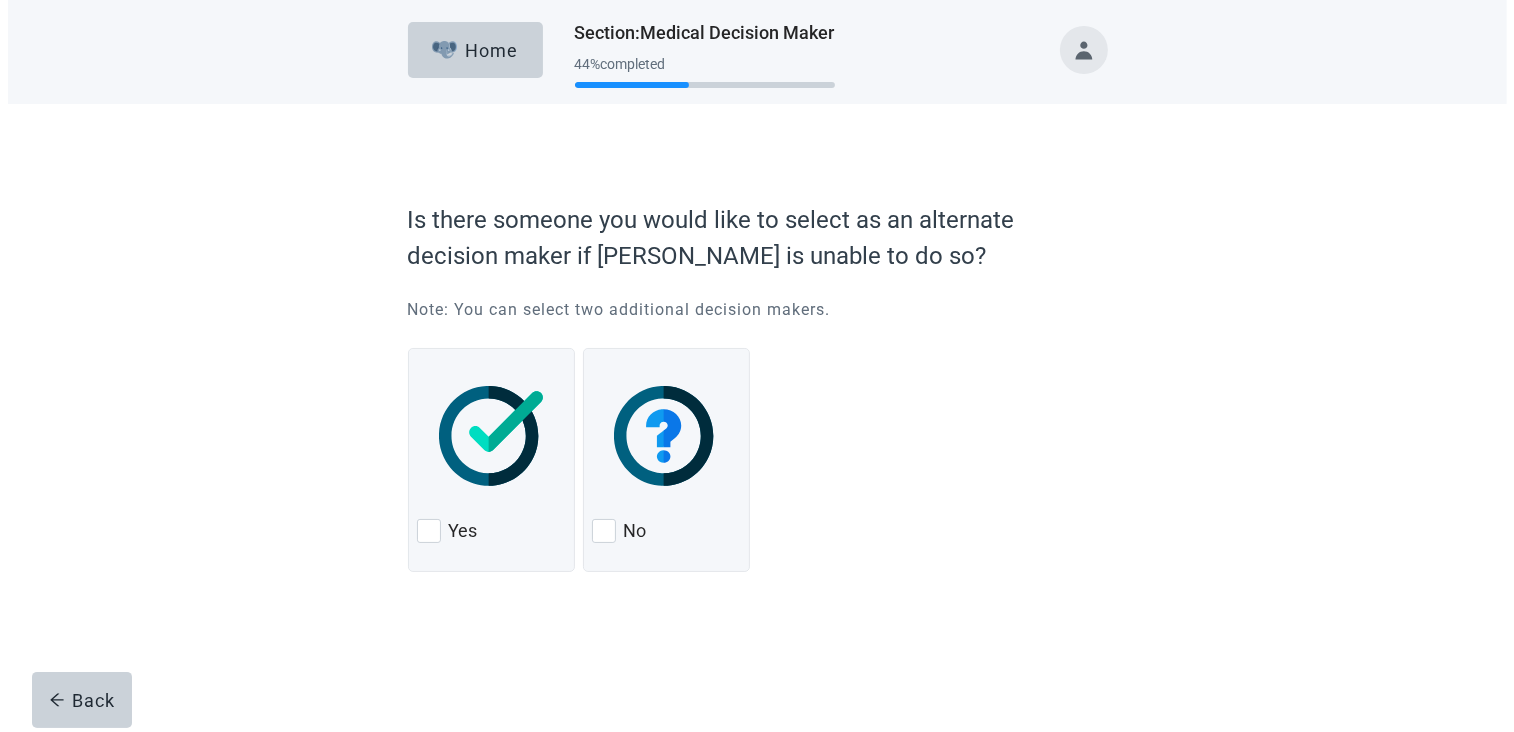 scroll, scrollTop: 0, scrollLeft: 0, axis: both 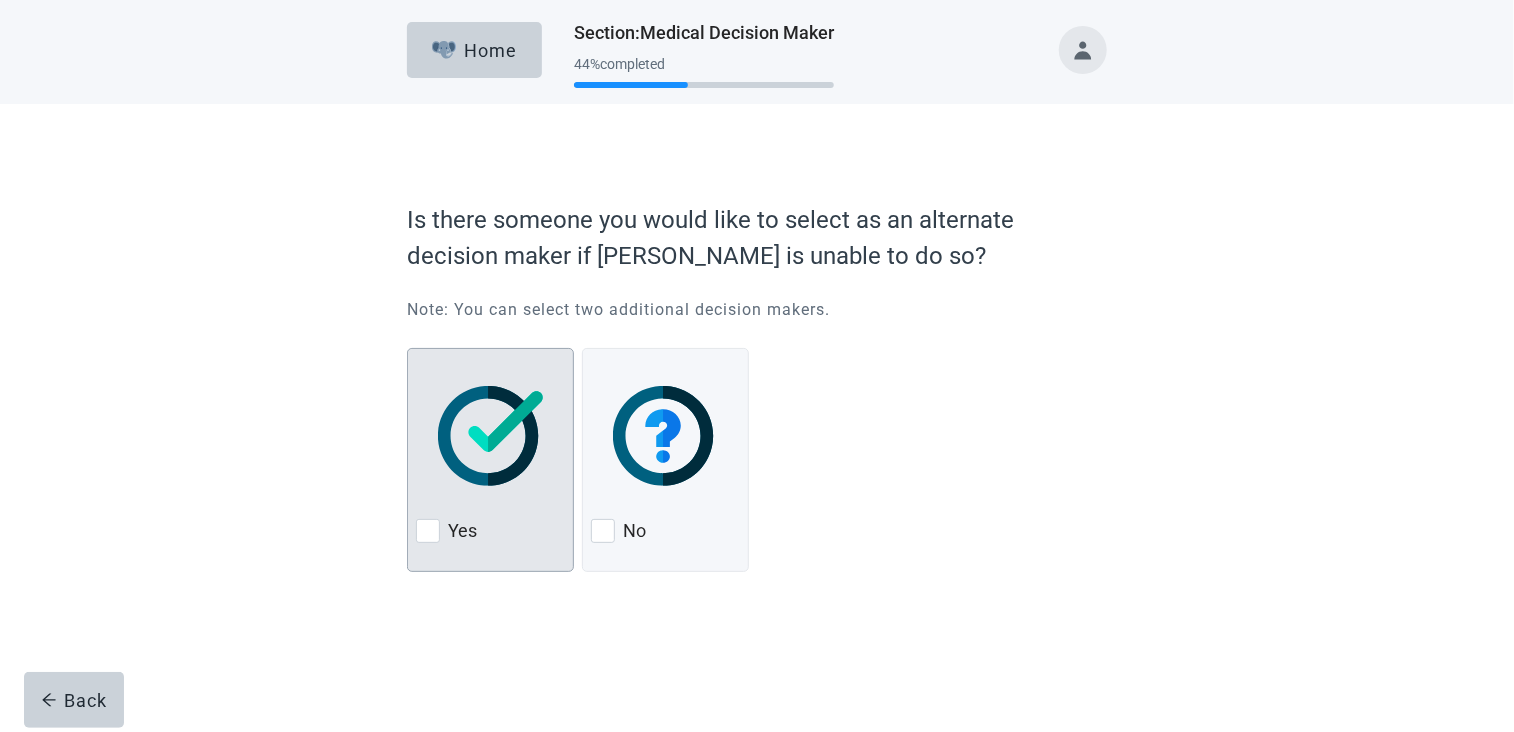 click at bounding box center (428, 531) 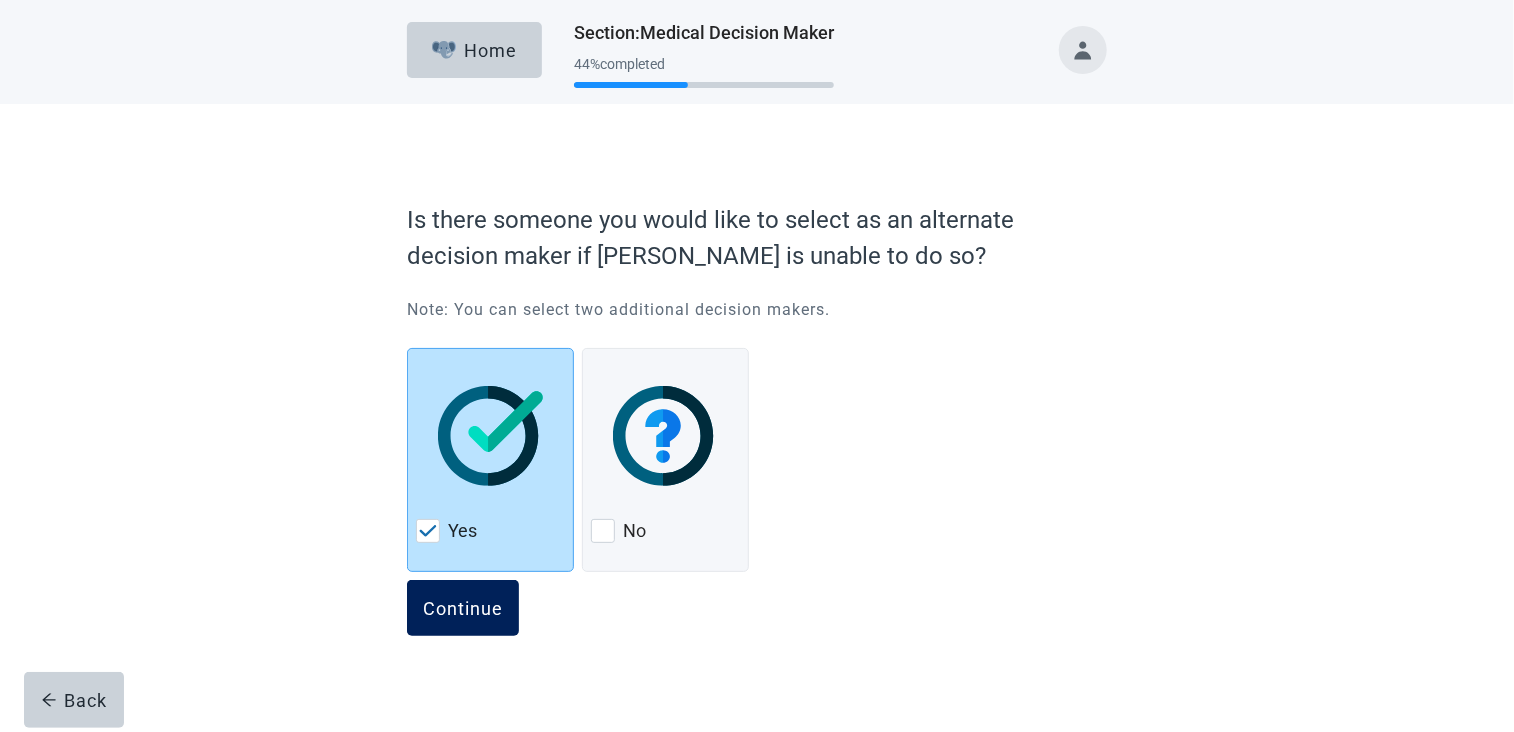 click on "Continue" at bounding box center [463, 608] 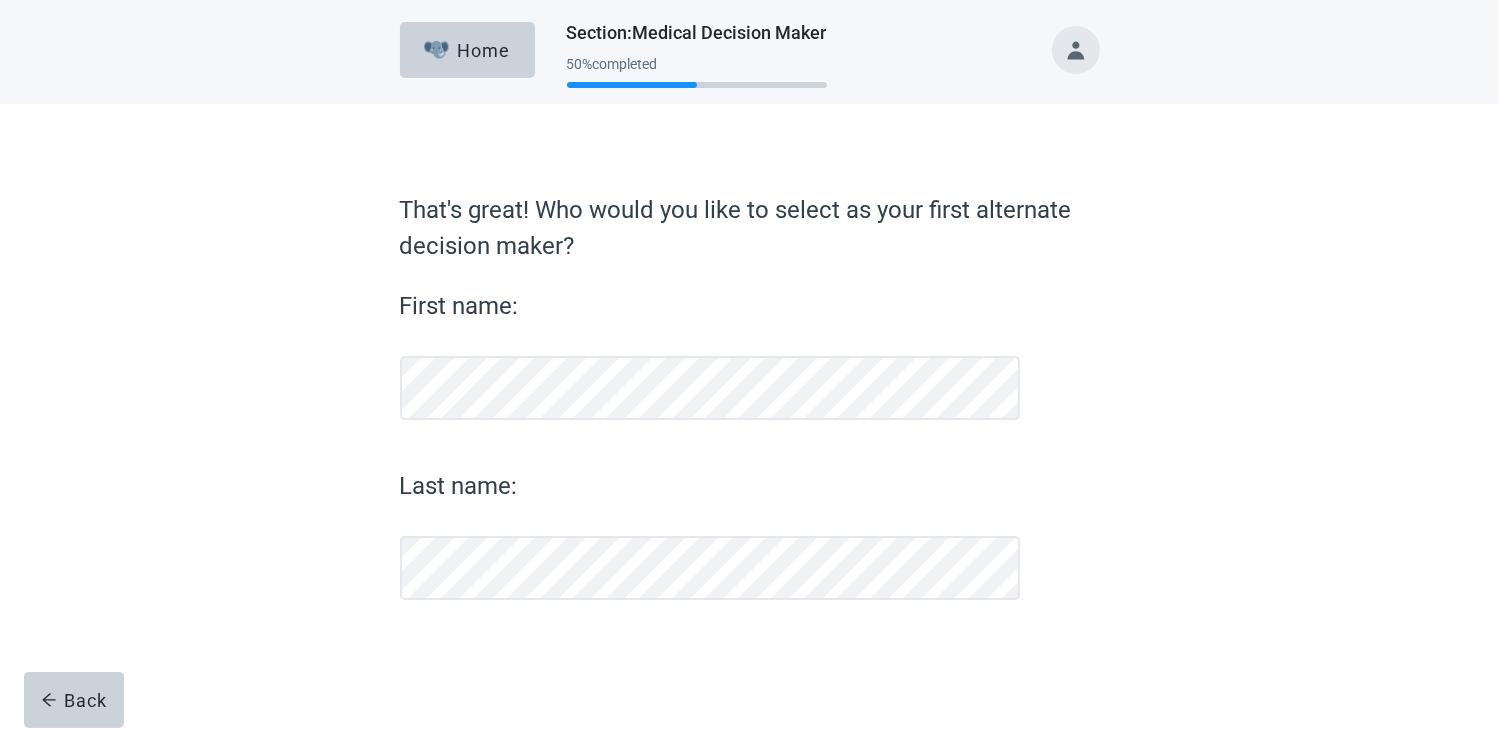 scroll, scrollTop: 0, scrollLeft: 0, axis: both 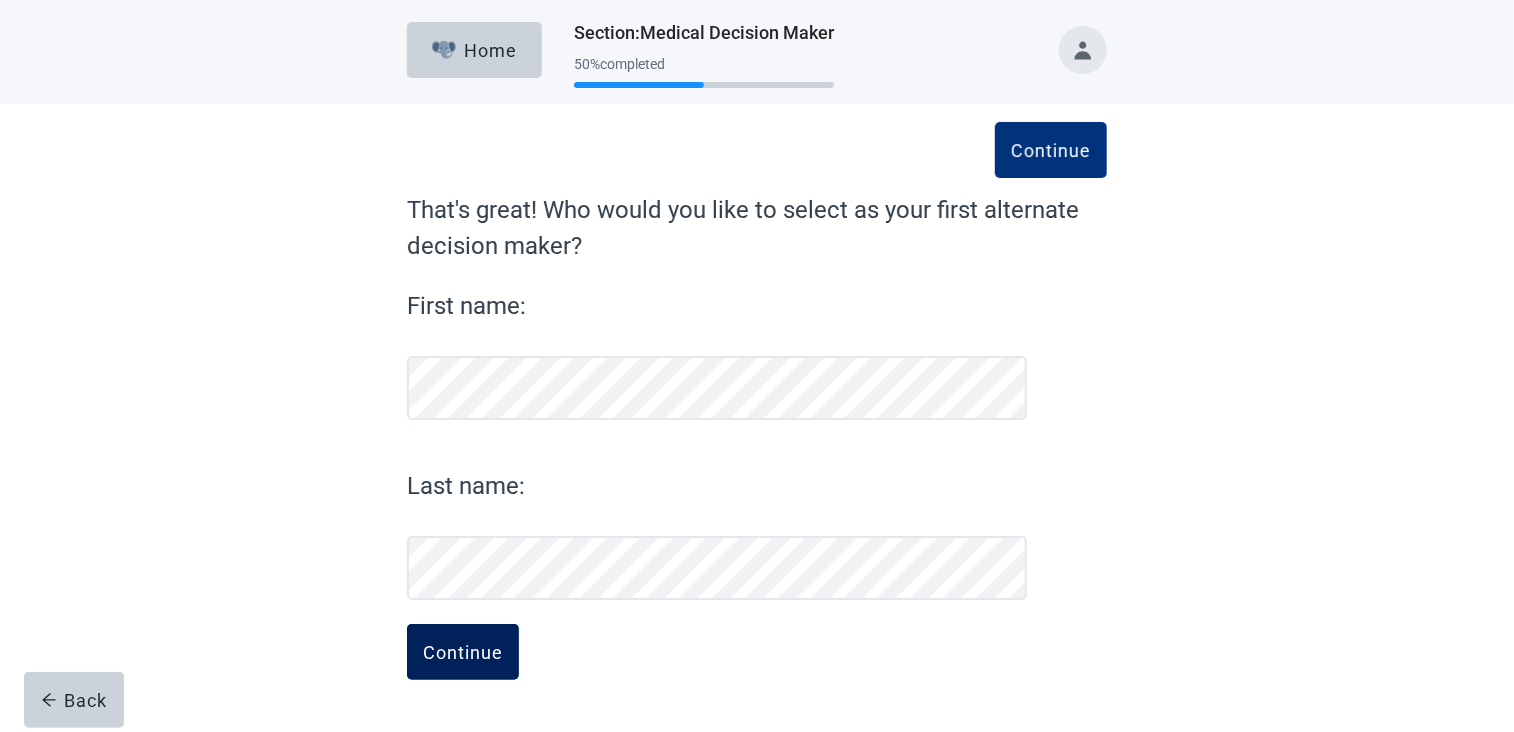 click on "Continue" at bounding box center [463, 652] 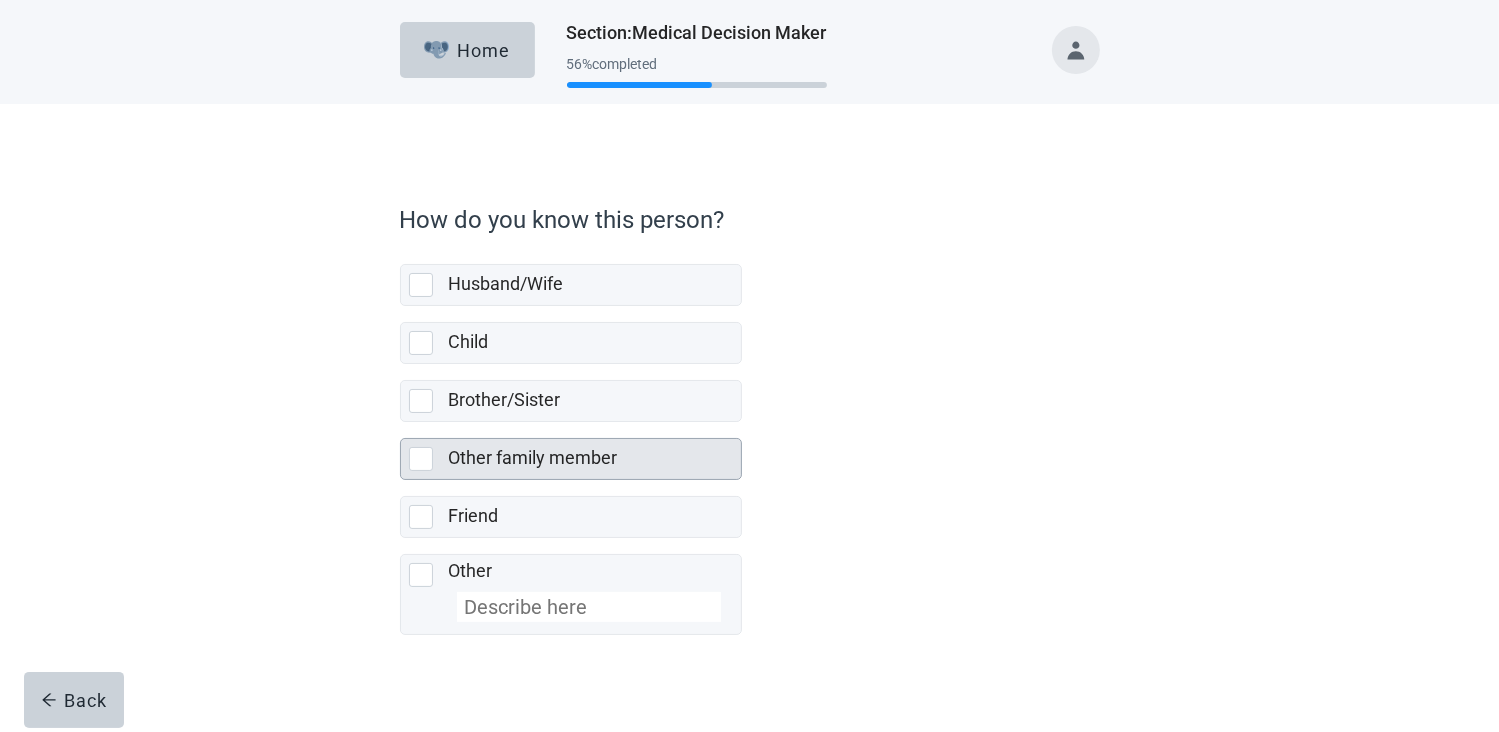 click at bounding box center (421, 459) 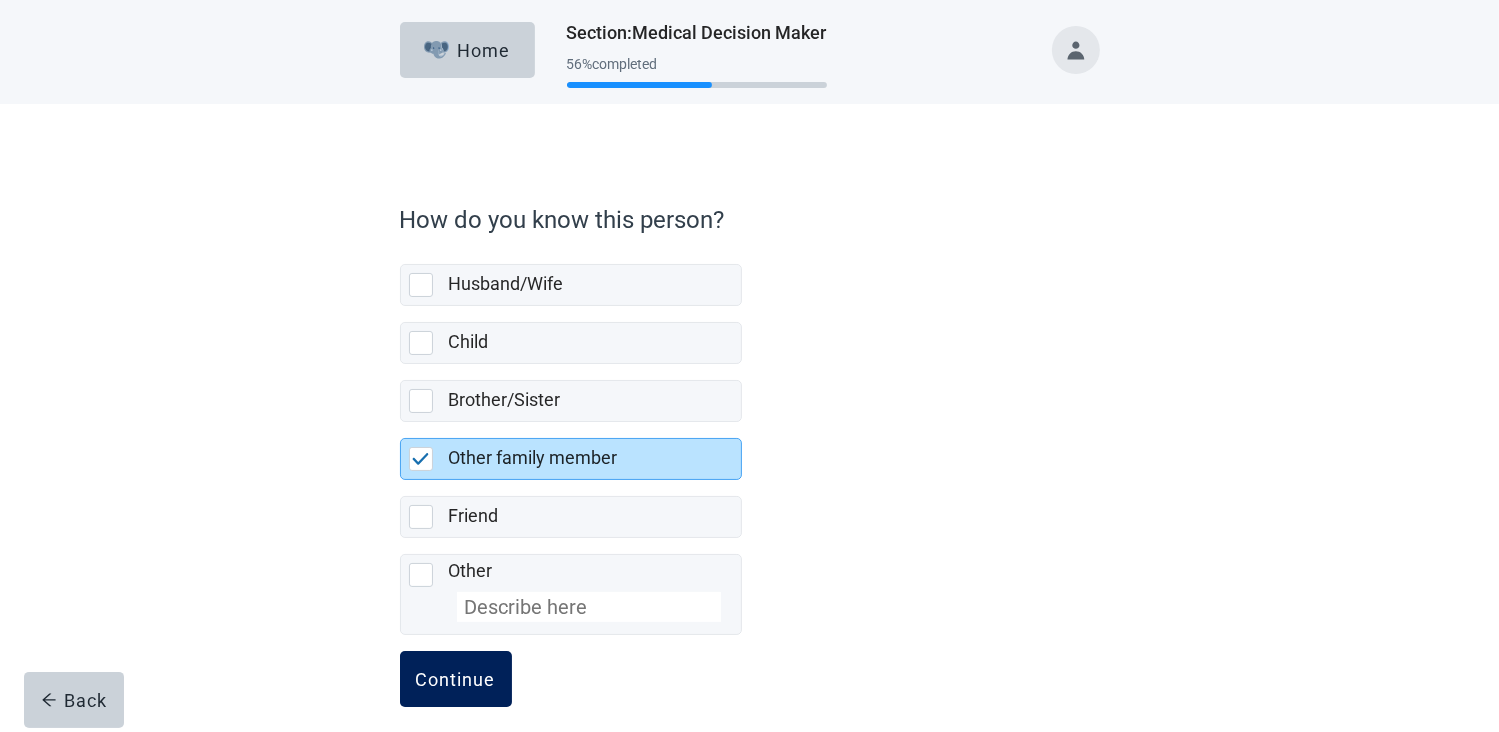 click on "Continue" at bounding box center [456, 679] 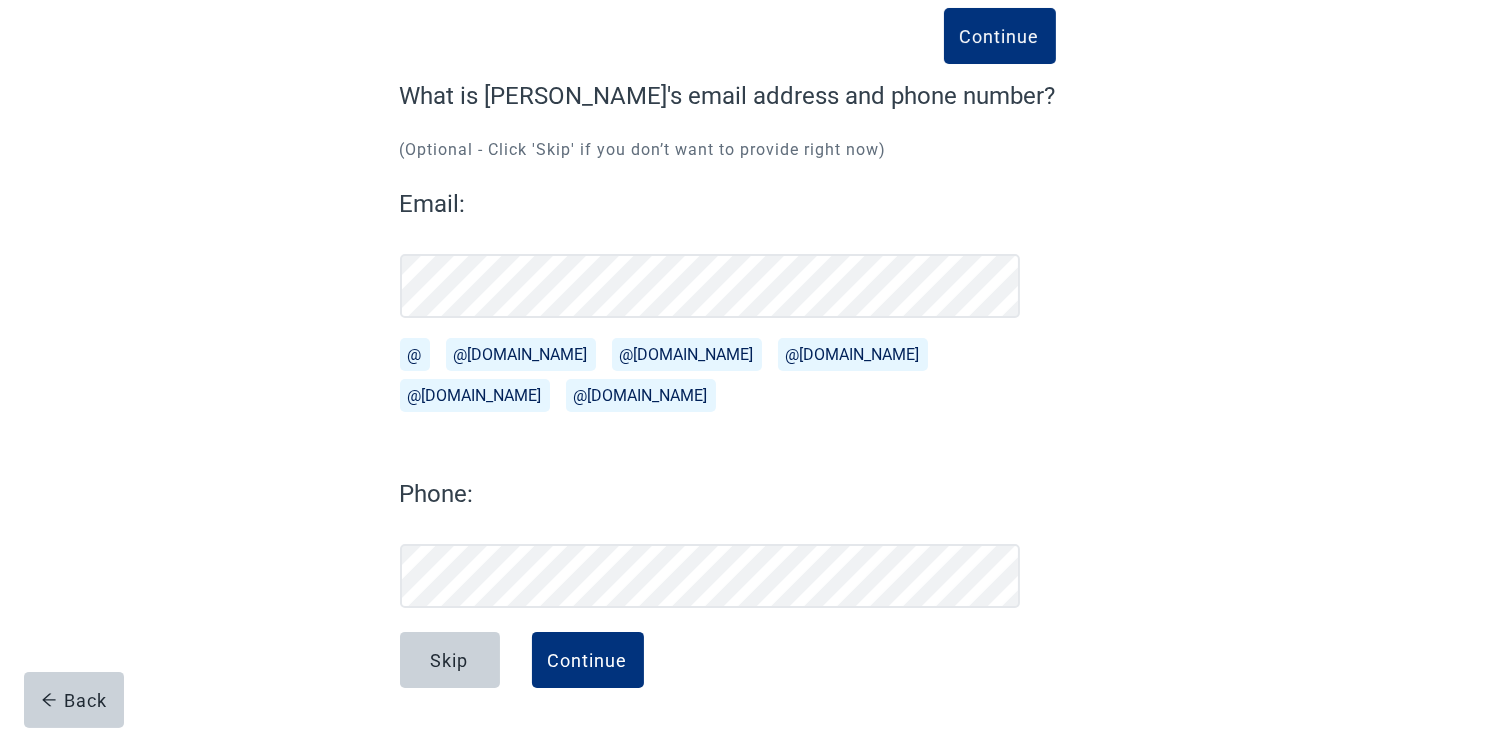 scroll, scrollTop: 114, scrollLeft: 0, axis: vertical 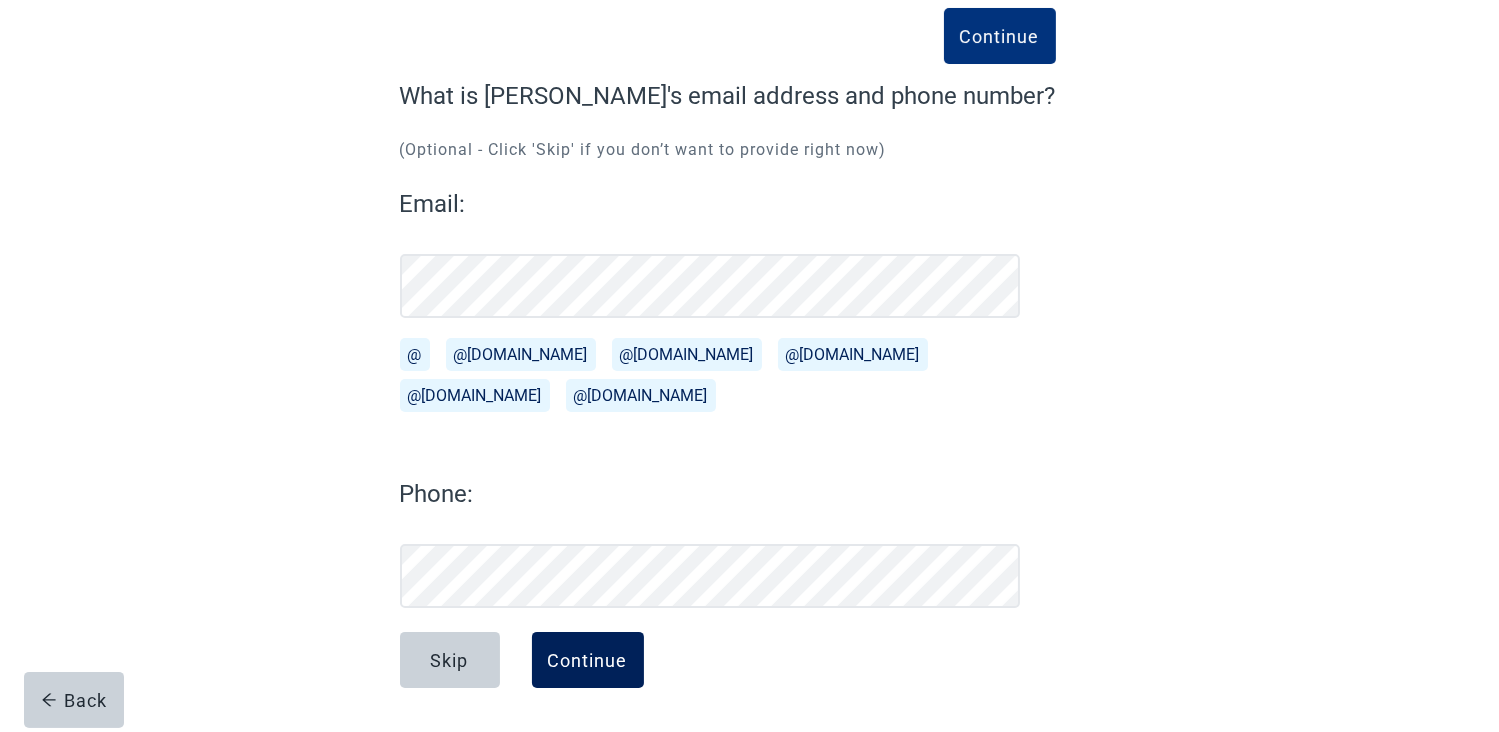 click on "Continue" at bounding box center [588, 660] 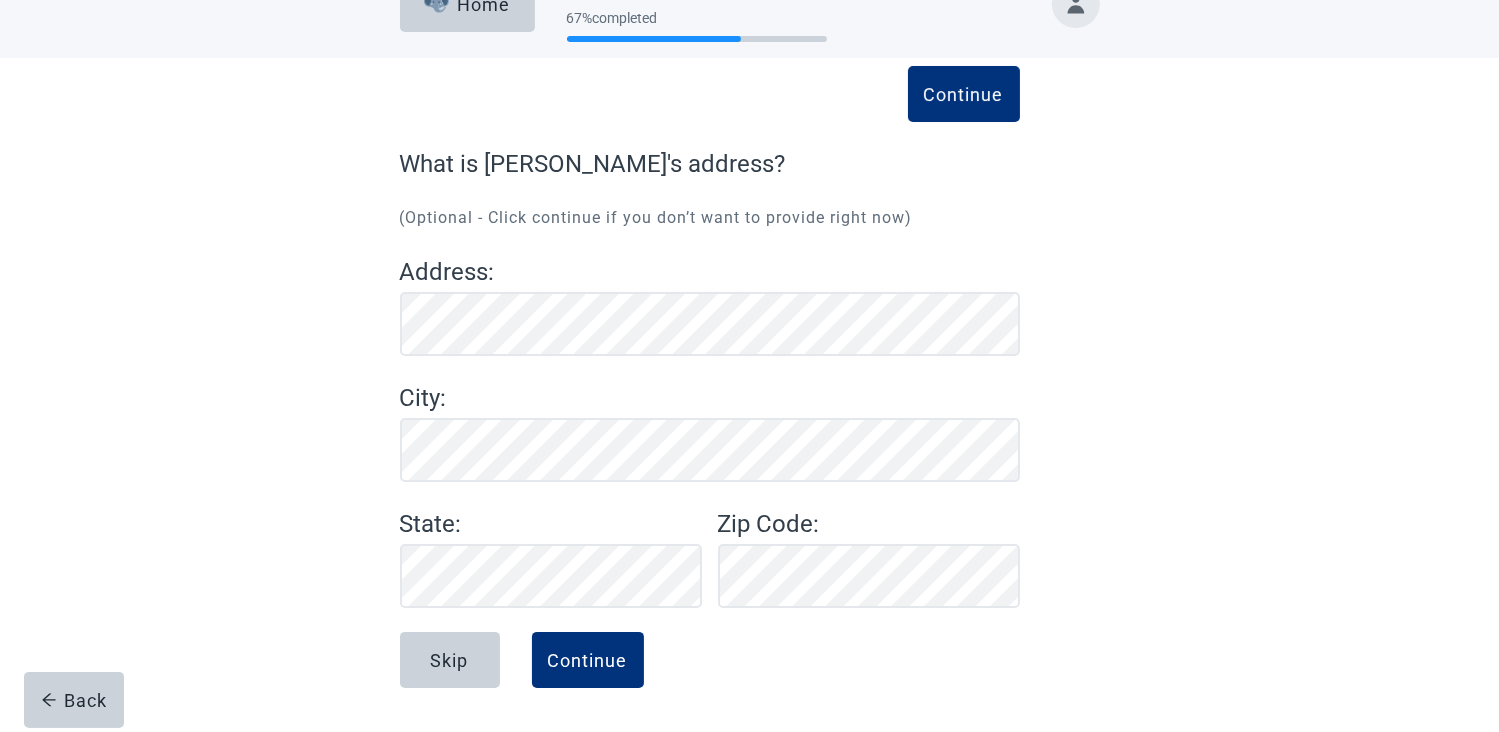scroll, scrollTop: 46, scrollLeft: 0, axis: vertical 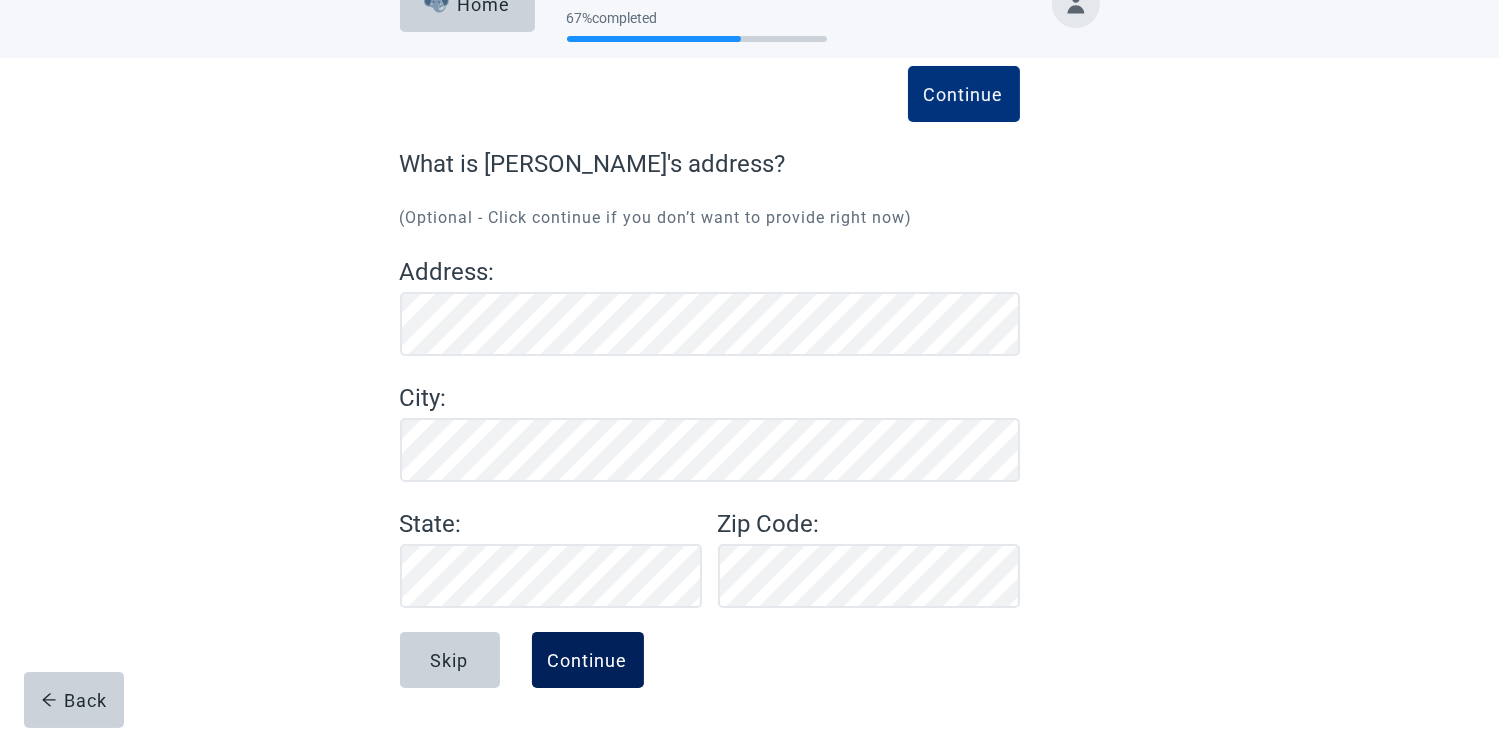 click on "Continue" at bounding box center [588, 660] 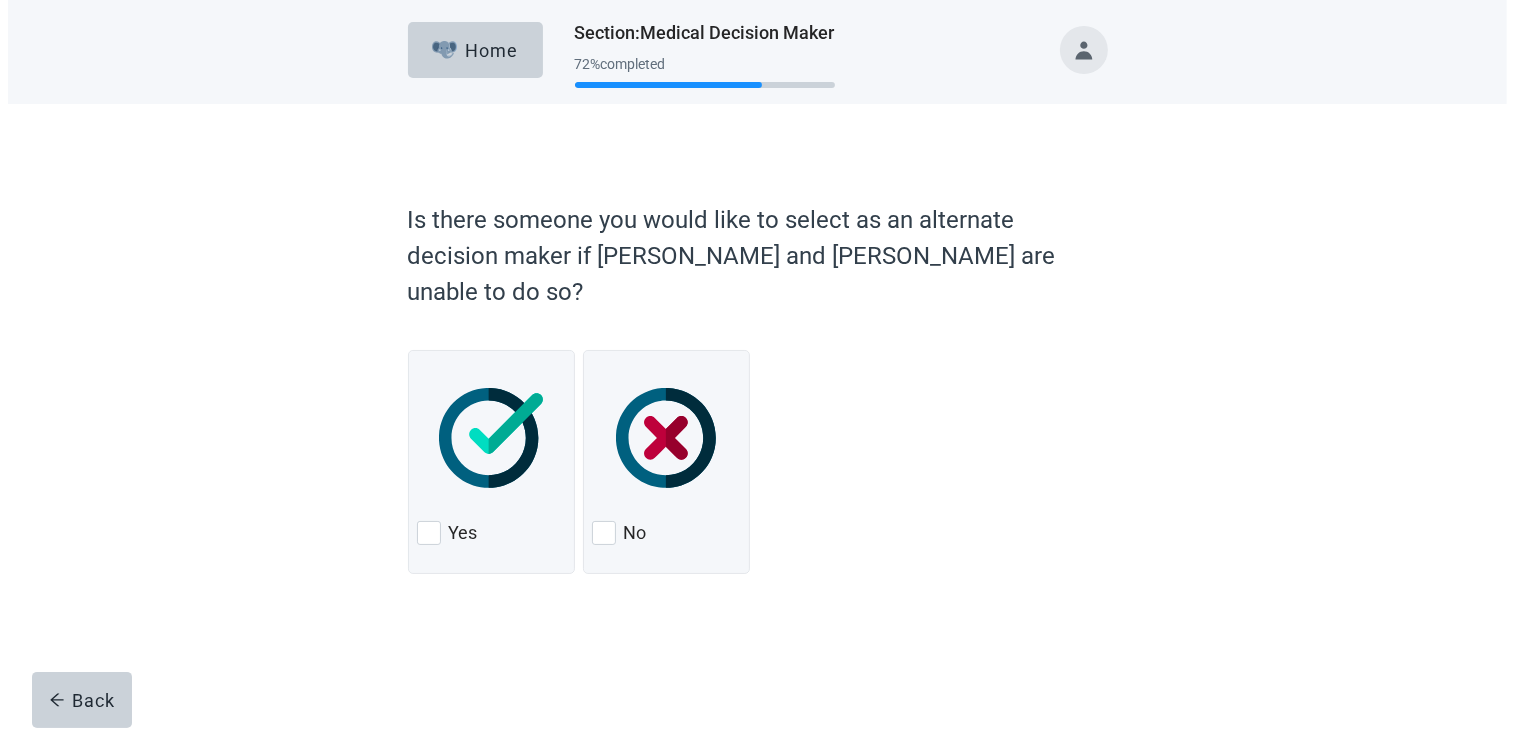 scroll, scrollTop: 0, scrollLeft: 0, axis: both 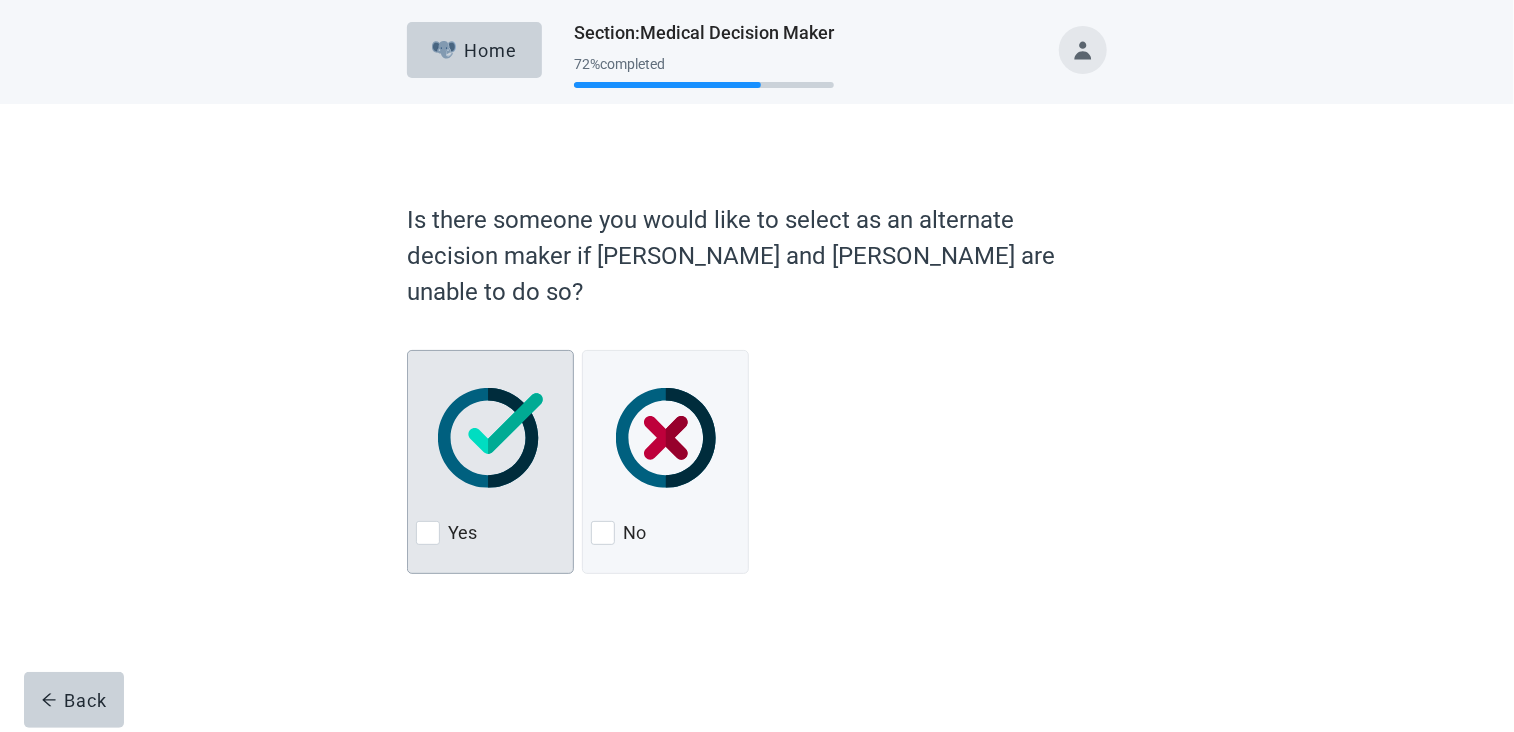 click at bounding box center (428, 533) 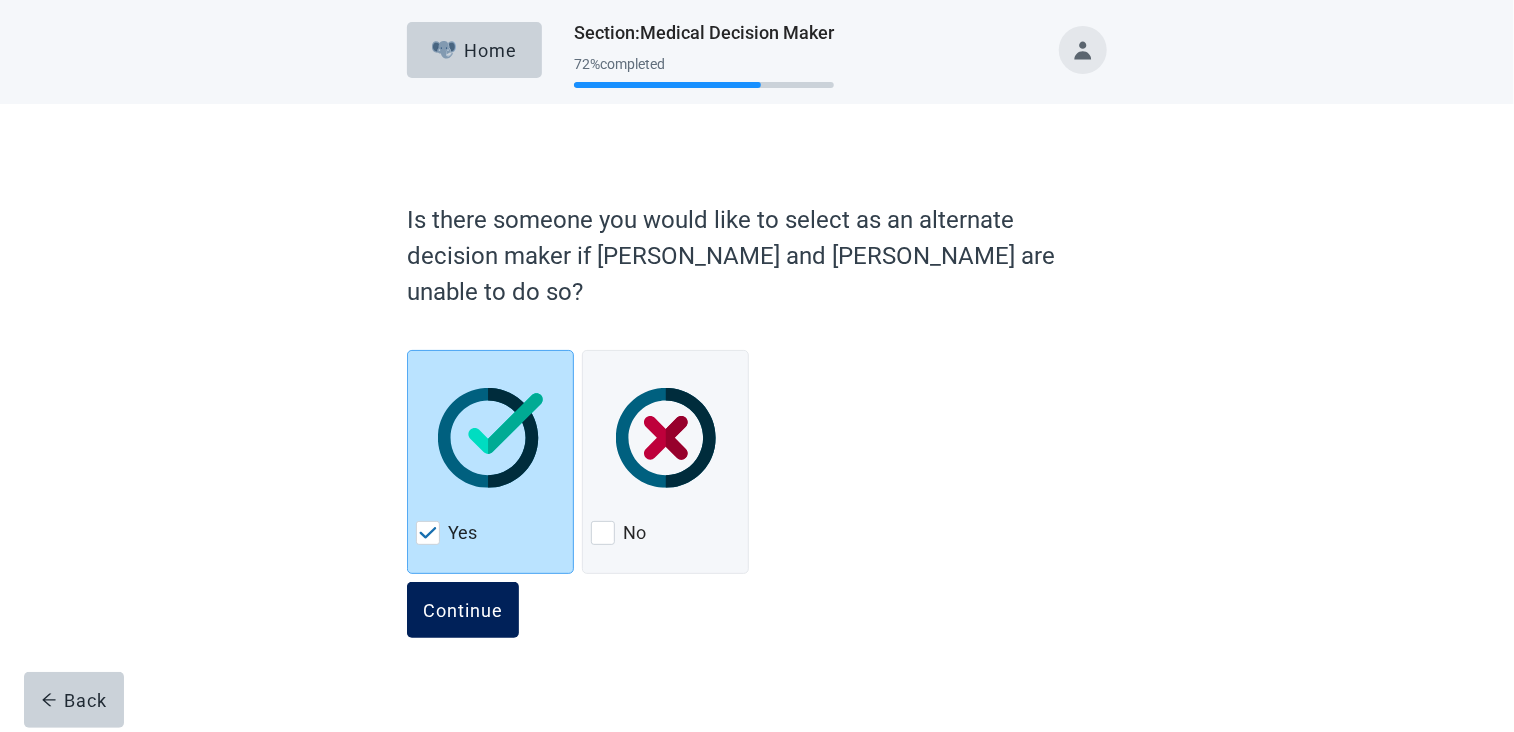 click on "Continue" at bounding box center [463, 610] 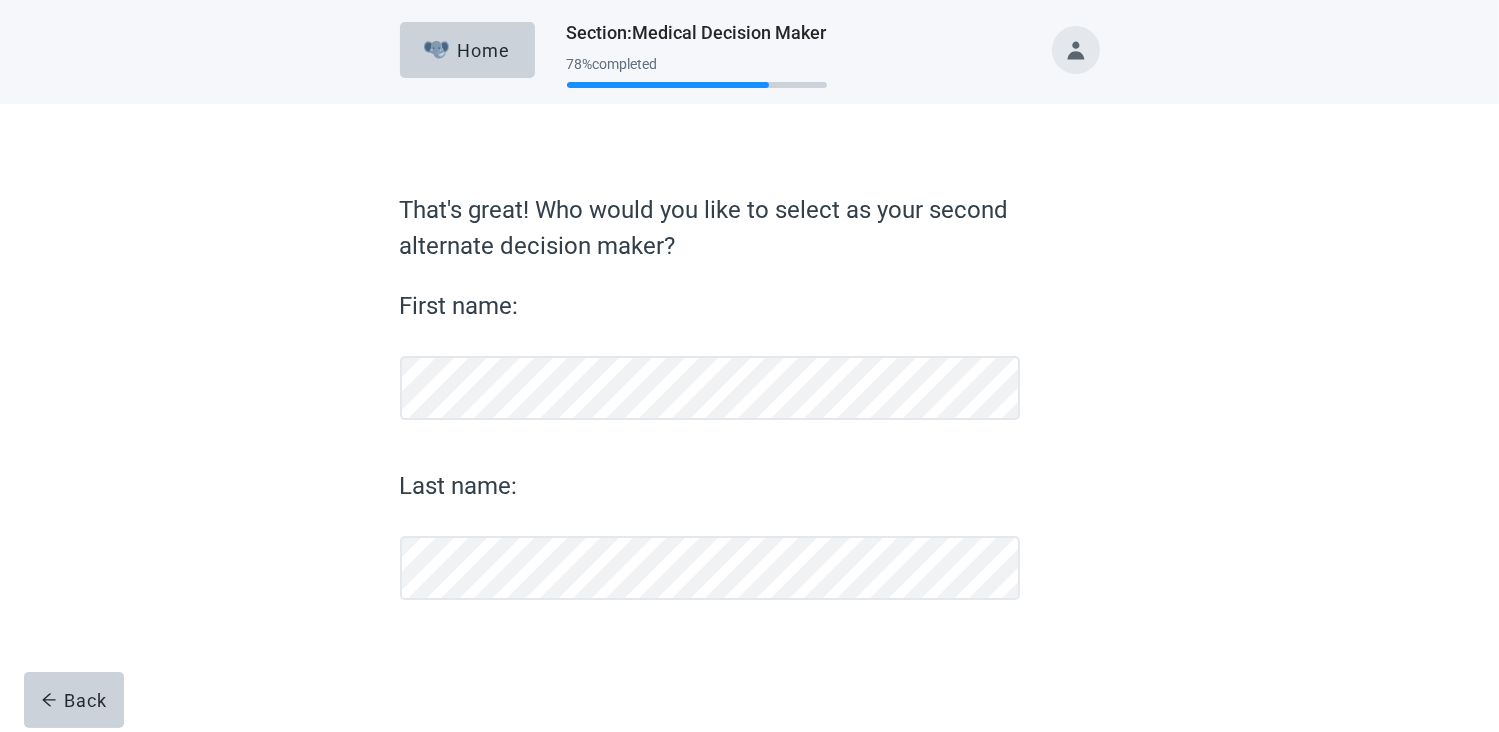 scroll, scrollTop: 0, scrollLeft: 0, axis: both 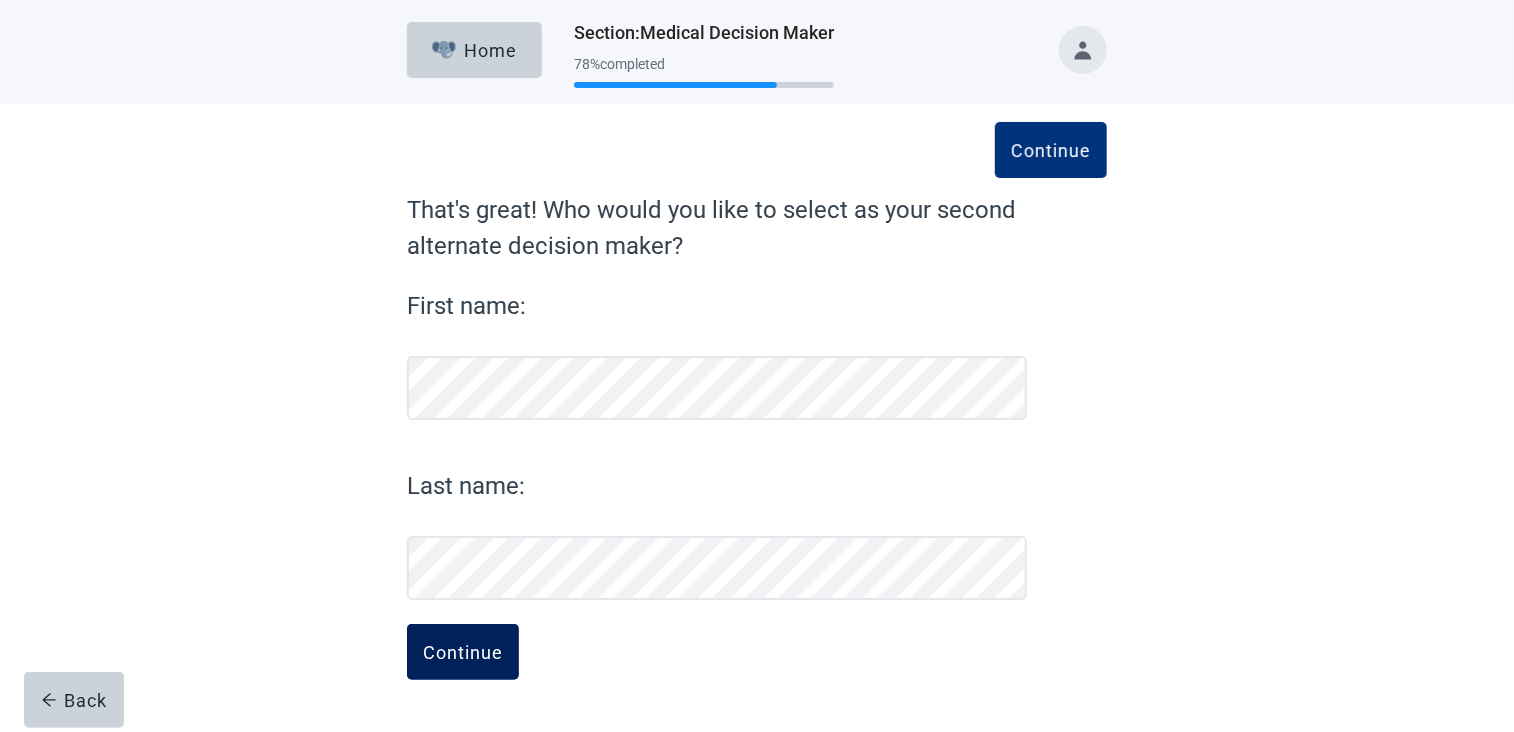 click on "Continue" at bounding box center (463, 652) 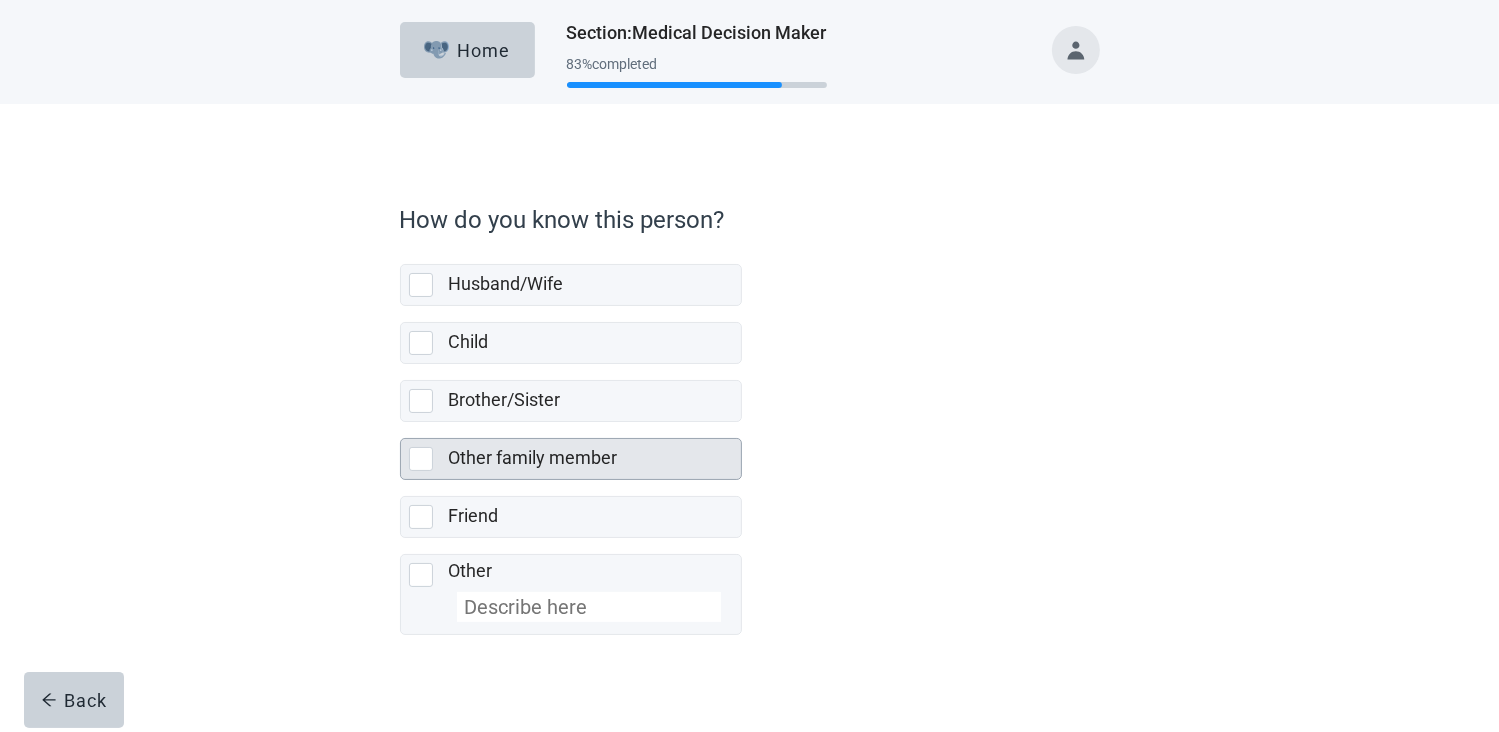 click at bounding box center [421, 459] 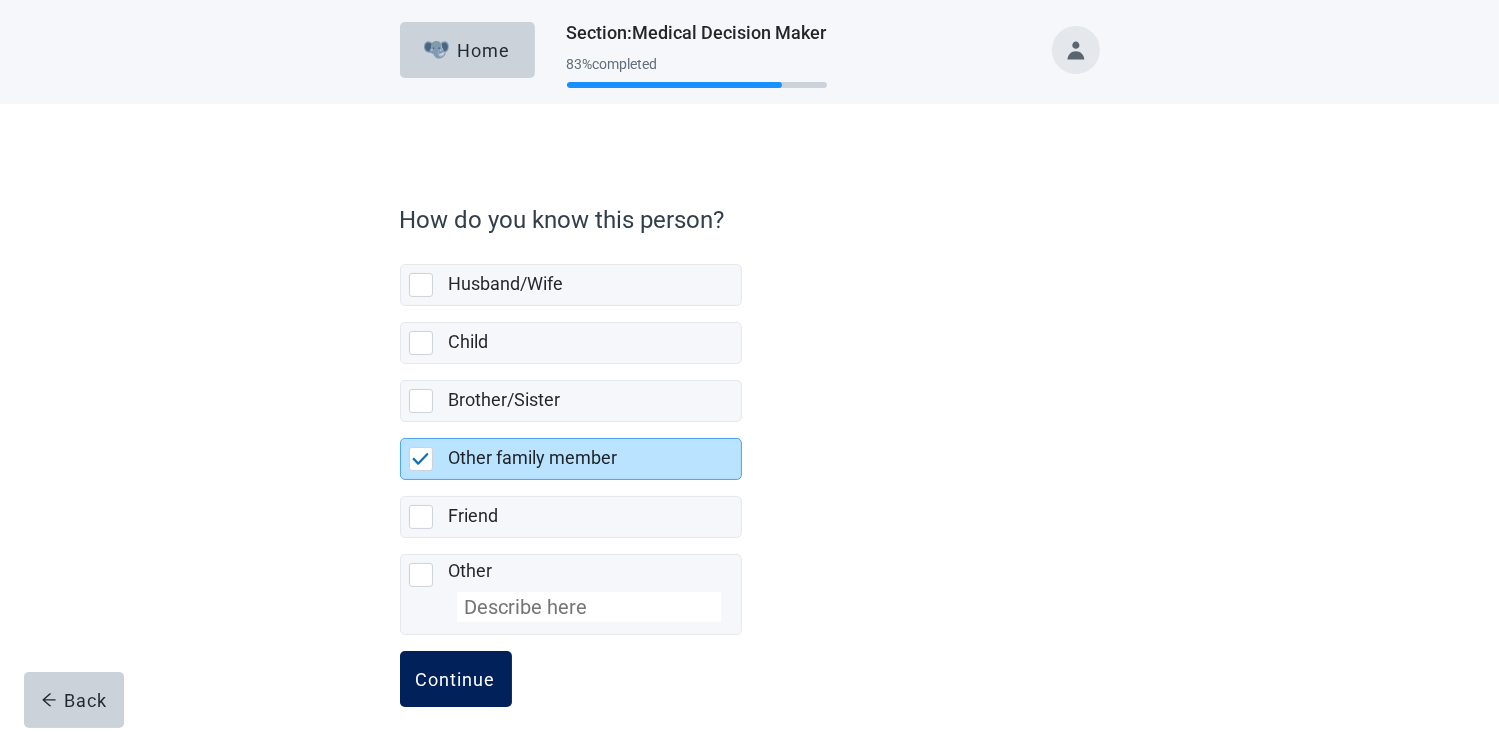 click on "Continue" at bounding box center (456, 679) 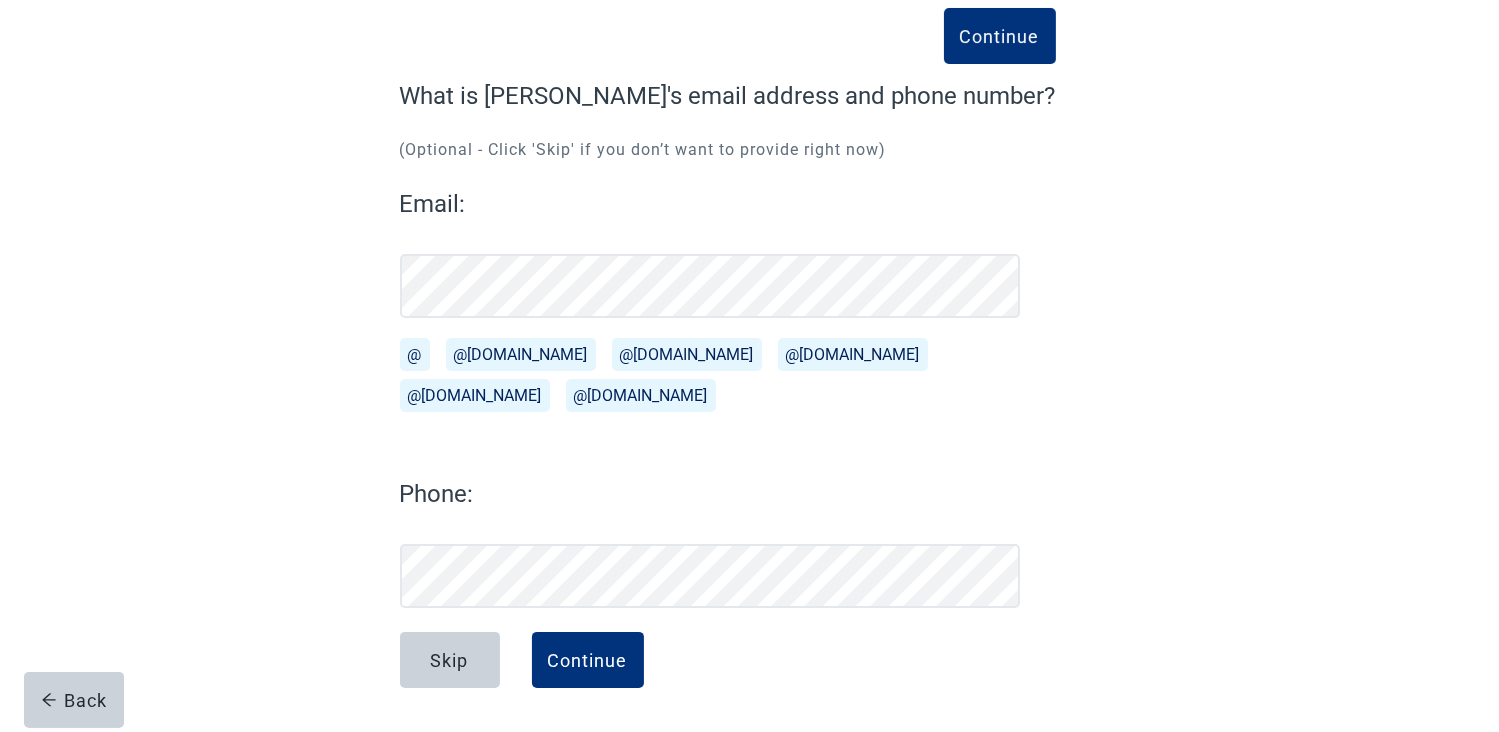 scroll, scrollTop: 114, scrollLeft: 0, axis: vertical 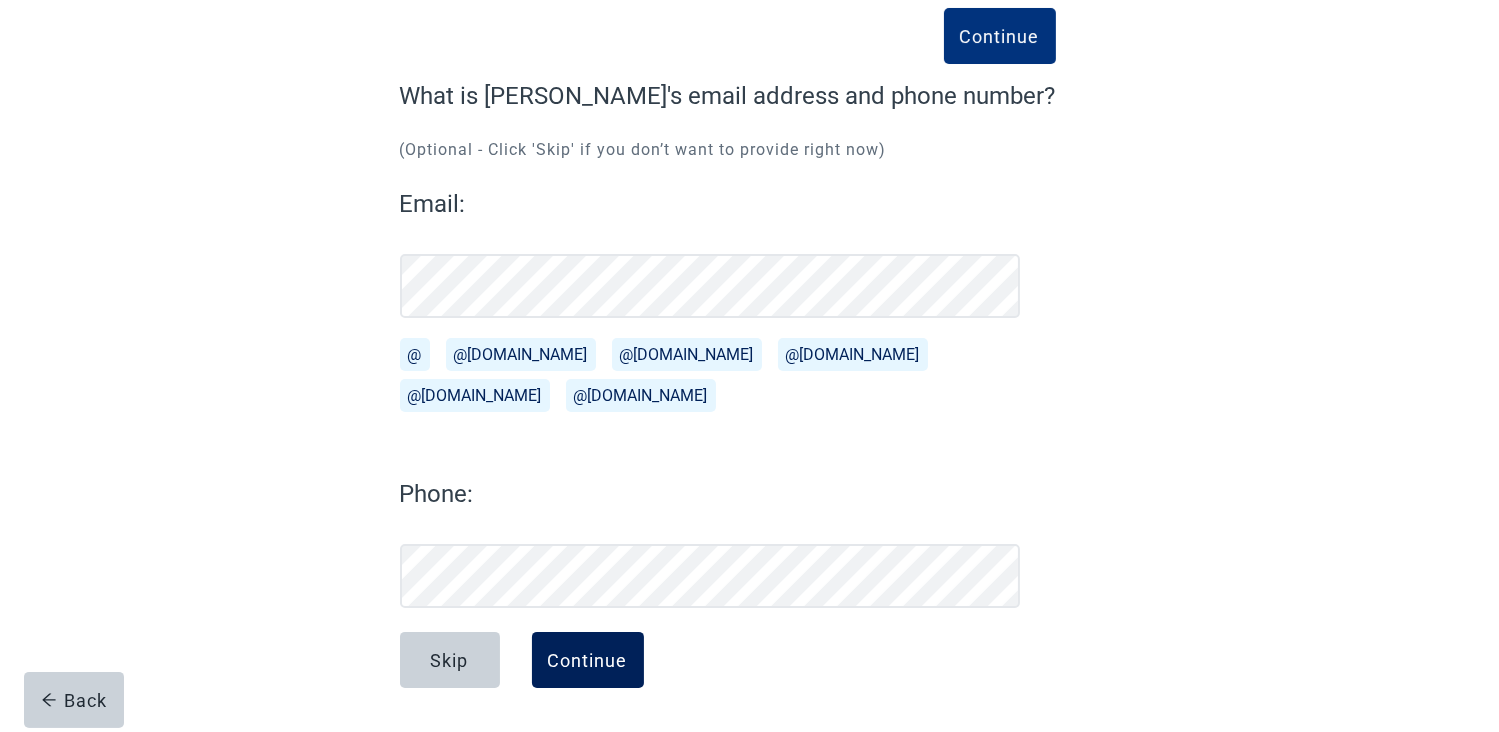 click on "Continue" at bounding box center (588, 660) 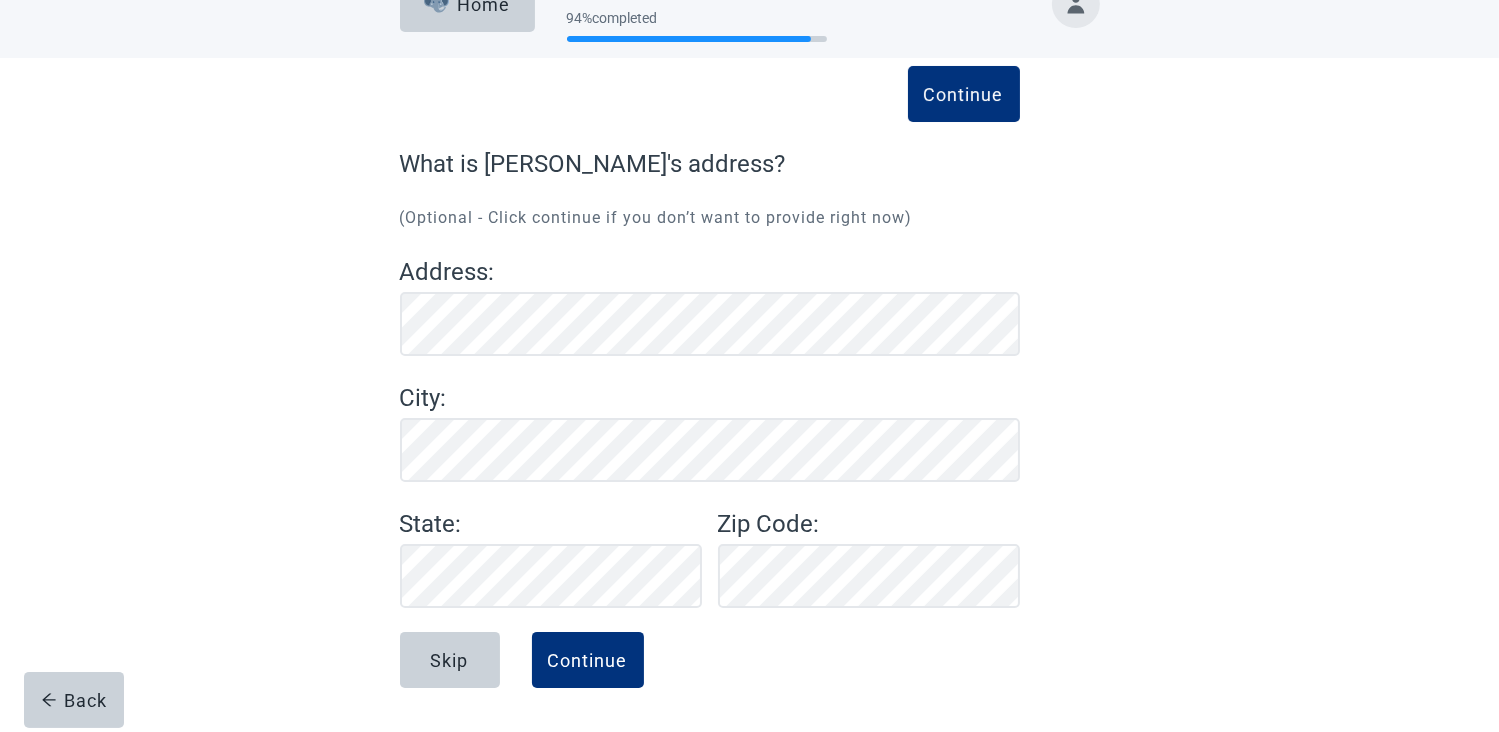 scroll, scrollTop: 46, scrollLeft: 0, axis: vertical 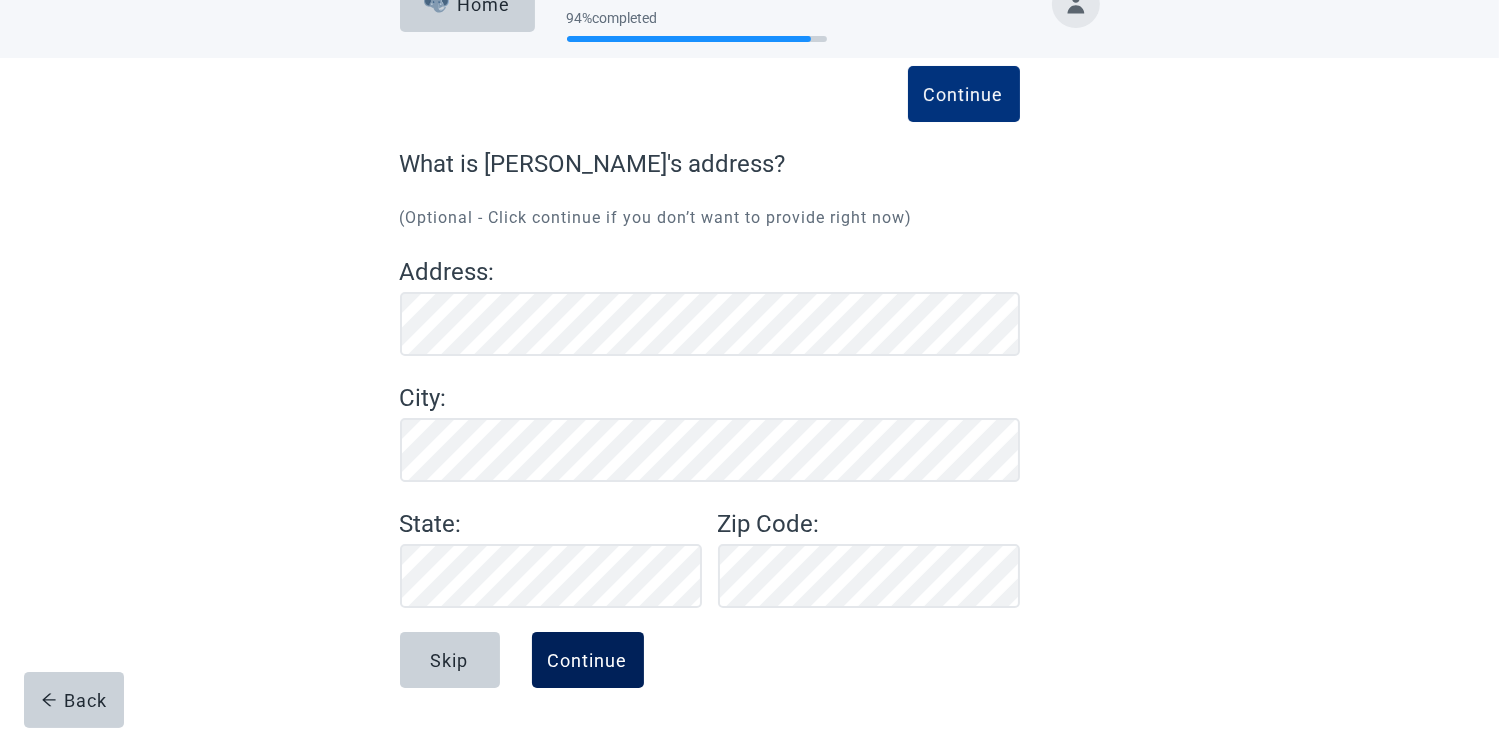 click on "Continue" at bounding box center (588, 660) 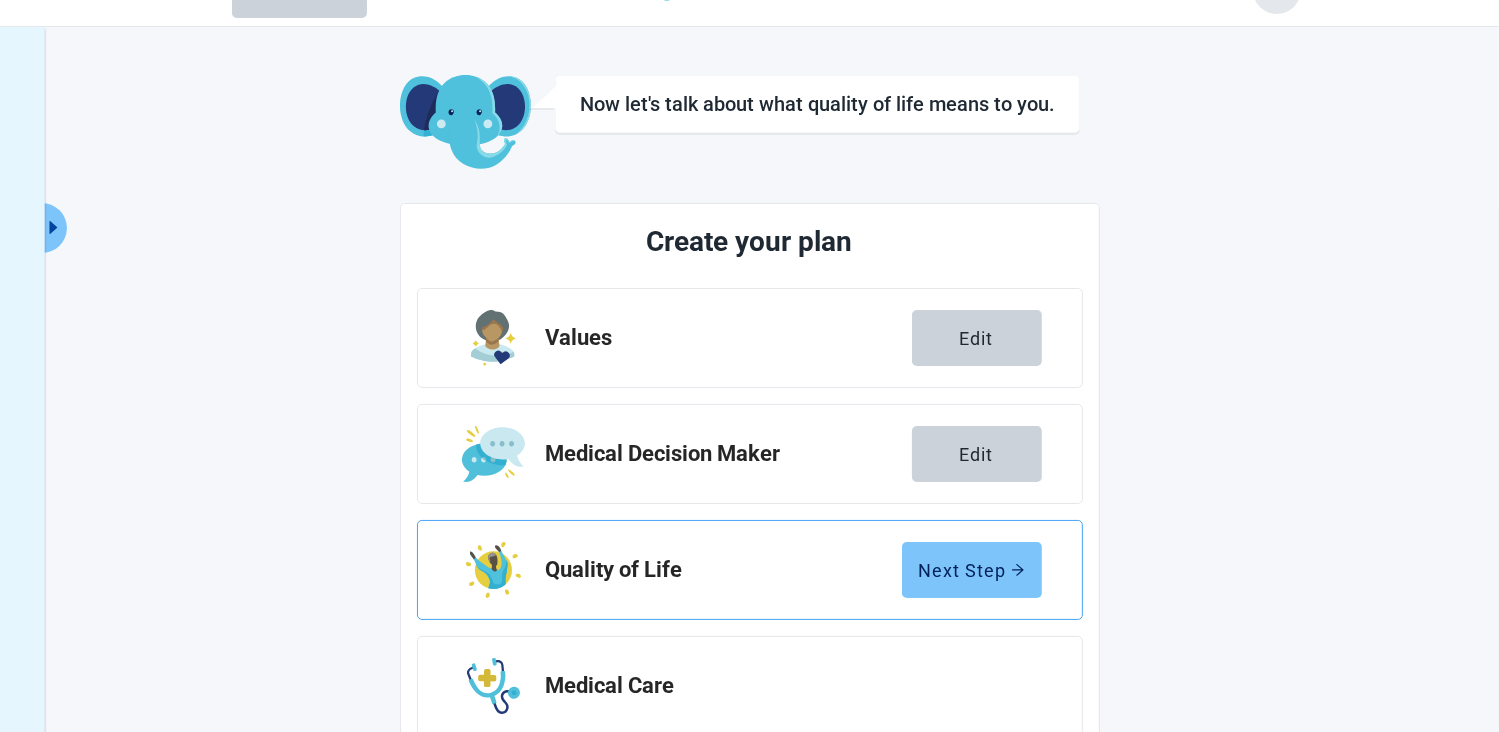 click on "Next Step" at bounding box center (972, 570) 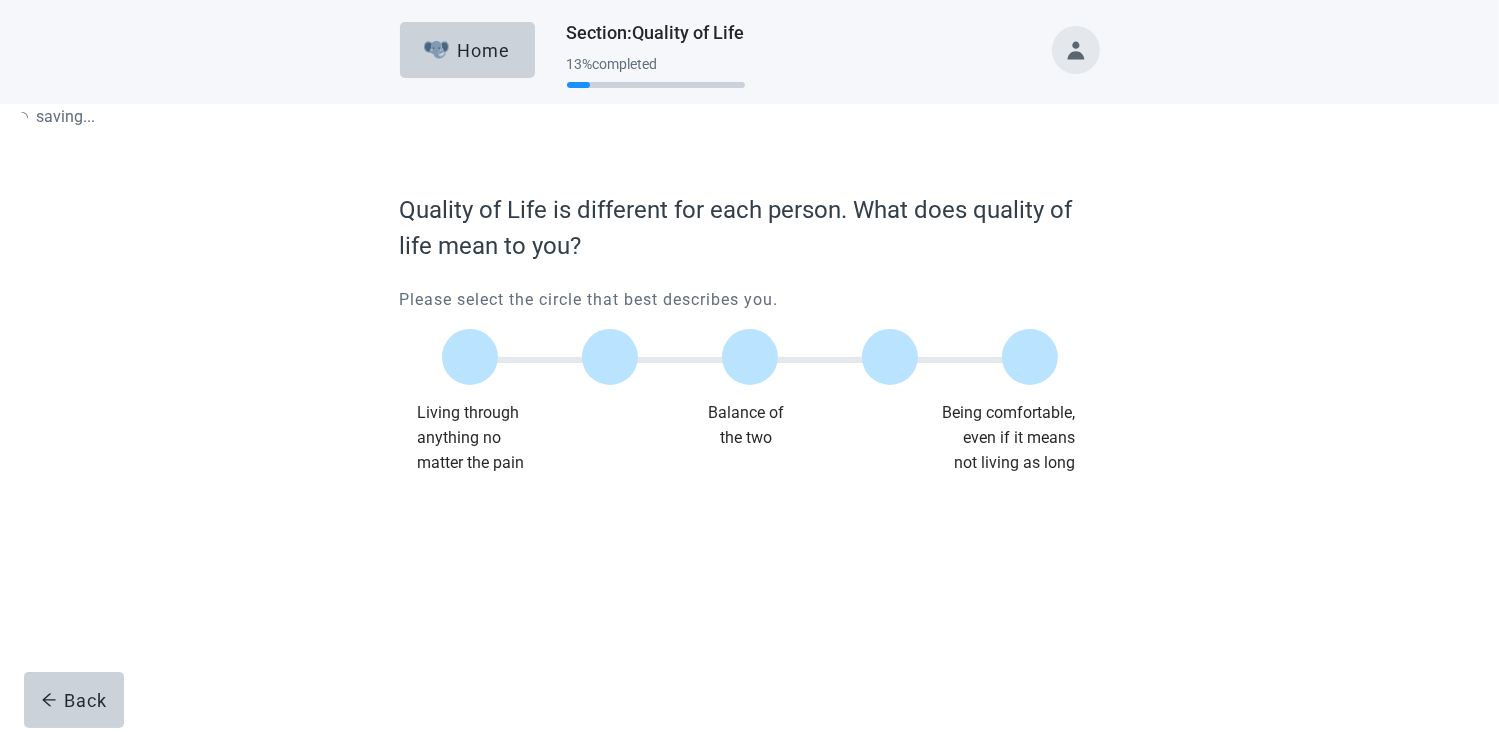 scroll, scrollTop: 0, scrollLeft: 0, axis: both 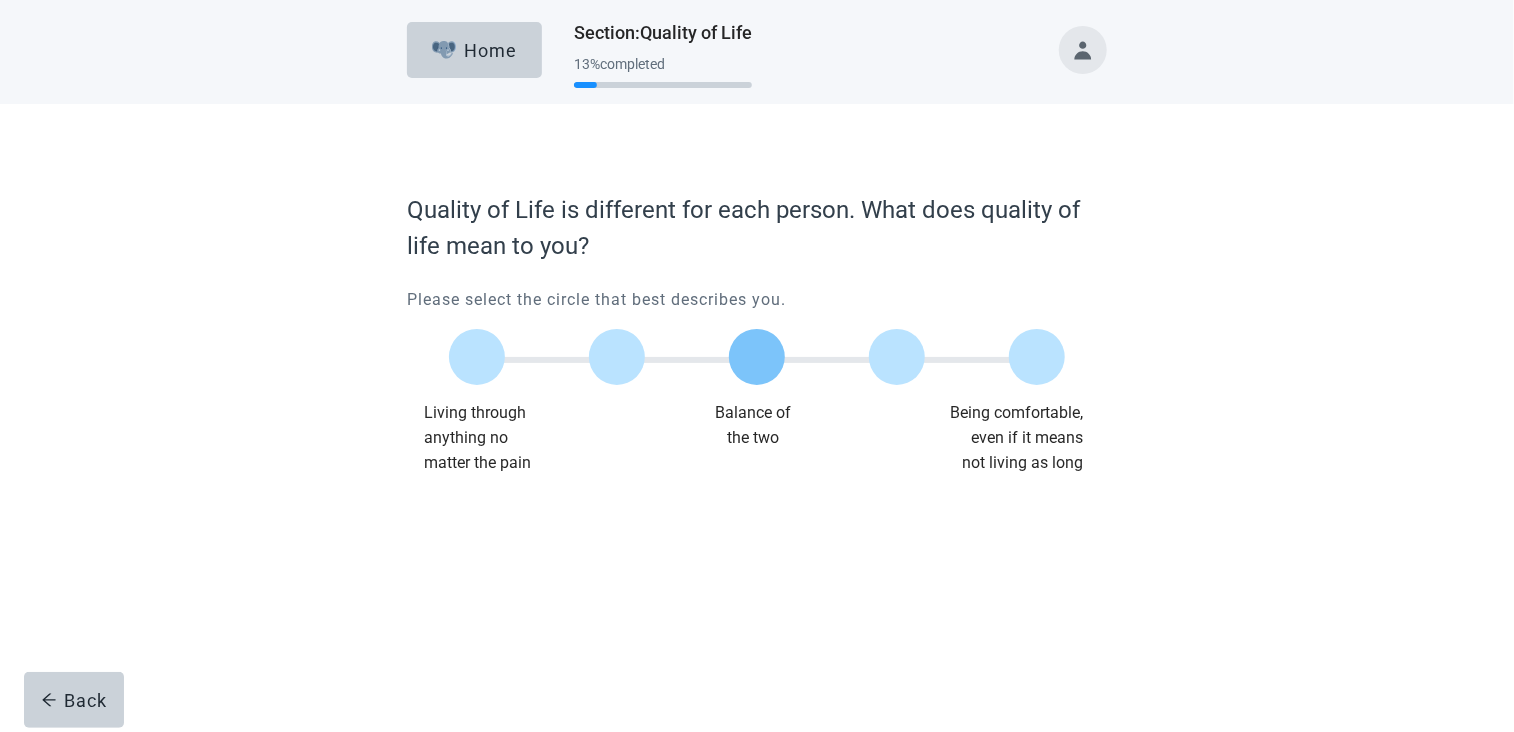 click at bounding box center [757, 357] 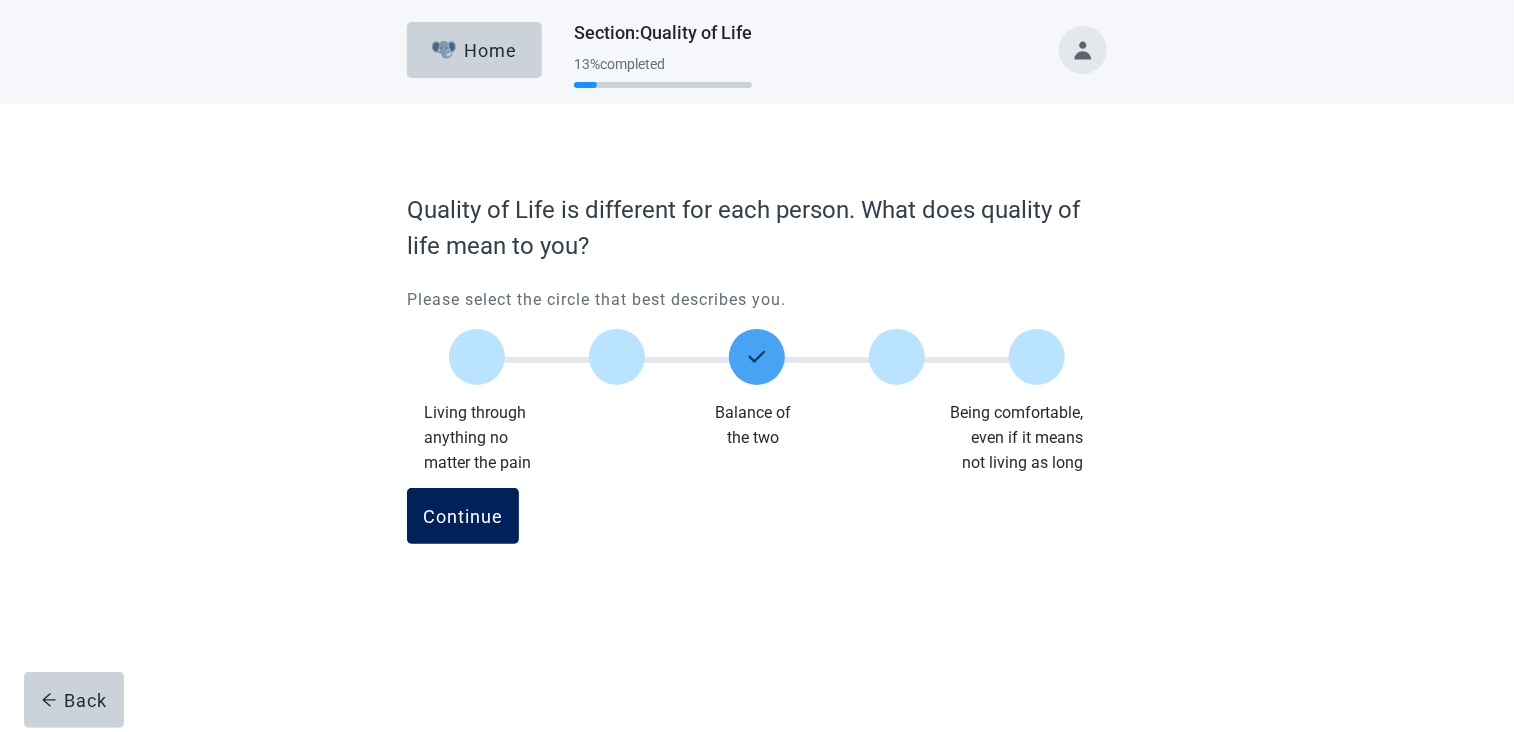 click on "Continue" at bounding box center (463, 516) 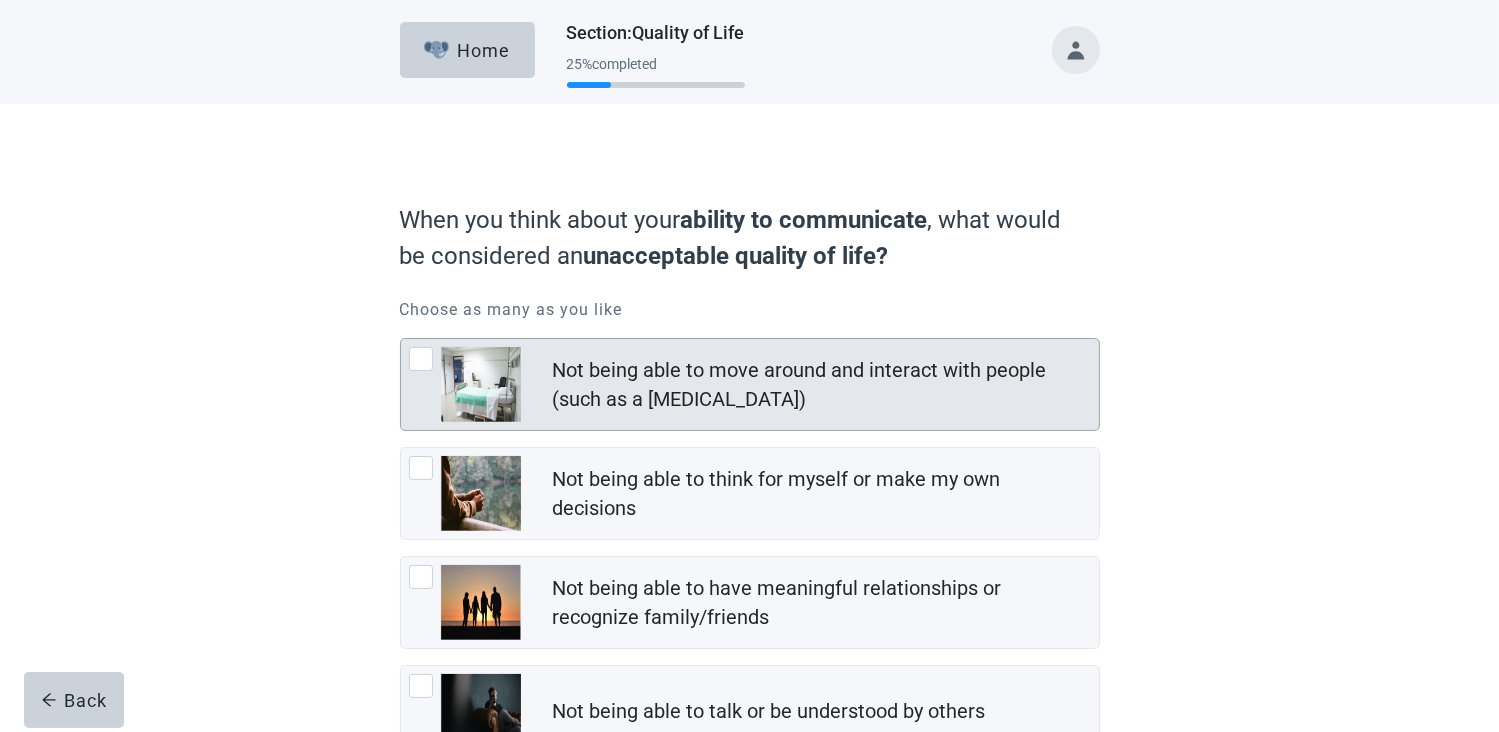 click at bounding box center [421, 359] 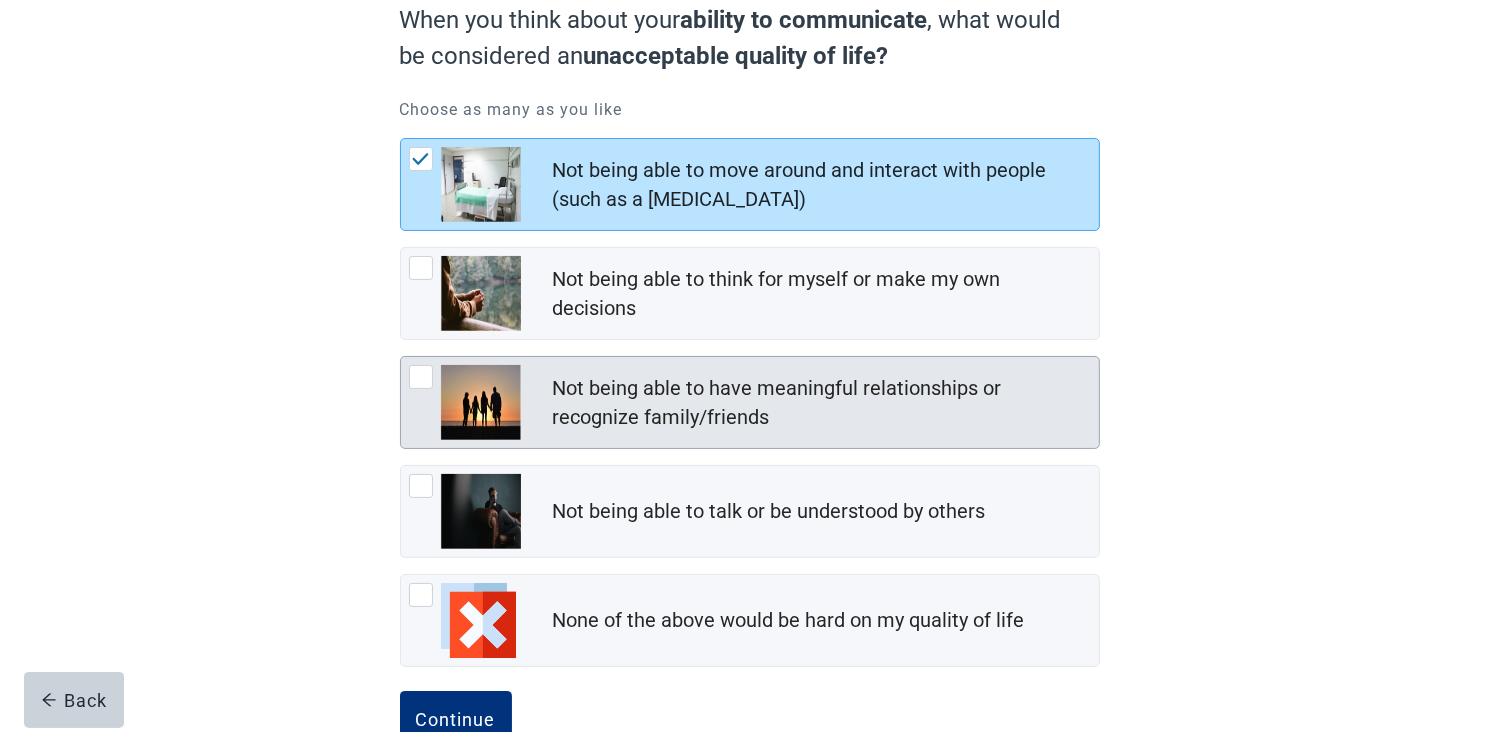 scroll, scrollTop: 100, scrollLeft: 0, axis: vertical 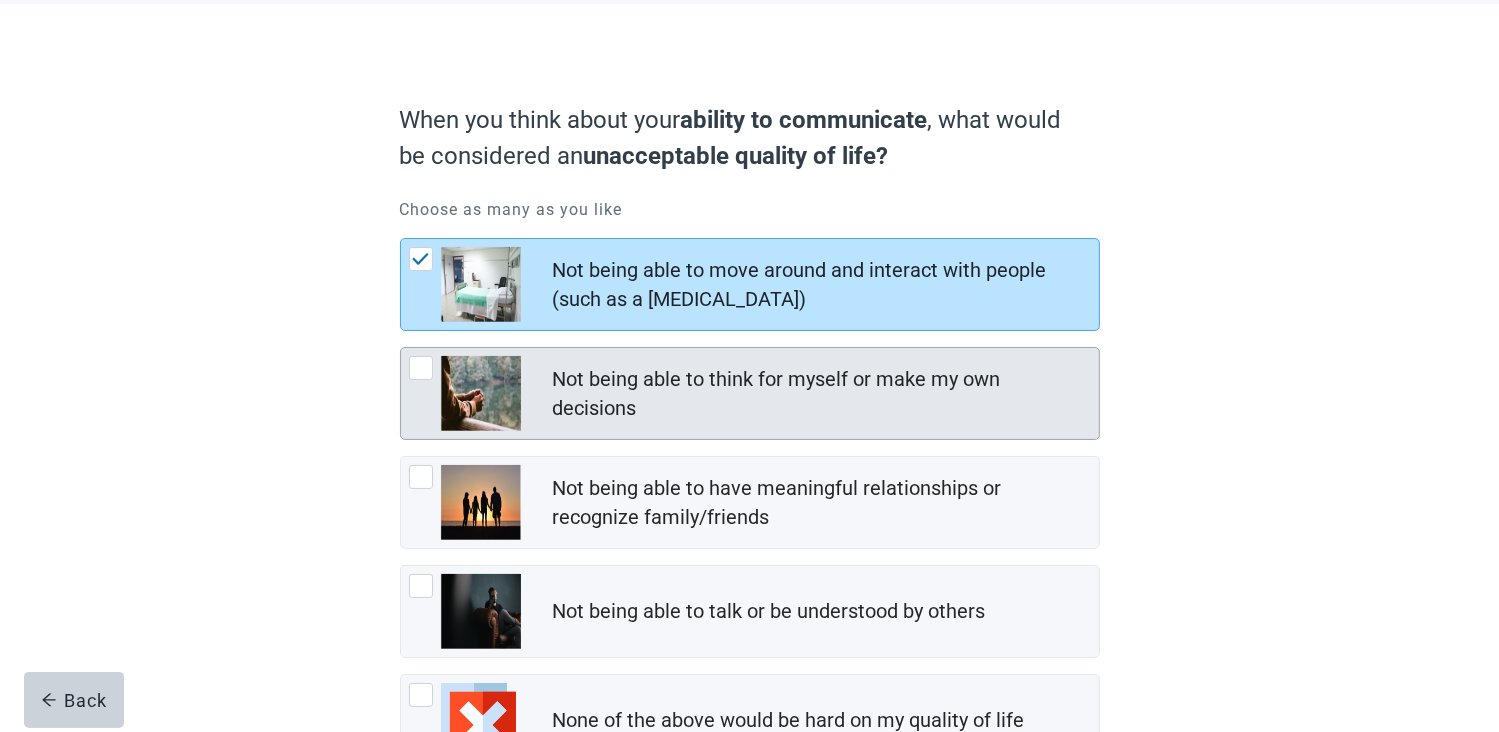 click at bounding box center [421, 368] 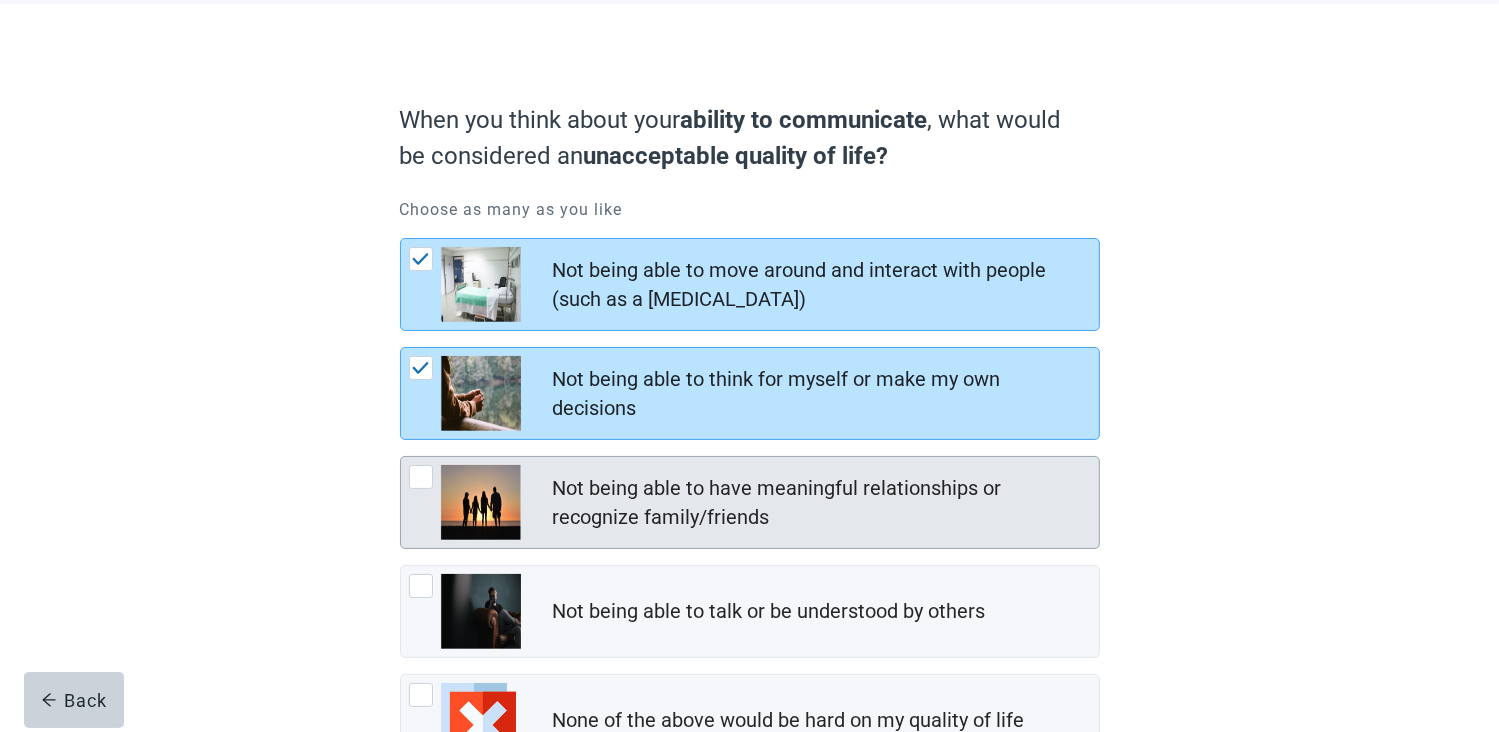 click at bounding box center [421, 477] 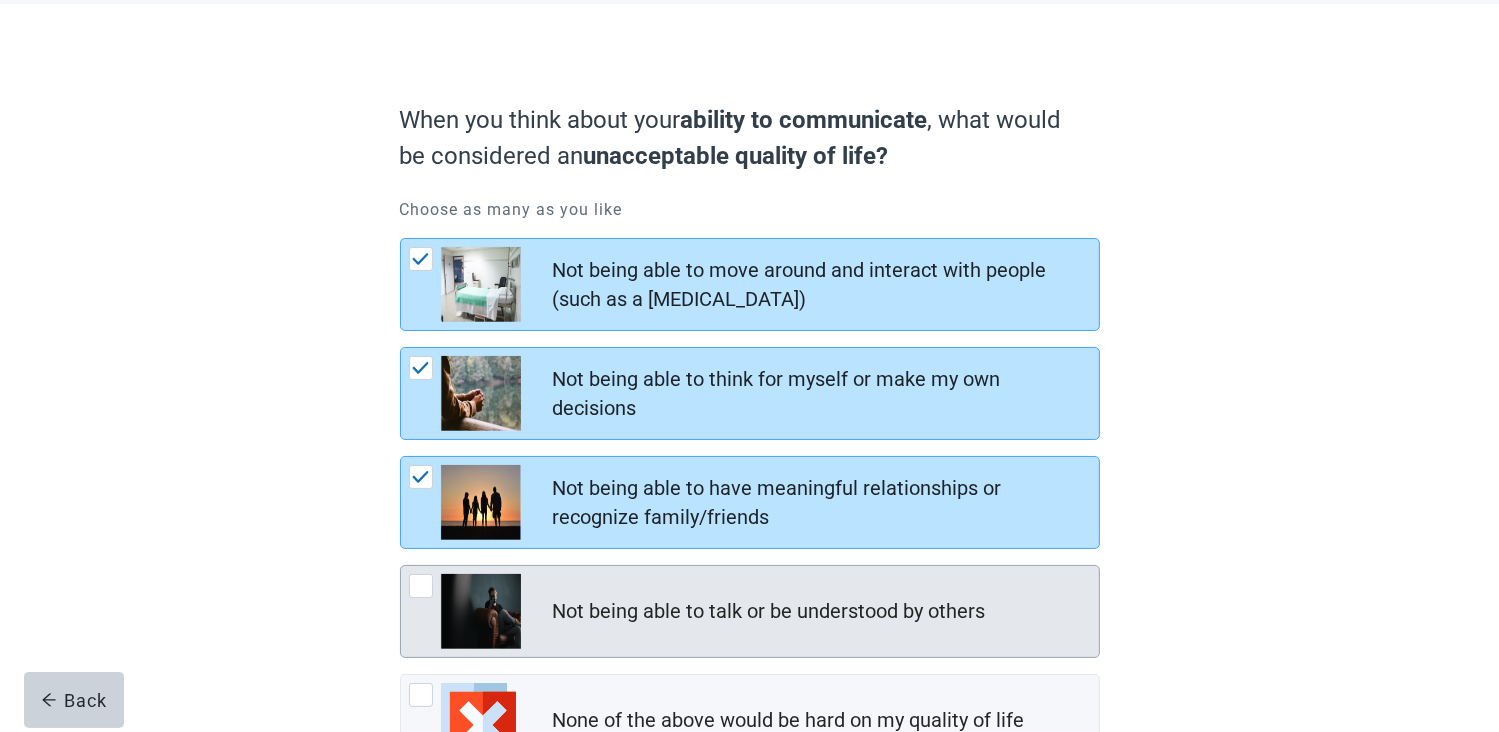 click at bounding box center [421, 586] 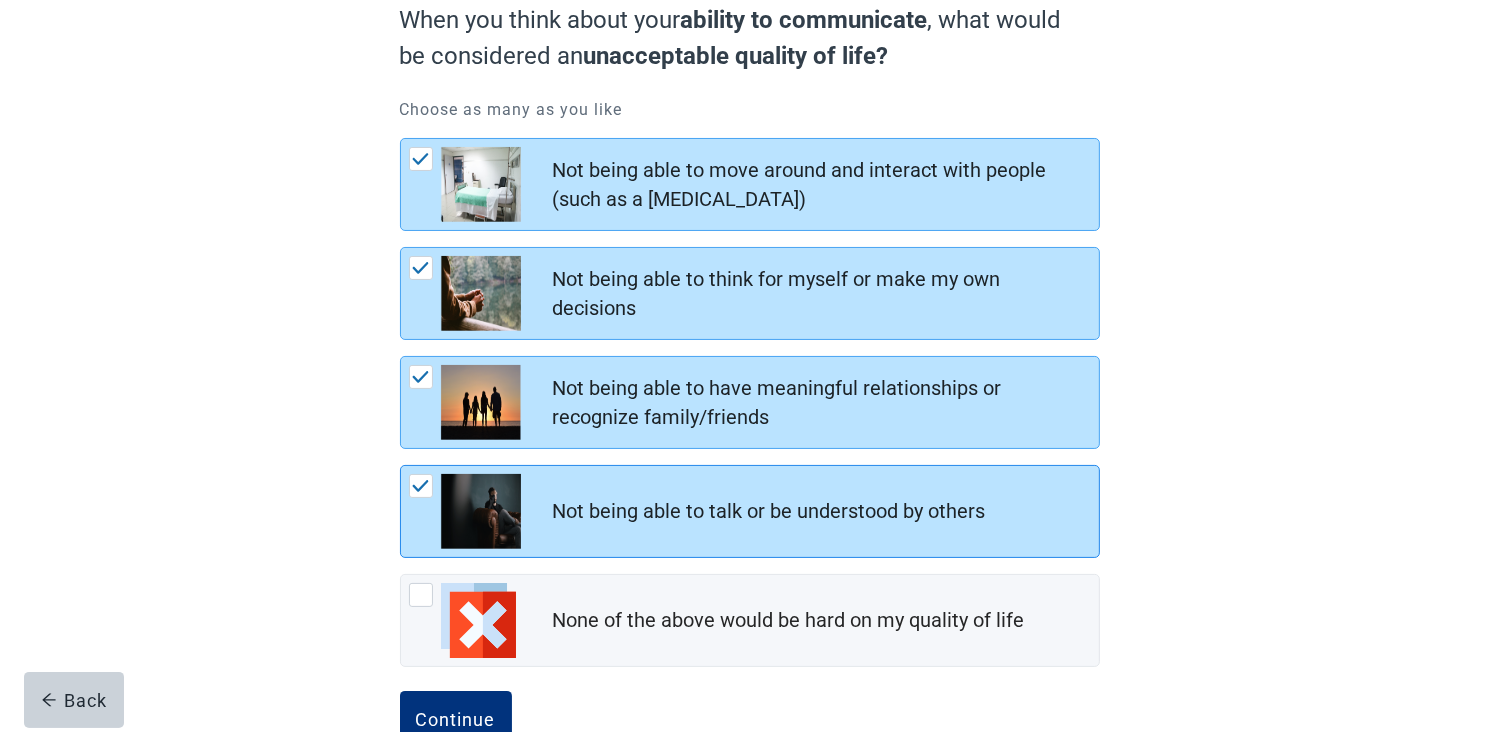 scroll, scrollTop: 256, scrollLeft: 0, axis: vertical 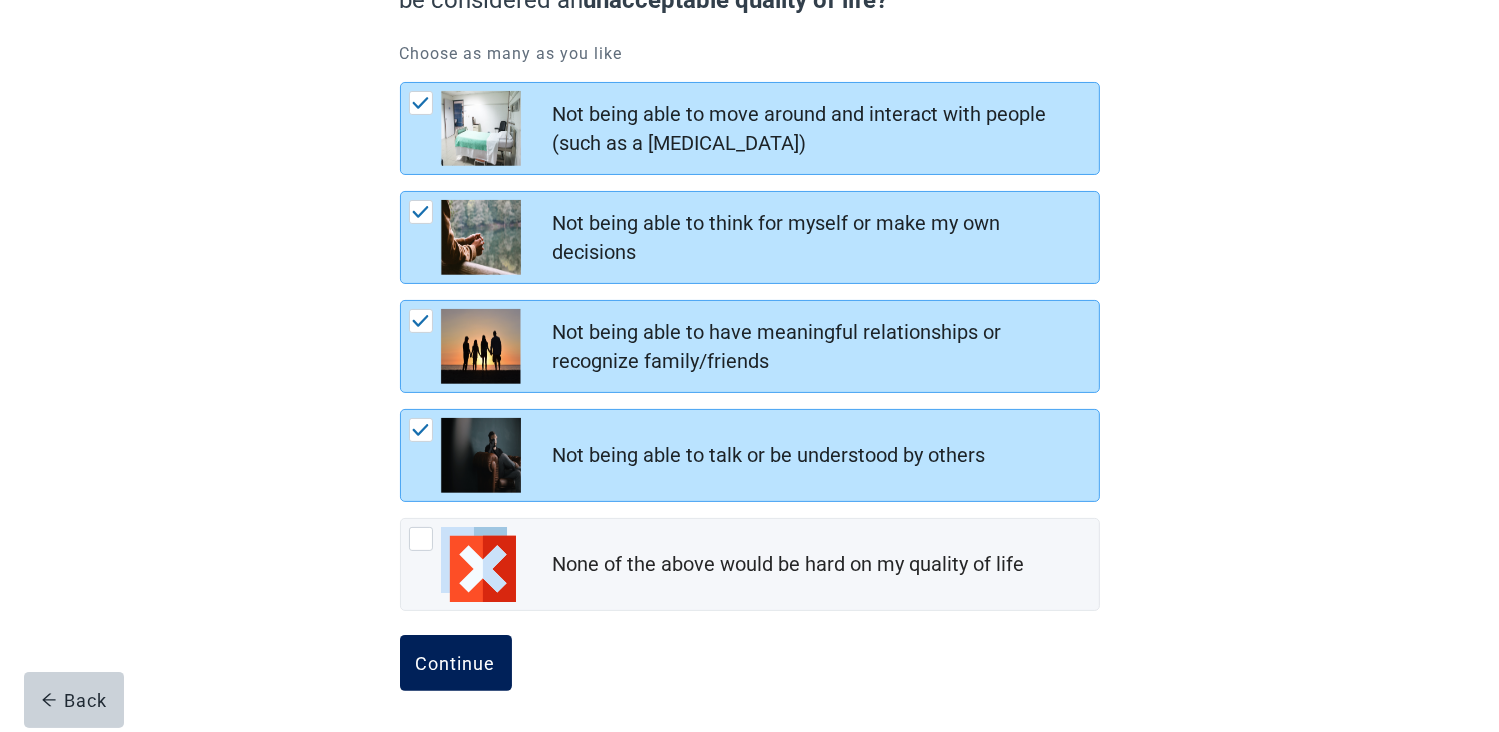 click on "Continue" at bounding box center [456, 663] 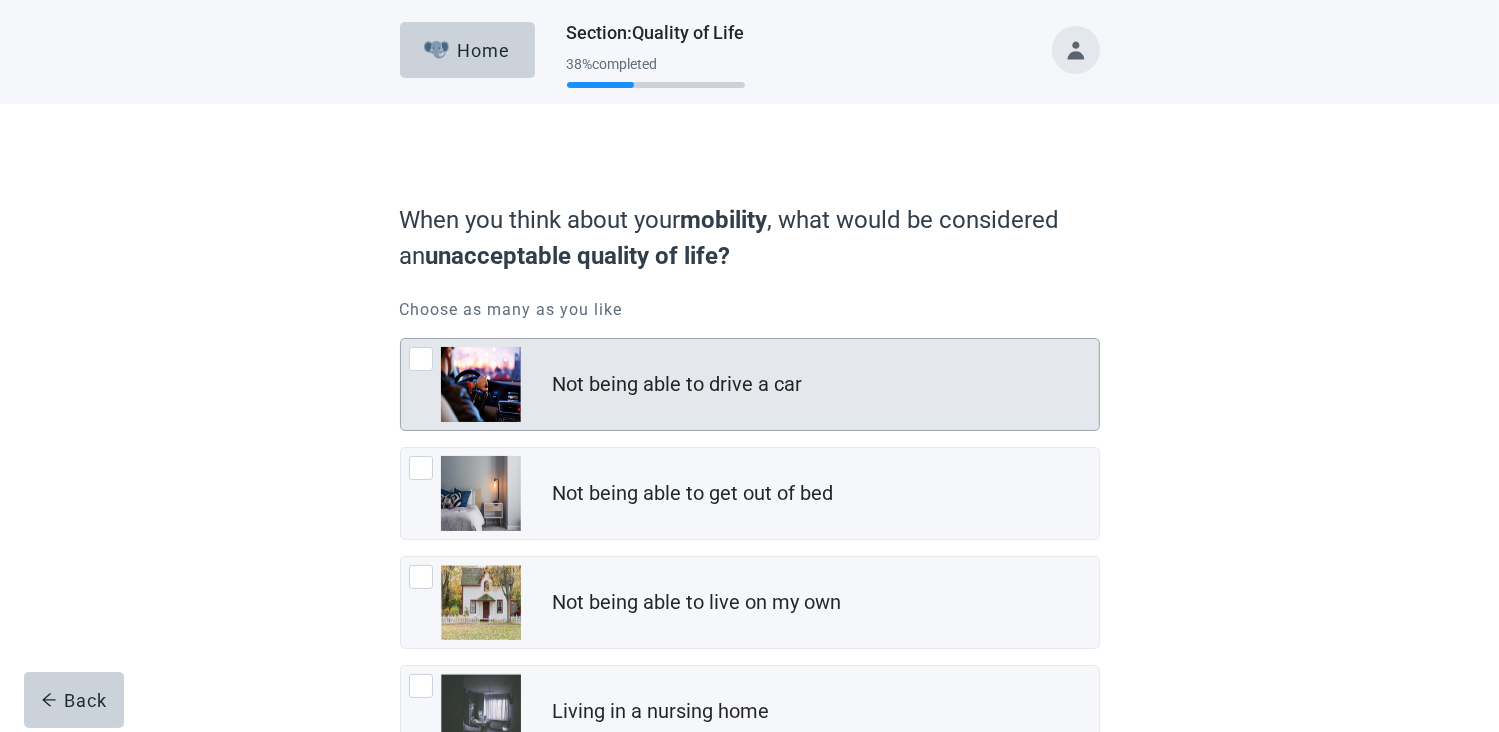 scroll, scrollTop: 200, scrollLeft: 0, axis: vertical 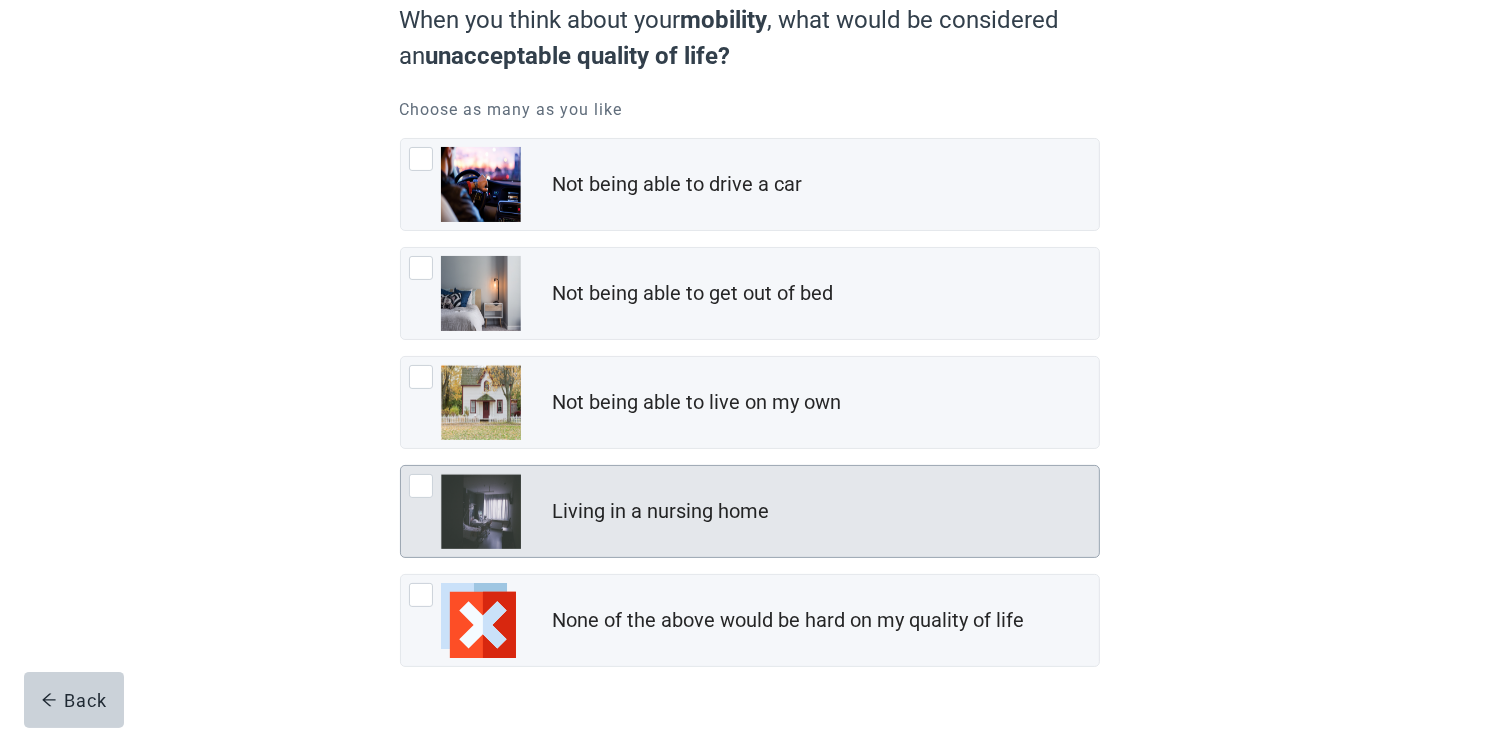 click at bounding box center (421, 486) 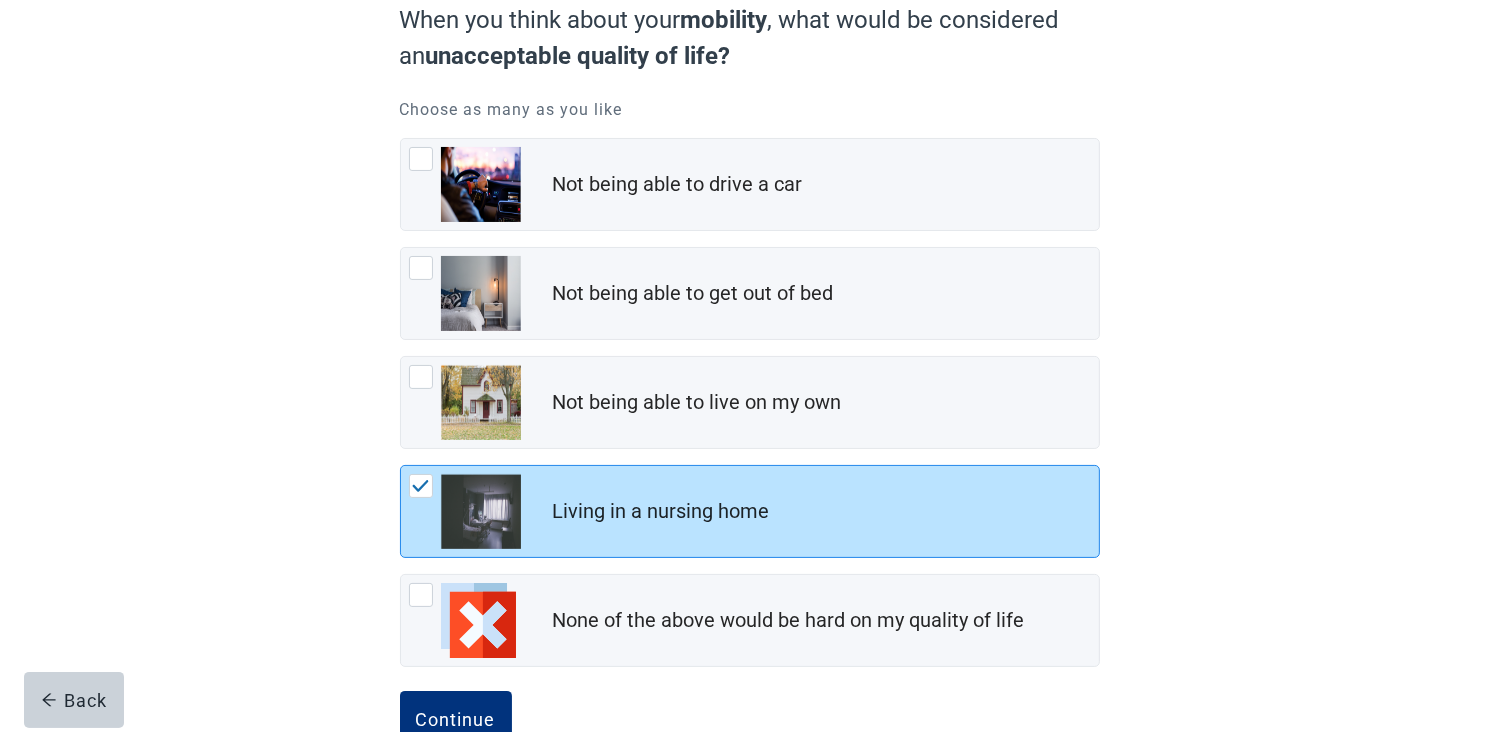 scroll, scrollTop: 256, scrollLeft: 0, axis: vertical 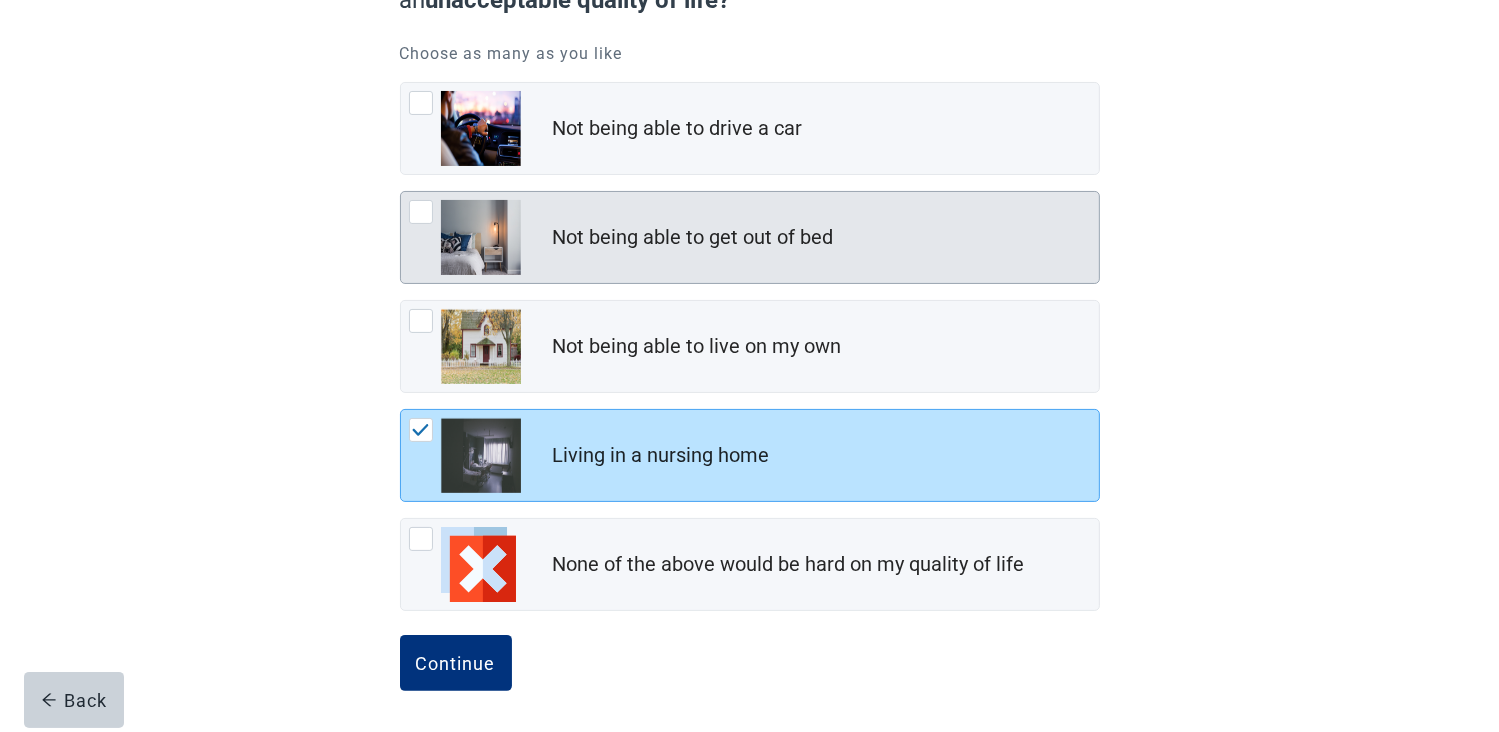 click at bounding box center (421, 212) 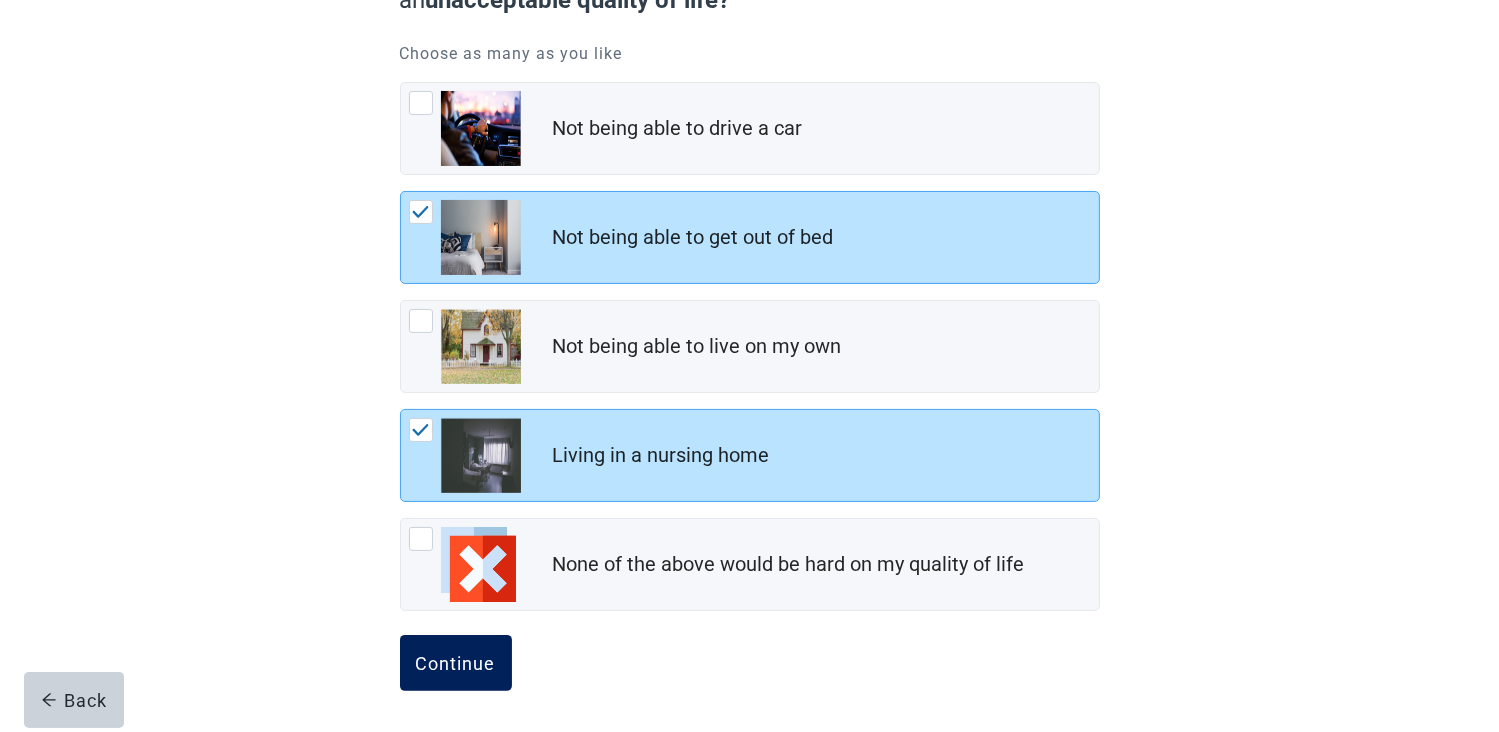 click on "Continue" at bounding box center (456, 663) 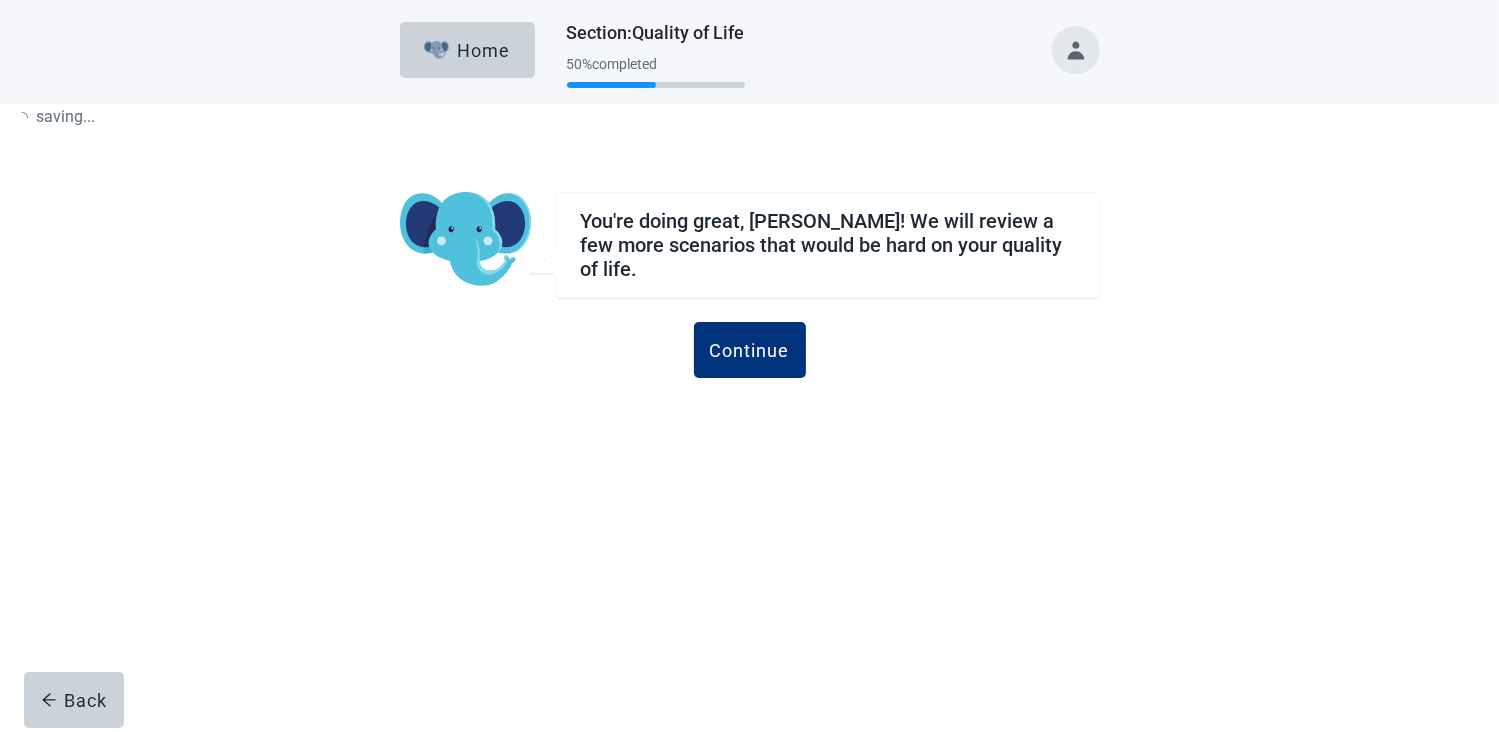 scroll, scrollTop: 0, scrollLeft: 0, axis: both 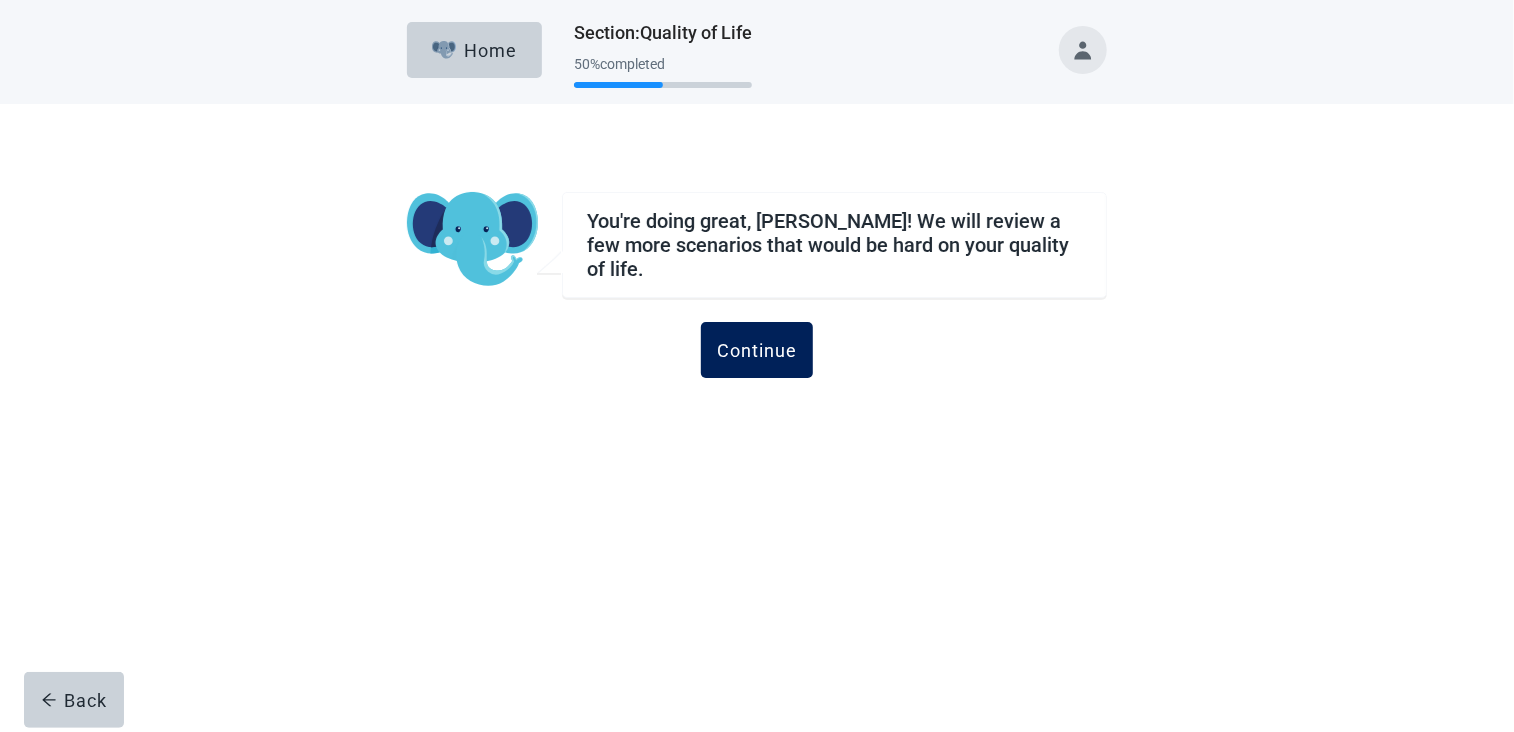 click on "Continue" at bounding box center [757, 350] 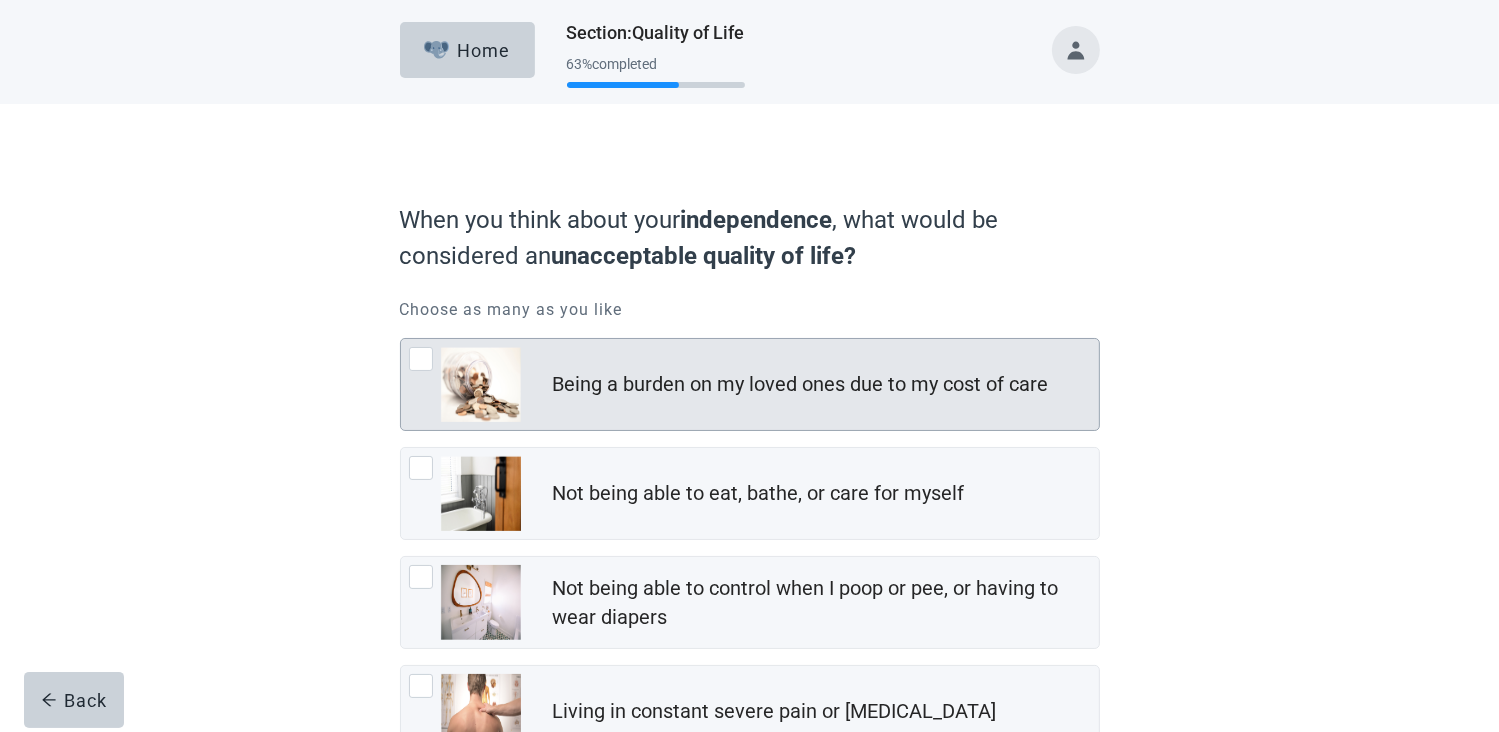 click at bounding box center (421, 359) 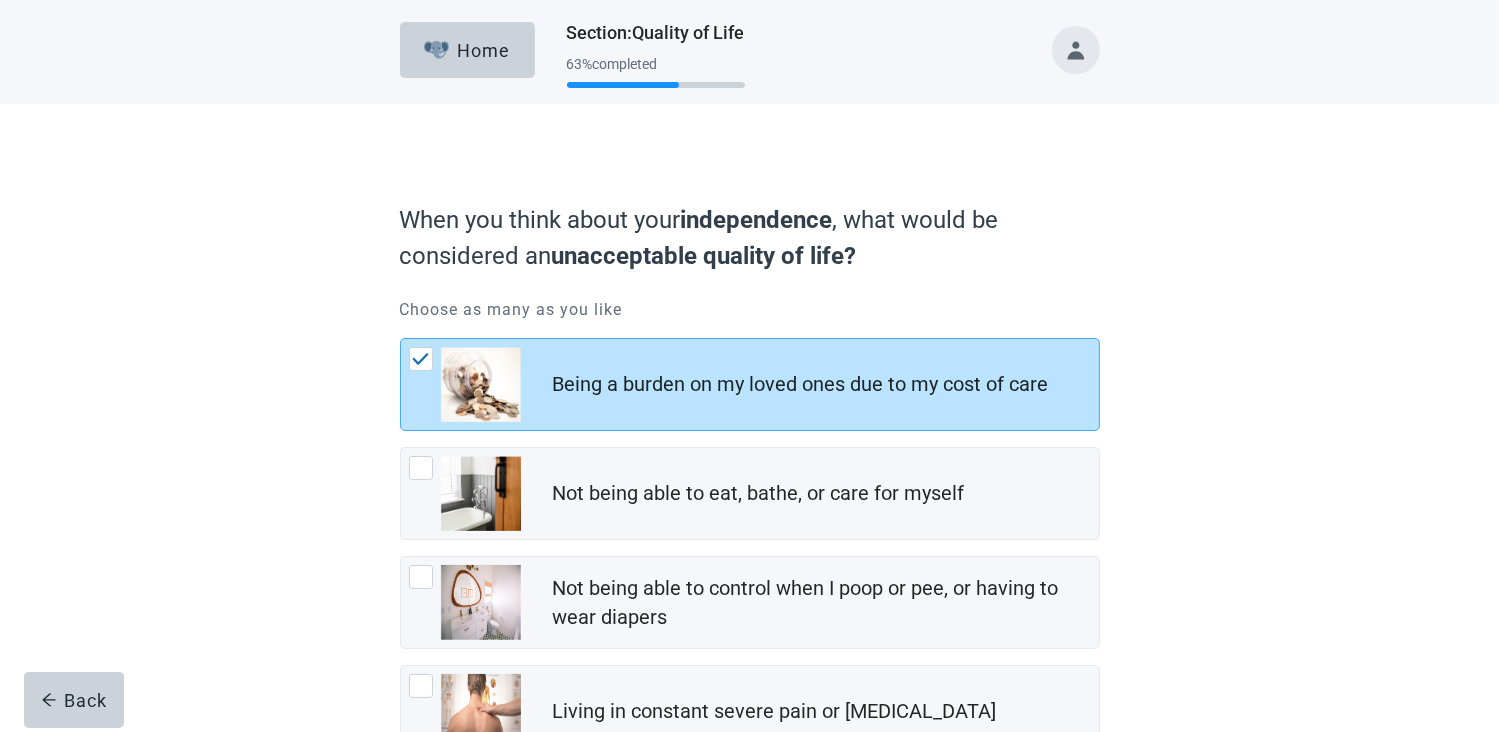 scroll, scrollTop: 100, scrollLeft: 0, axis: vertical 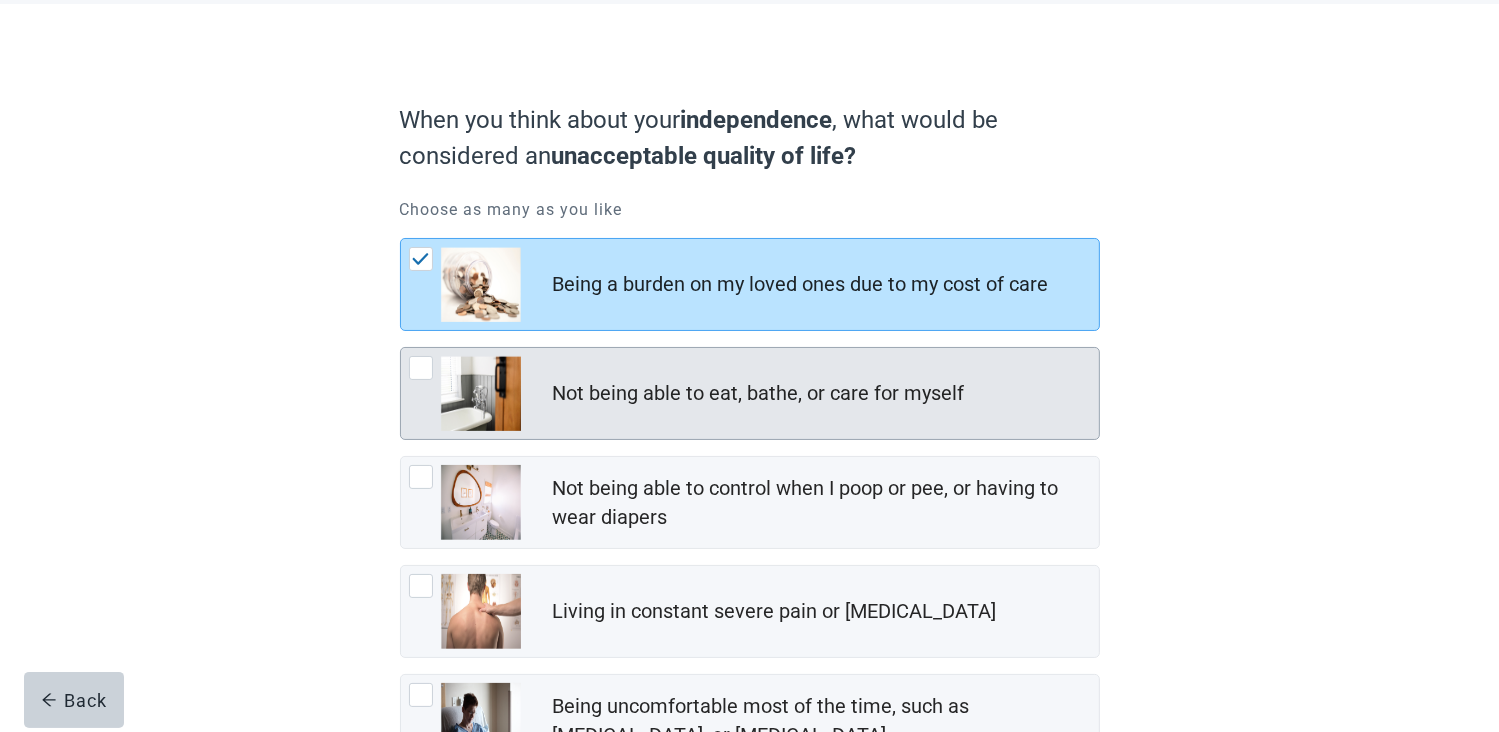 click at bounding box center [421, 368] 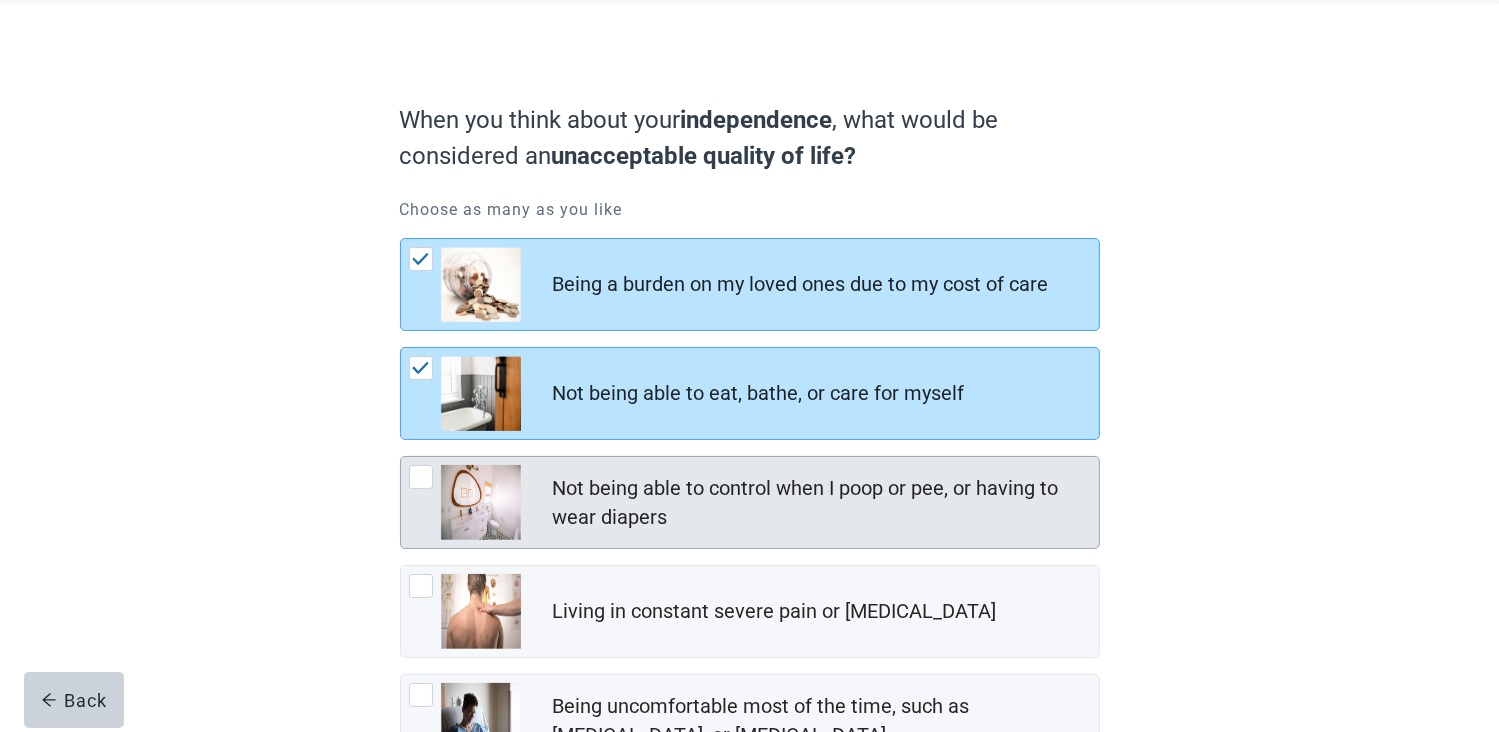 click at bounding box center (421, 477) 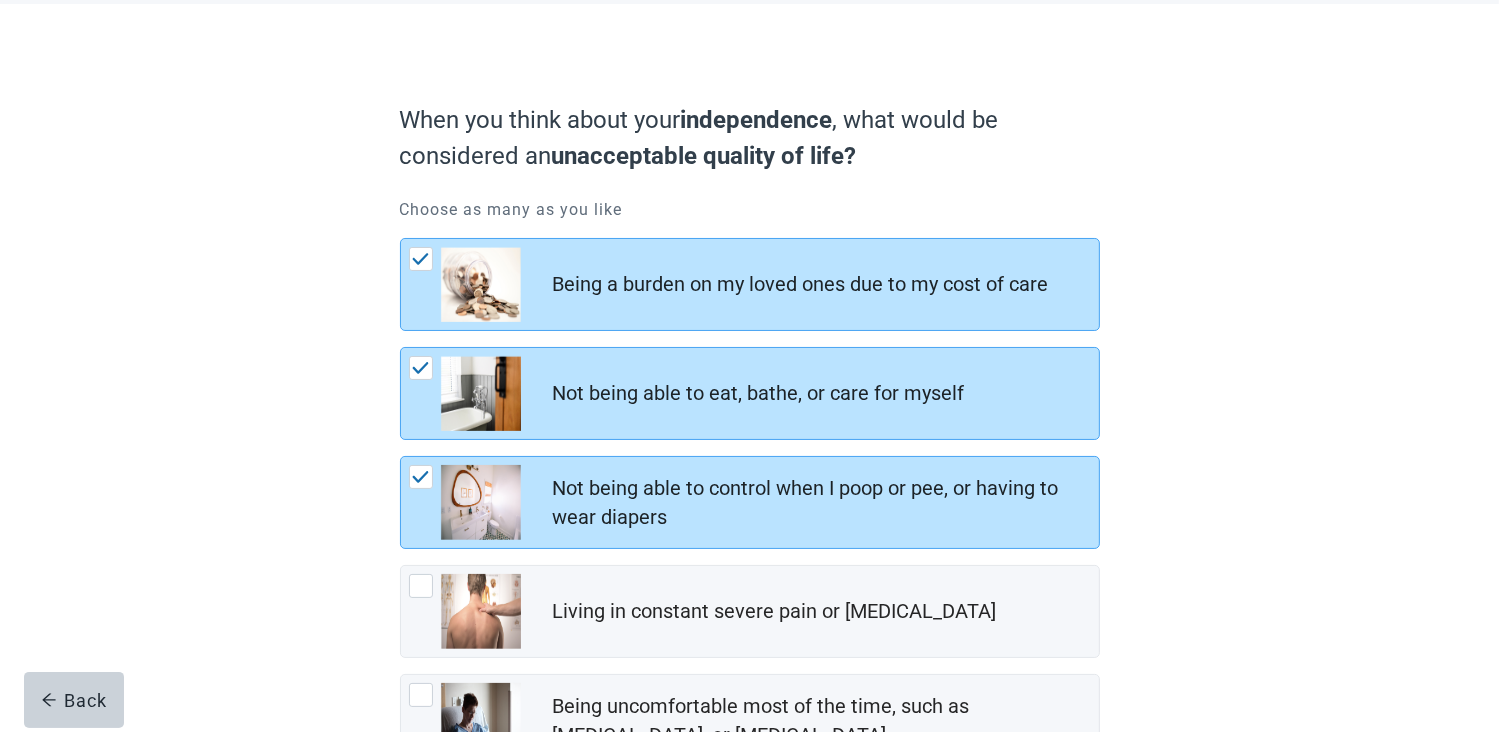 scroll, scrollTop: 200, scrollLeft: 0, axis: vertical 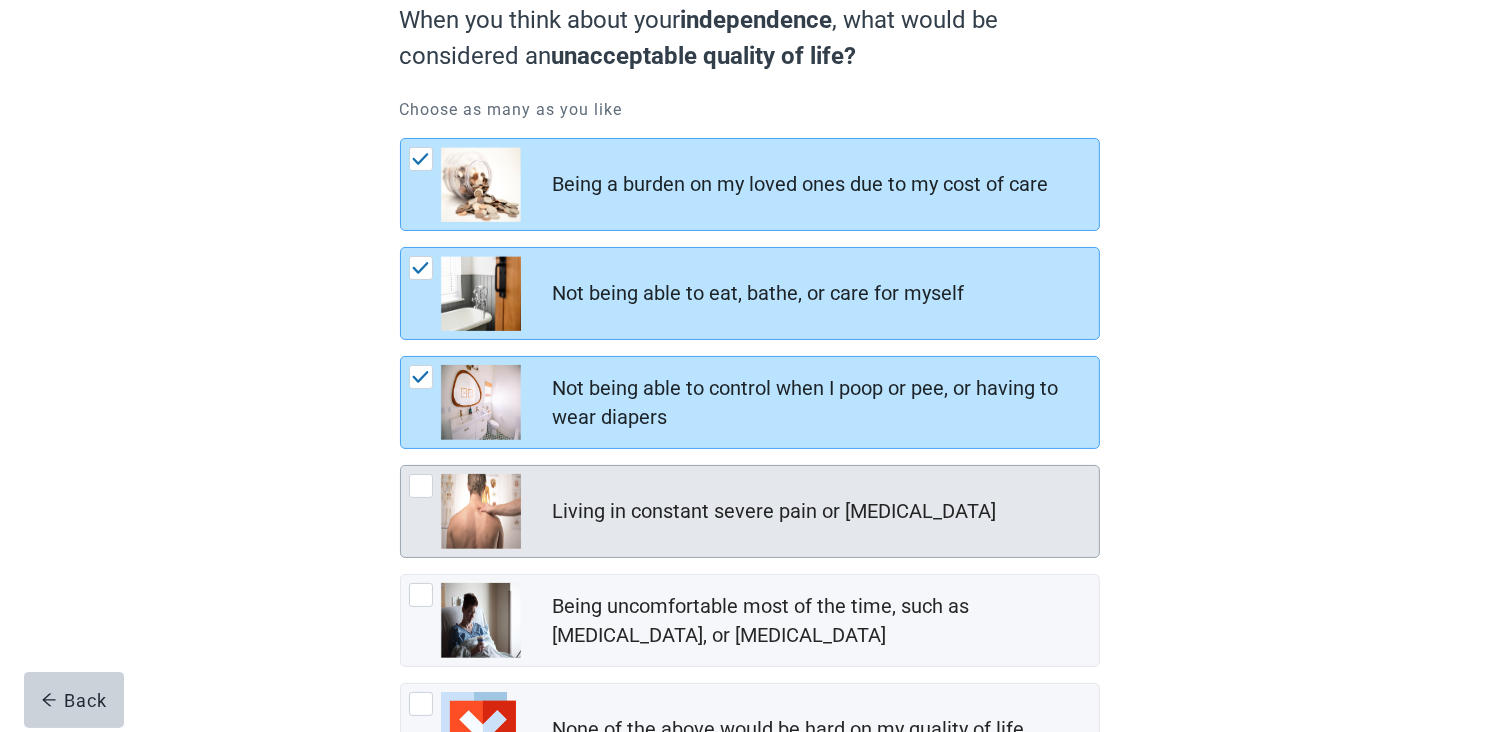 click at bounding box center [421, 486] 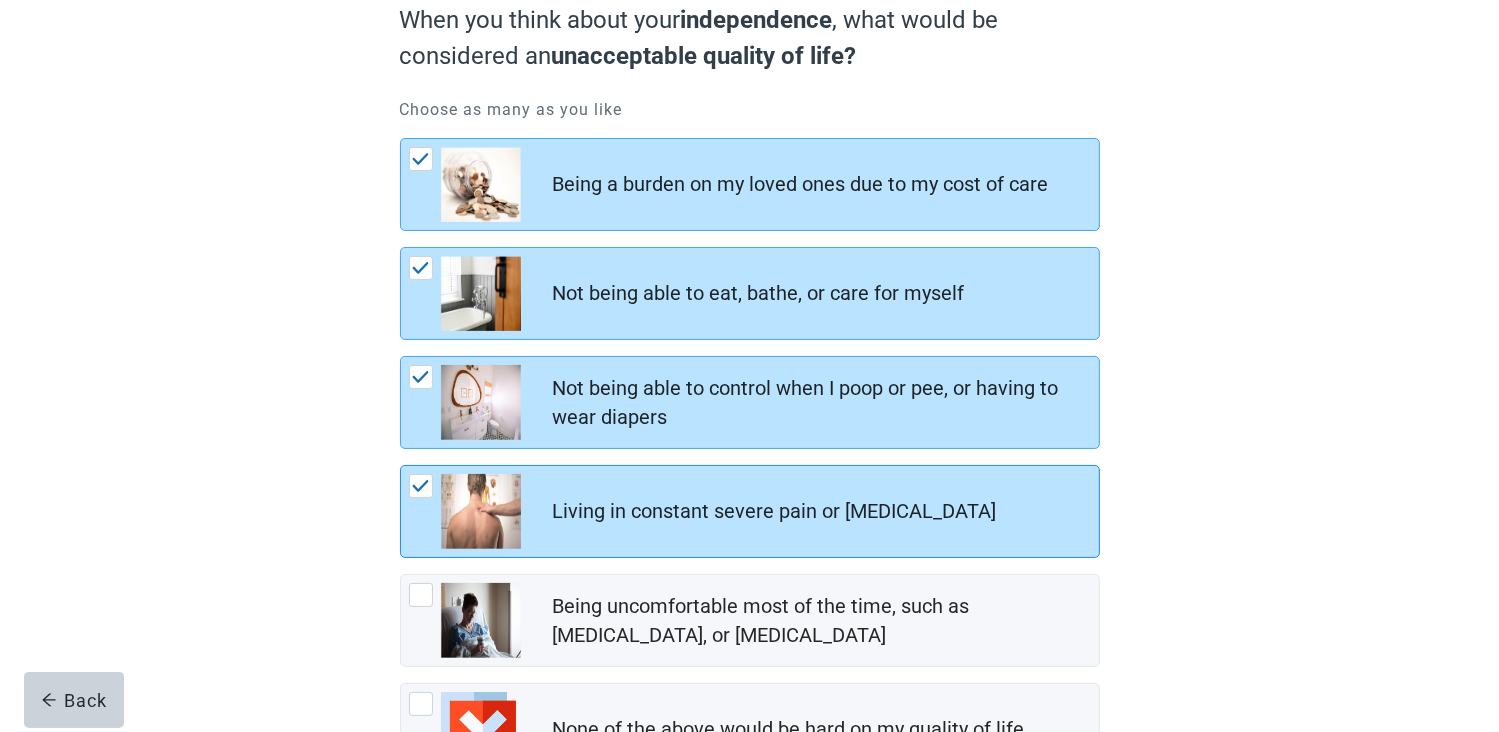 scroll, scrollTop: 300, scrollLeft: 0, axis: vertical 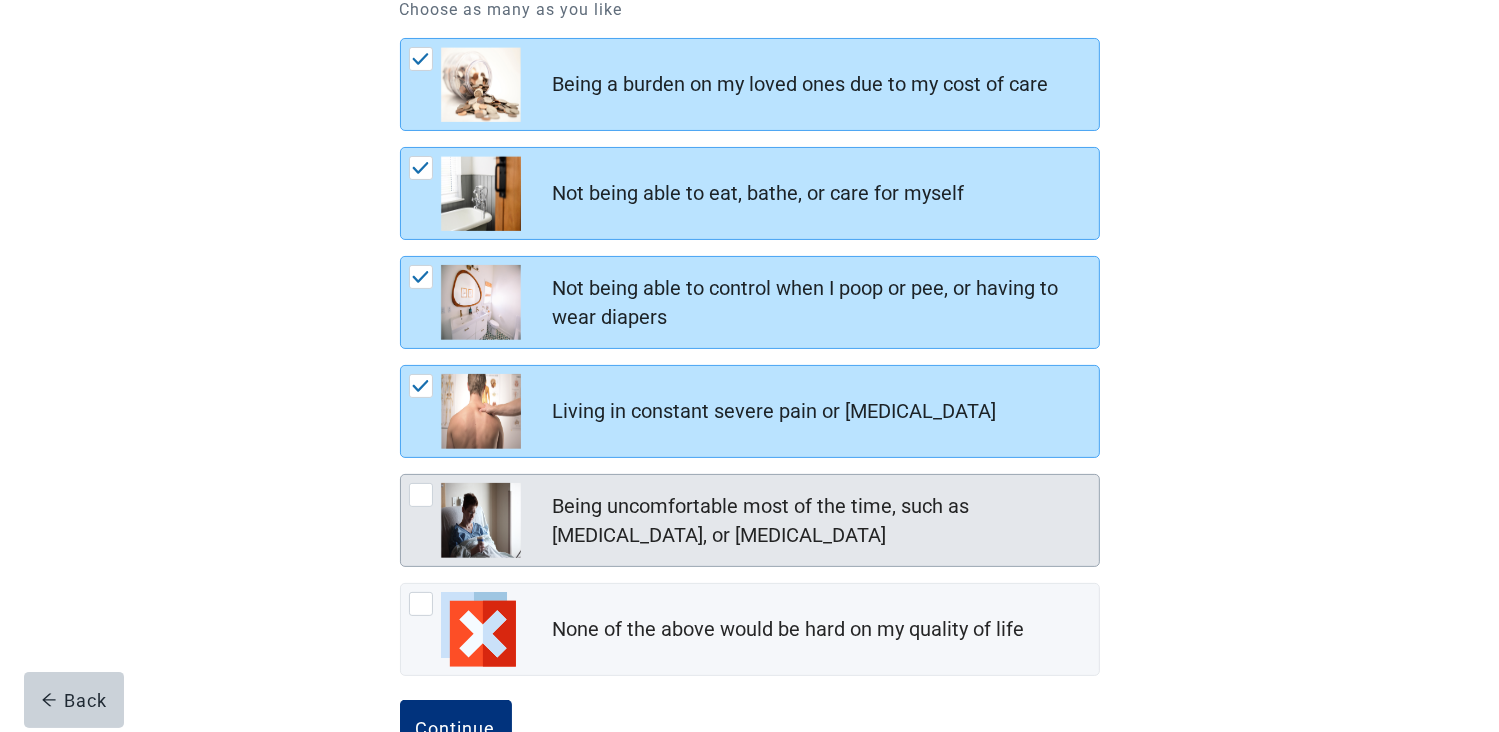 click at bounding box center [421, 495] 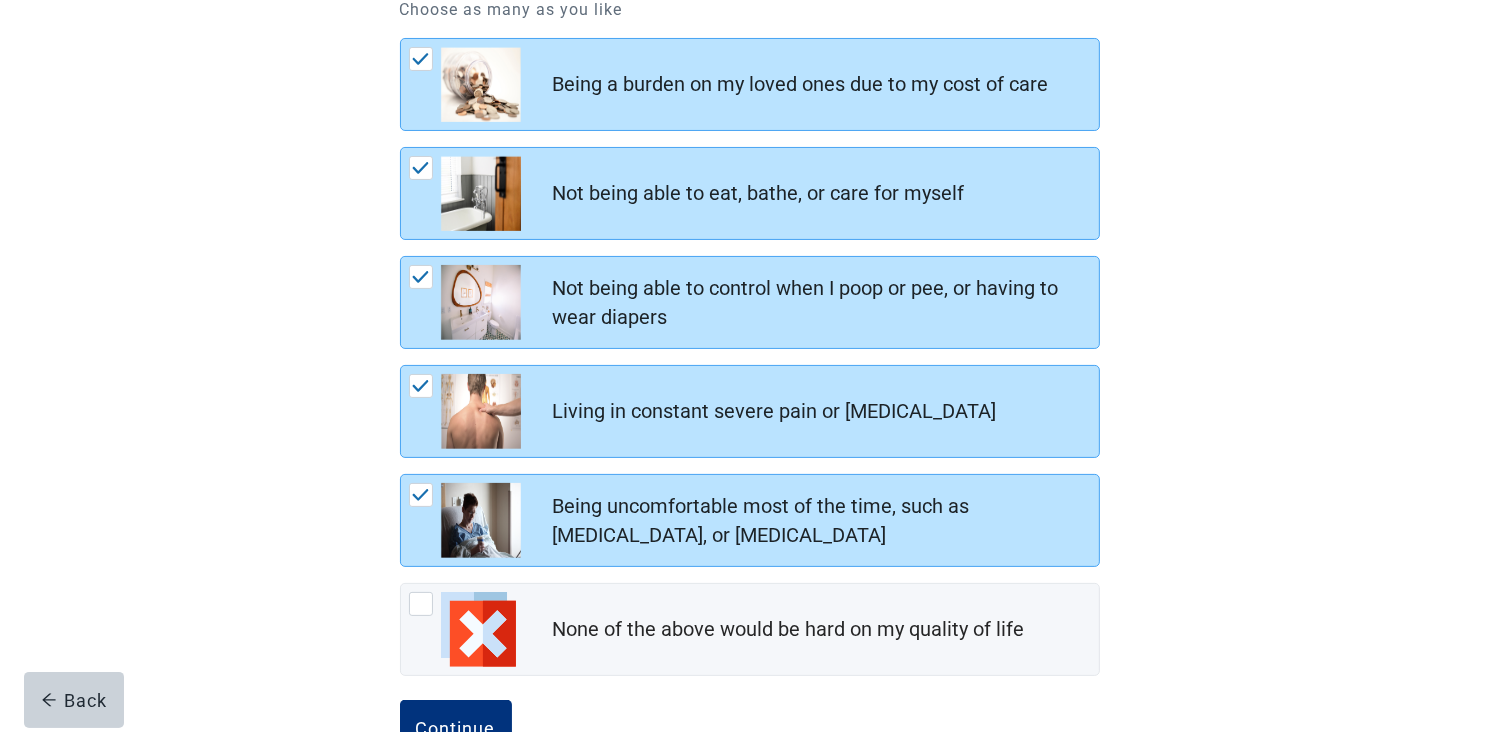scroll, scrollTop: 365, scrollLeft: 0, axis: vertical 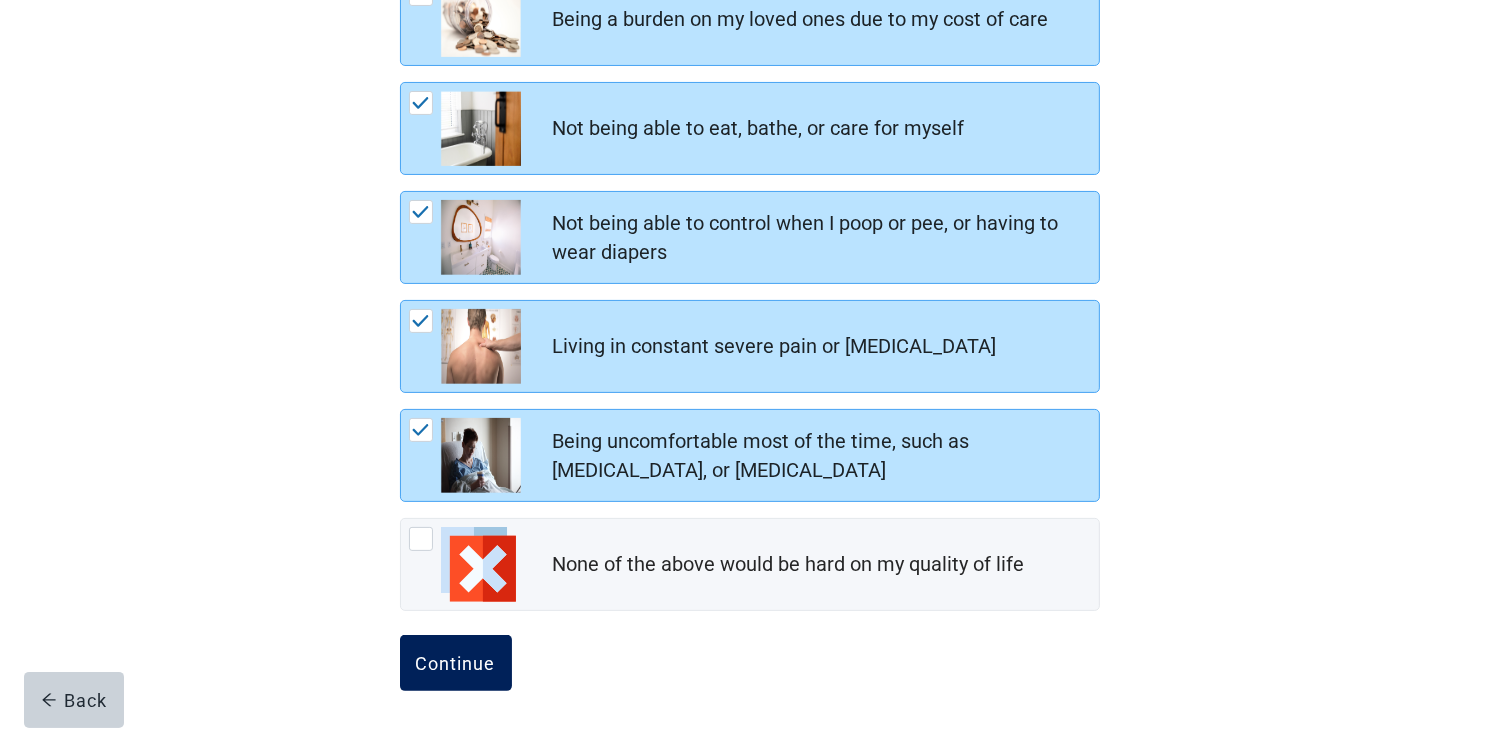 click on "Continue" at bounding box center (456, 663) 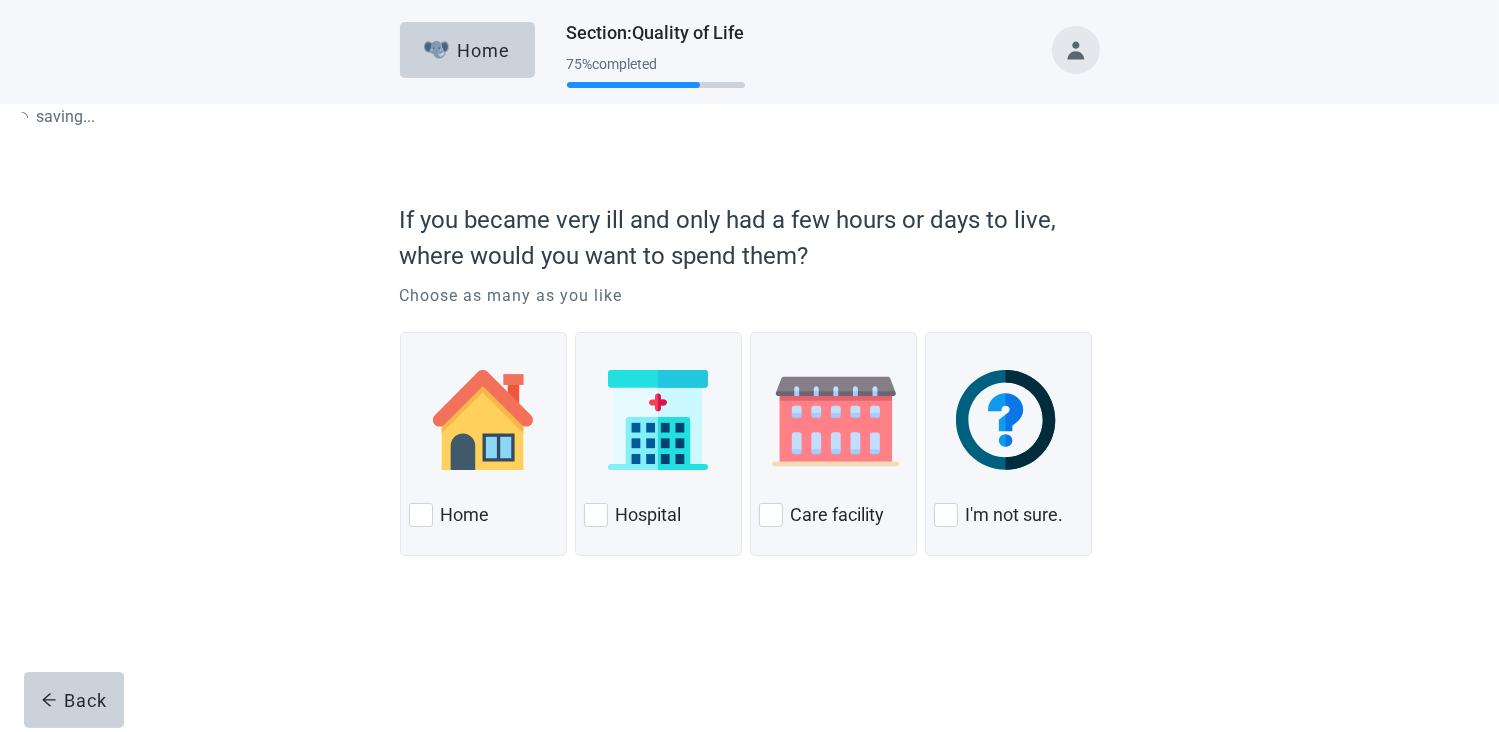 scroll, scrollTop: 0, scrollLeft: 0, axis: both 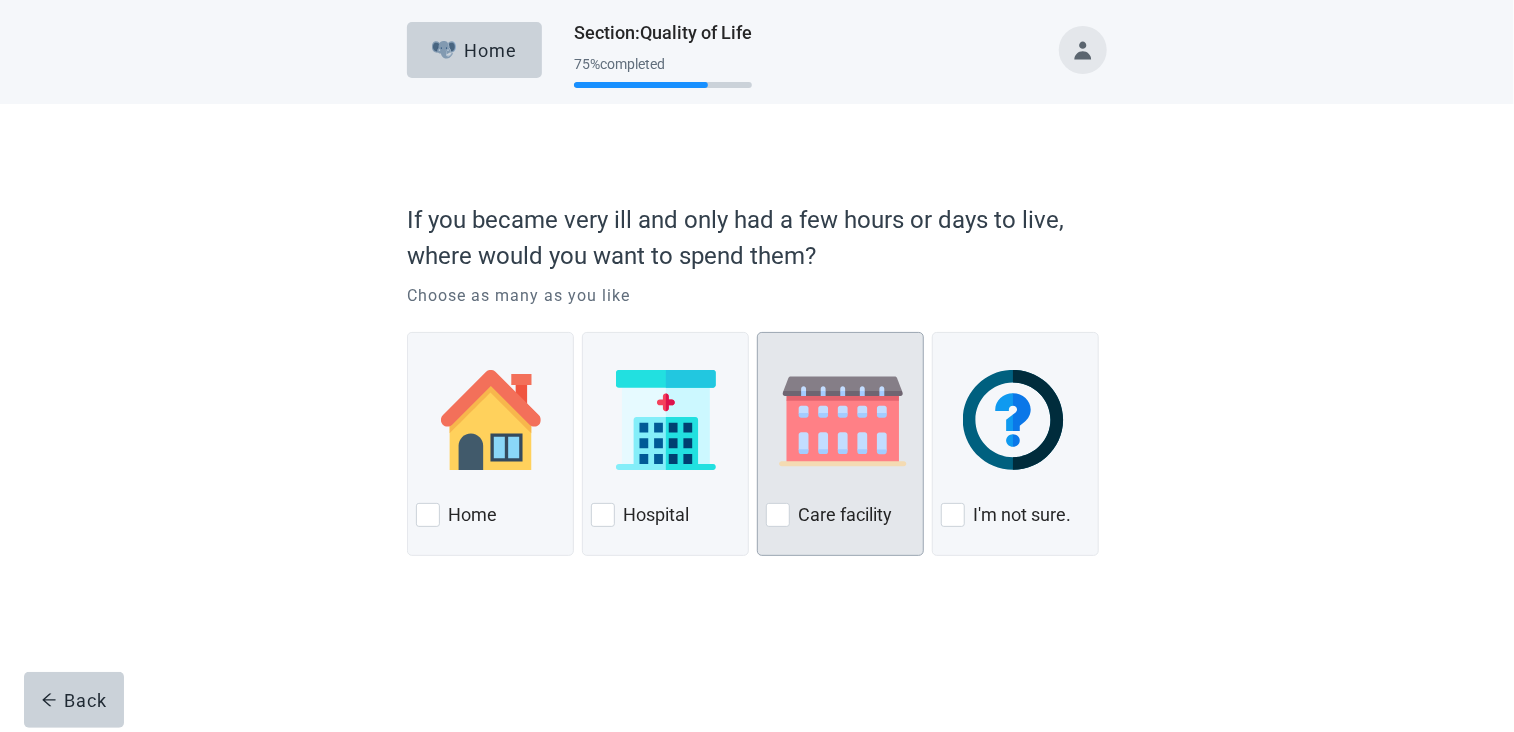 click at bounding box center (778, 515) 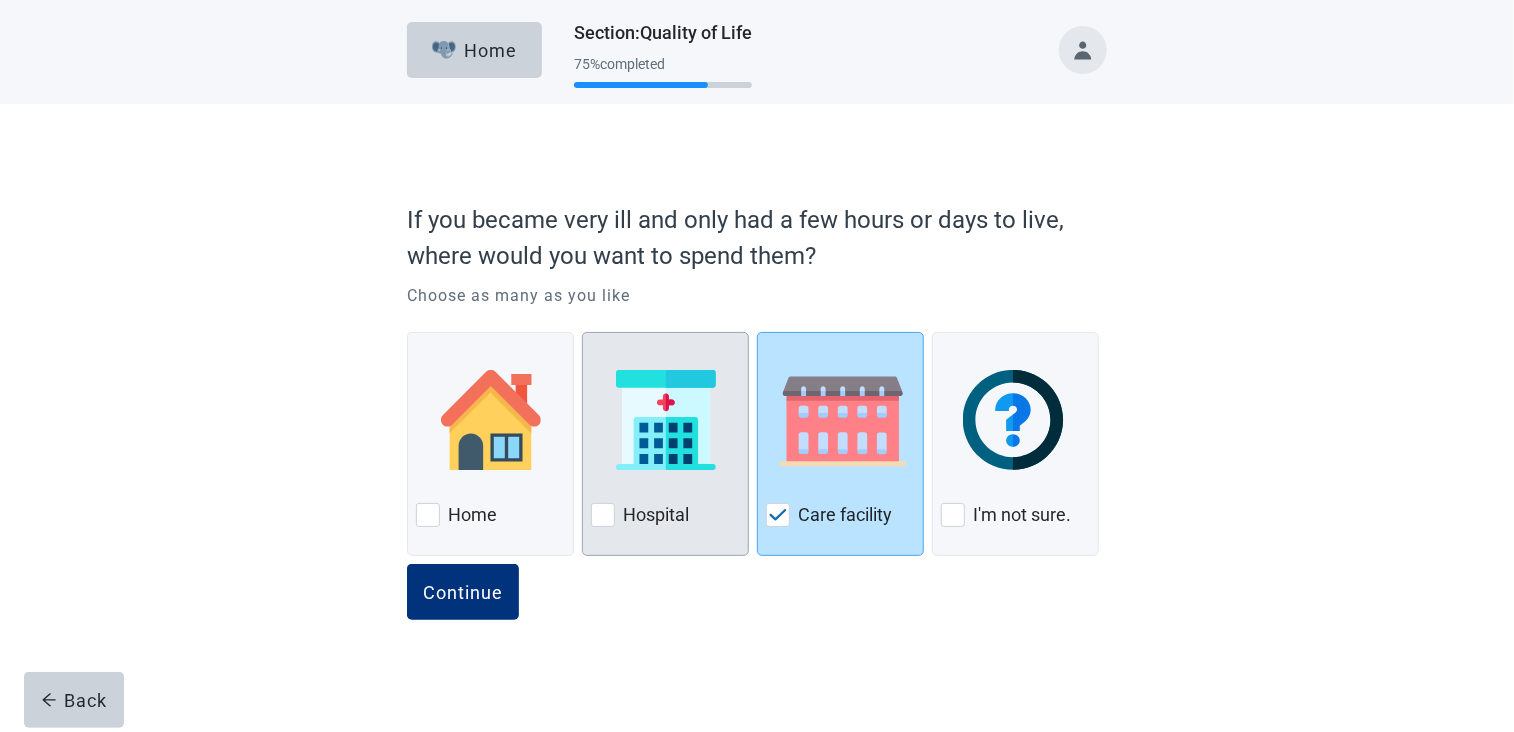 click at bounding box center (603, 515) 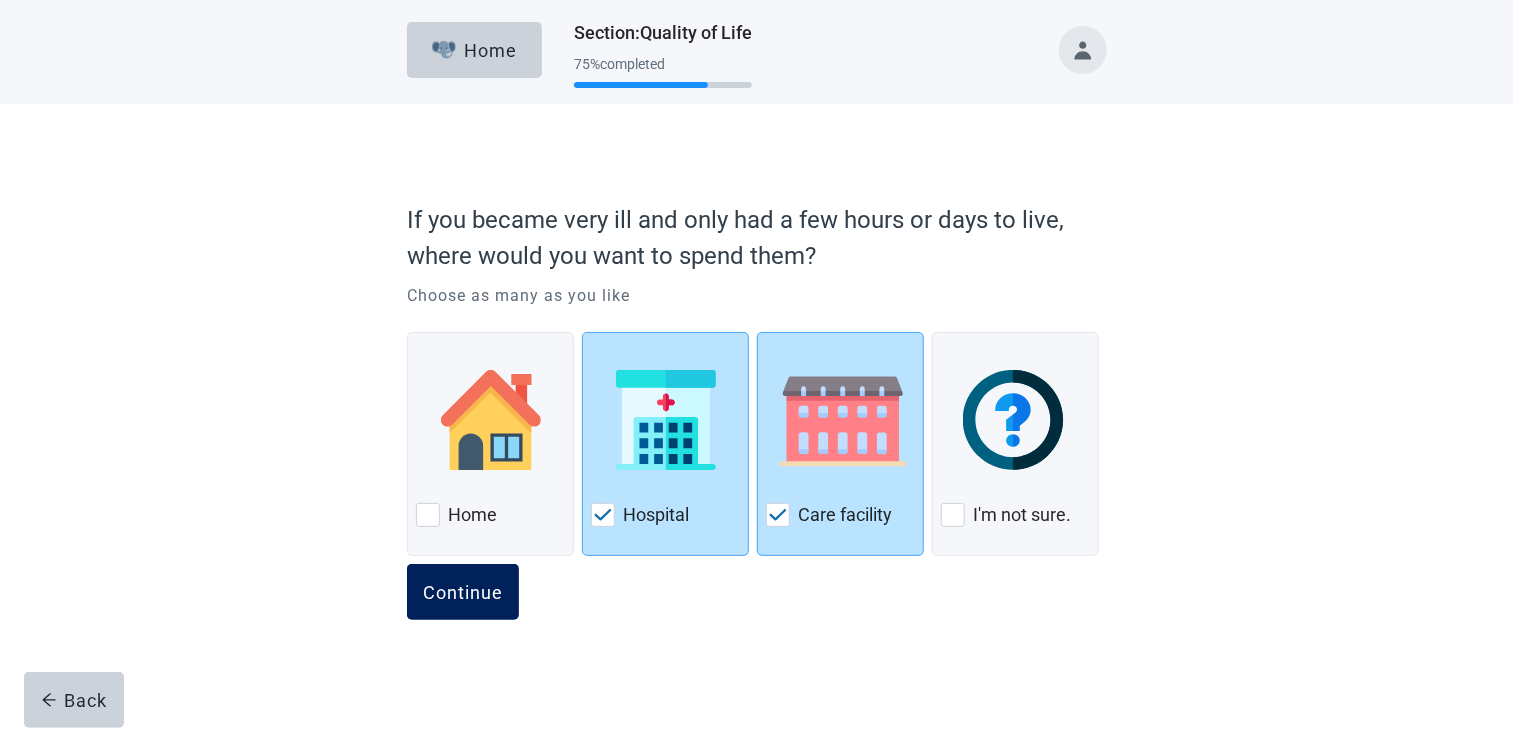 drag, startPoint x: 424, startPoint y: 515, endPoint x: 424, endPoint y: 567, distance: 52 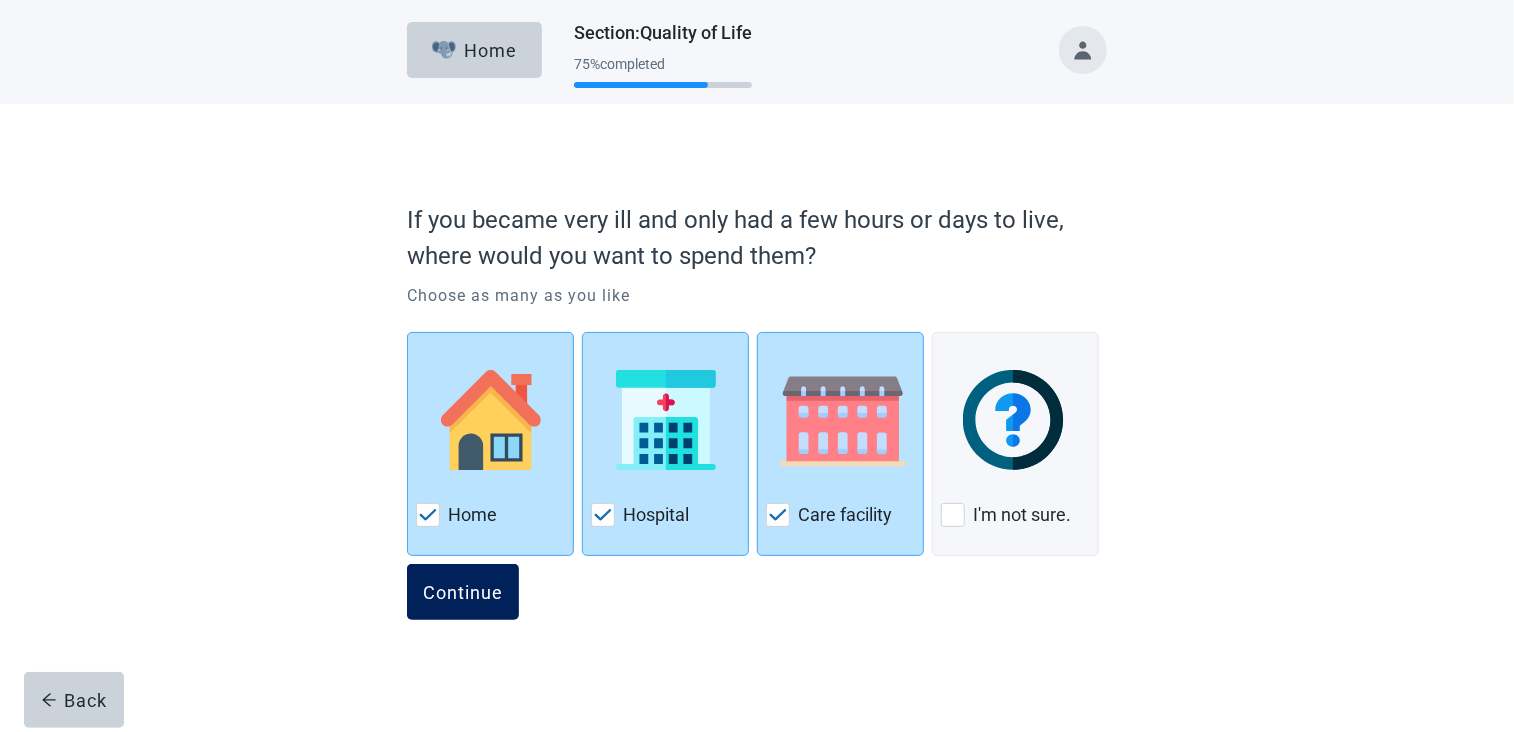 click on "Continue" at bounding box center (463, 592) 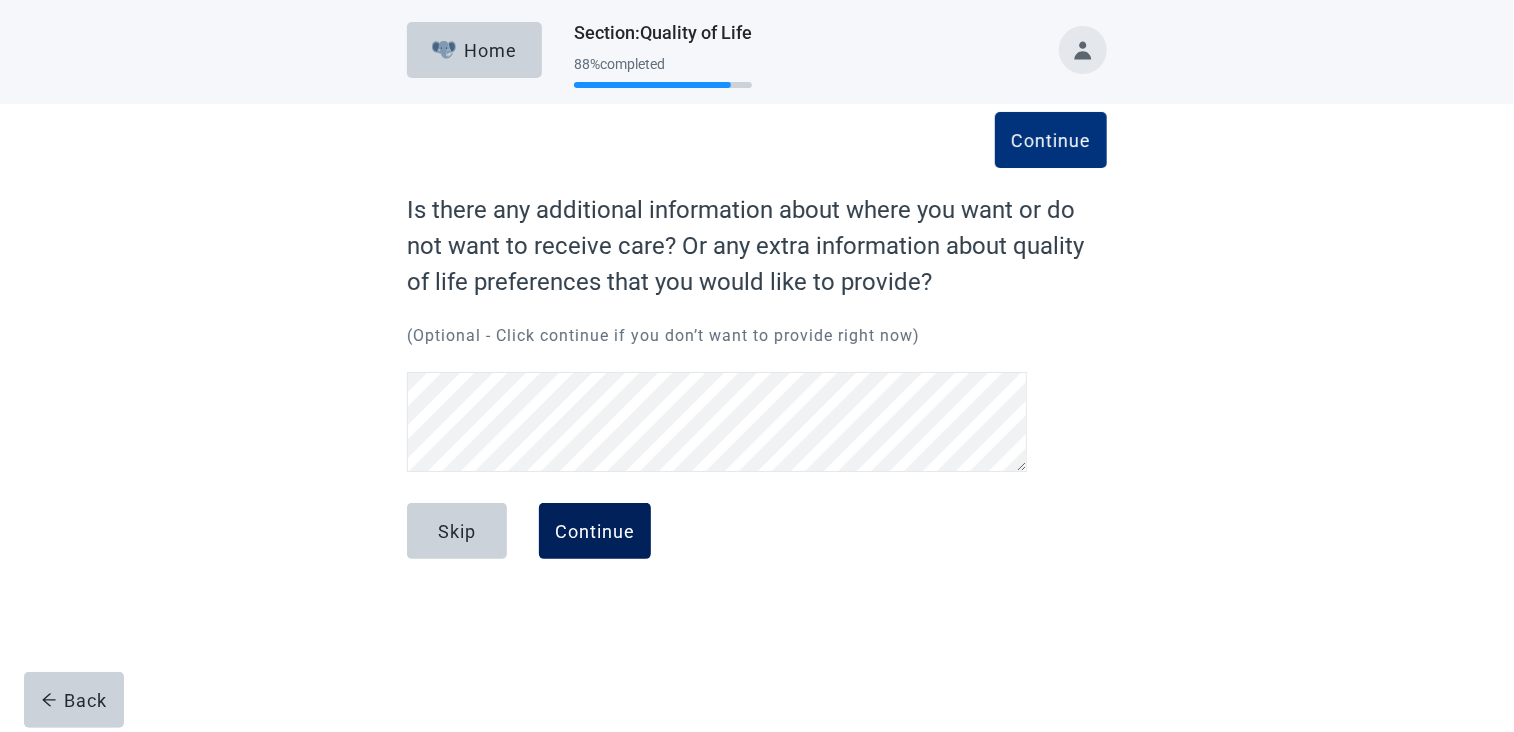 click on "Continue" at bounding box center [595, 531] 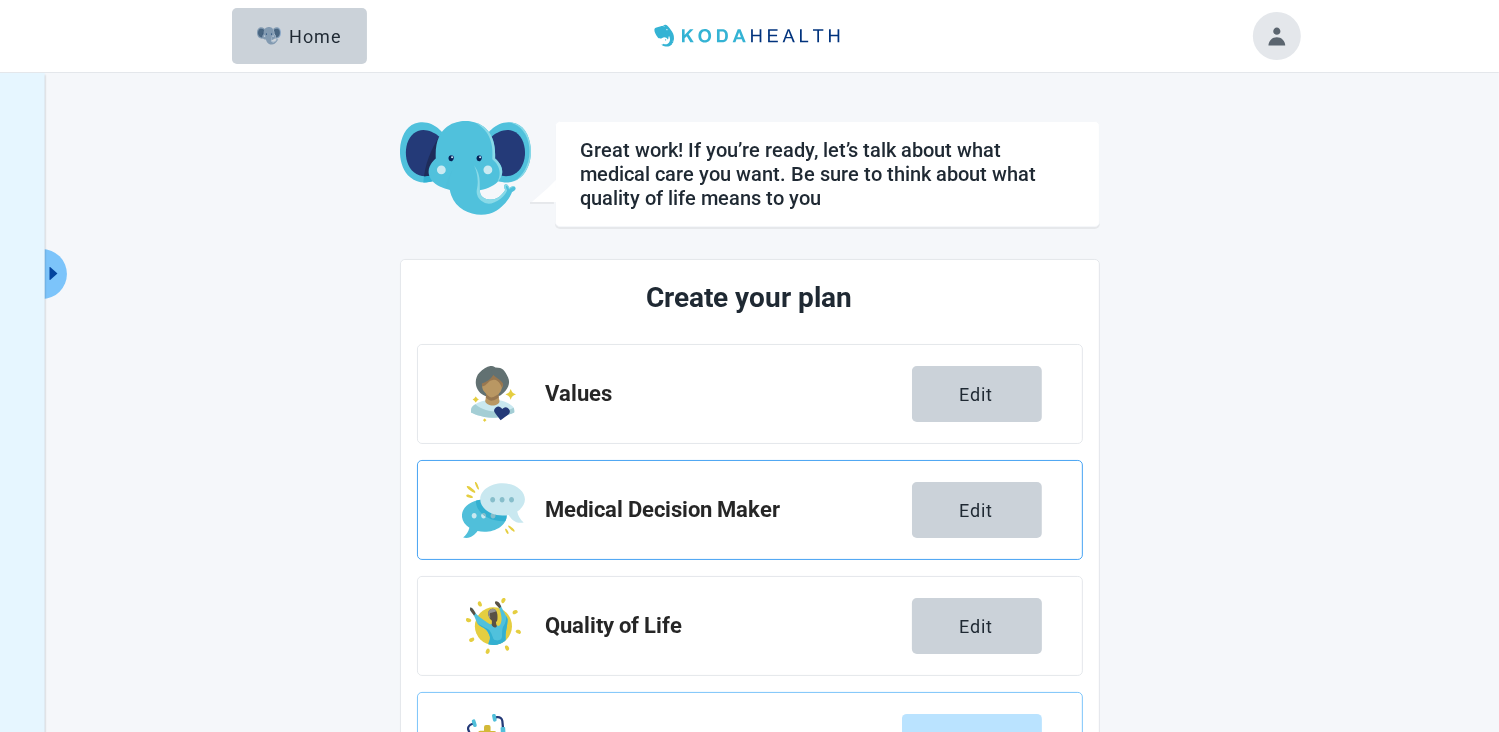 scroll, scrollTop: 100, scrollLeft: 0, axis: vertical 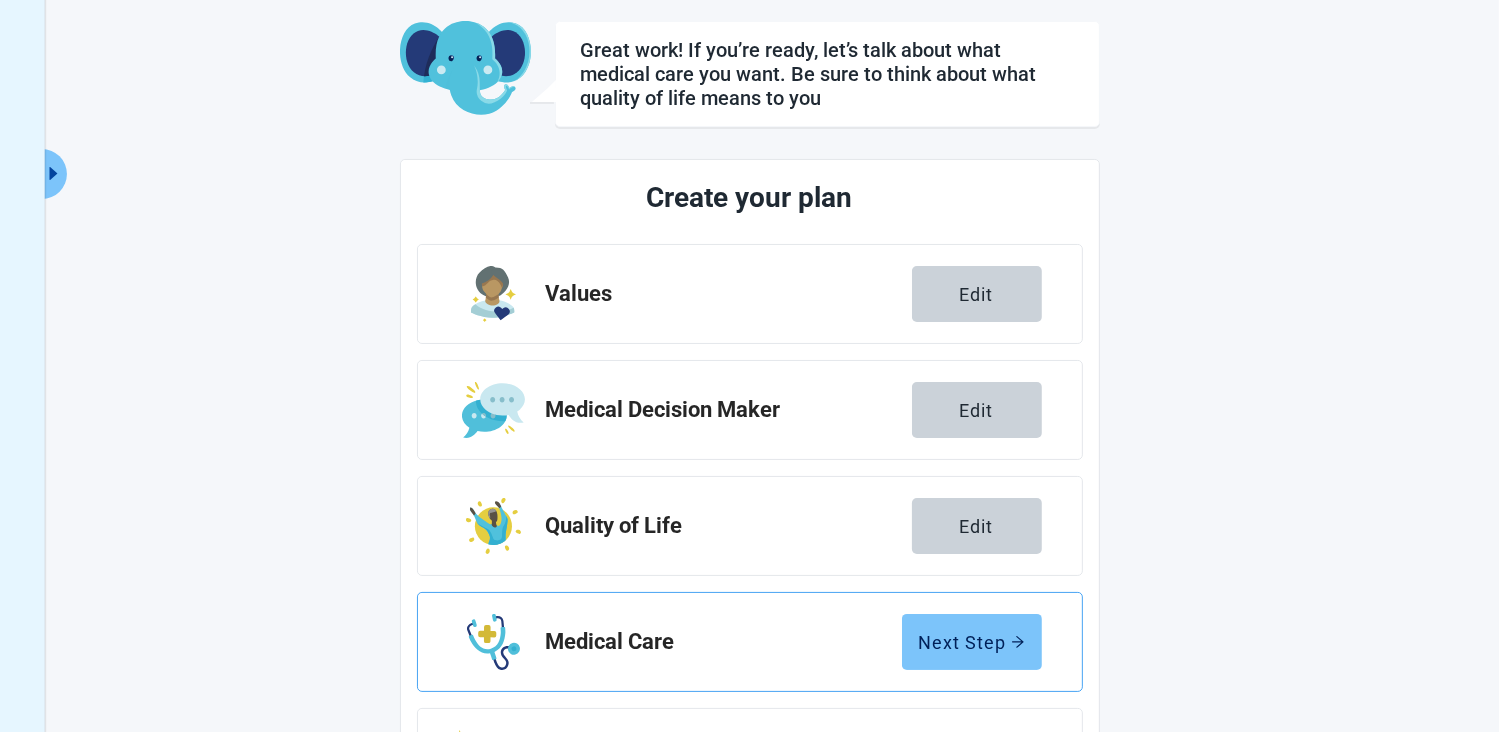 click on "Next Step" at bounding box center [972, 642] 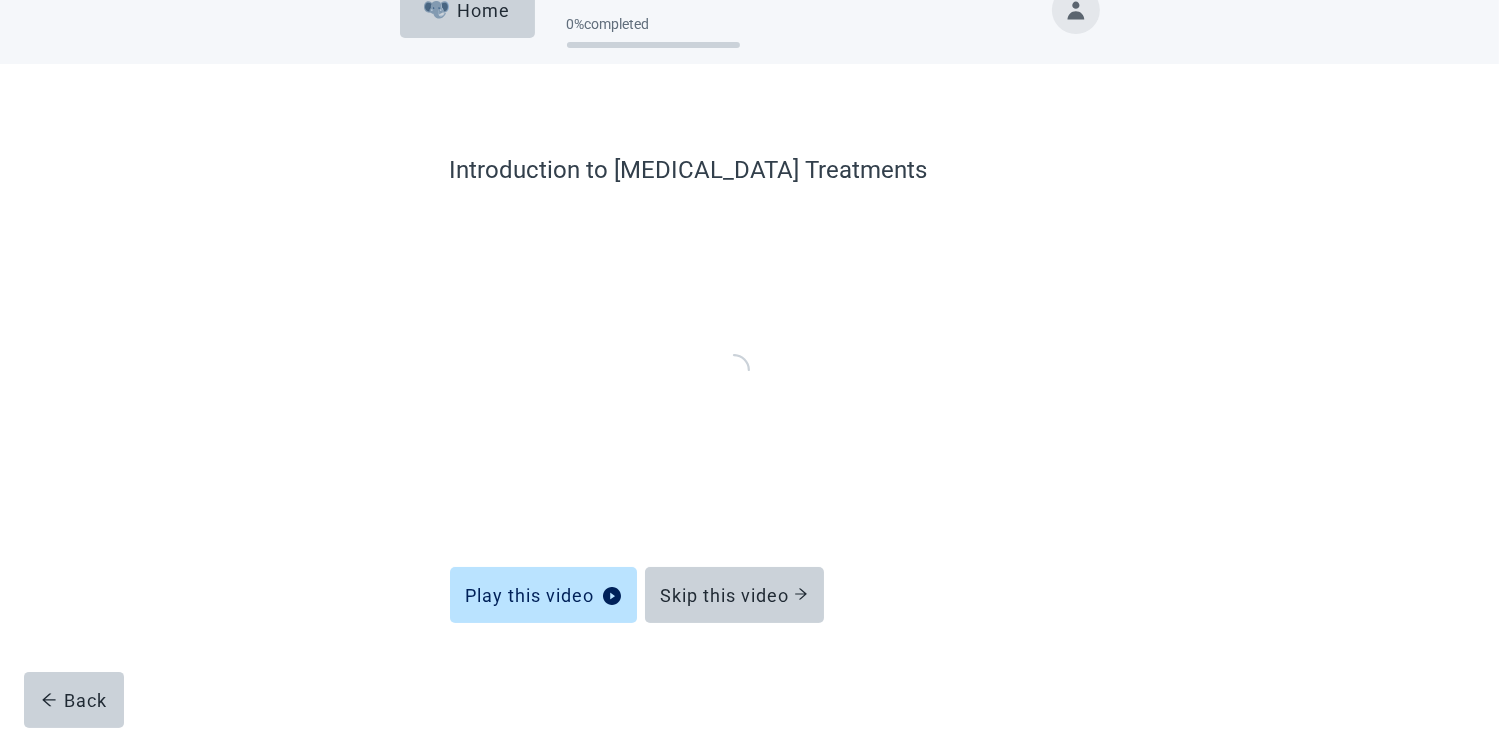 scroll, scrollTop: 39, scrollLeft: 0, axis: vertical 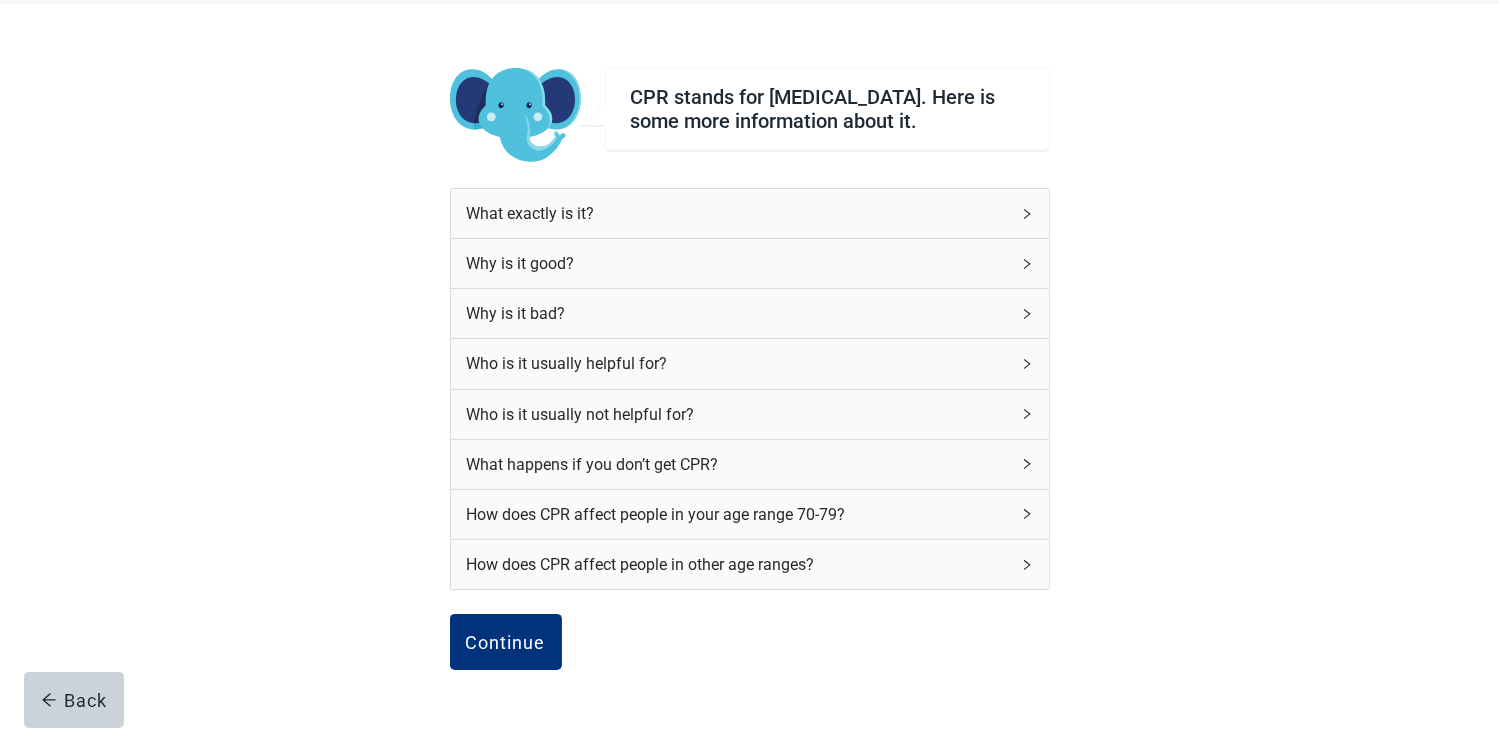 click on "Why is it good?" at bounding box center [738, 263] 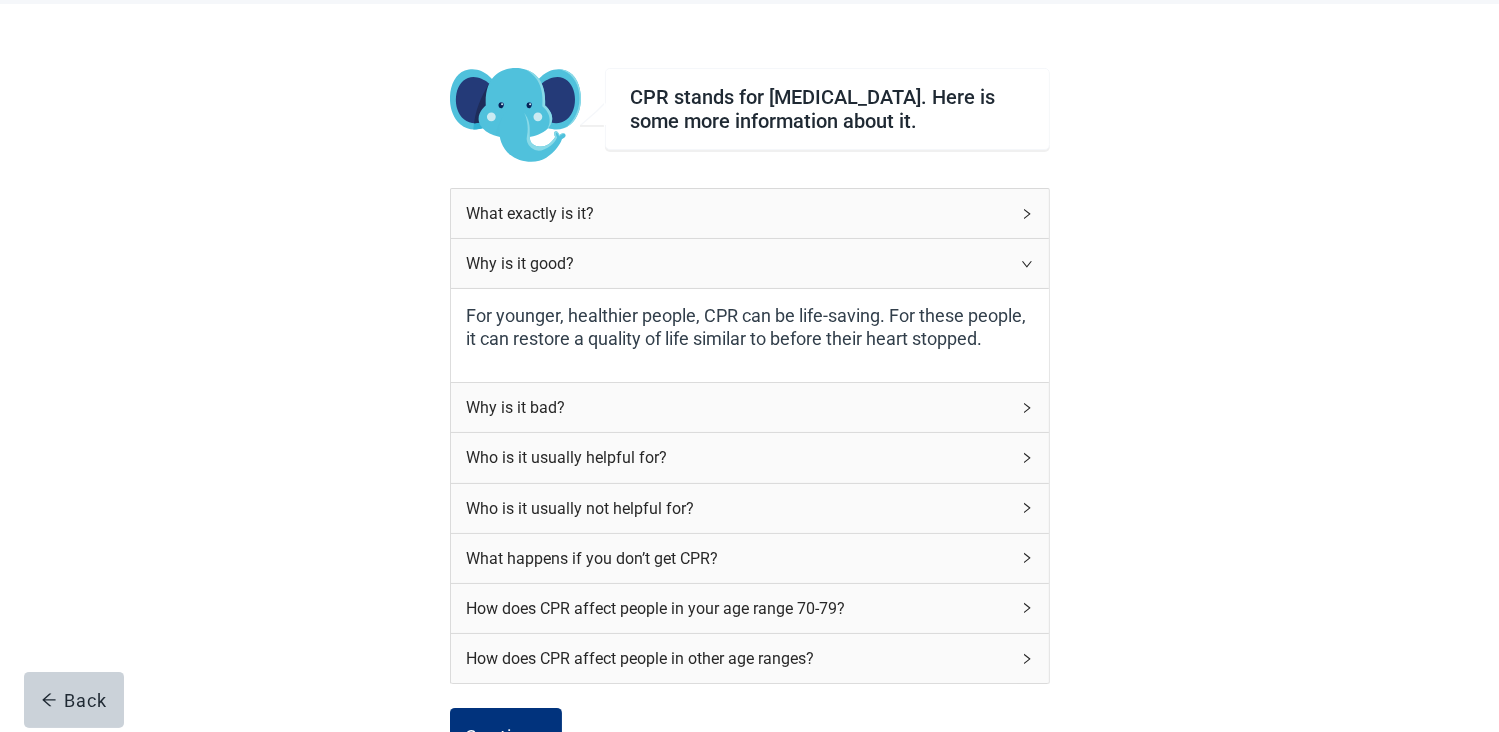 click on "Why is it bad?" at bounding box center [738, 407] 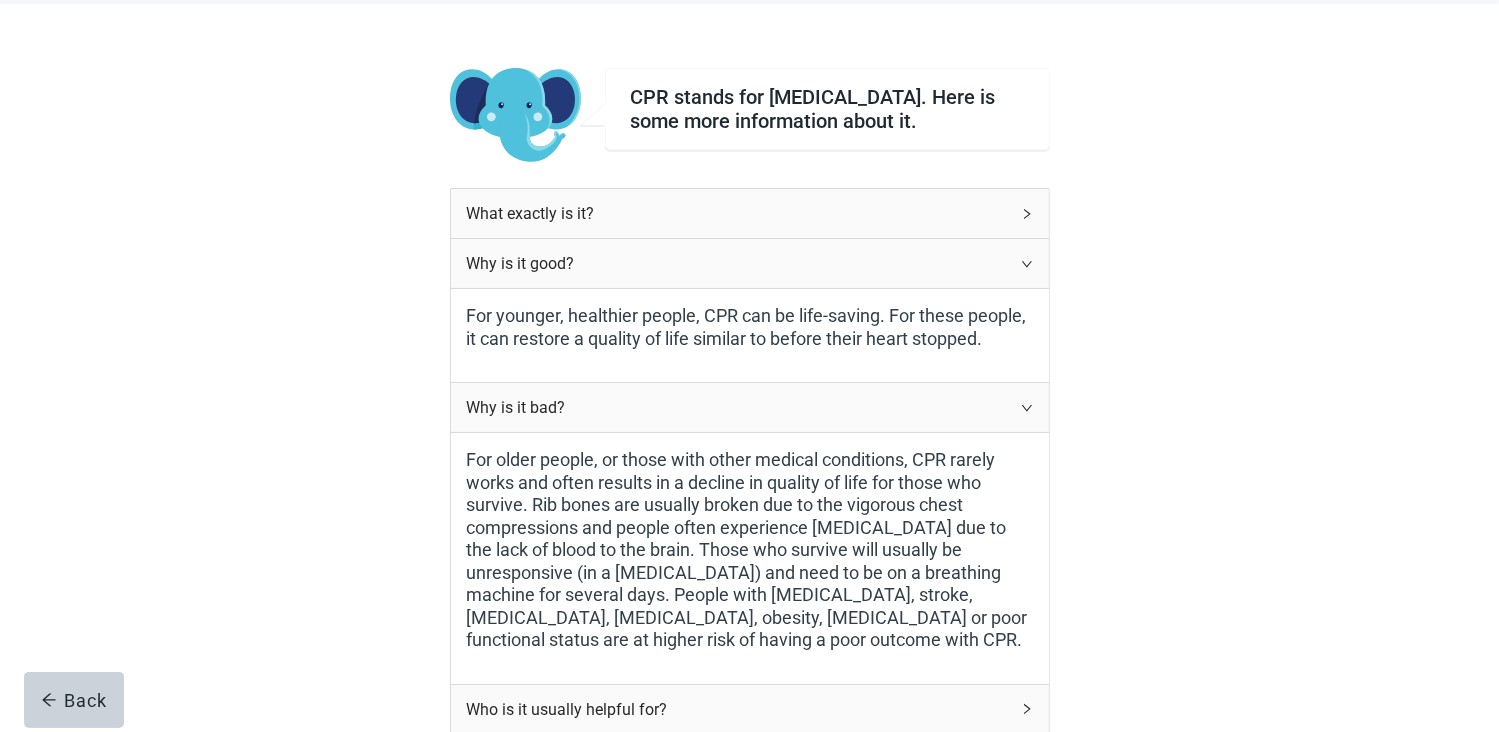 scroll, scrollTop: 200, scrollLeft: 0, axis: vertical 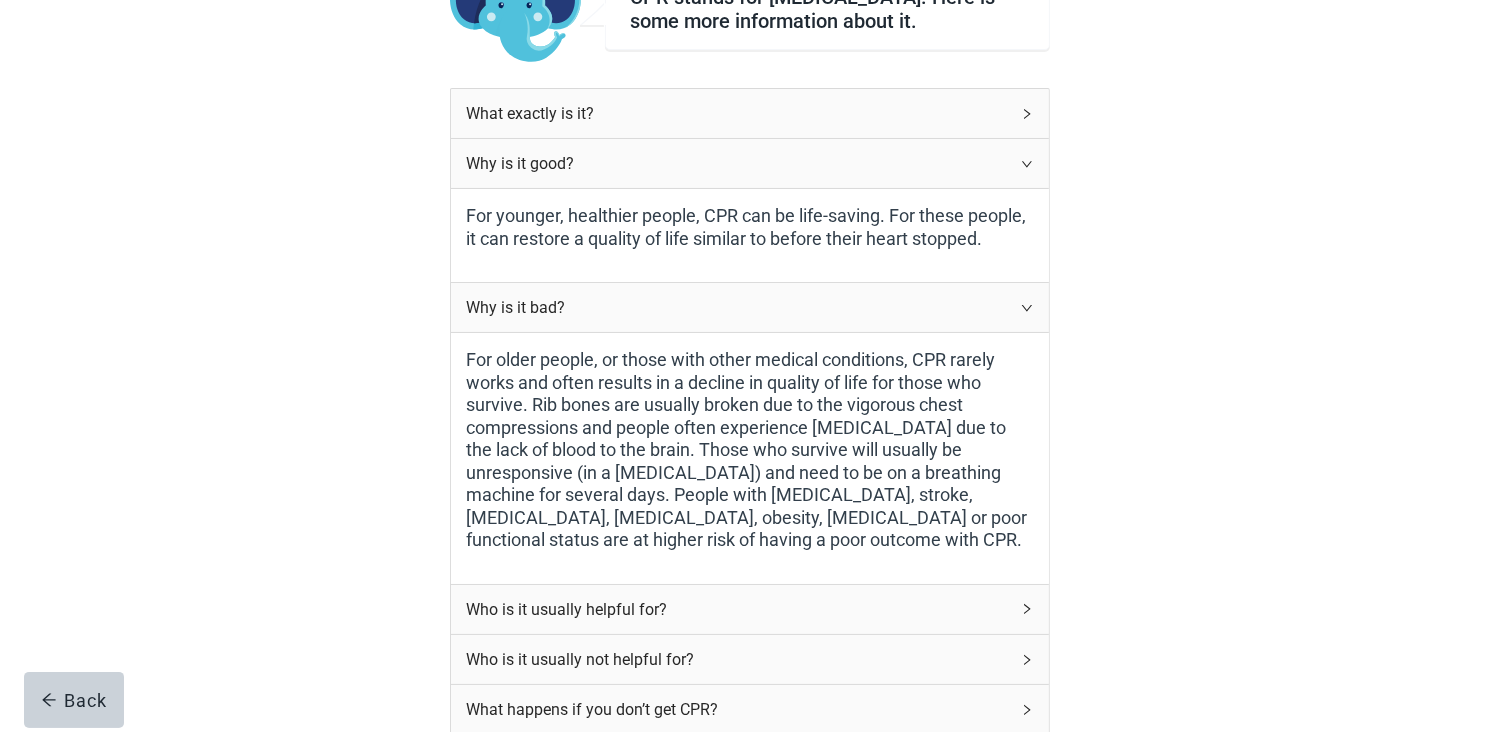 click on "Who is it usually helpful for?" at bounding box center (738, 609) 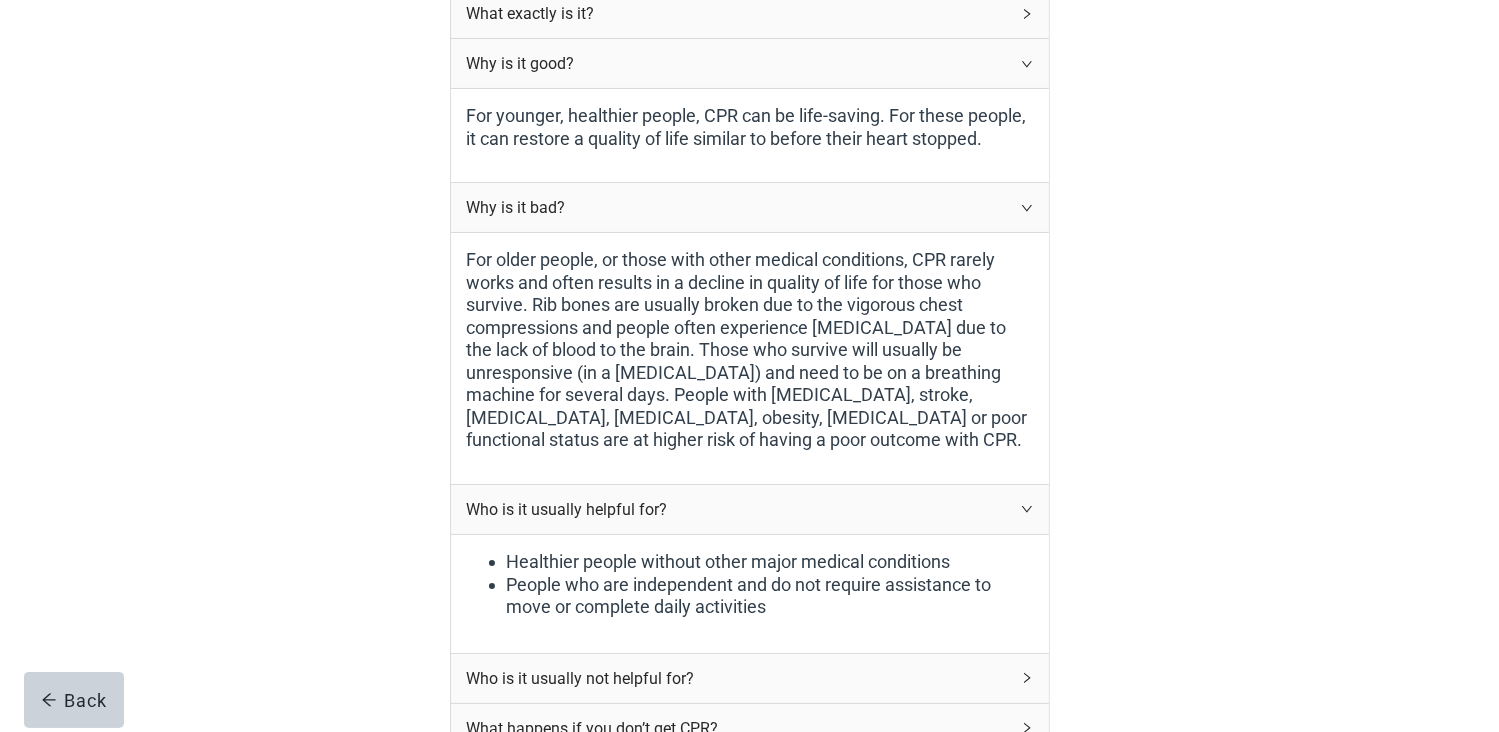 scroll, scrollTop: 400, scrollLeft: 0, axis: vertical 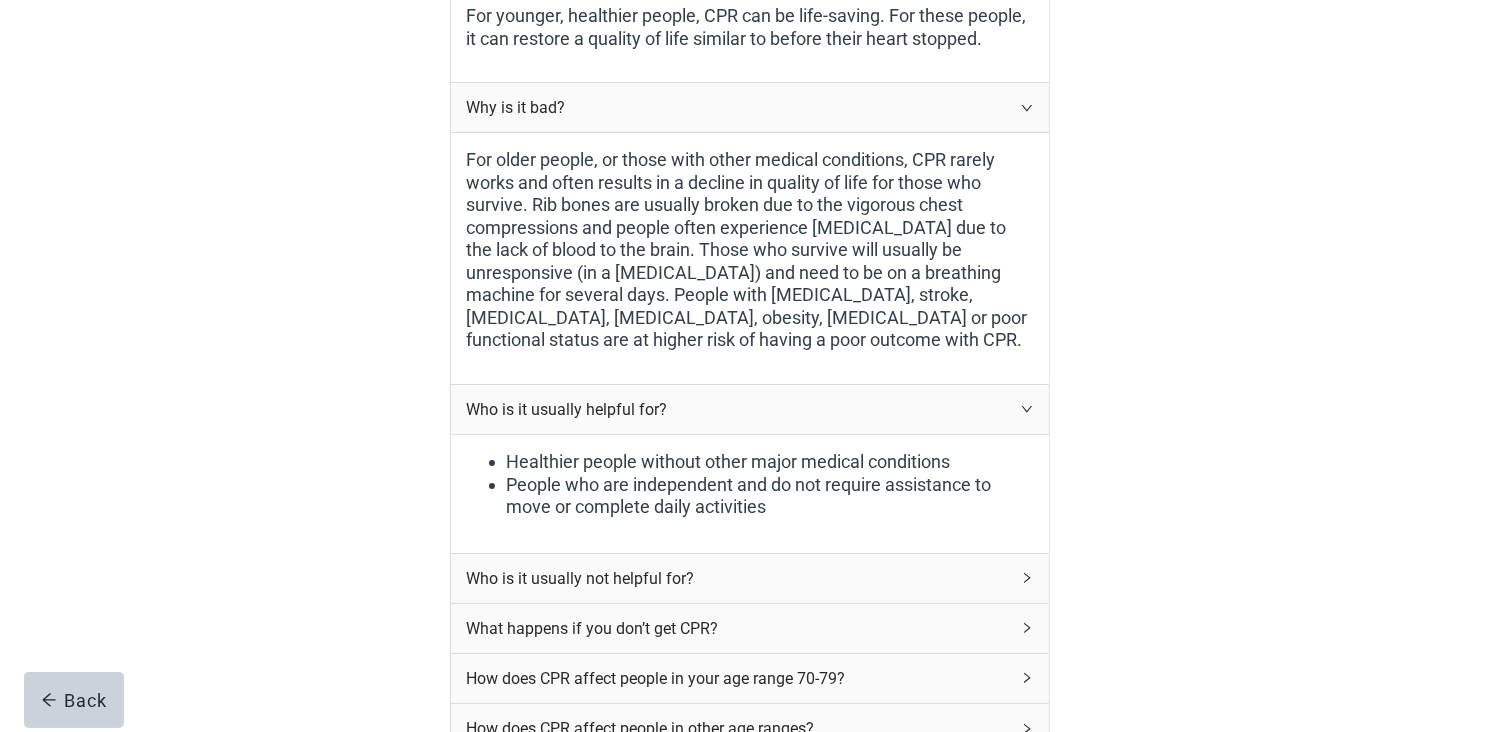 click on "Who is it usually not helpful for?" at bounding box center (738, 578) 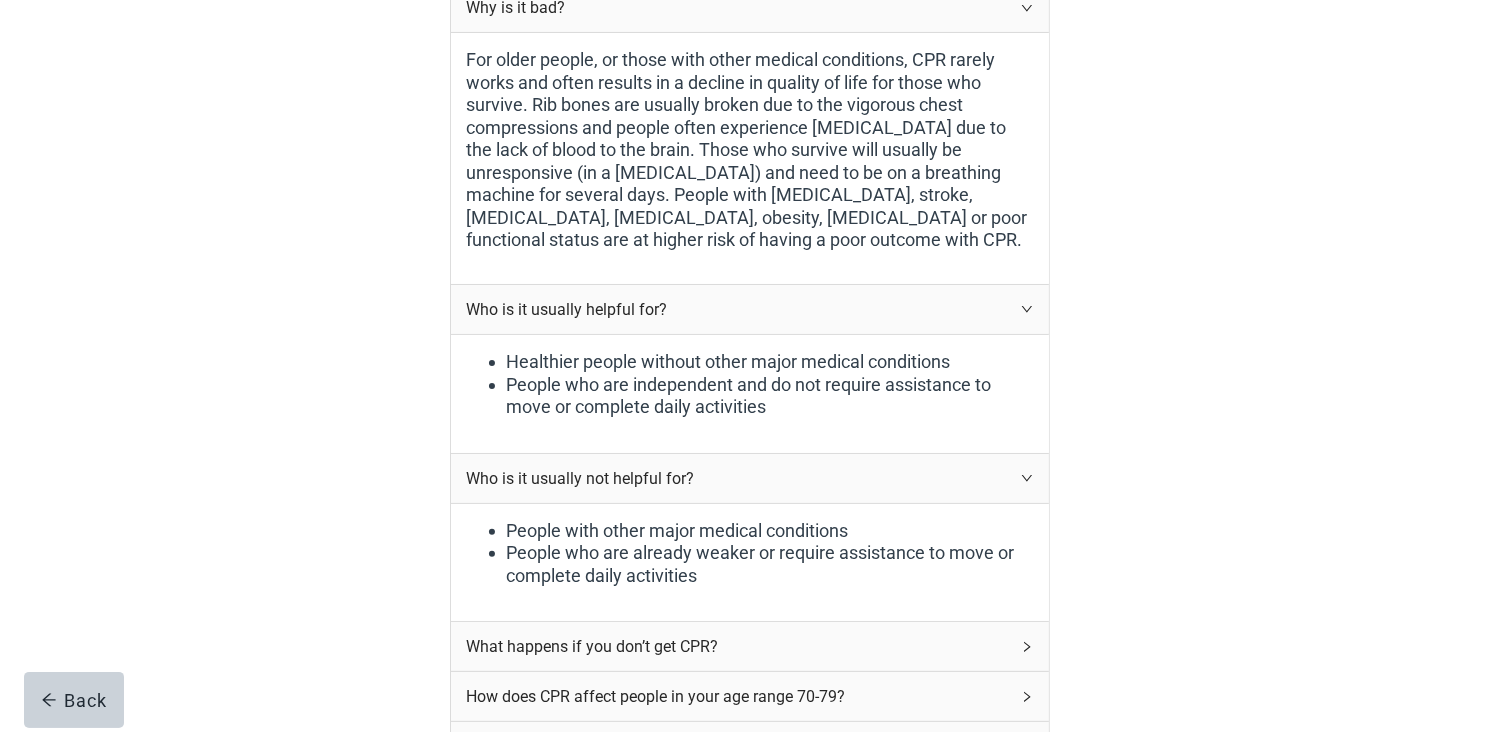 scroll, scrollTop: 600, scrollLeft: 0, axis: vertical 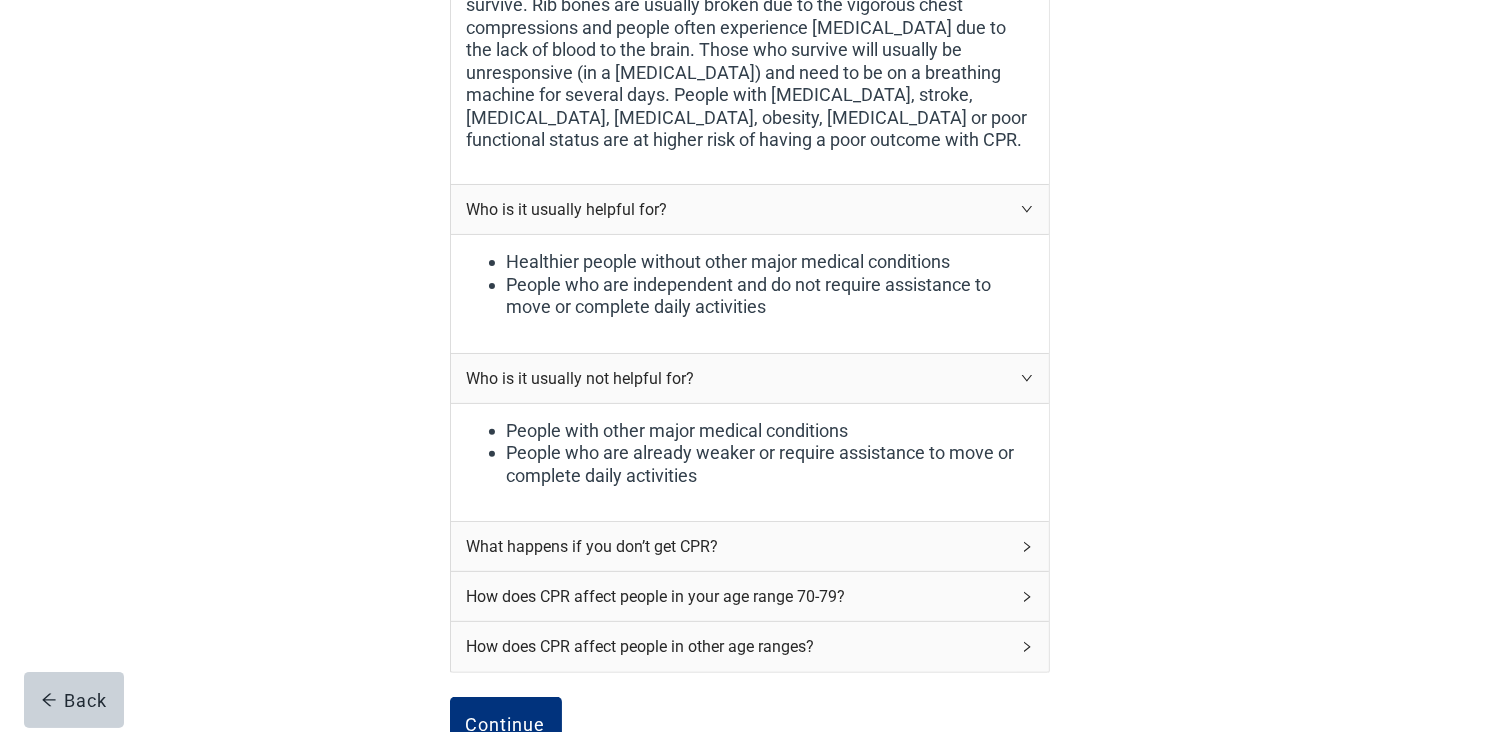click on "What happens if you don’t get CPR?" at bounding box center (738, 546) 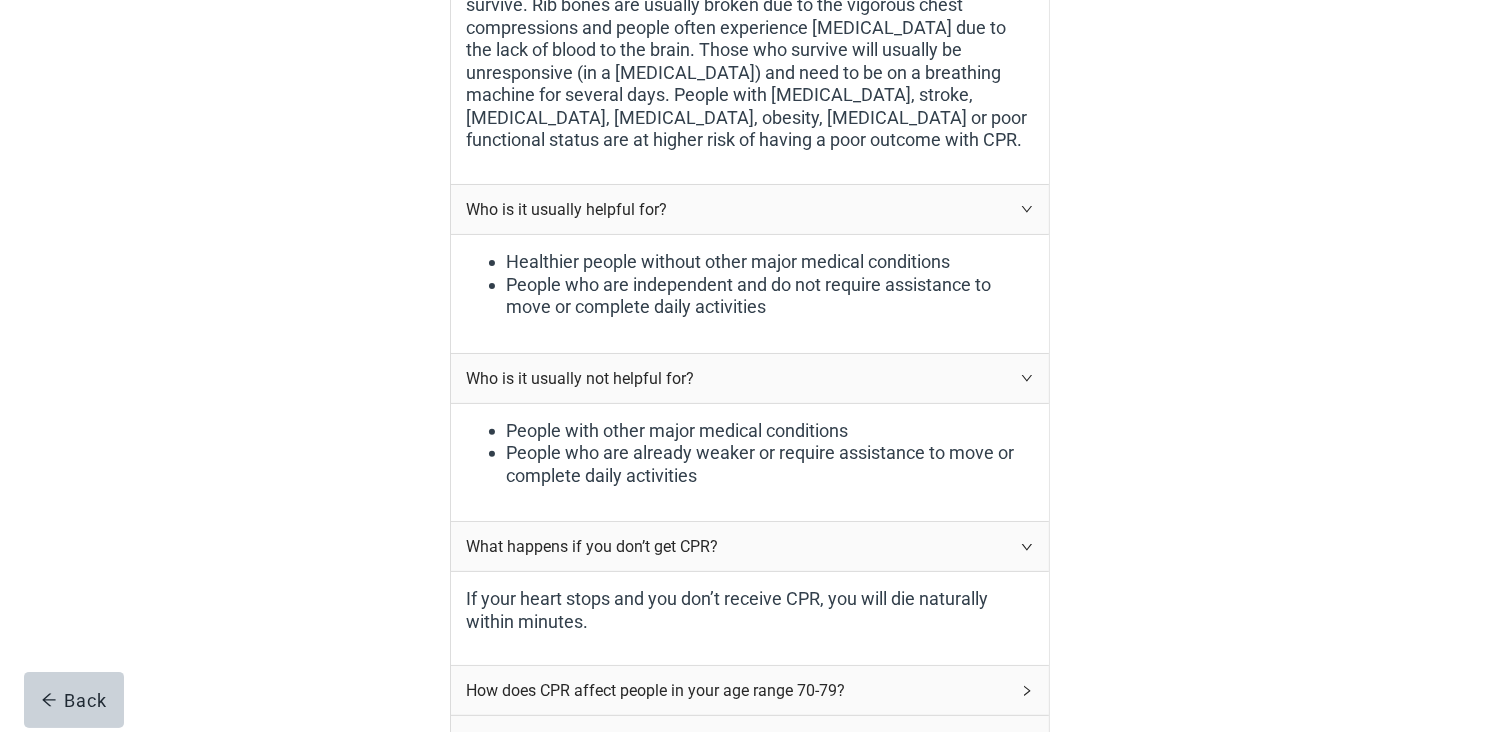 scroll, scrollTop: 700, scrollLeft: 0, axis: vertical 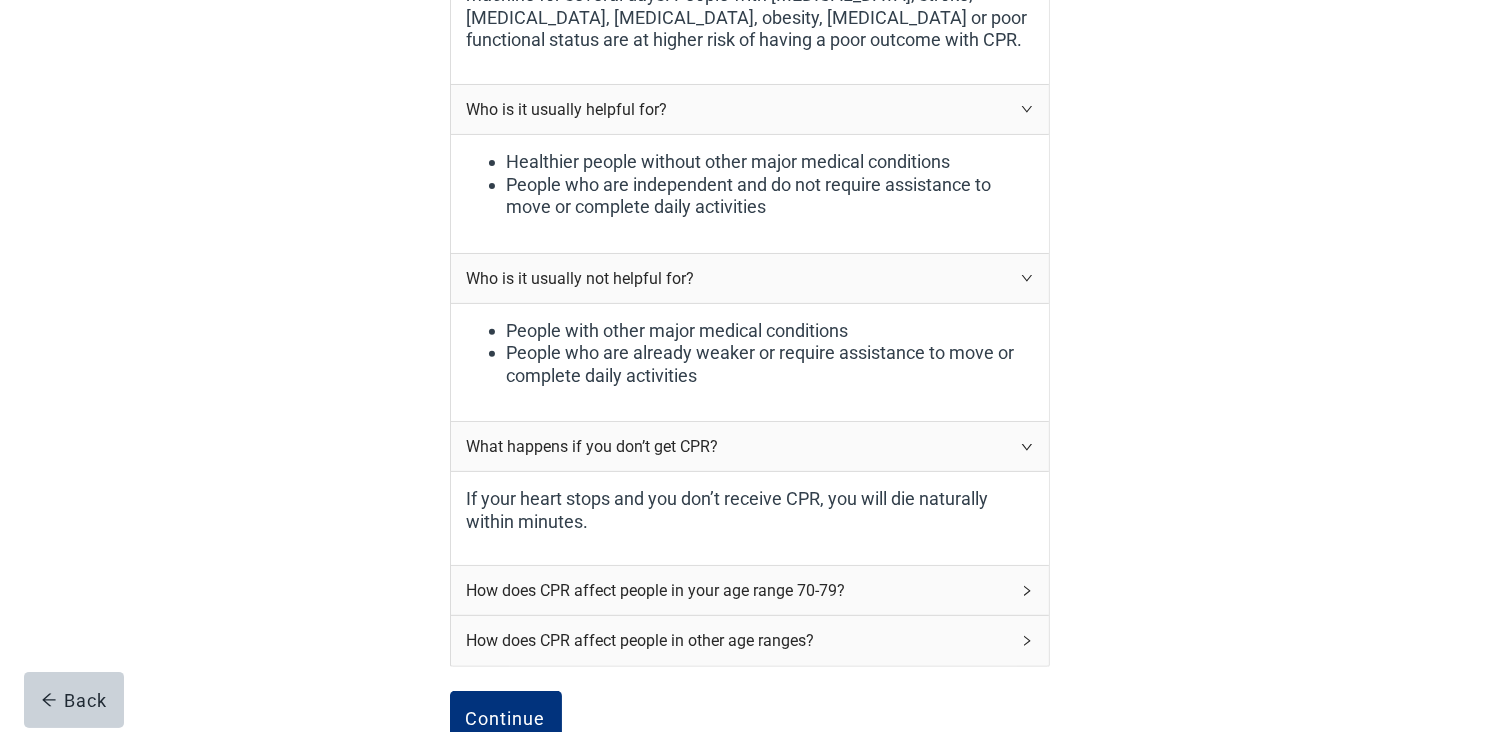 click on "How does CPR affect people in your age range 70-79?" at bounding box center (738, 590) 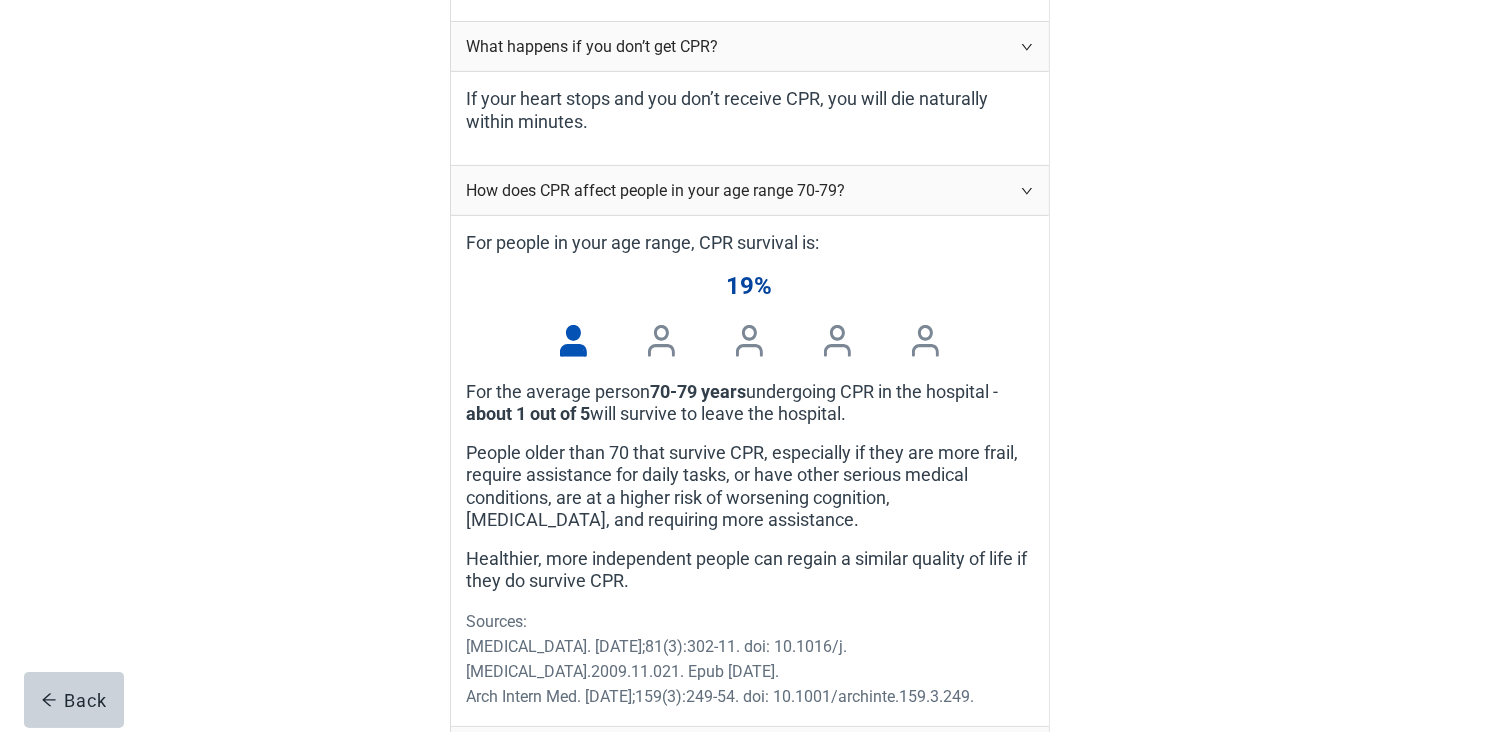 scroll, scrollTop: 1200, scrollLeft: 0, axis: vertical 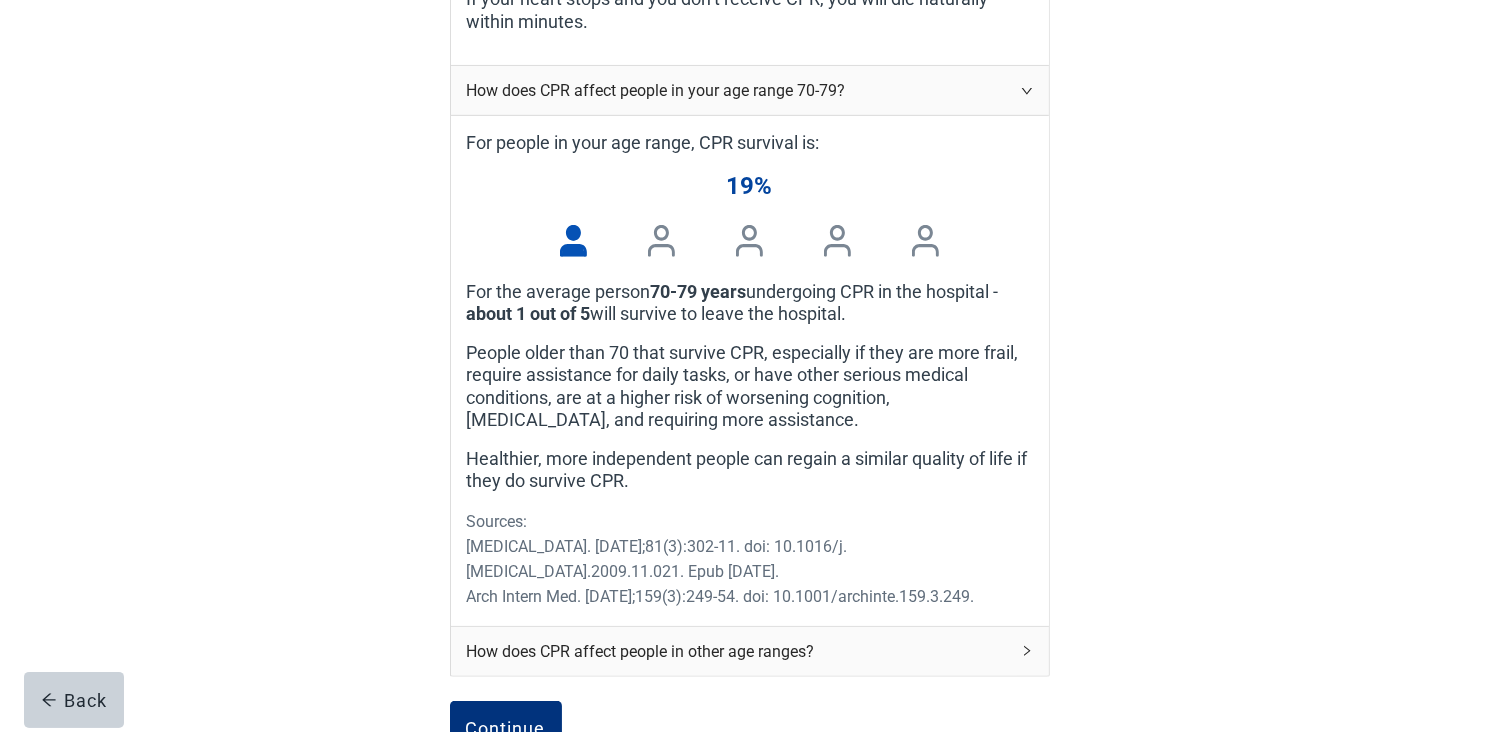 click on "How does CPR affect people in other age ranges?" at bounding box center (738, 651) 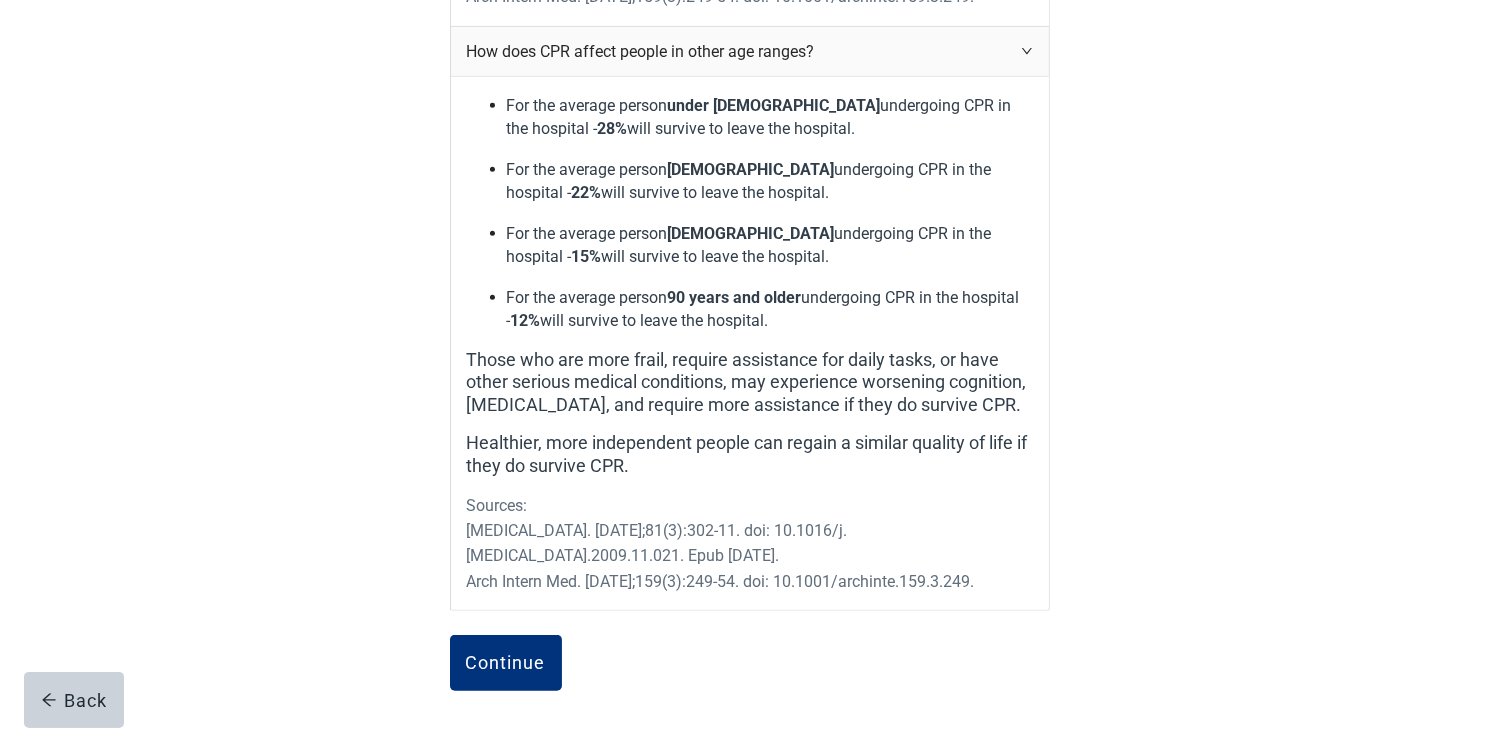 scroll, scrollTop: 1900, scrollLeft: 0, axis: vertical 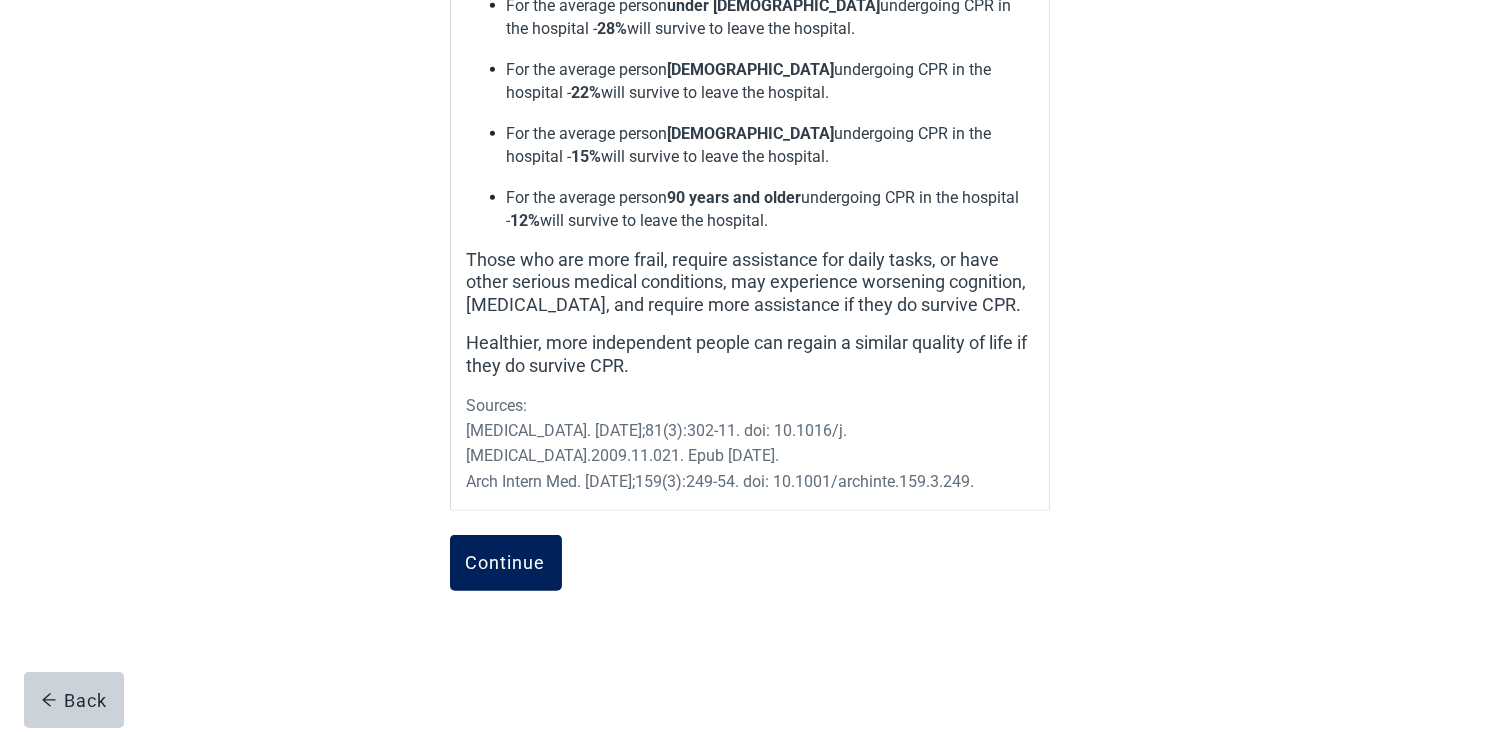 click on "Continue" at bounding box center [506, 563] 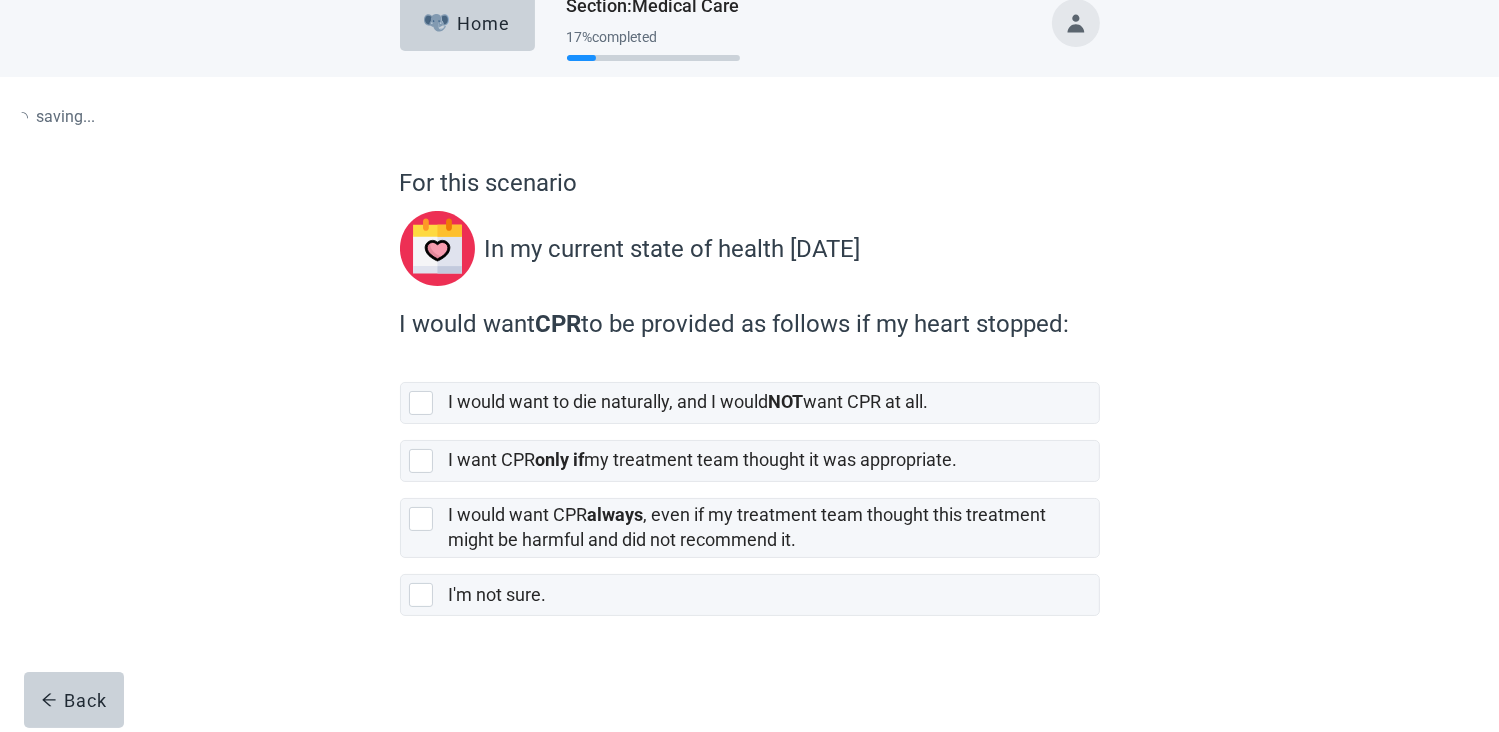 scroll, scrollTop: 0, scrollLeft: 0, axis: both 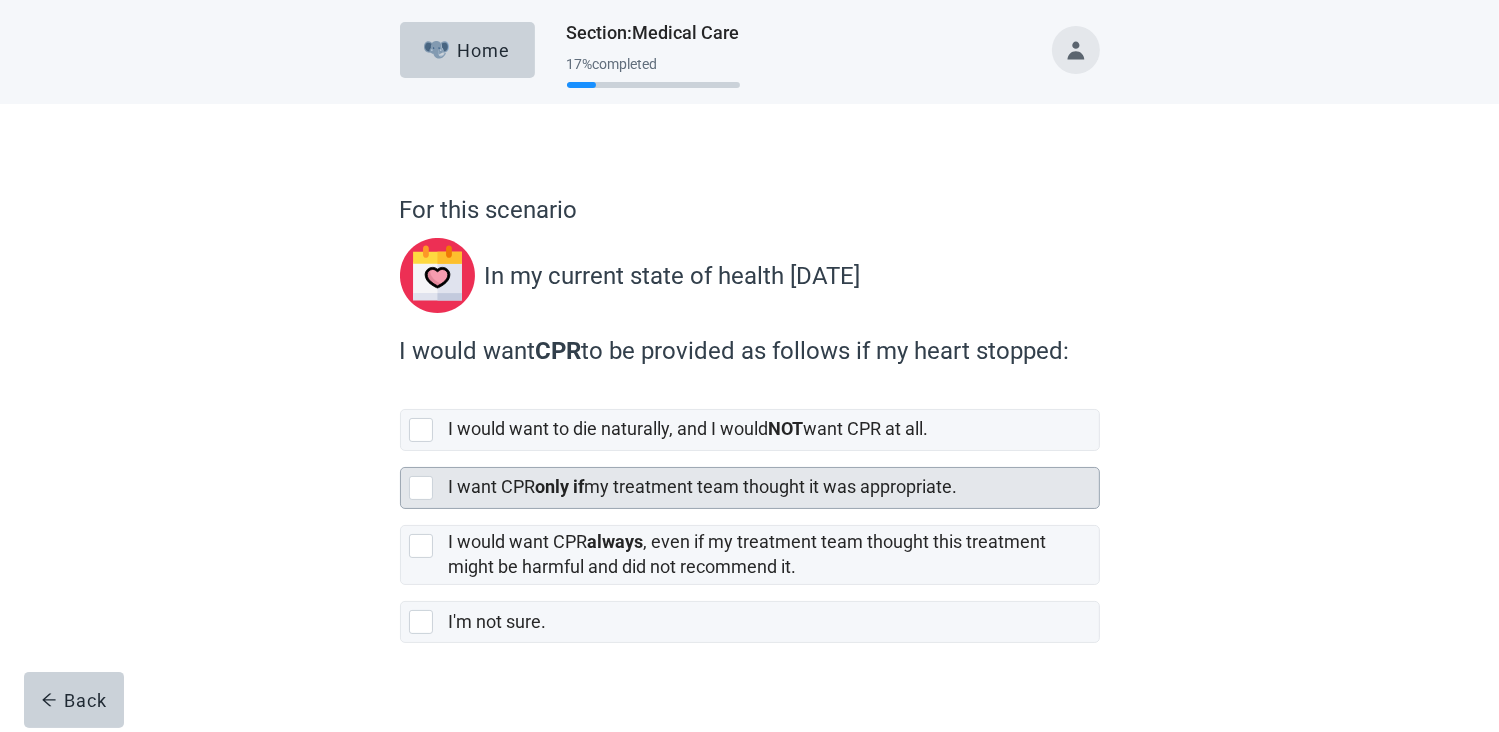 click at bounding box center [421, 488] 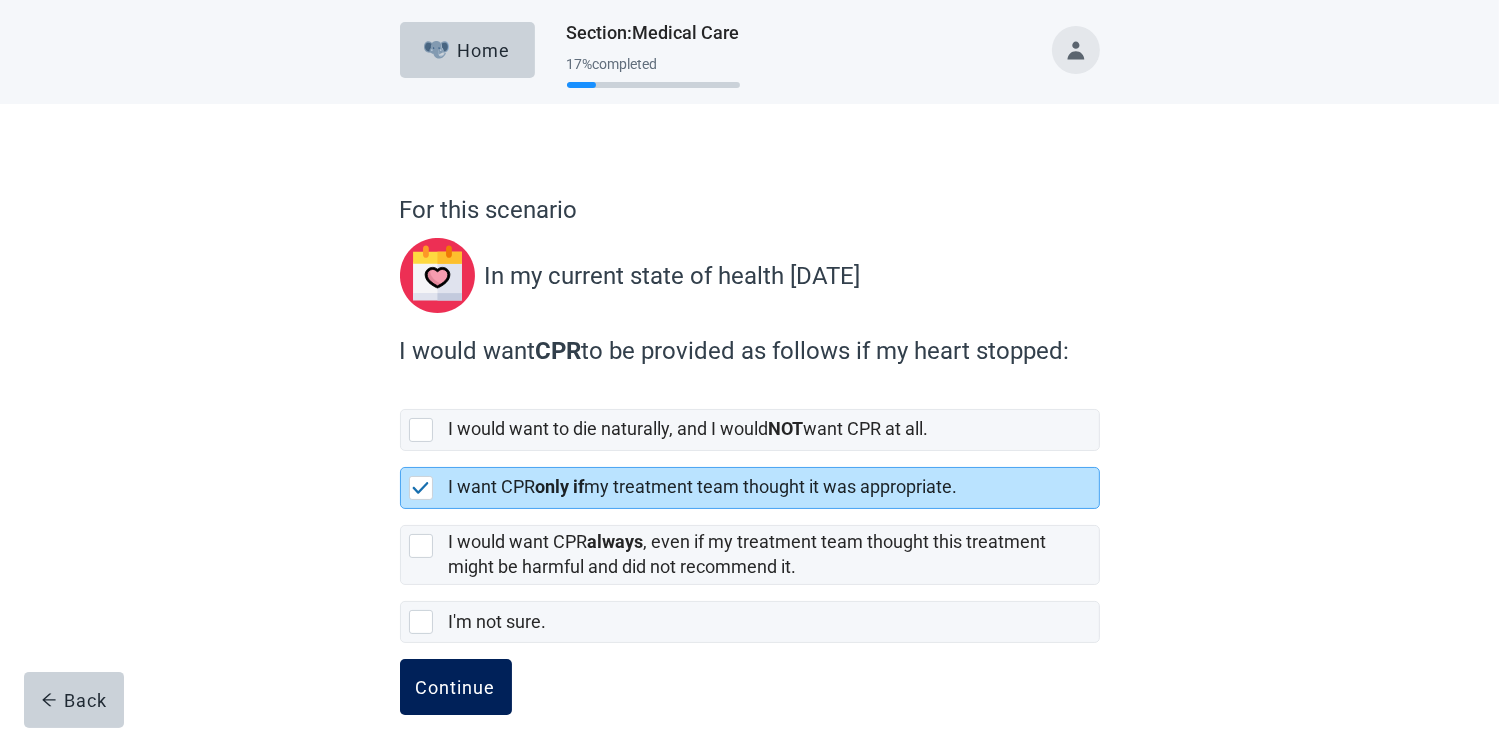 click on "Continue" at bounding box center [456, 687] 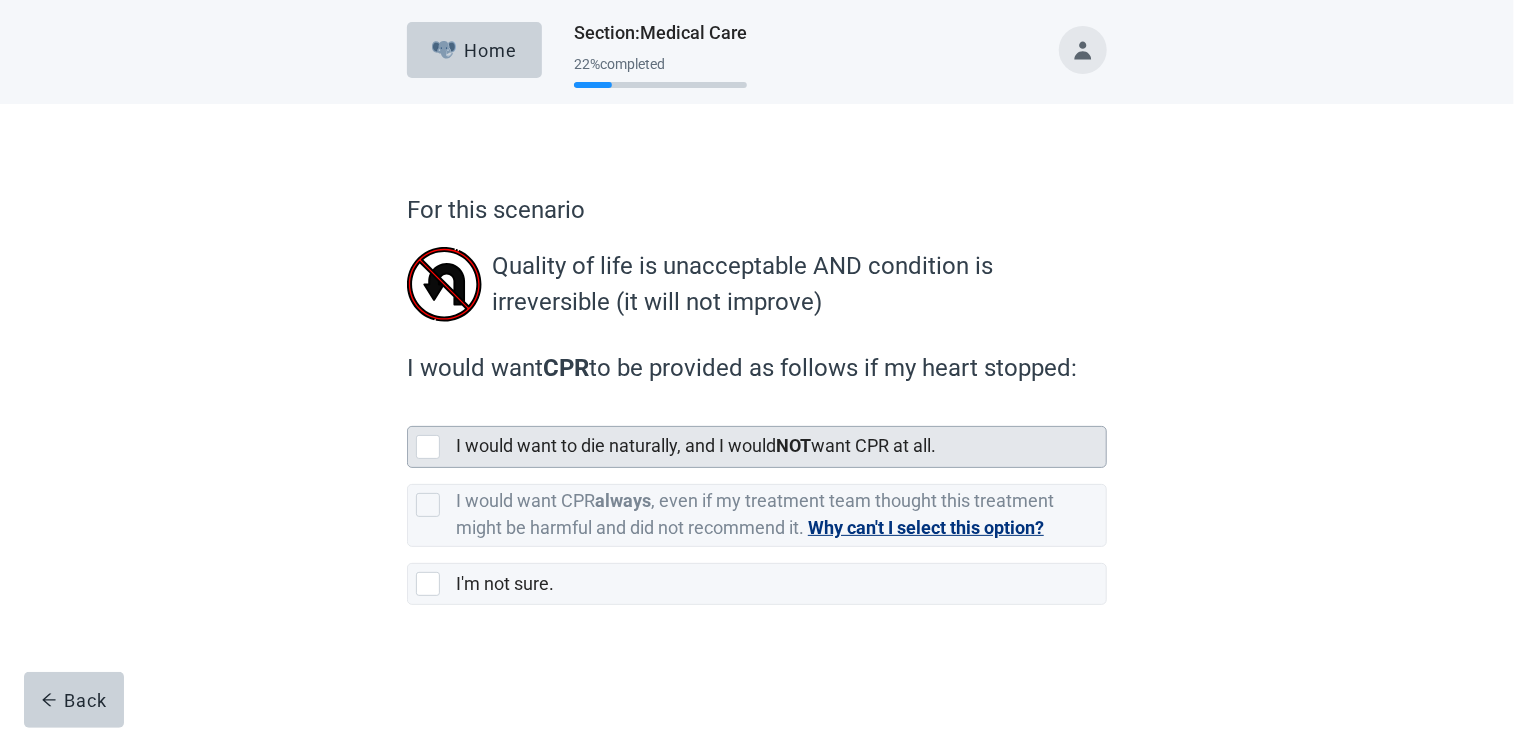 click at bounding box center [428, 447] 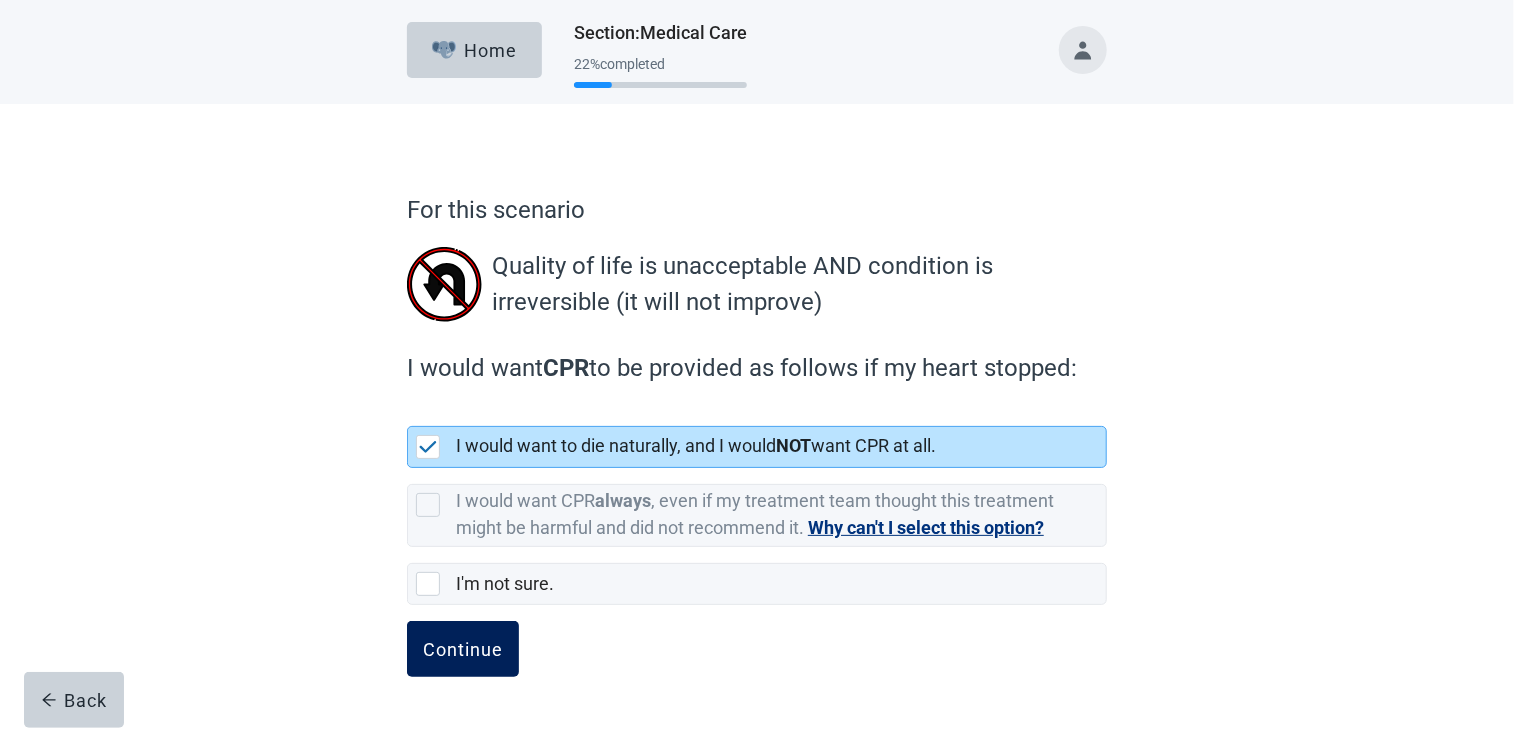 click on "Continue" at bounding box center [463, 649] 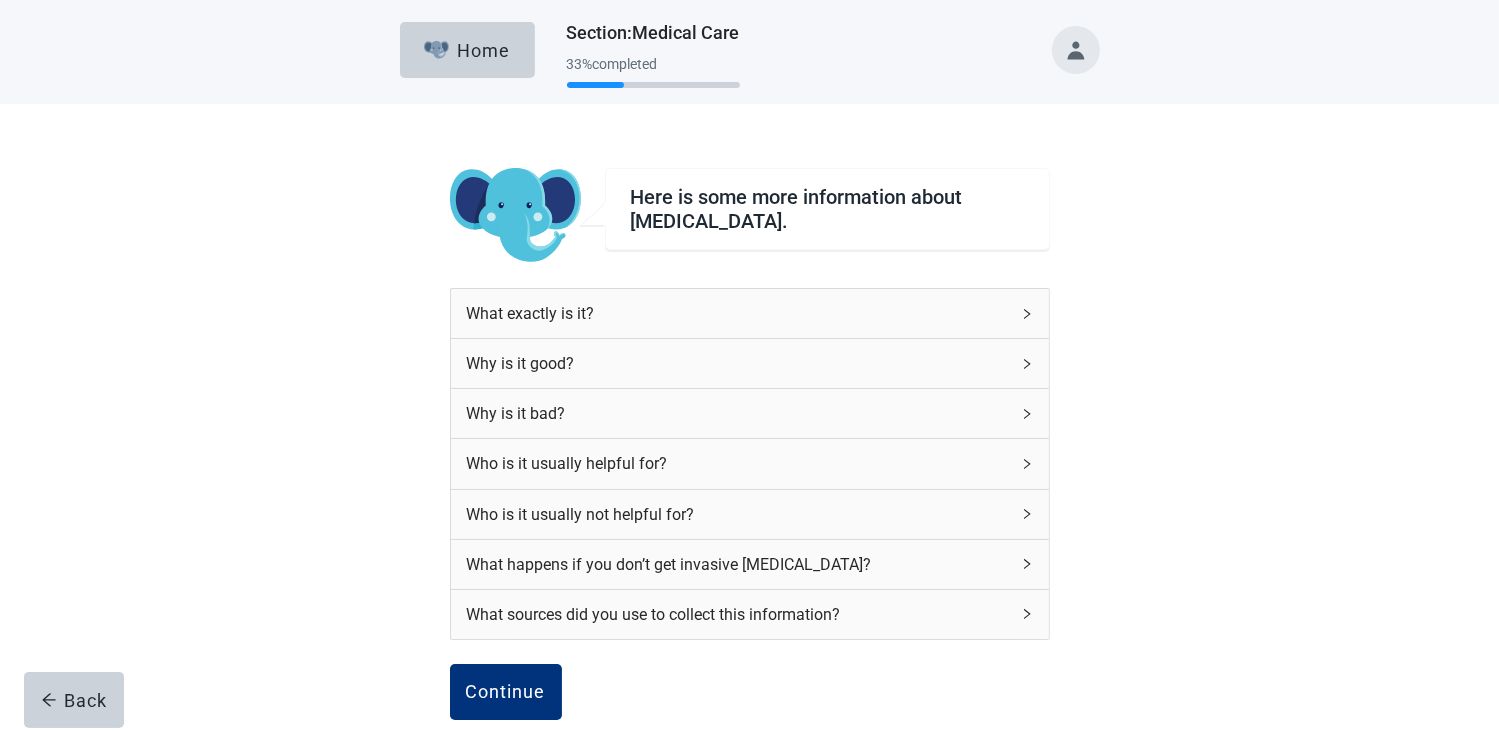 click on "Why is it good?" at bounding box center [738, 363] 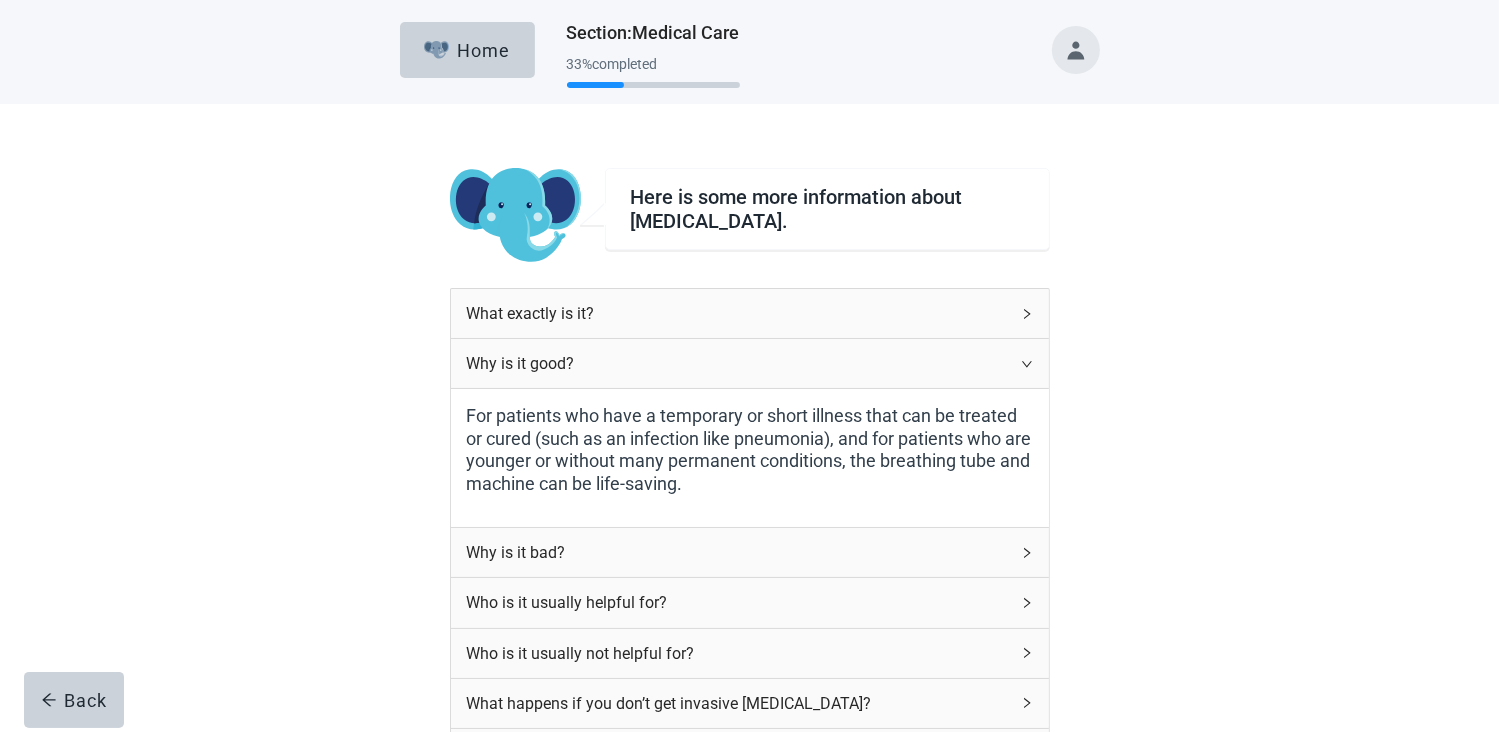 click on "Why is it bad?" at bounding box center [750, 552] 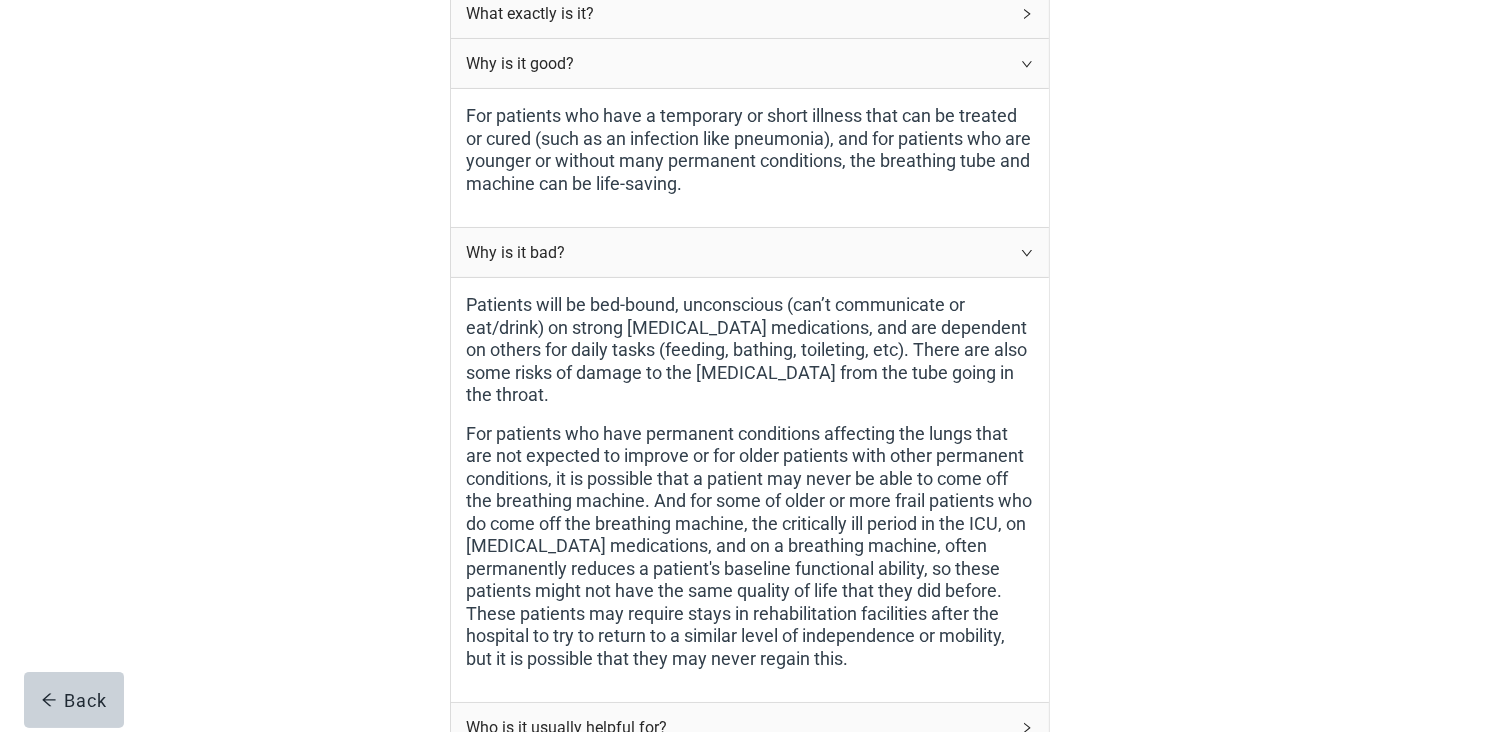 scroll, scrollTop: 500, scrollLeft: 0, axis: vertical 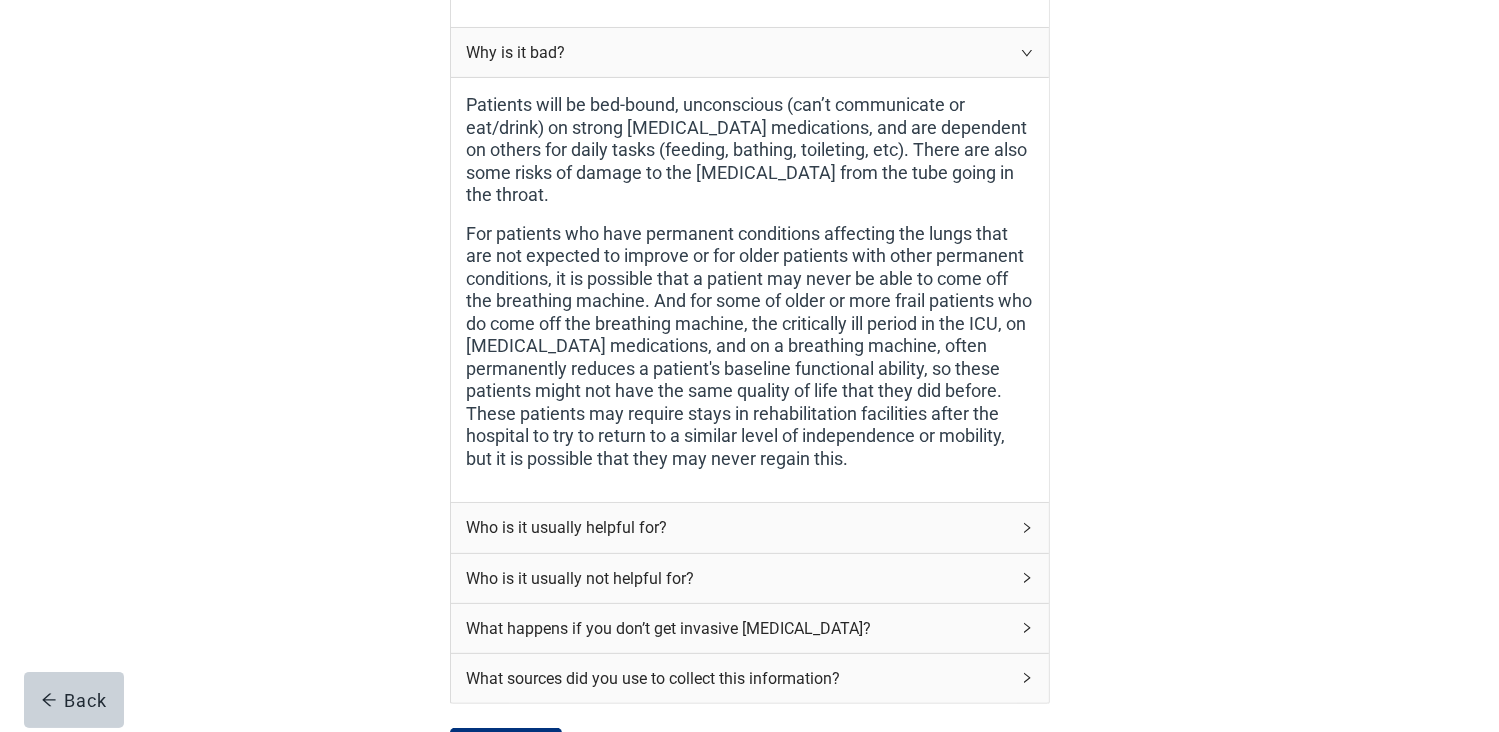 click on "Who is it usually helpful for?" at bounding box center [750, 527] 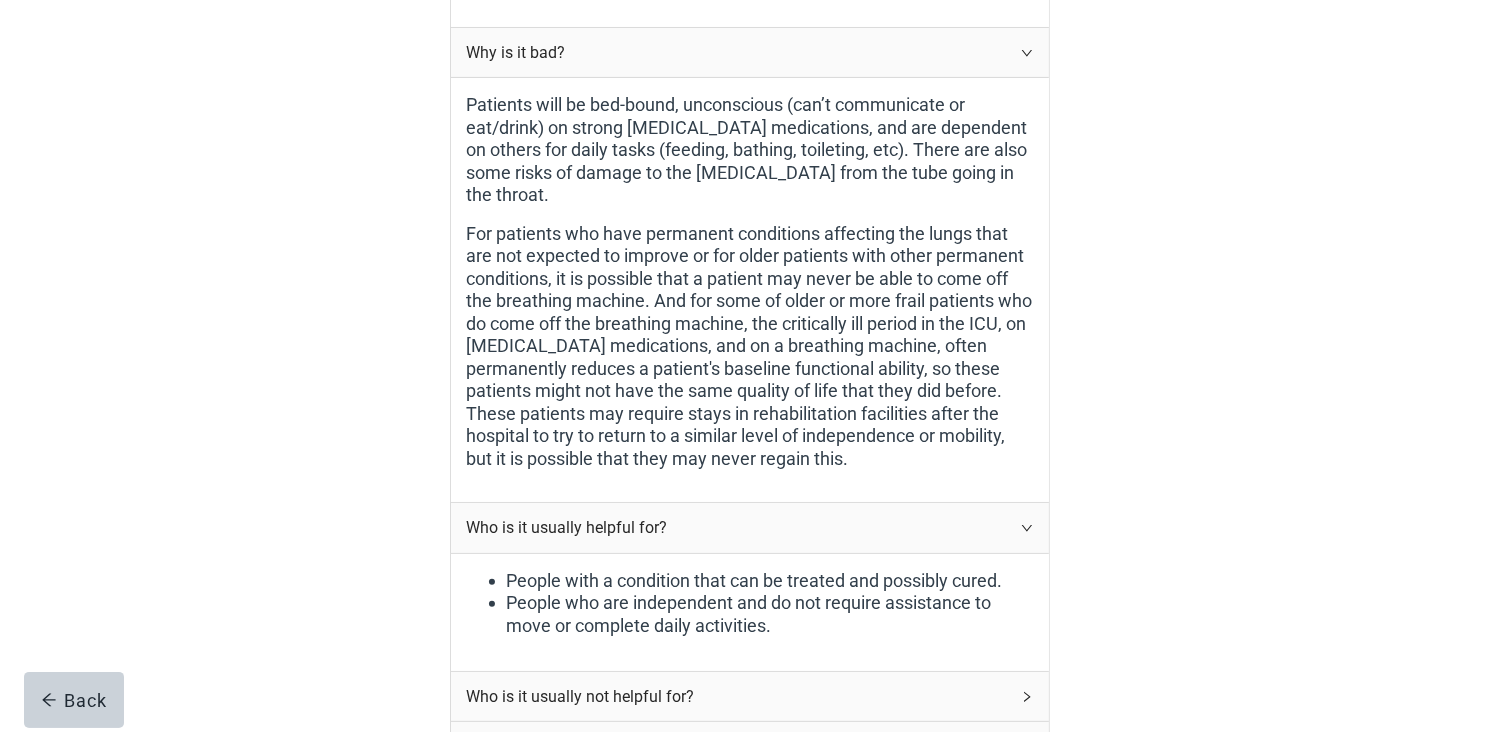 scroll, scrollTop: 600, scrollLeft: 0, axis: vertical 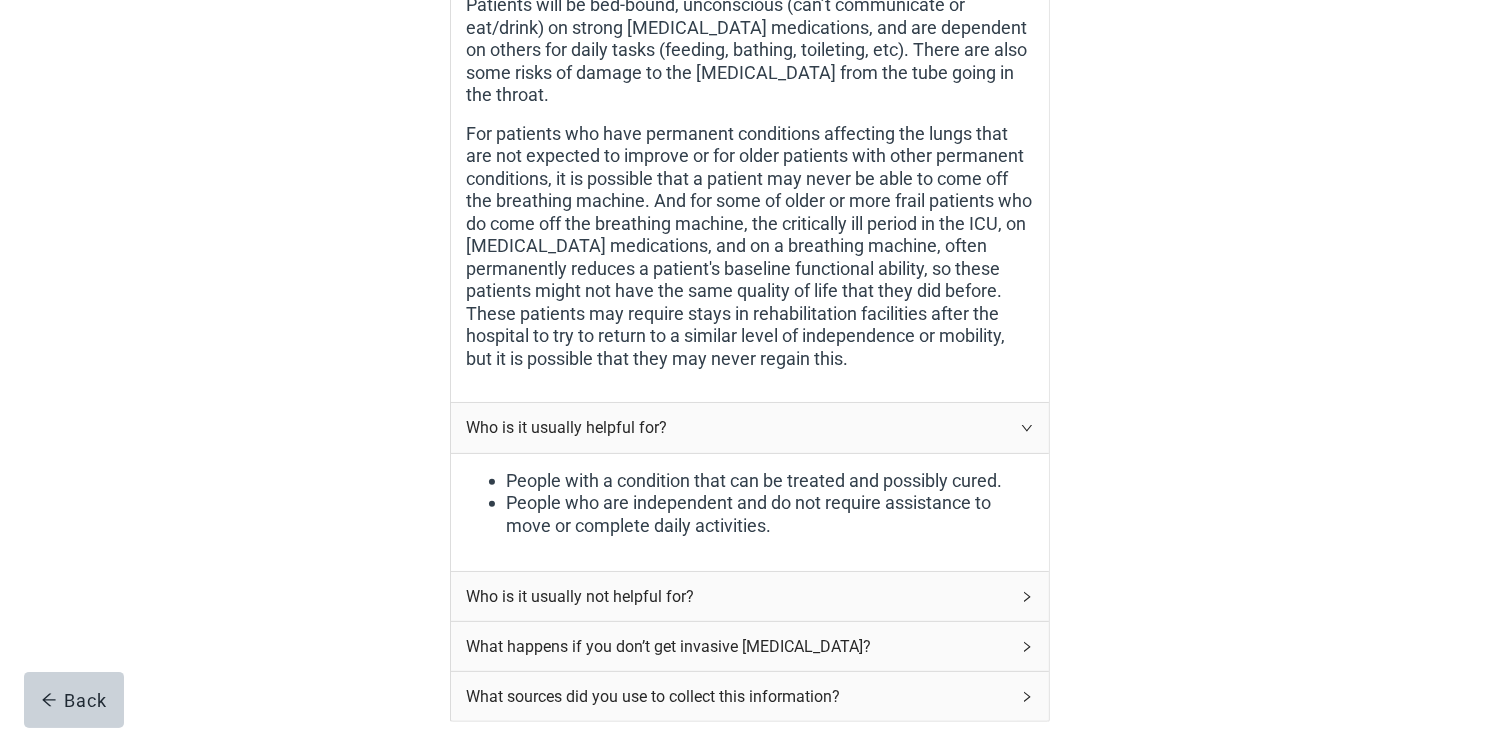 click on "Who is it usually not helpful for?" at bounding box center [738, 596] 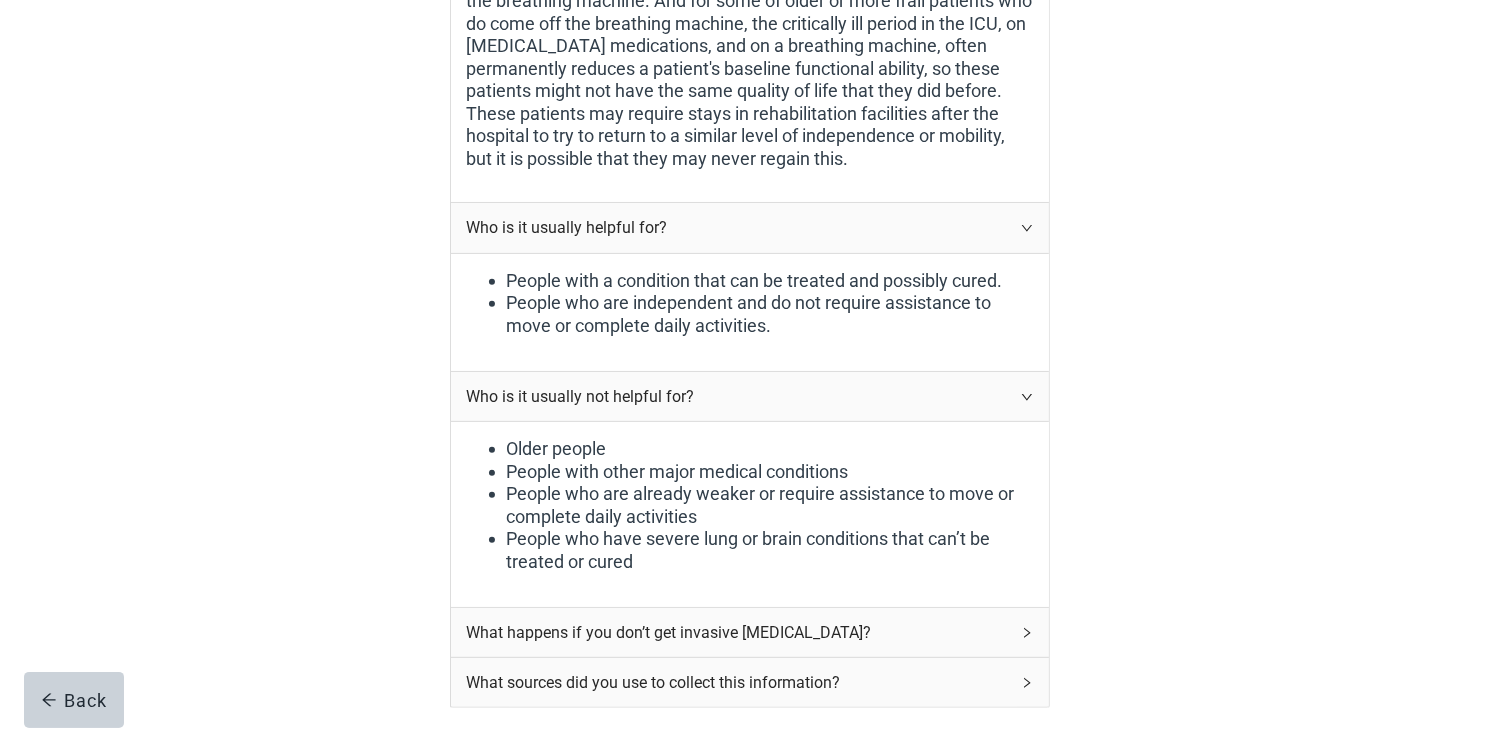 scroll, scrollTop: 900, scrollLeft: 0, axis: vertical 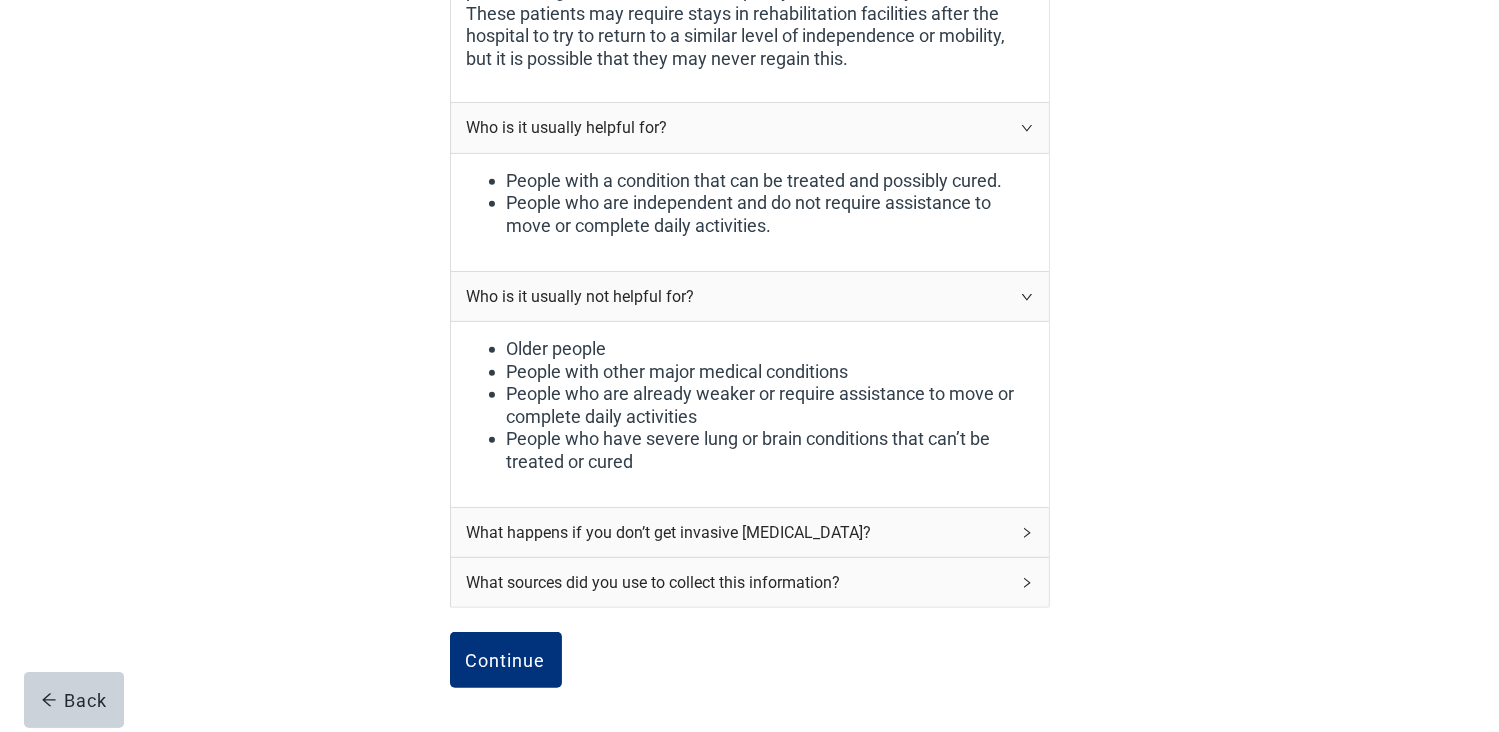 click on "What happens if you don’t get invasive [MEDICAL_DATA]?" at bounding box center [738, 532] 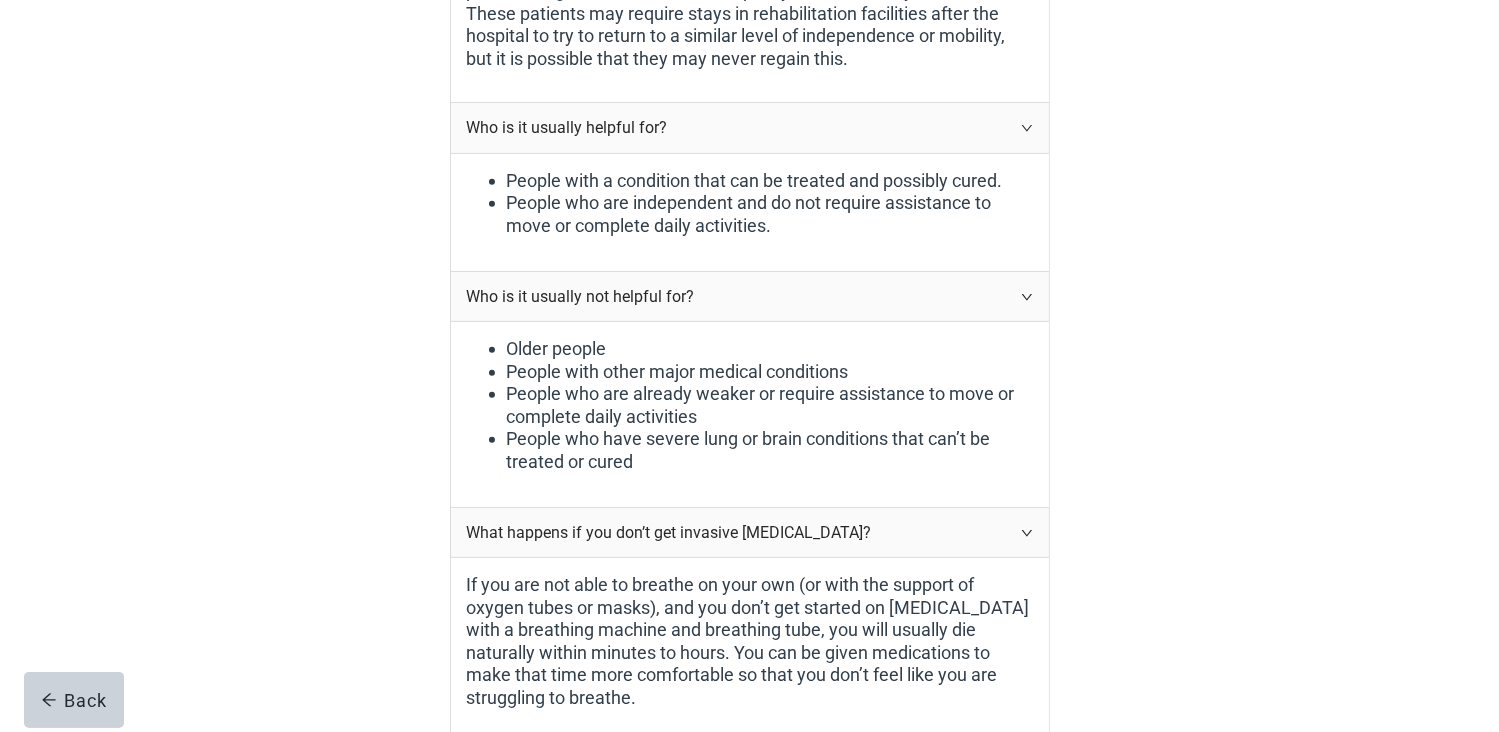 scroll, scrollTop: 1000, scrollLeft: 0, axis: vertical 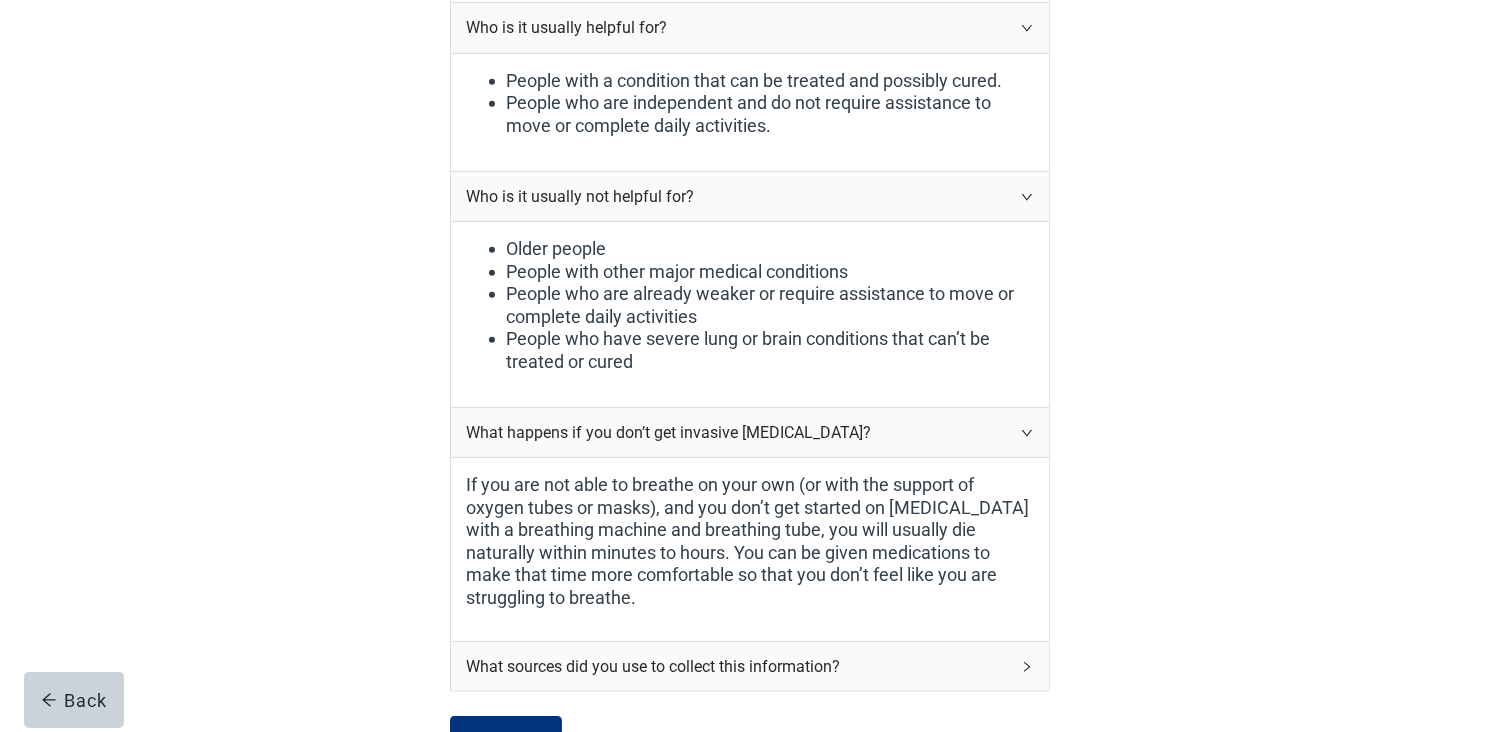 click on "What sources did you use to collect this information?" at bounding box center (738, 666) 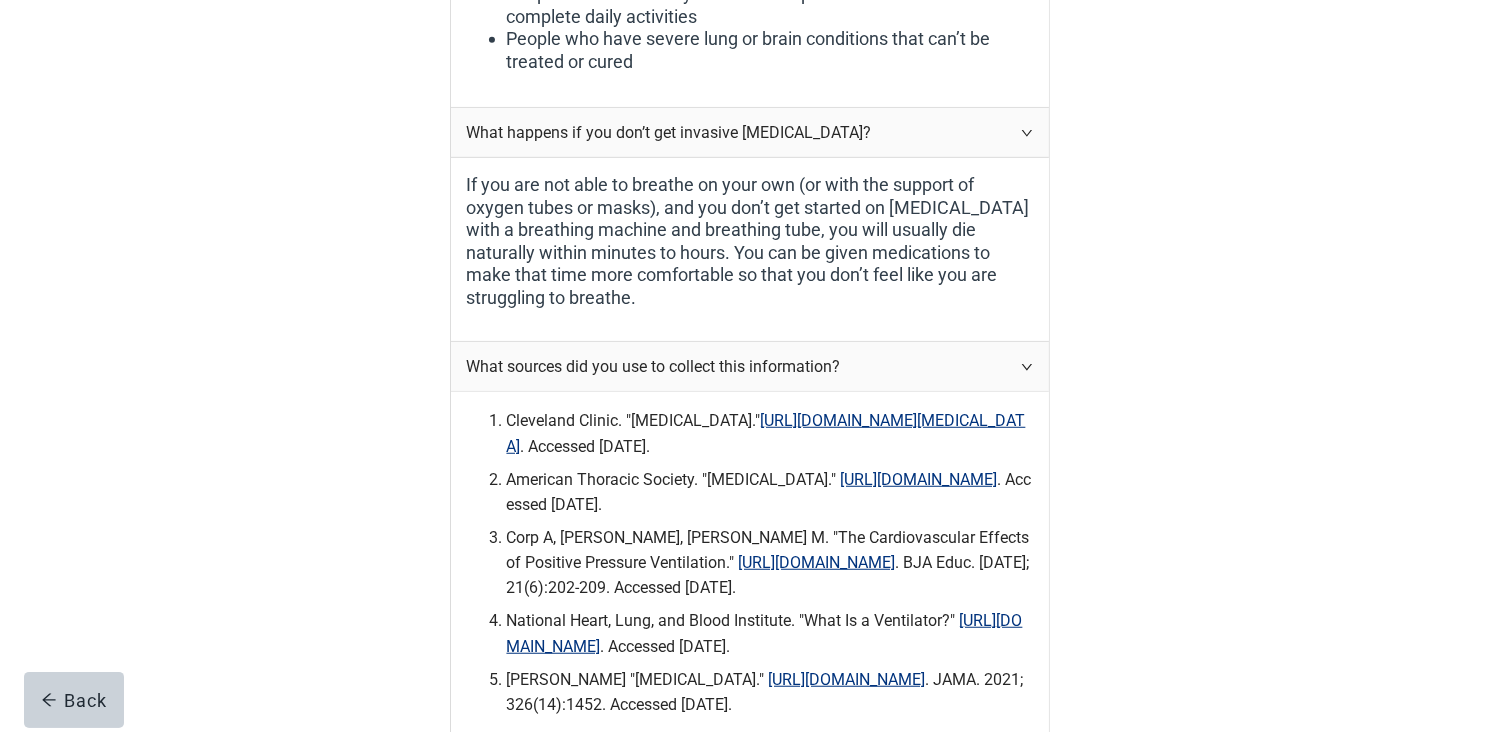 scroll, scrollTop: 1600, scrollLeft: 0, axis: vertical 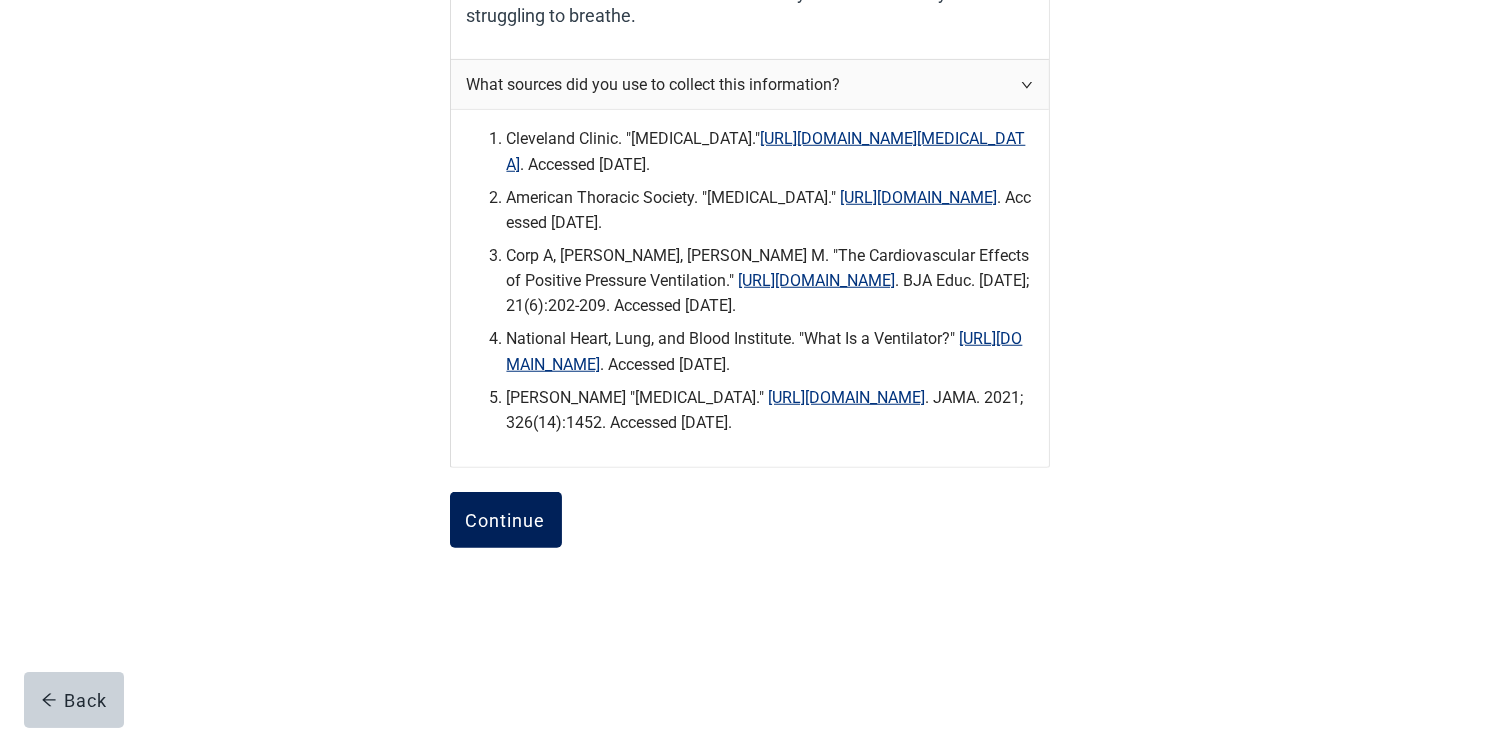 click on "Continue" at bounding box center (506, 520) 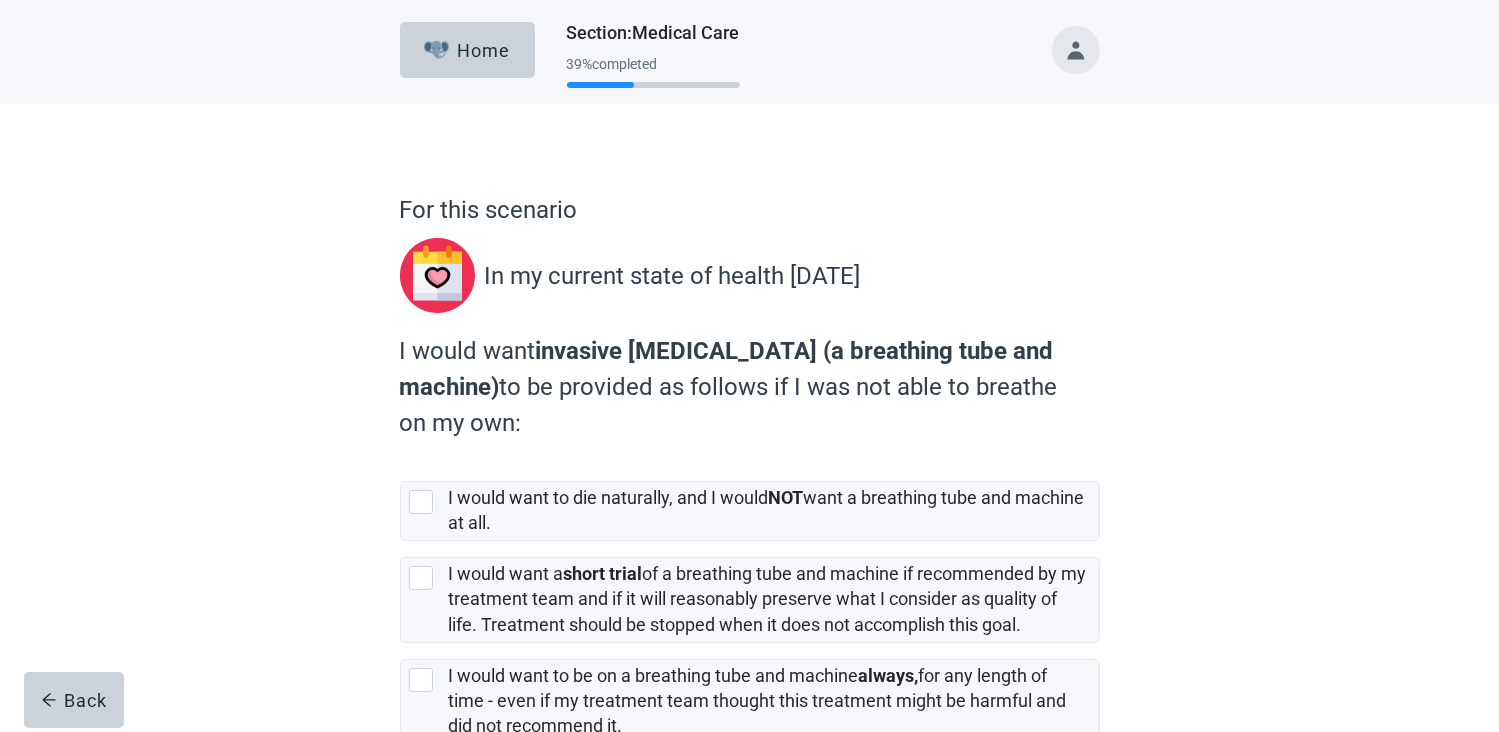scroll, scrollTop: 100, scrollLeft: 0, axis: vertical 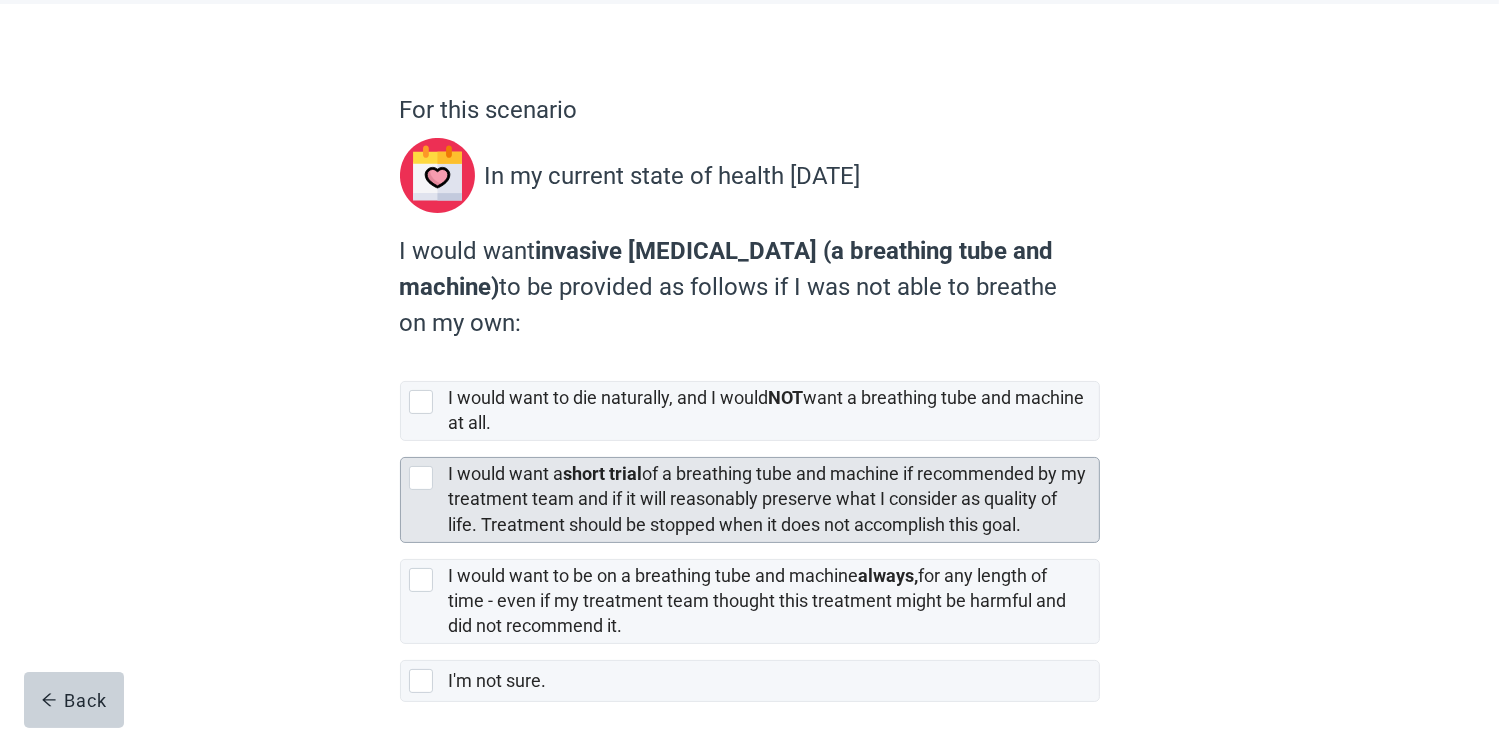 click at bounding box center [421, 478] 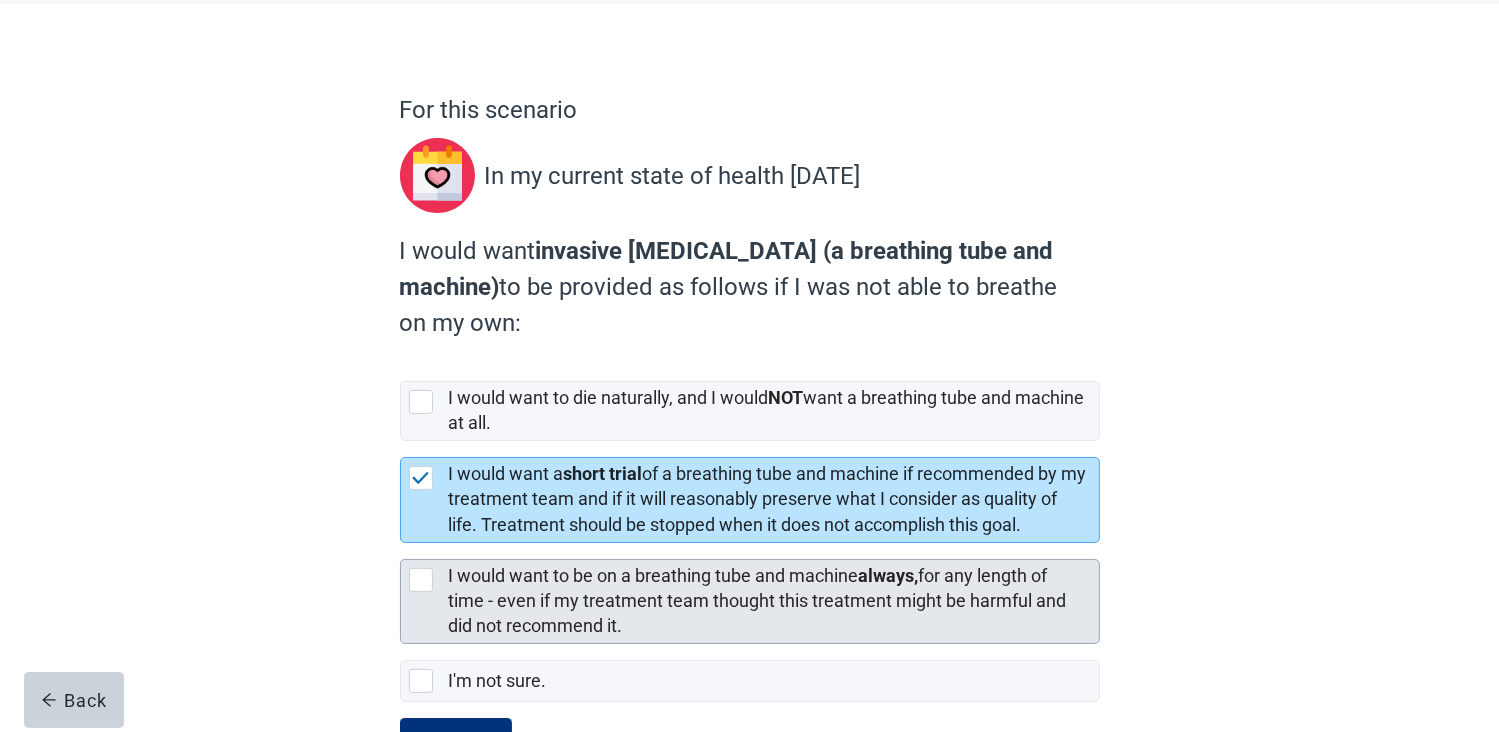 scroll, scrollTop: 184, scrollLeft: 0, axis: vertical 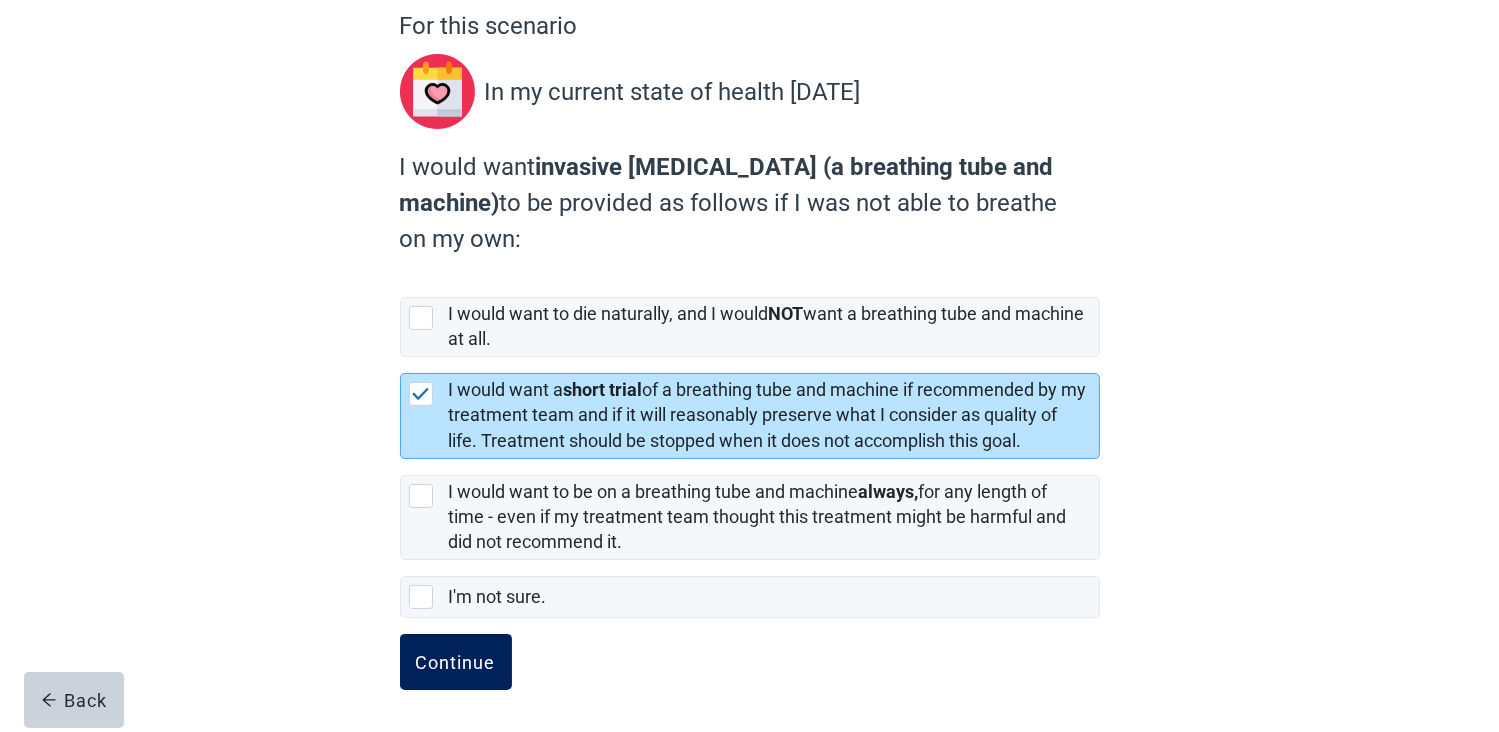 click on "Continue" at bounding box center [456, 662] 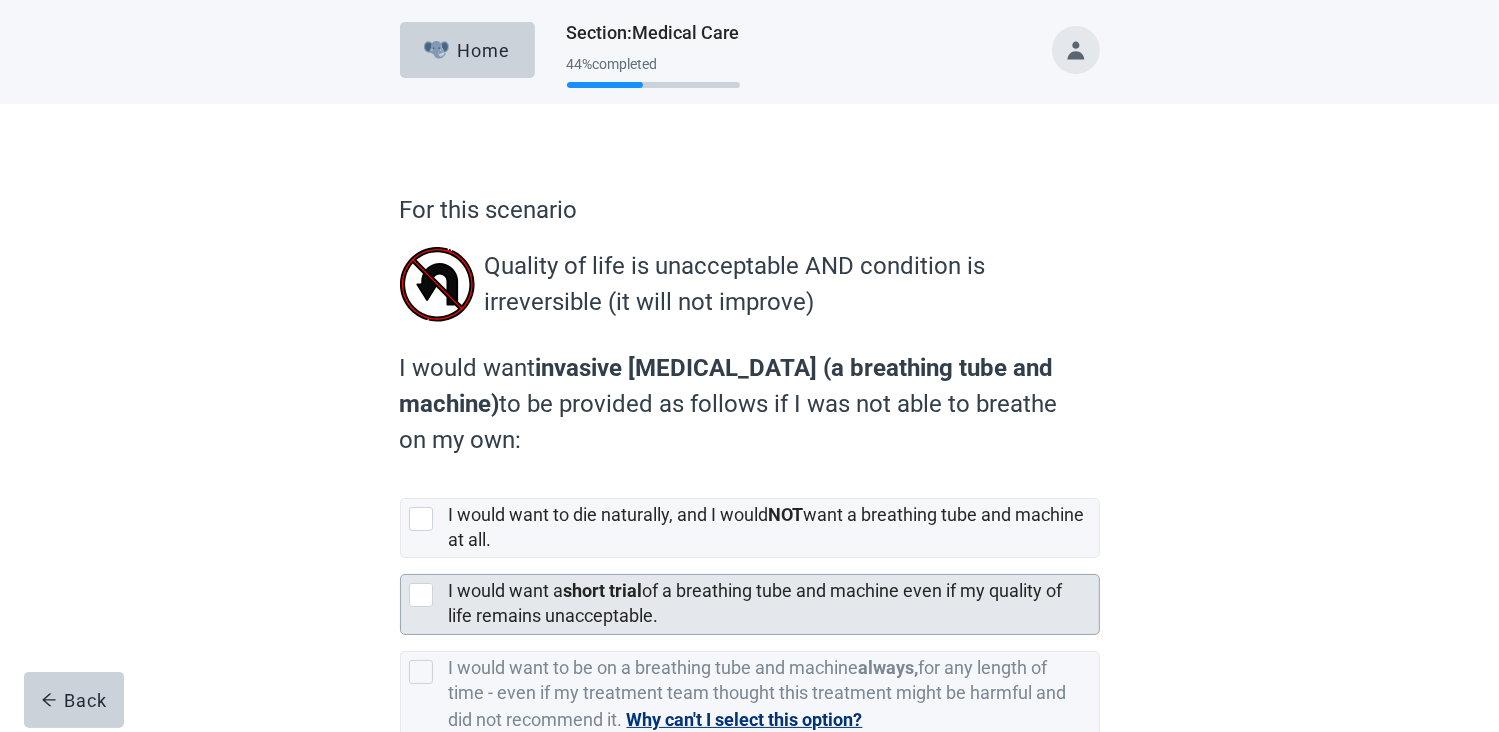 scroll, scrollTop: 100, scrollLeft: 0, axis: vertical 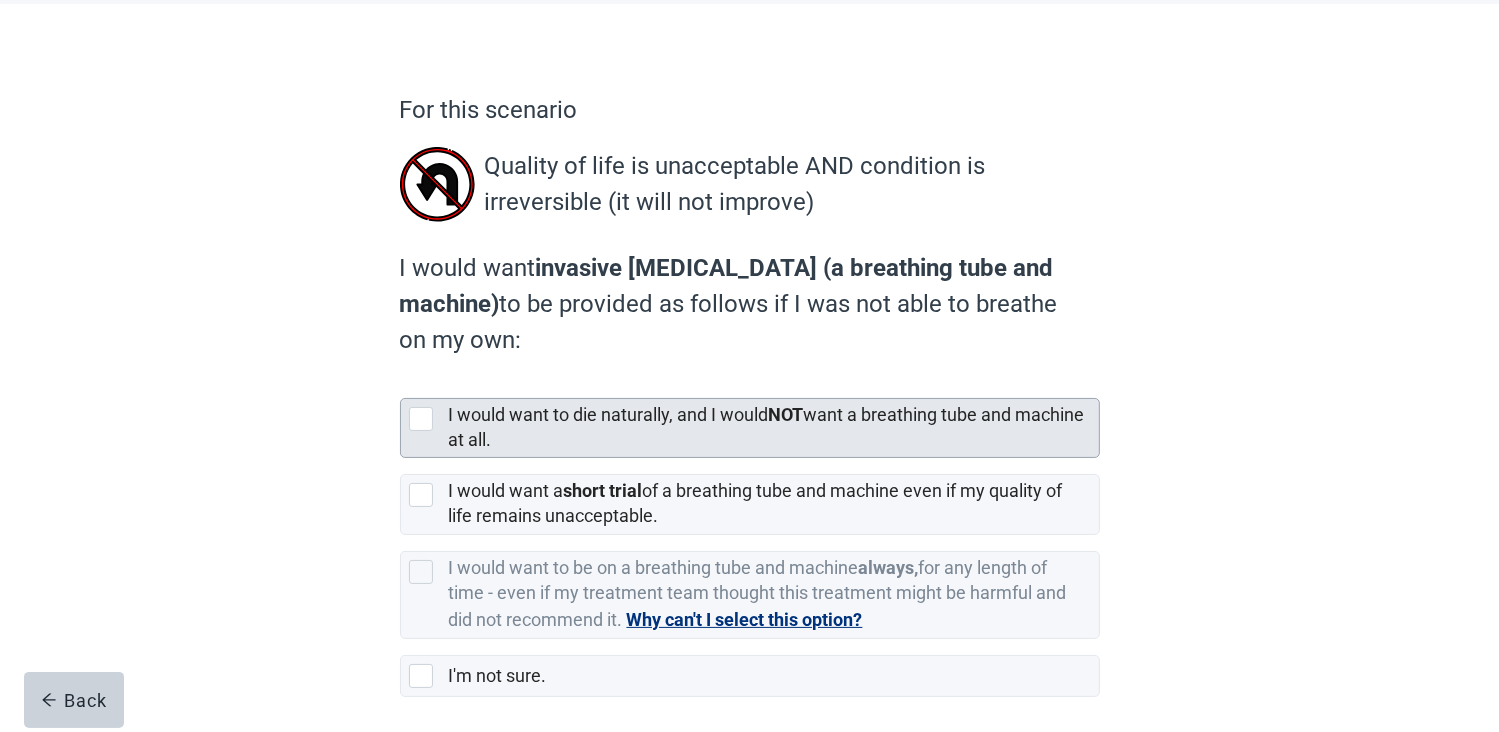 click at bounding box center [421, 419] 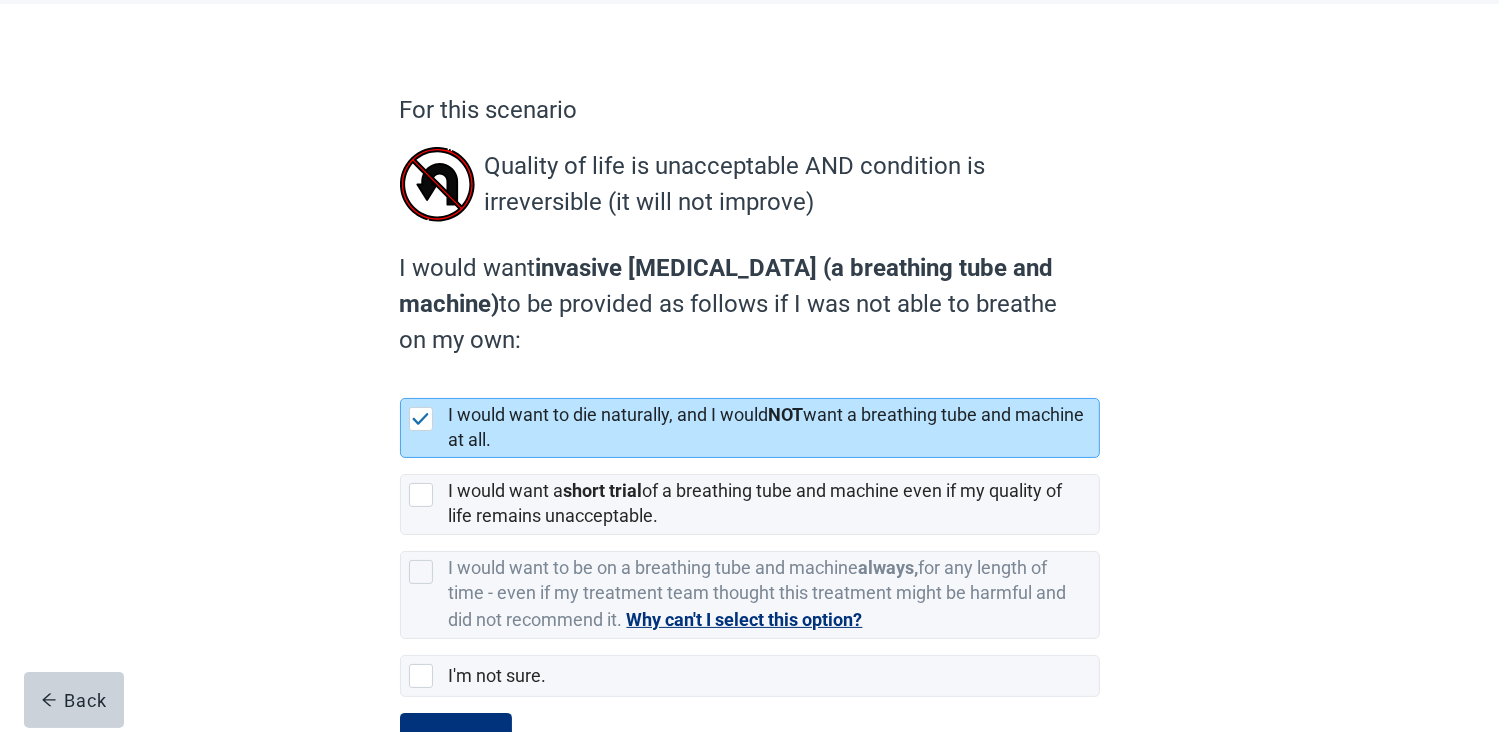 scroll, scrollTop: 179, scrollLeft: 0, axis: vertical 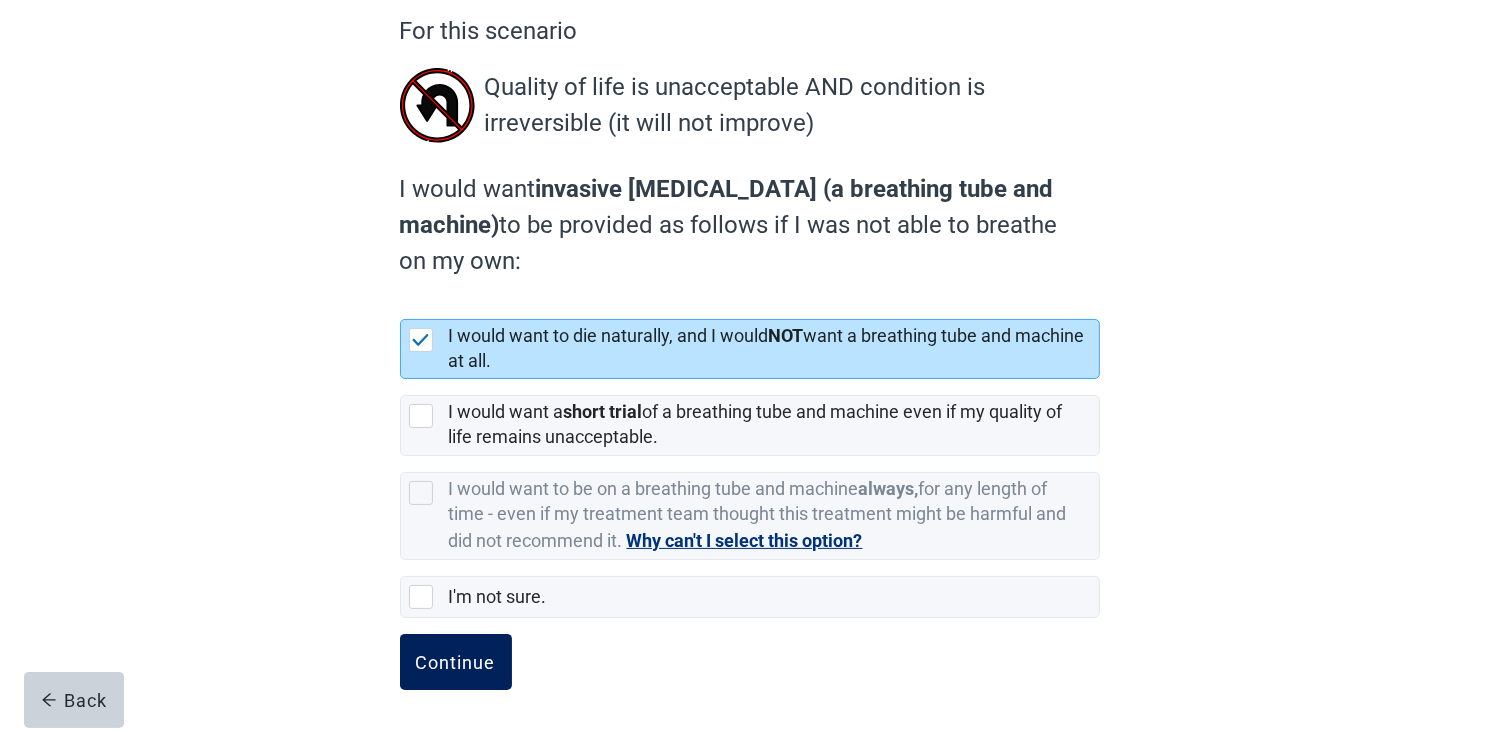 click on "Continue" at bounding box center [456, 662] 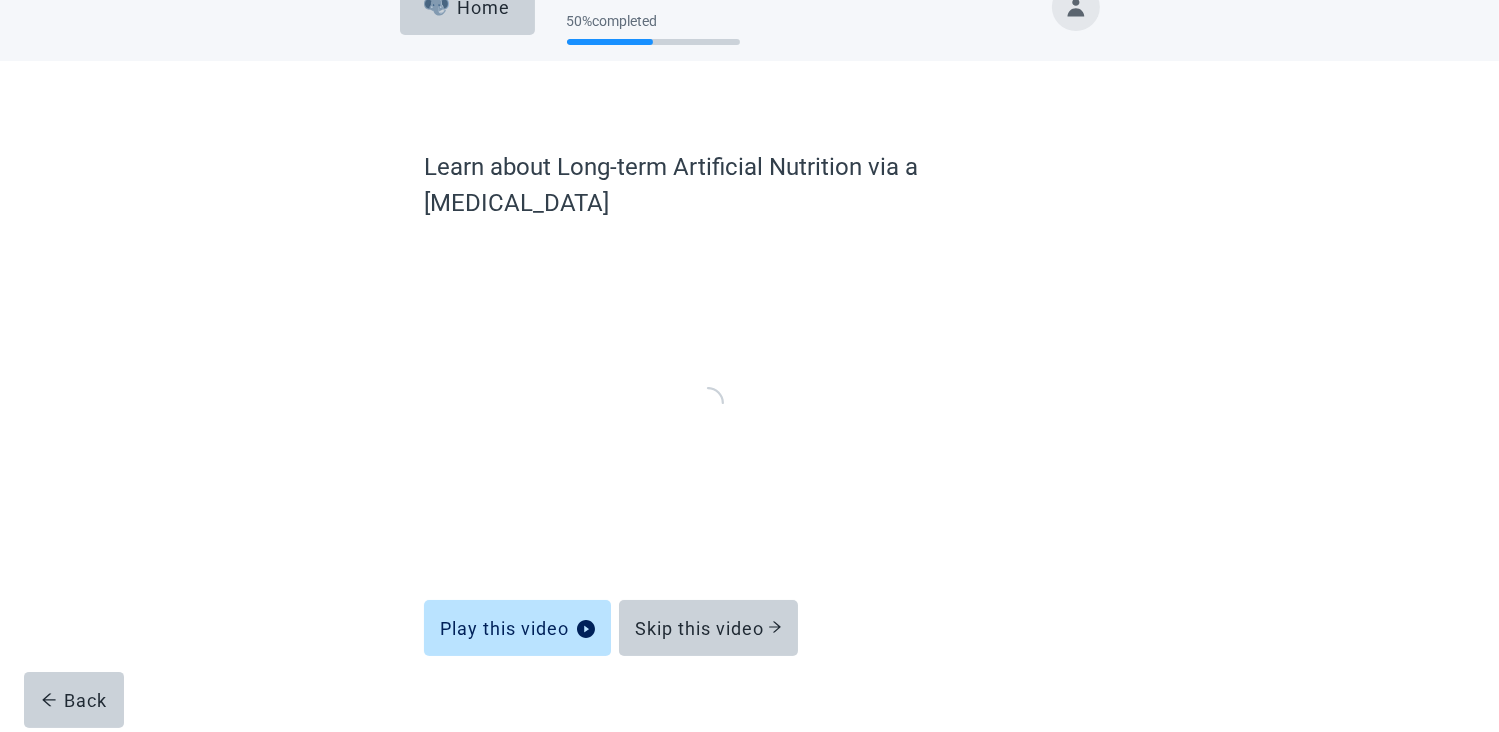 scroll, scrollTop: 39, scrollLeft: 0, axis: vertical 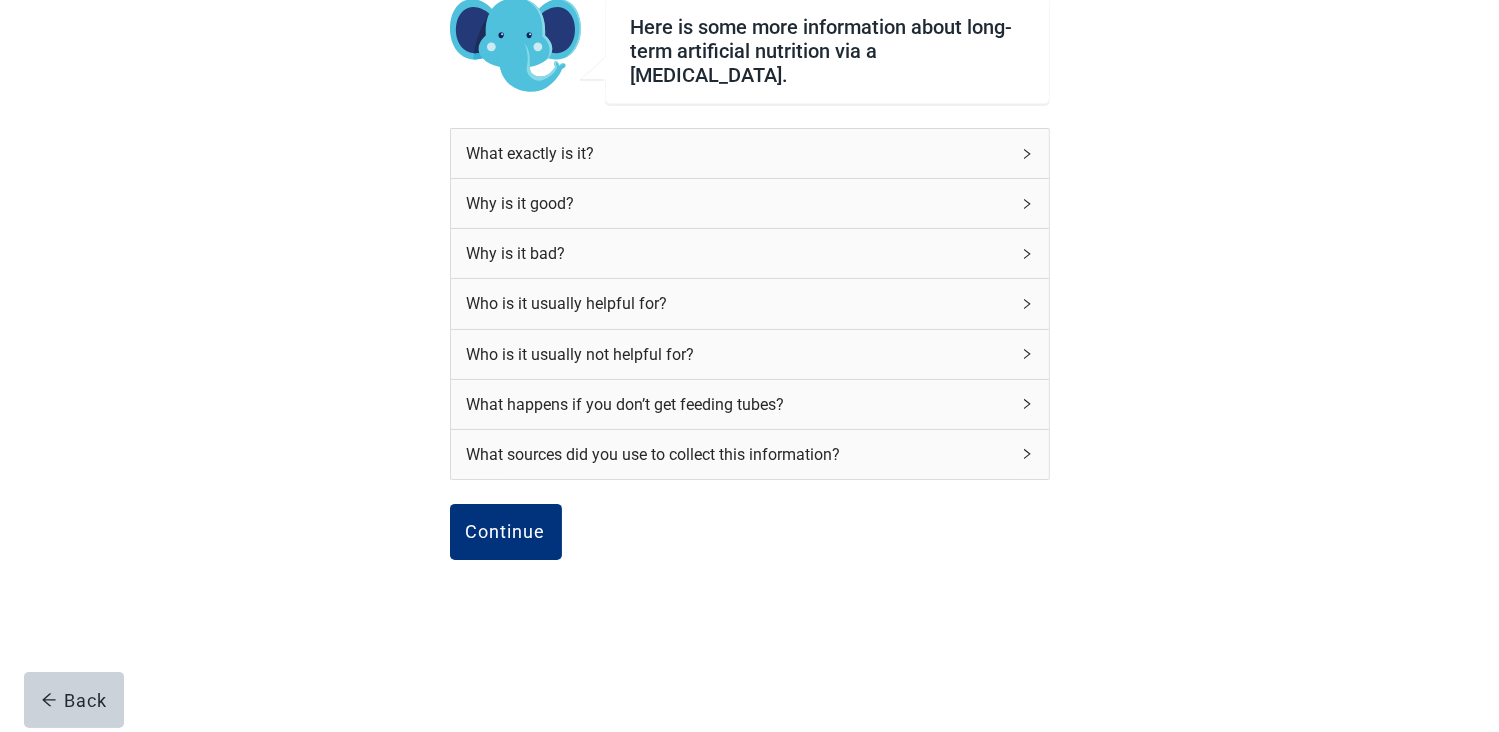 click on "Why is it good?" at bounding box center [738, 203] 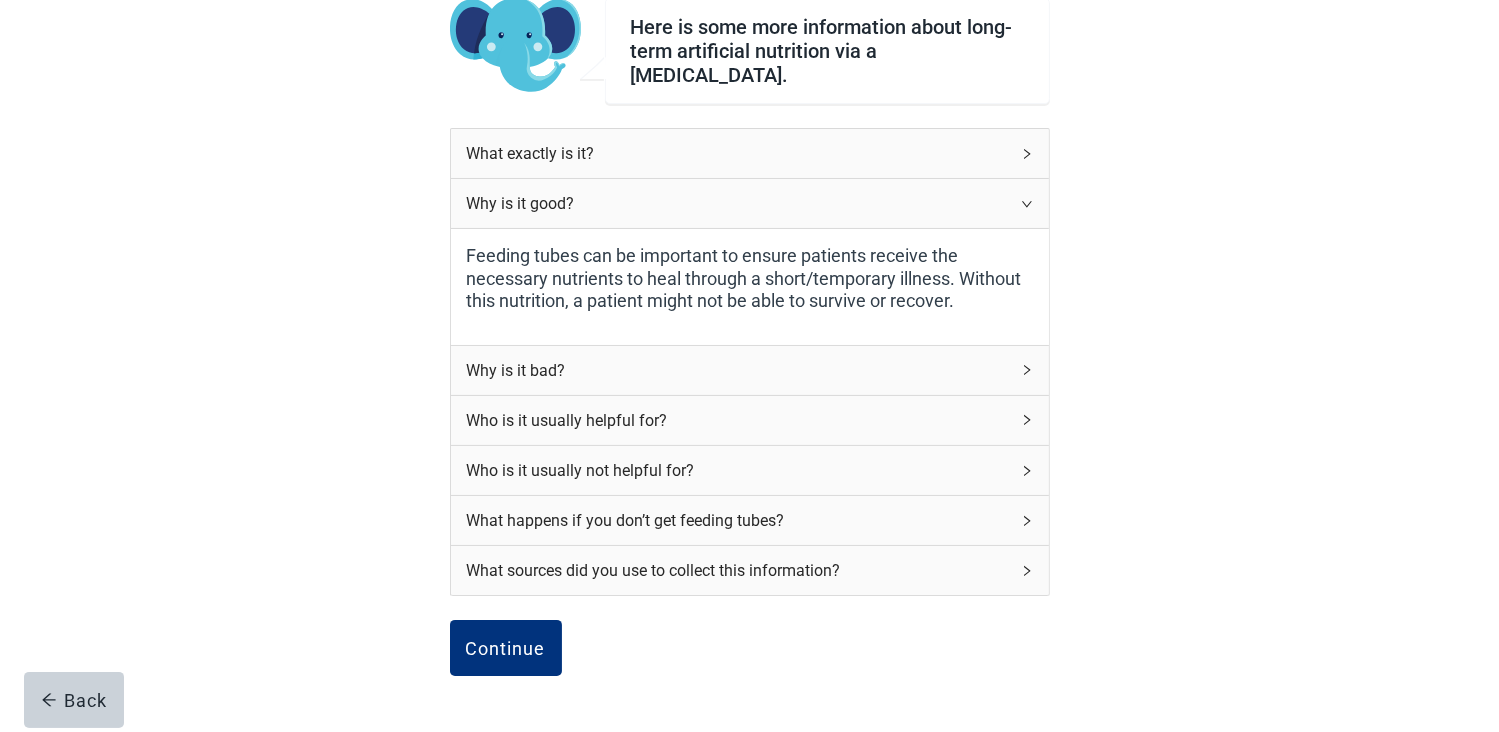 click on "Why is it bad?" at bounding box center [738, 370] 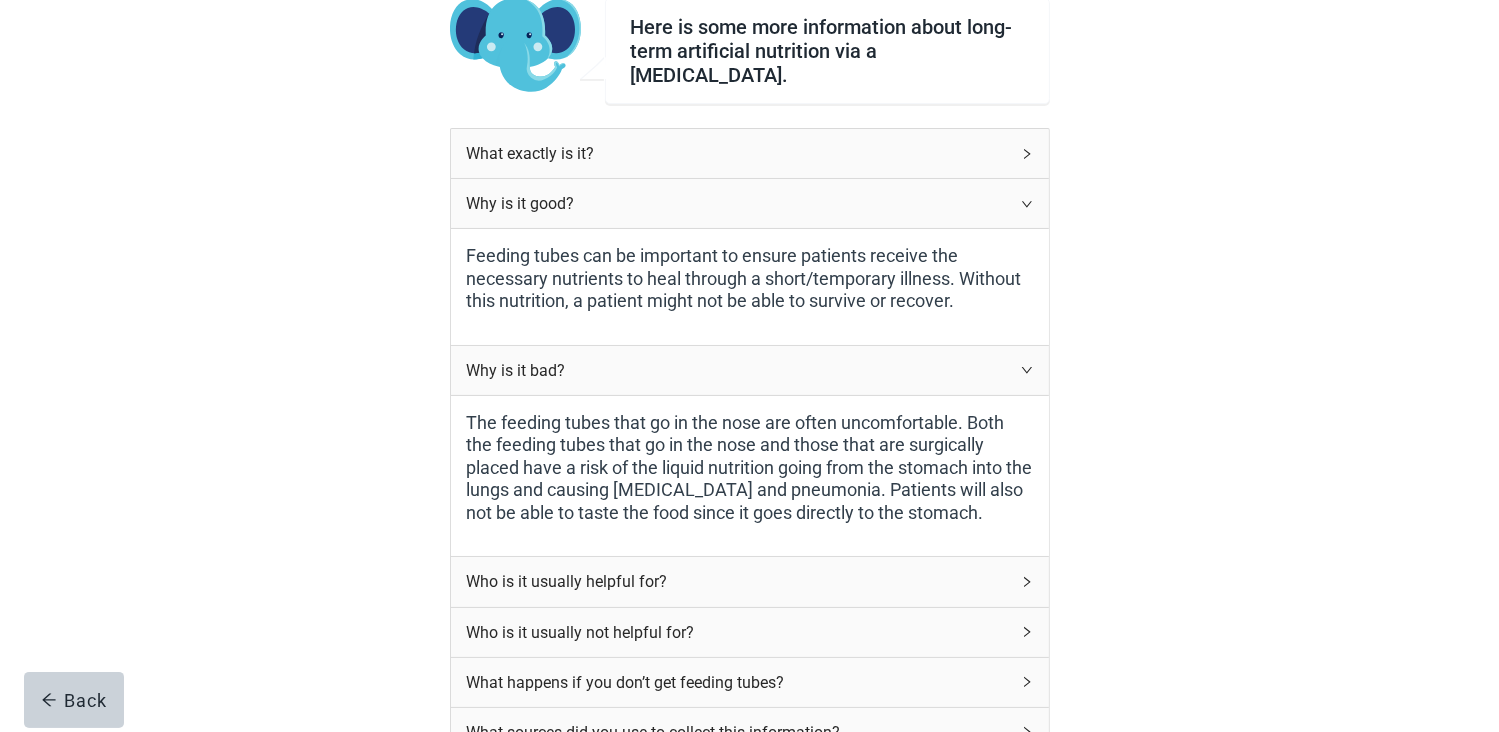 scroll, scrollTop: 270, scrollLeft: 0, axis: vertical 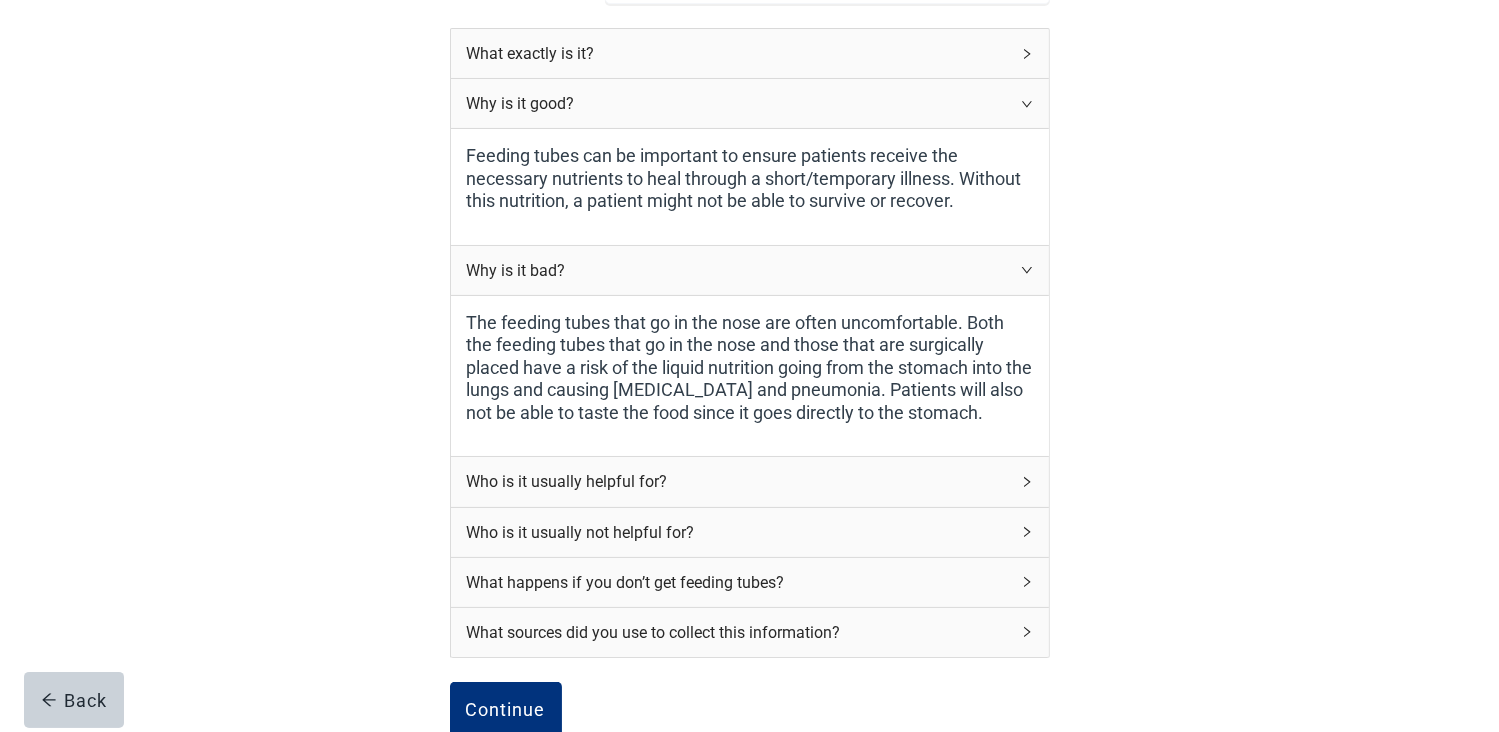 click on "Who is it usually helpful for?" at bounding box center (750, 481) 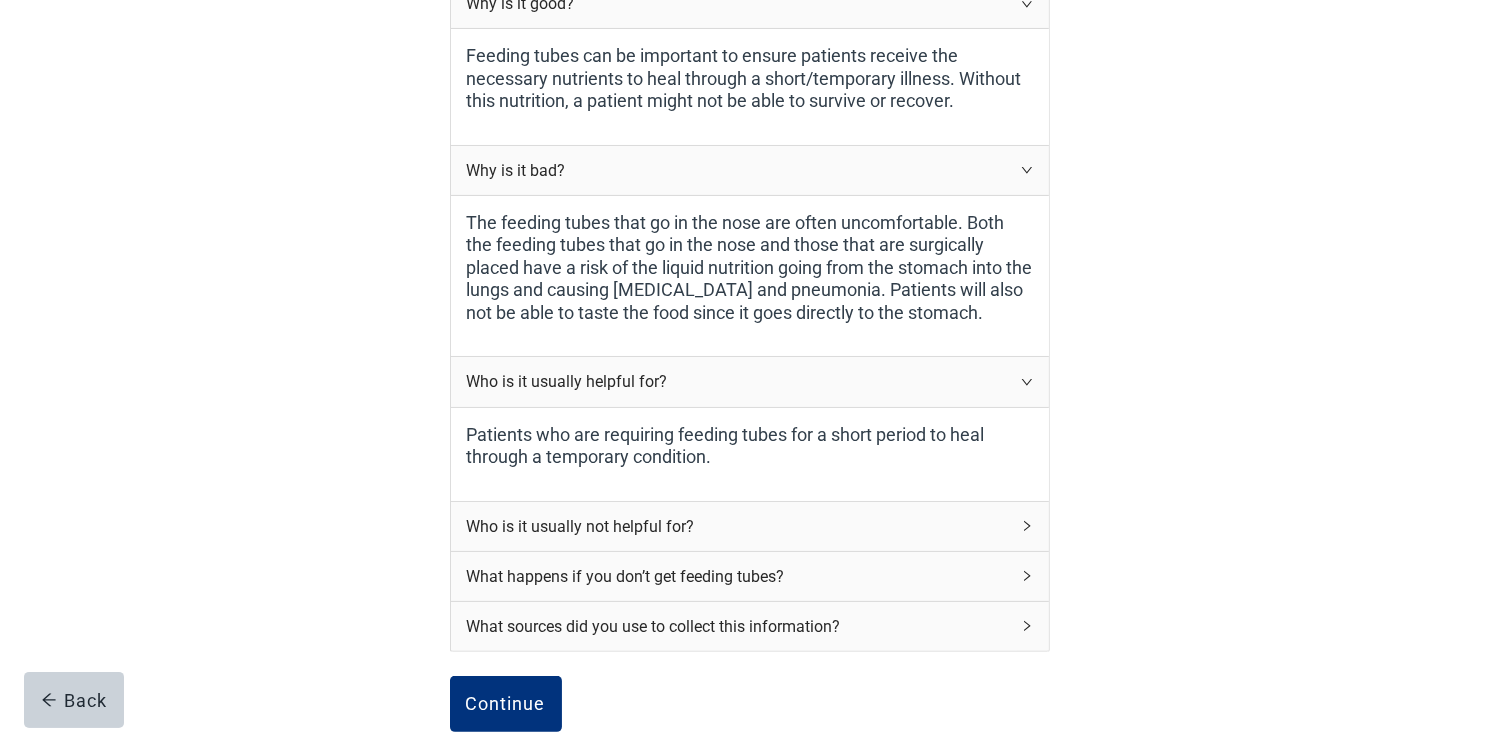 scroll, scrollTop: 470, scrollLeft: 0, axis: vertical 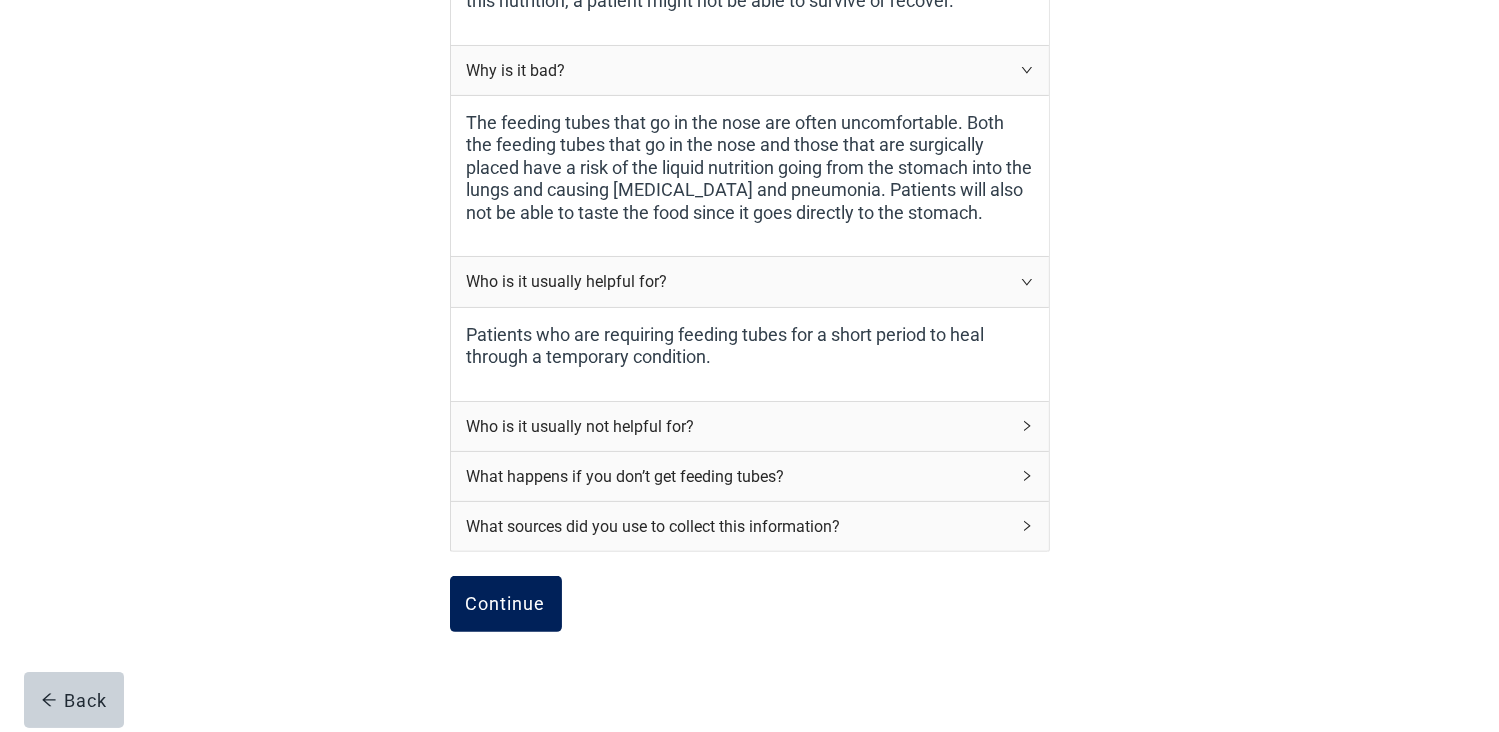click on "Continue" at bounding box center (506, 604) 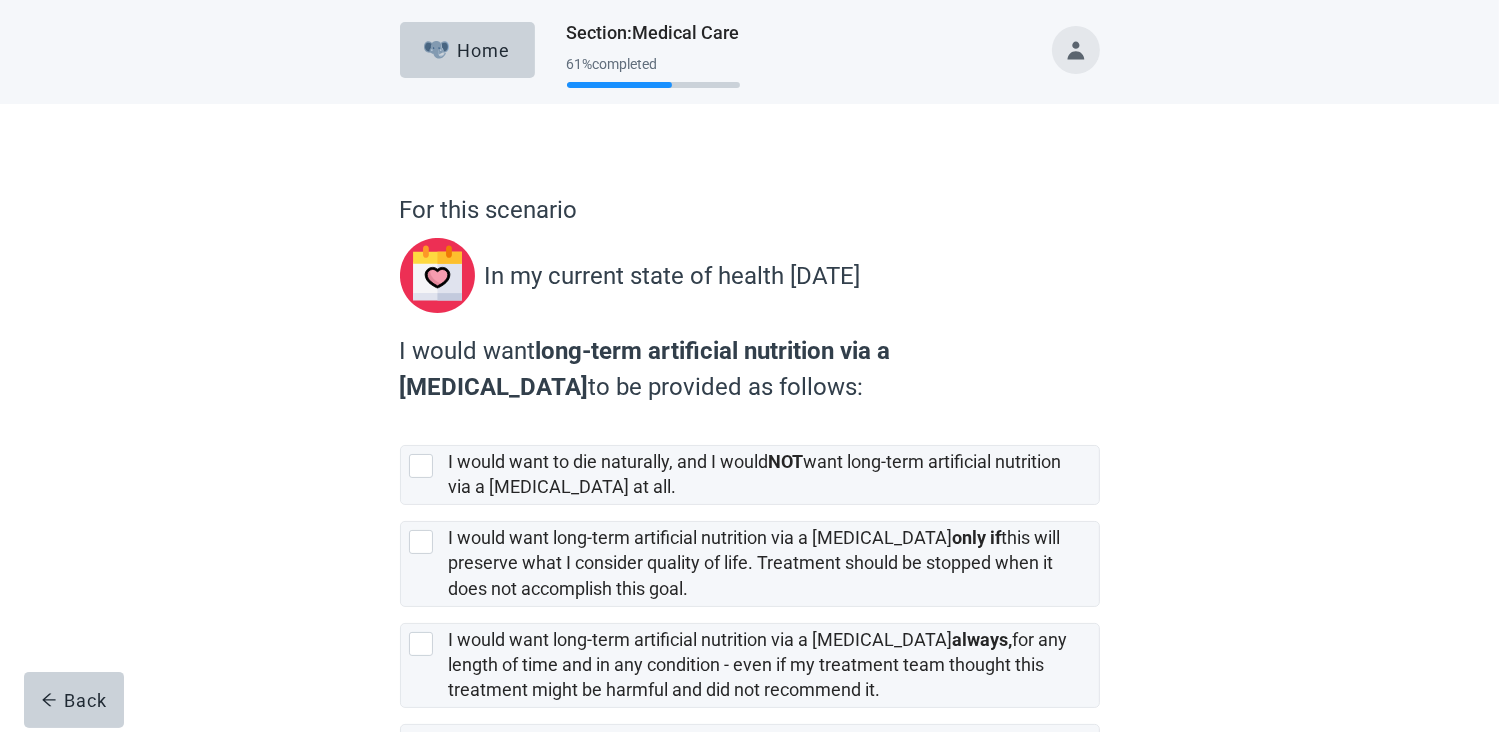 scroll, scrollTop: 100, scrollLeft: 0, axis: vertical 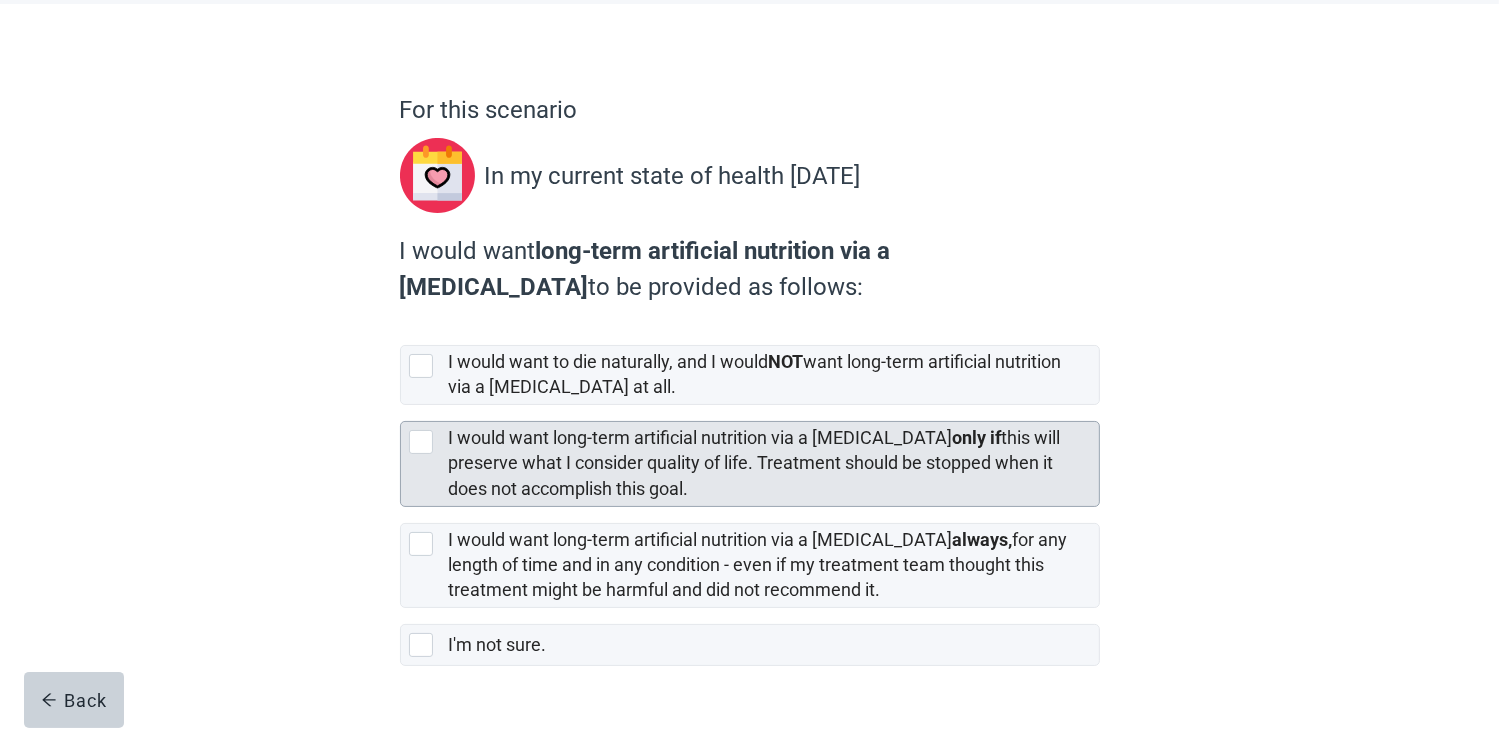 click at bounding box center [421, 442] 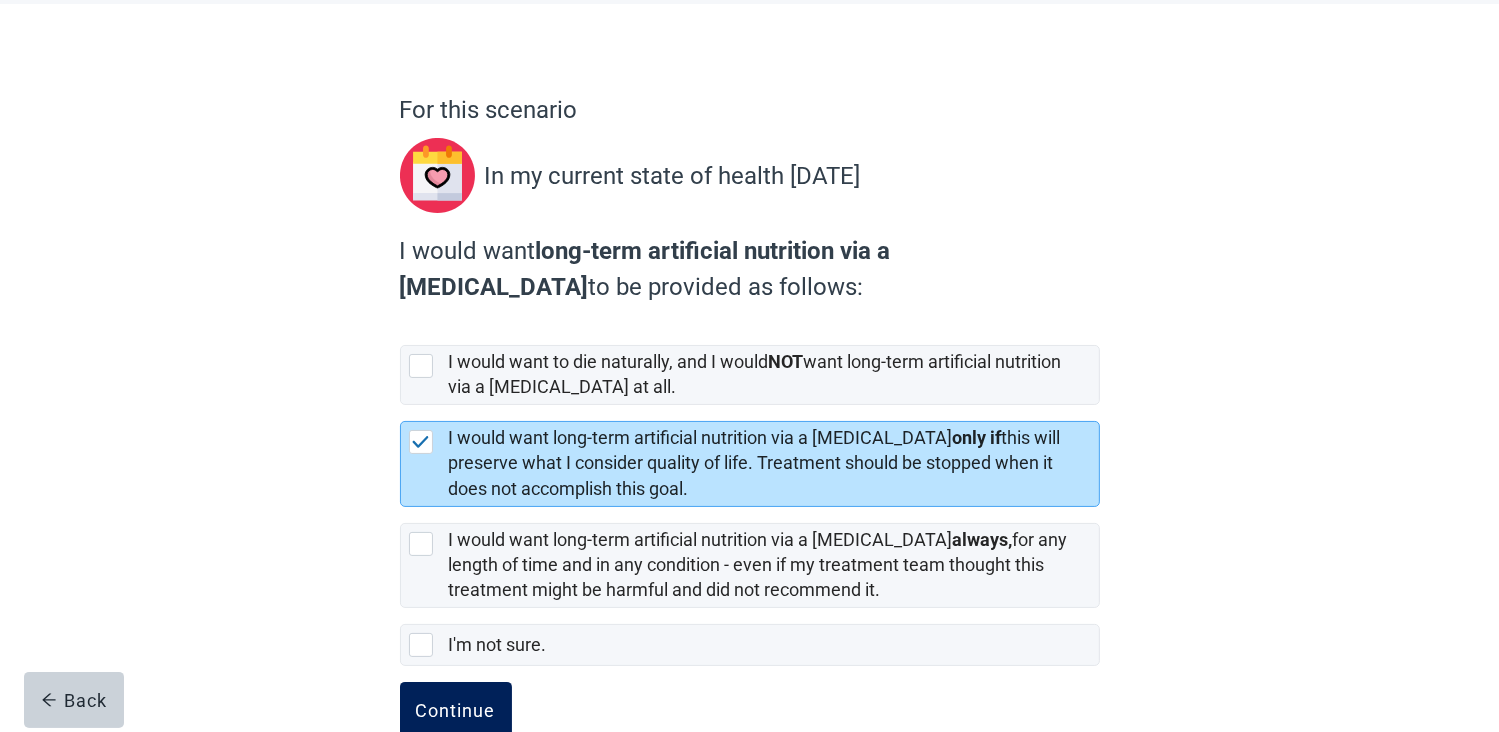 click on "Continue" at bounding box center (456, 710) 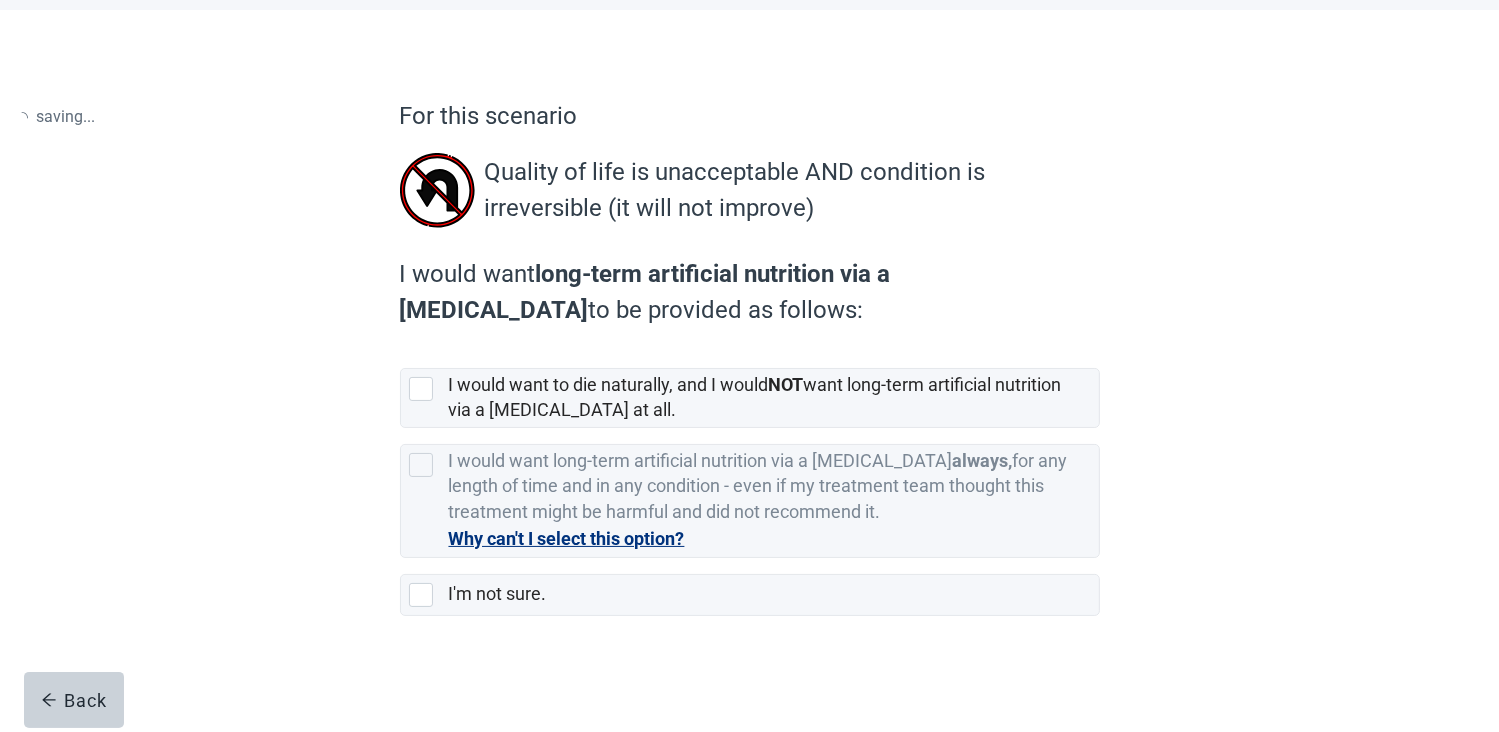 scroll, scrollTop: 0, scrollLeft: 0, axis: both 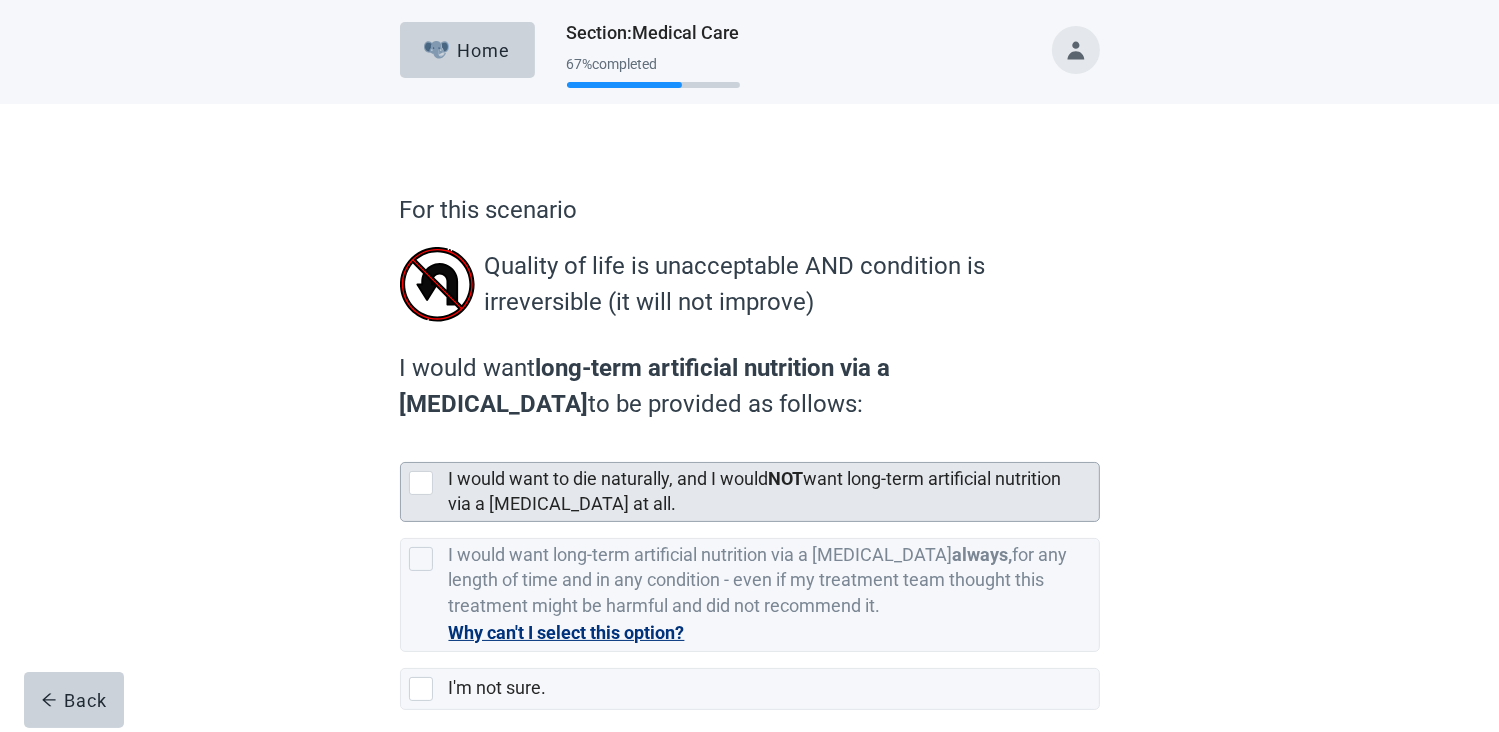 click at bounding box center [421, 483] 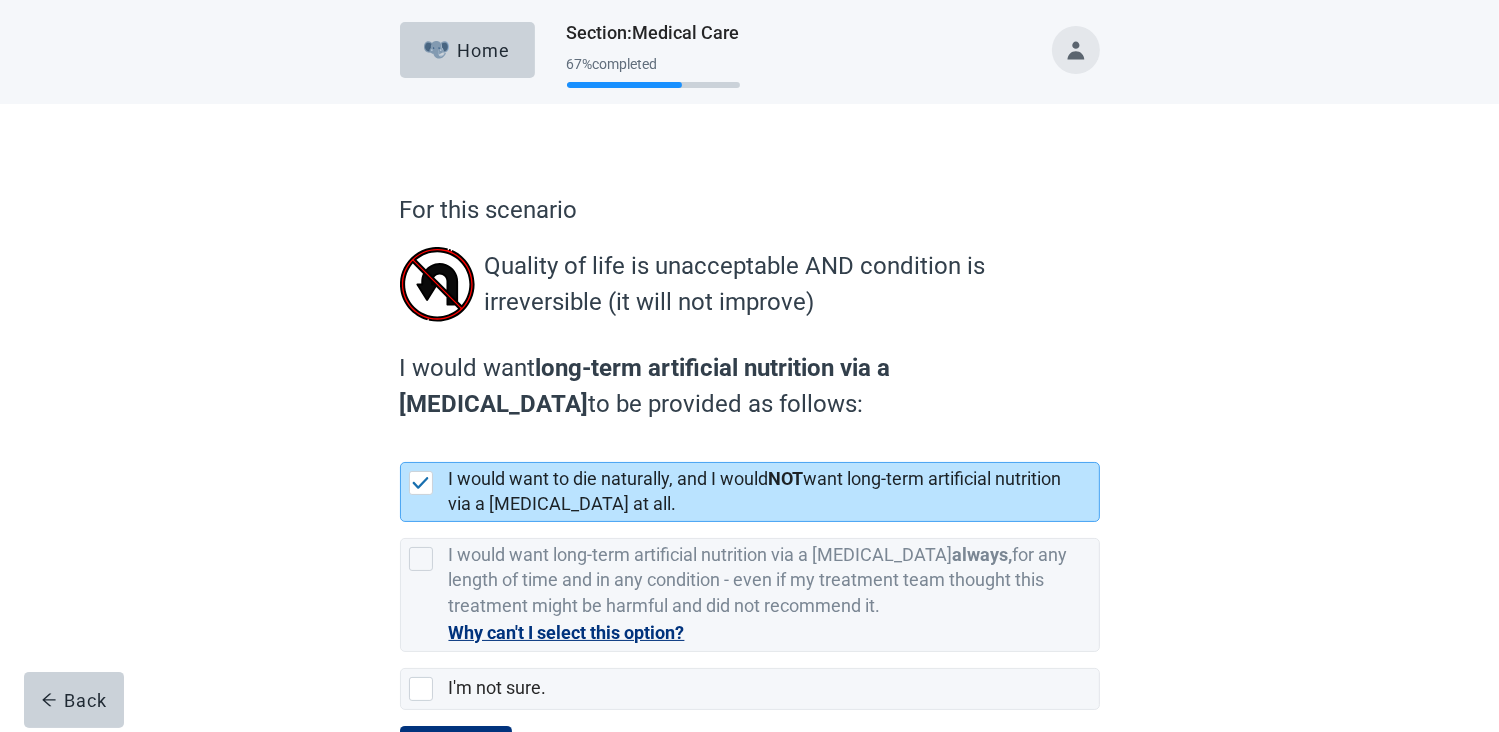 scroll, scrollTop: 92, scrollLeft: 0, axis: vertical 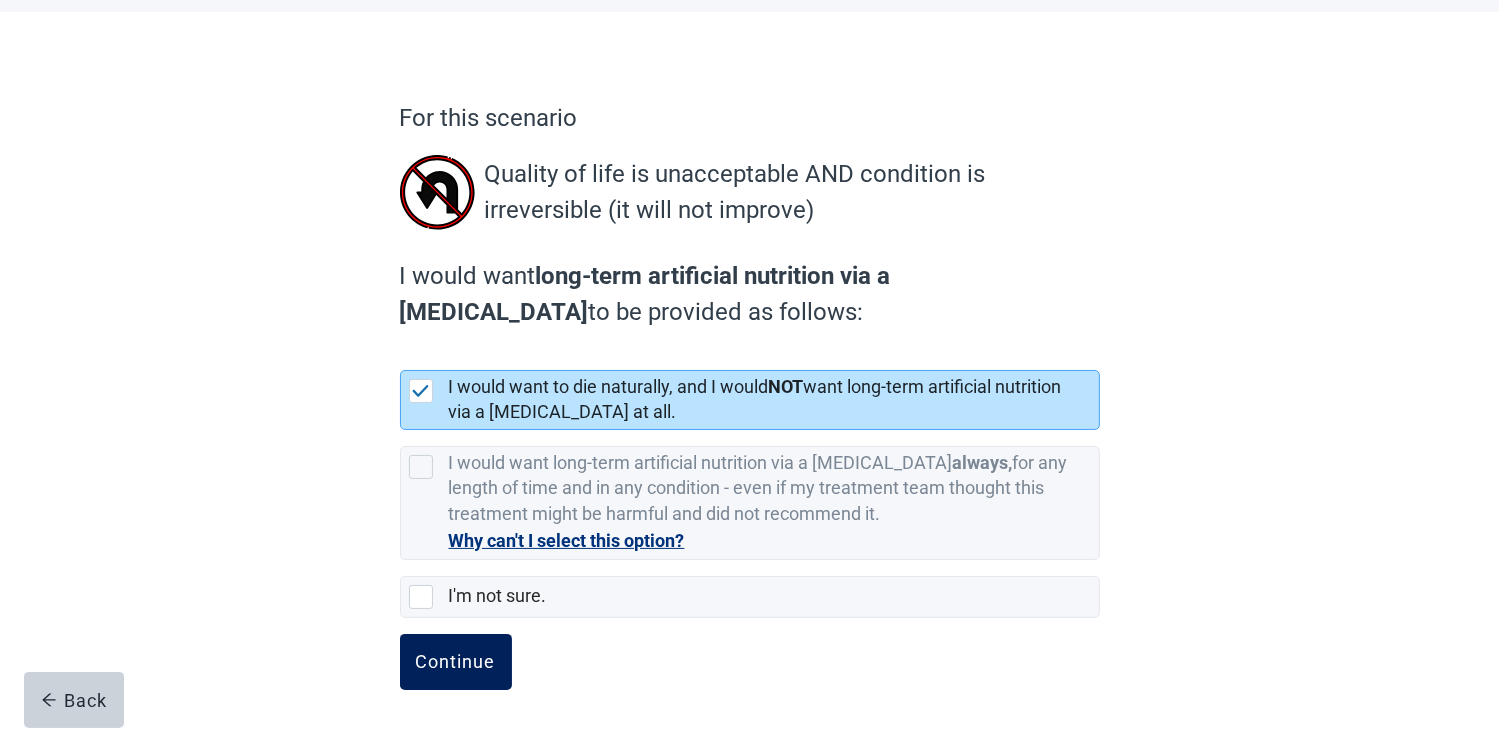 click on "Continue" at bounding box center (456, 662) 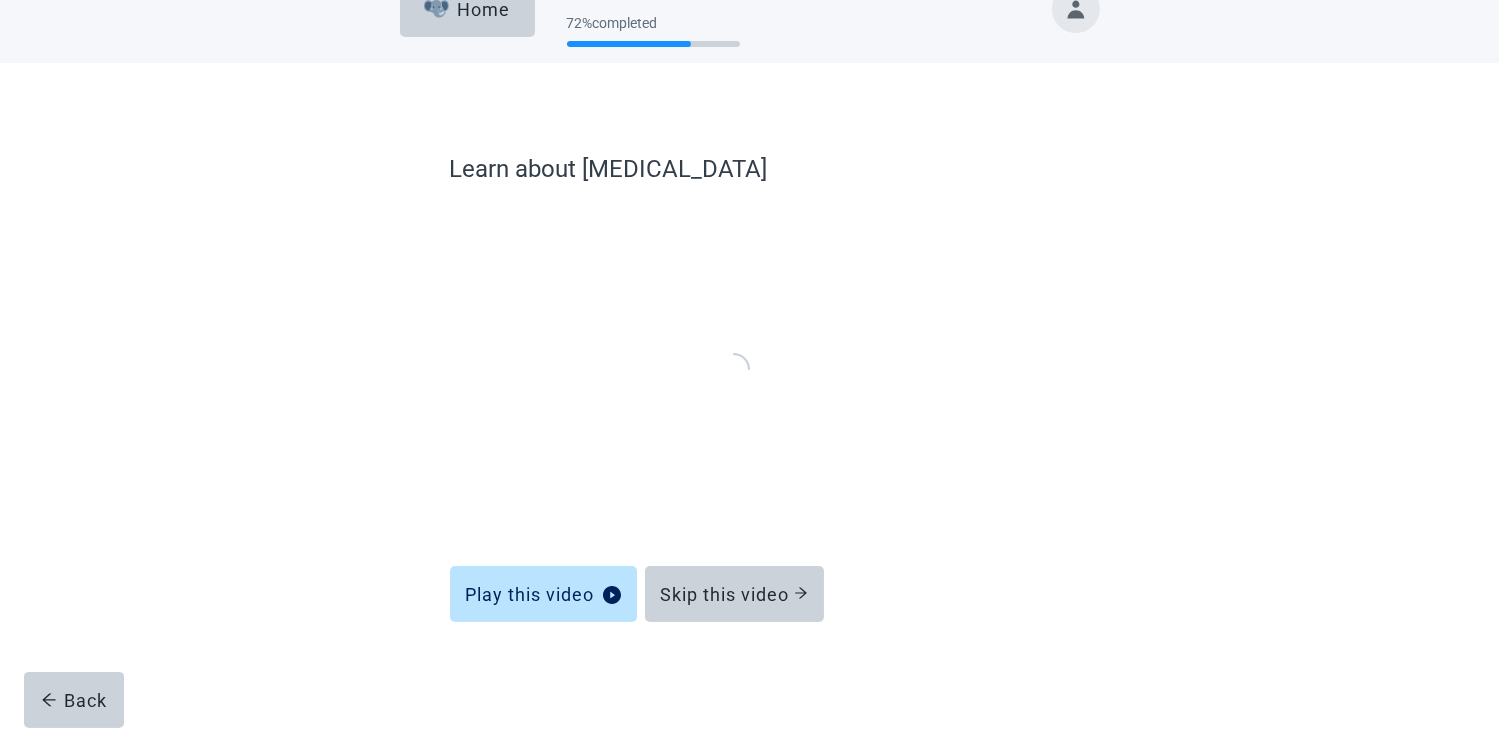 scroll, scrollTop: 39, scrollLeft: 0, axis: vertical 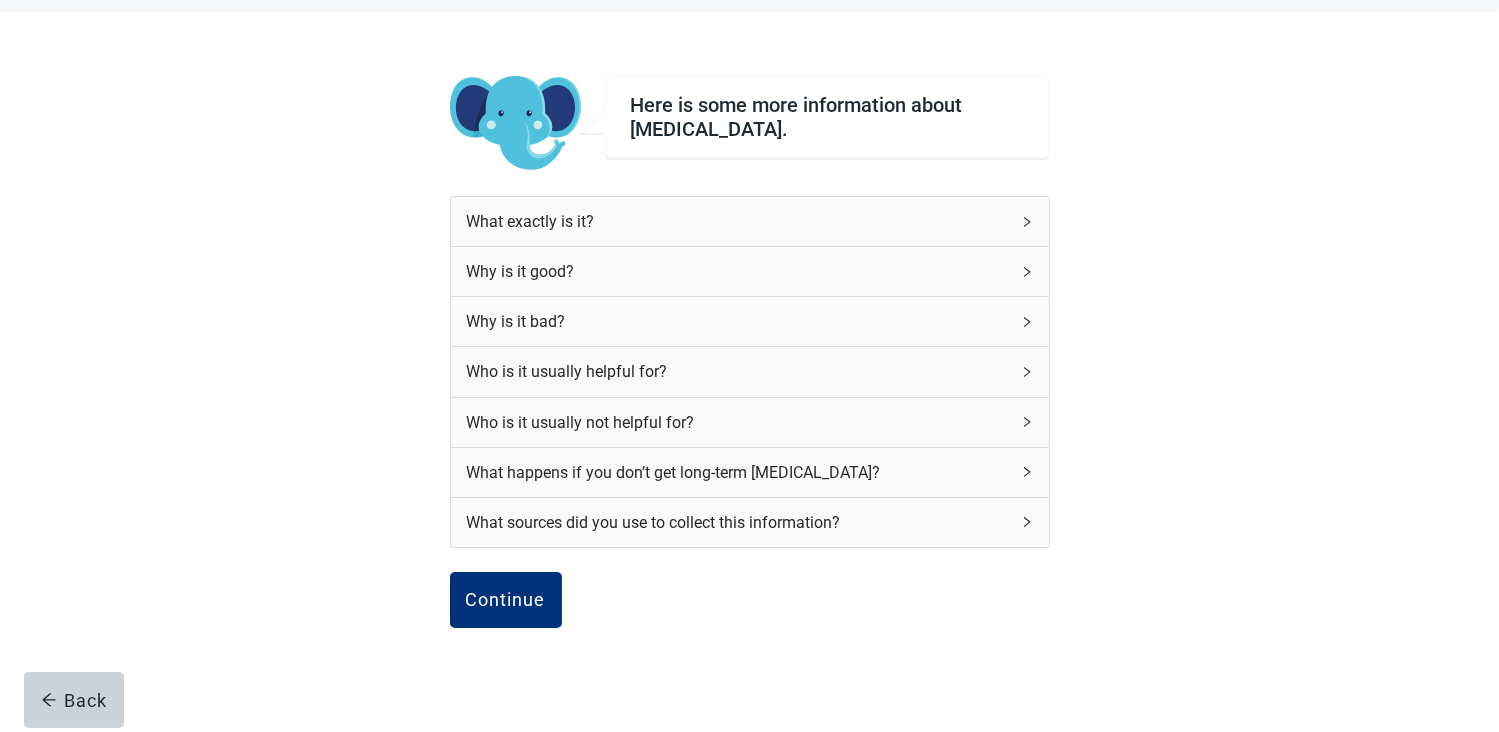click on "Why is it good?" at bounding box center (738, 271) 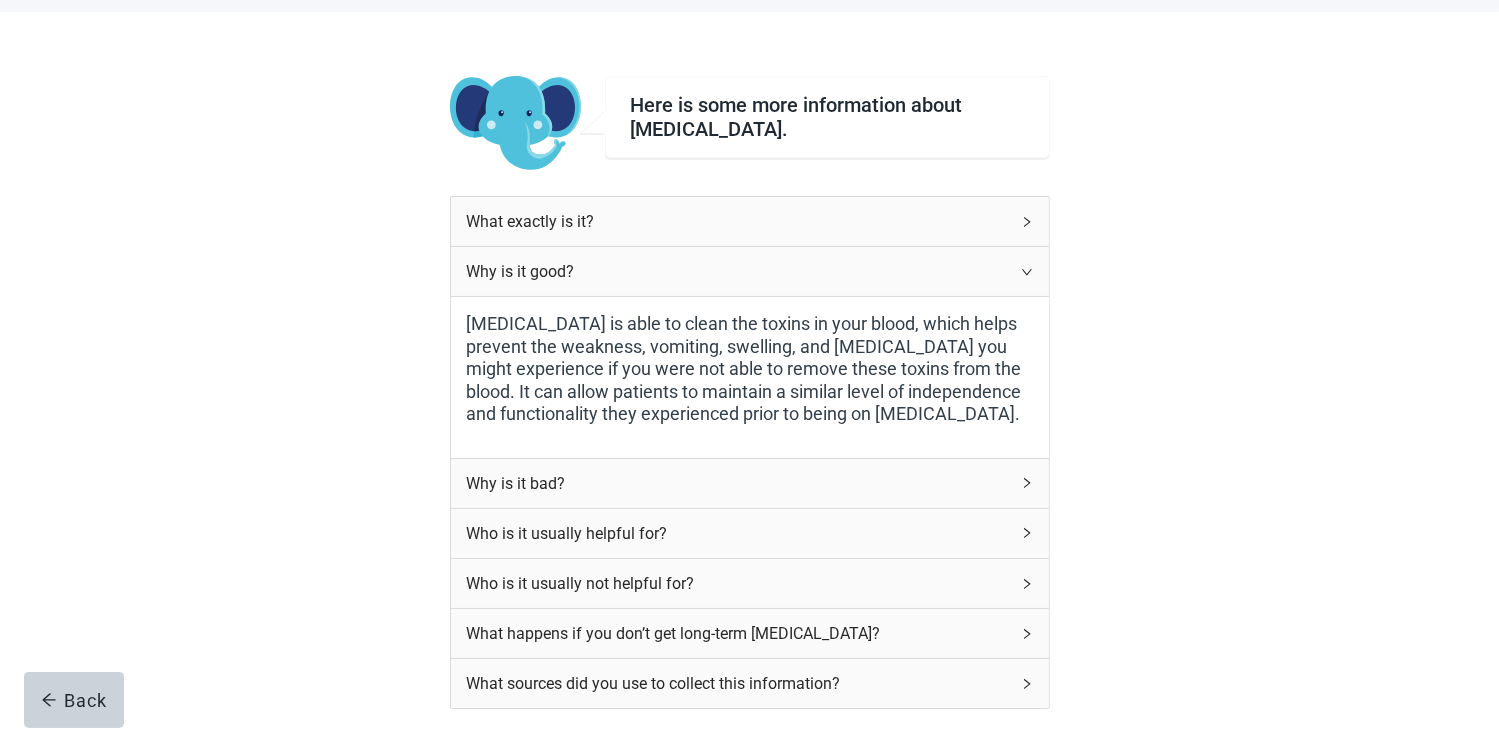 click on "Who is it usually helpful for?" at bounding box center (738, 533) 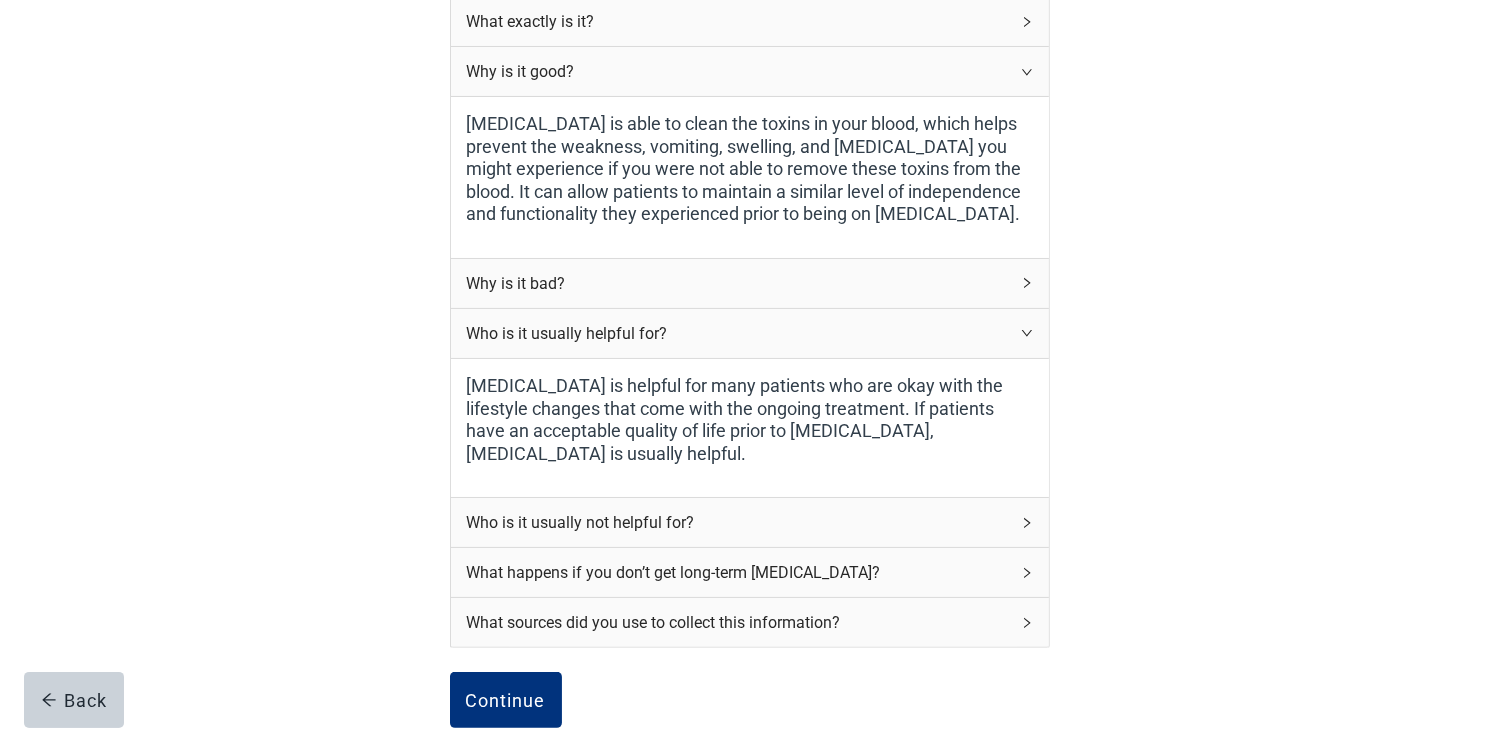 scroll, scrollTop: 392, scrollLeft: 0, axis: vertical 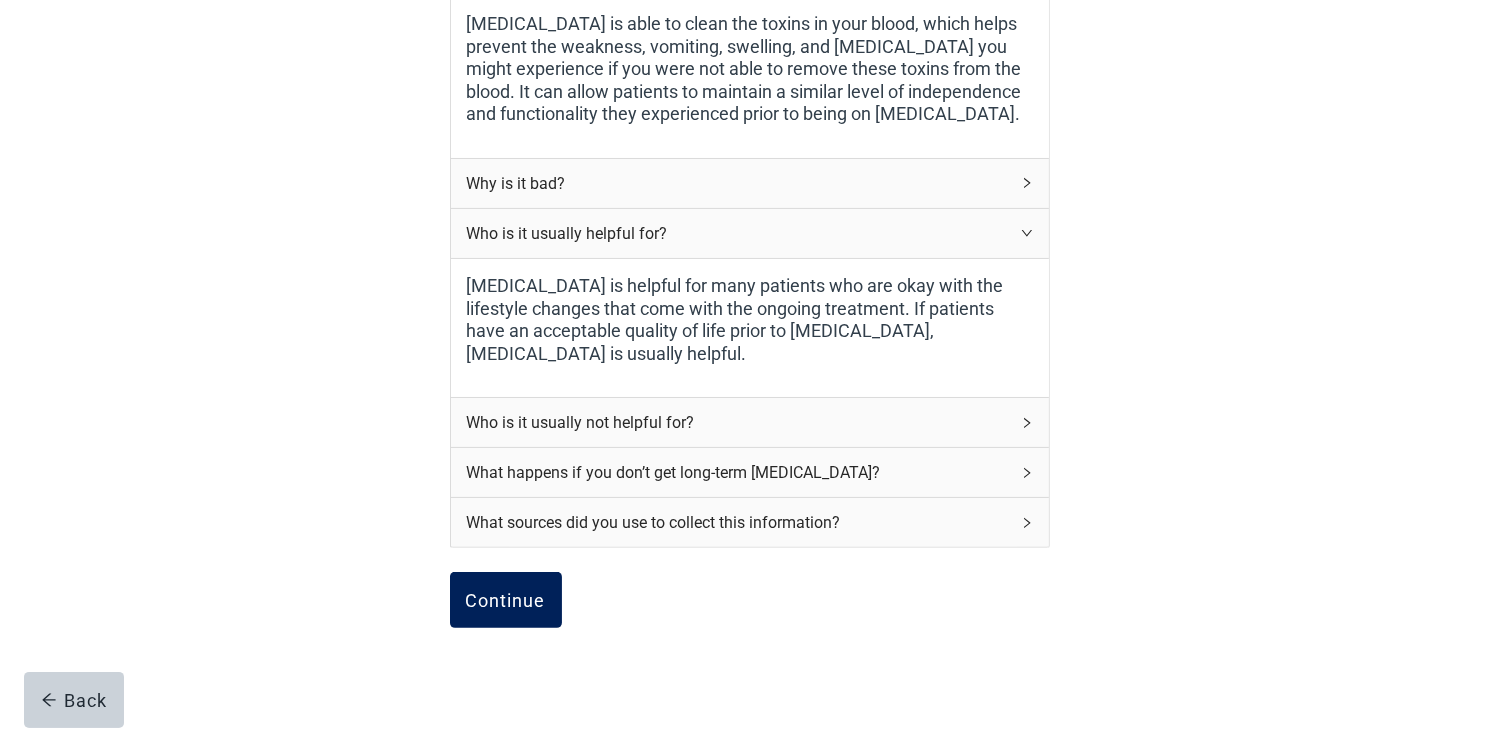 click on "Continue" at bounding box center [506, 600] 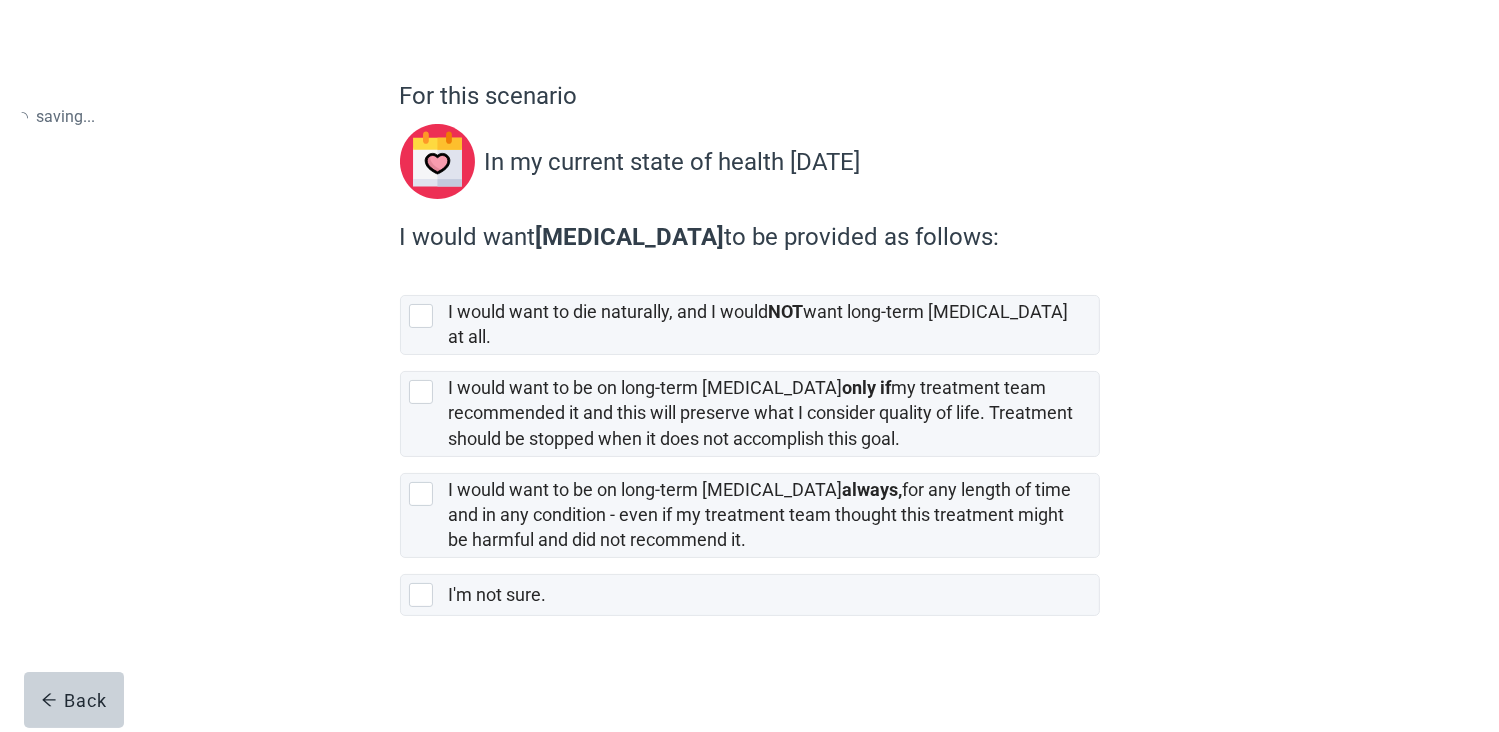 scroll, scrollTop: 0, scrollLeft: 0, axis: both 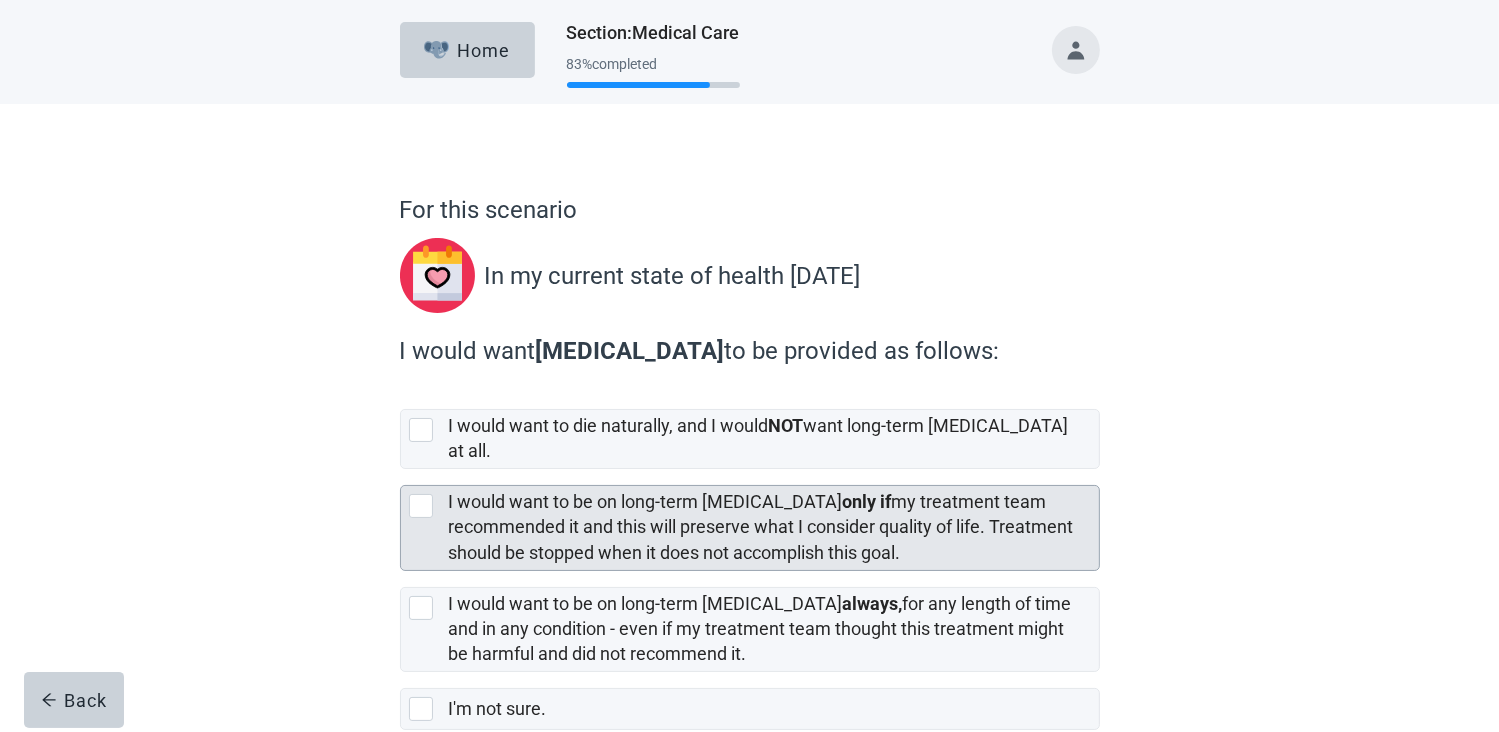 click at bounding box center [421, 506] 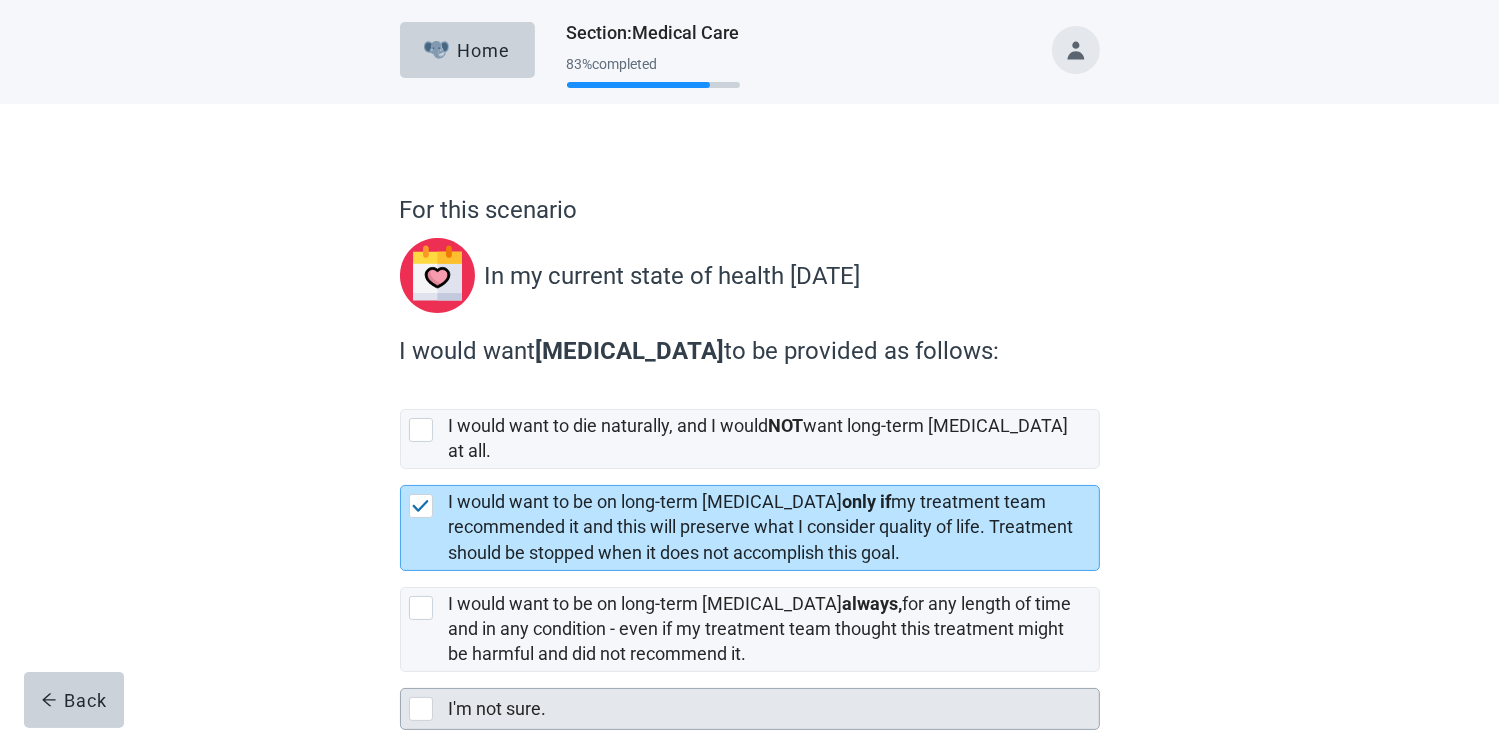 scroll, scrollTop: 94, scrollLeft: 0, axis: vertical 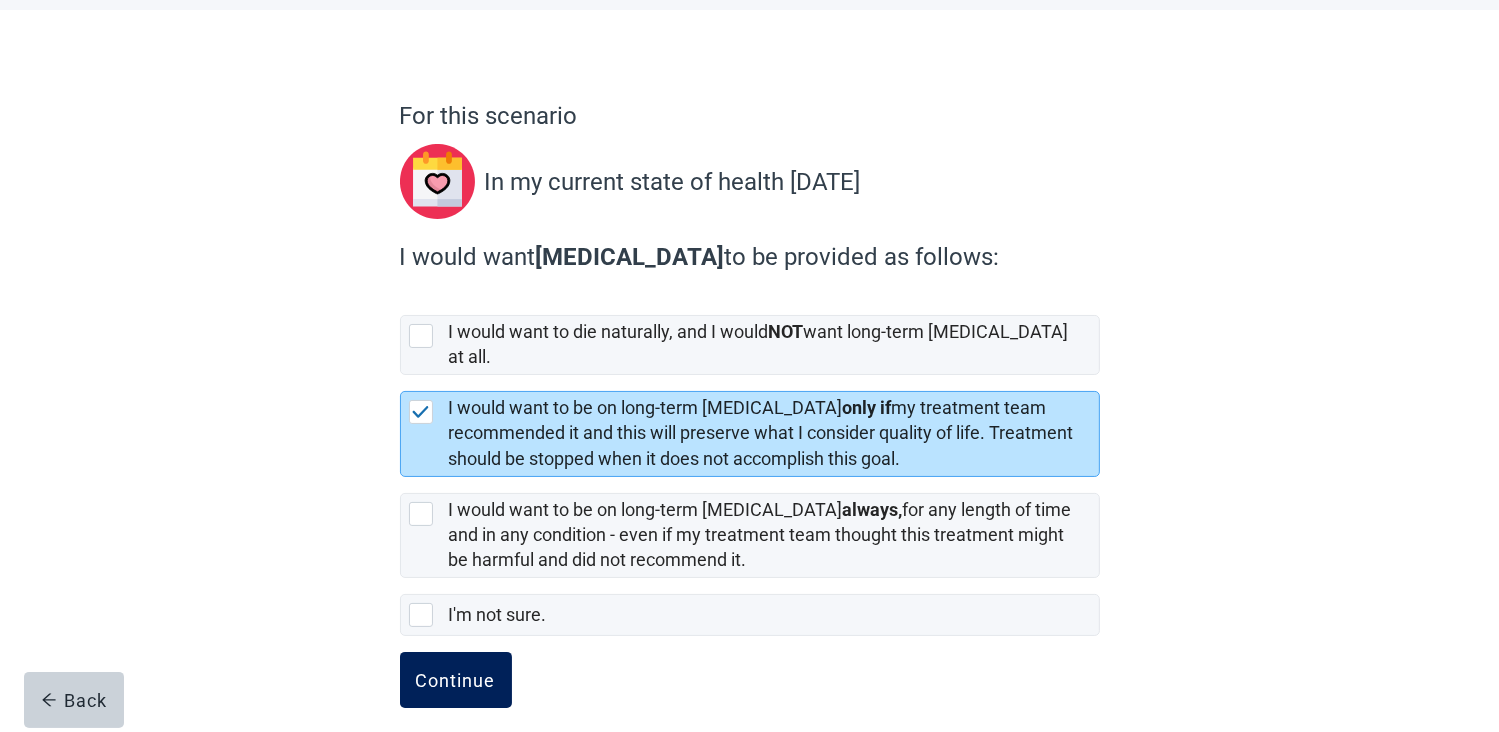 click on "Continue" at bounding box center (456, 680) 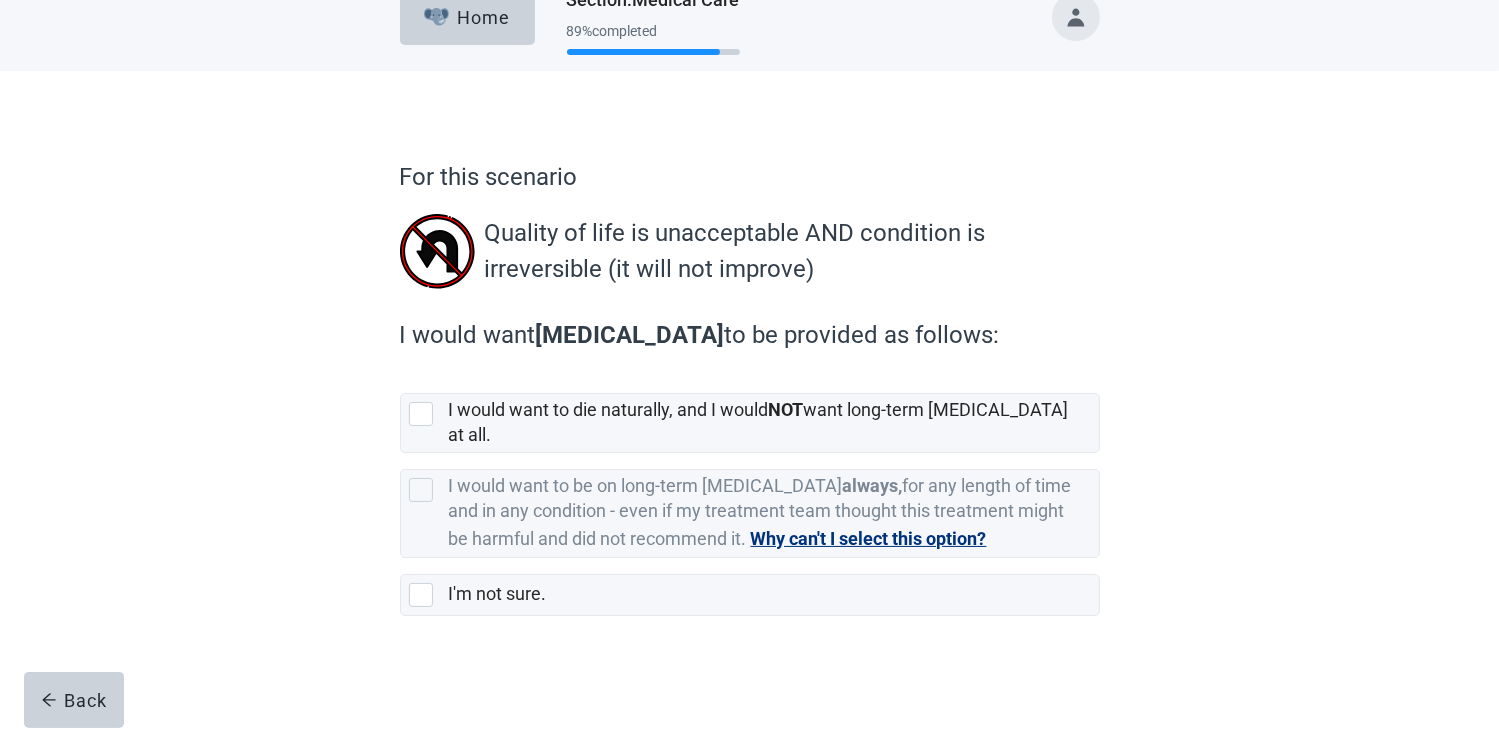 scroll, scrollTop: 0, scrollLeft: 0, axis: both 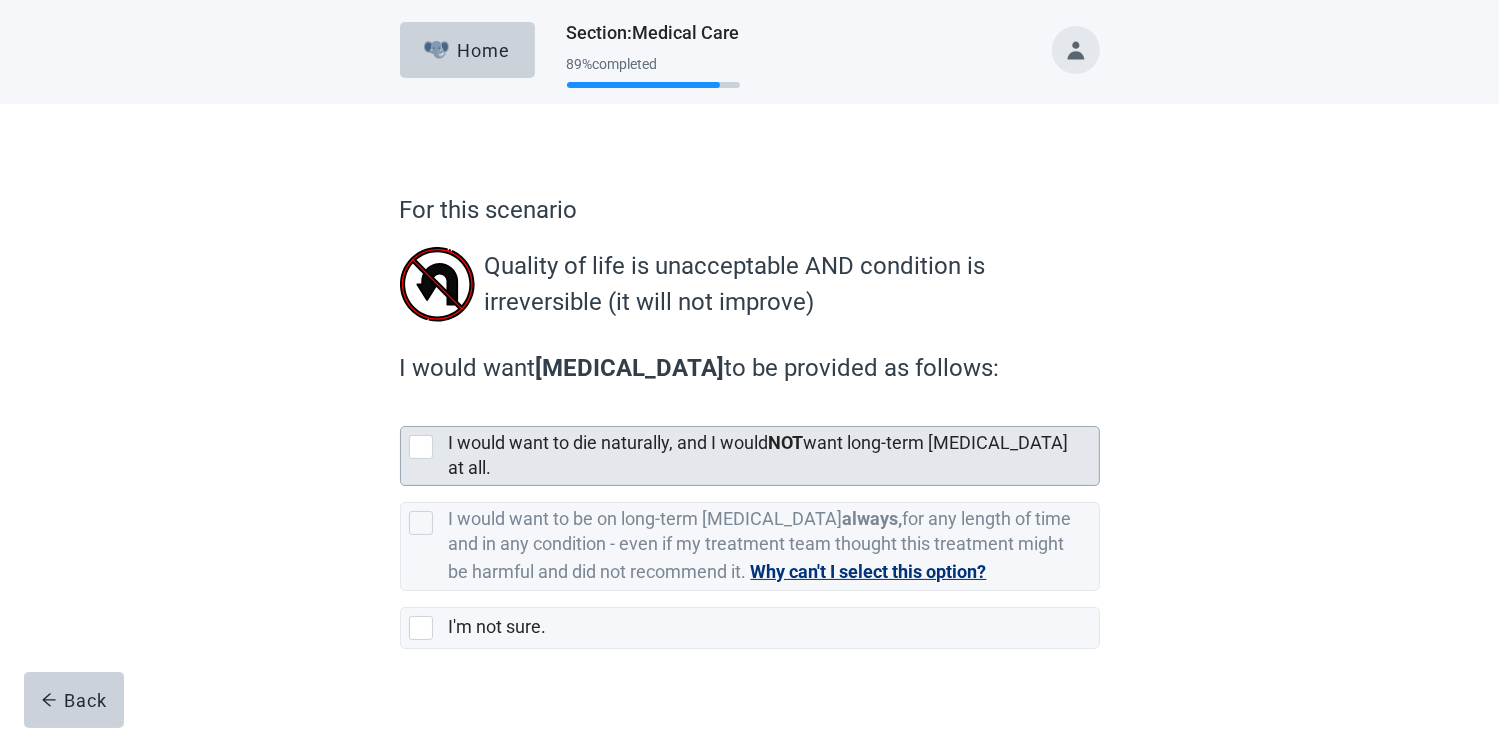 click at bounding box center (421, 447) 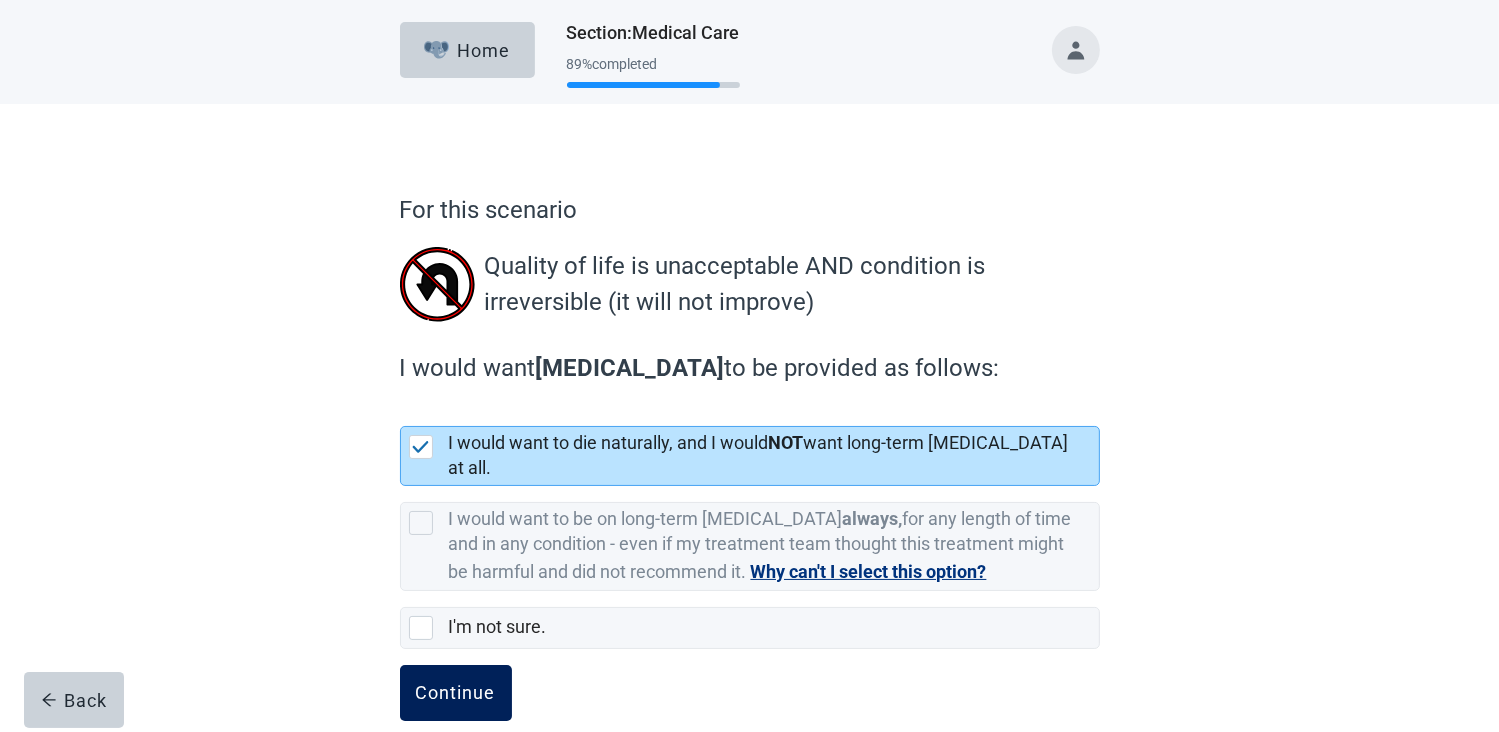 click on "Continue" at bounding box center [456, 693] 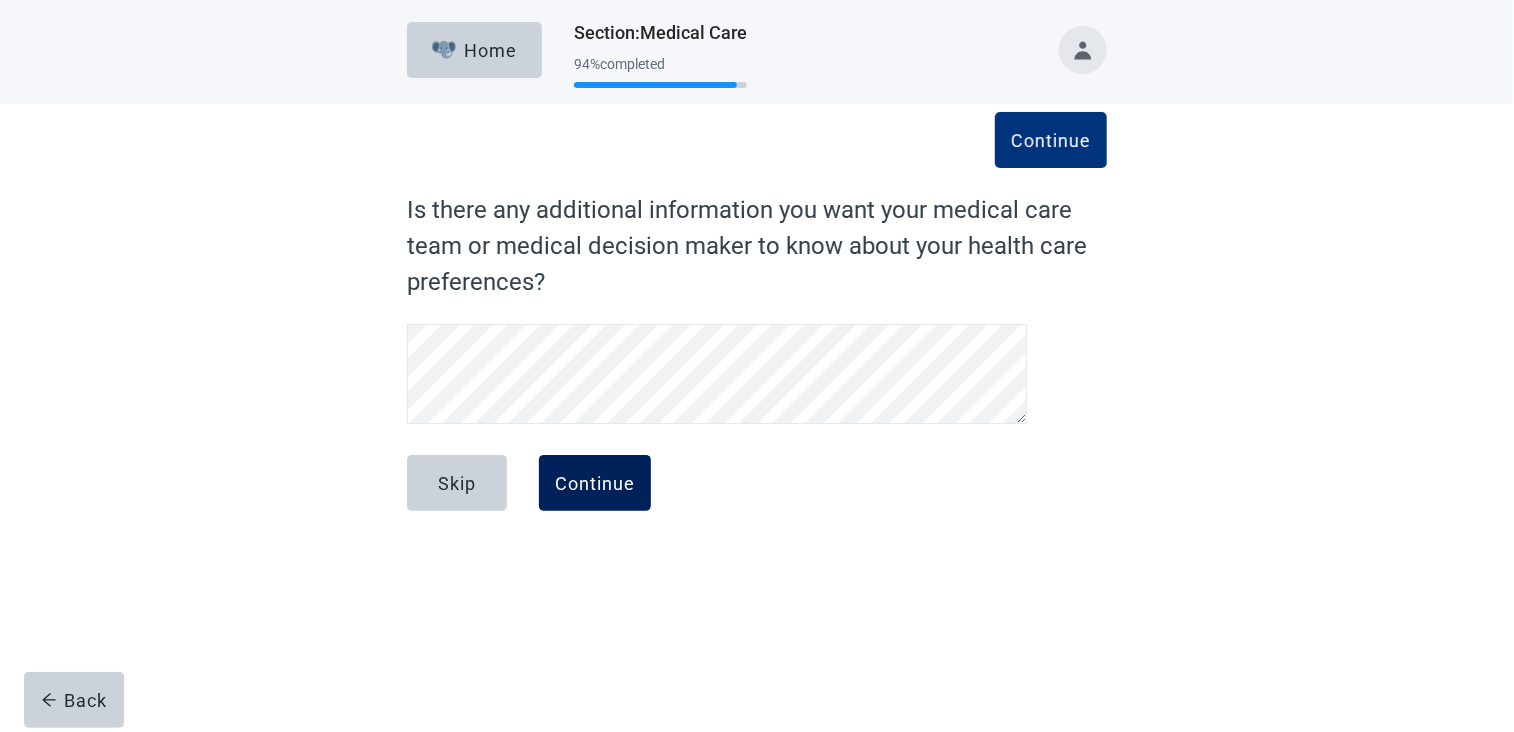 click on "Continue" at bounding box center (595, 483) 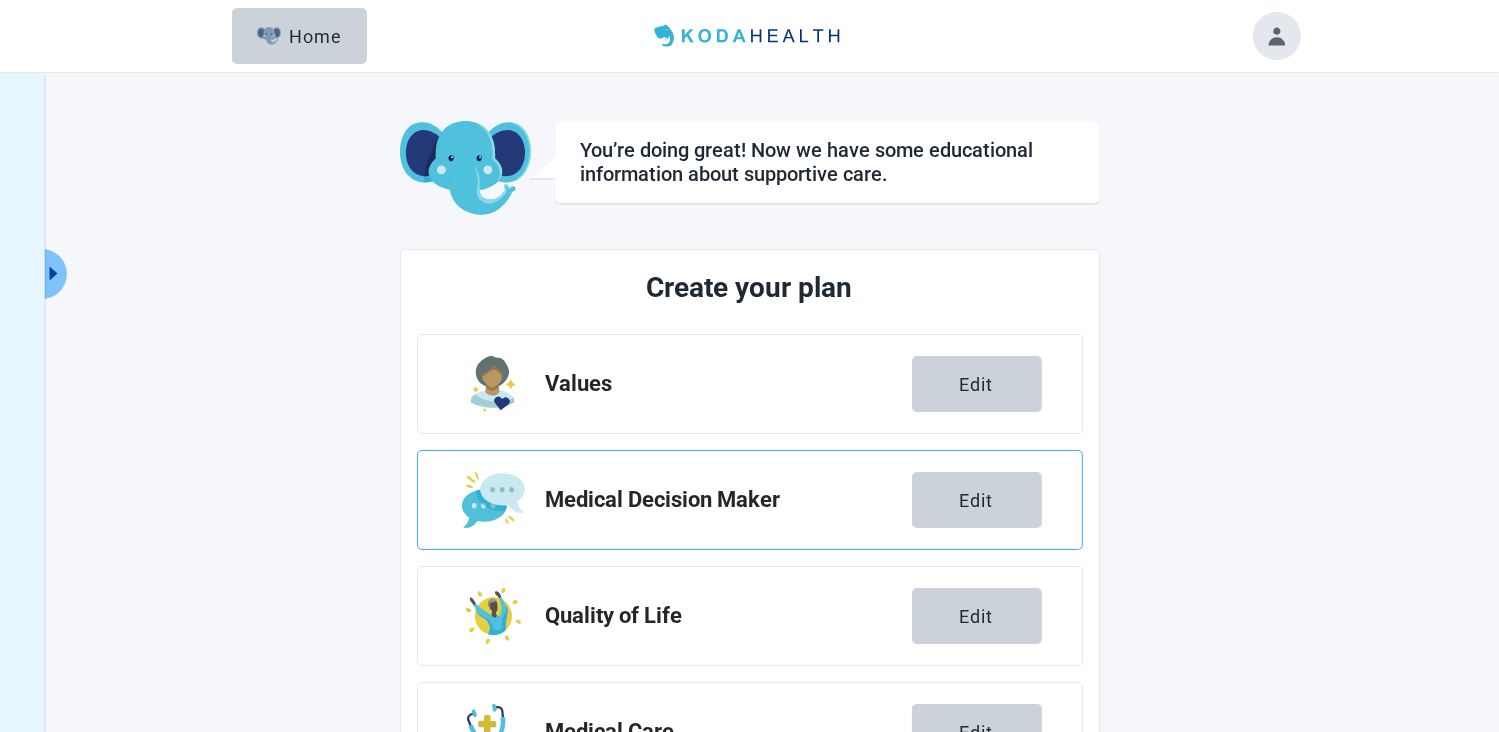 scroll, scrollTop: 200, scrollLeft: 0, axis: vertical 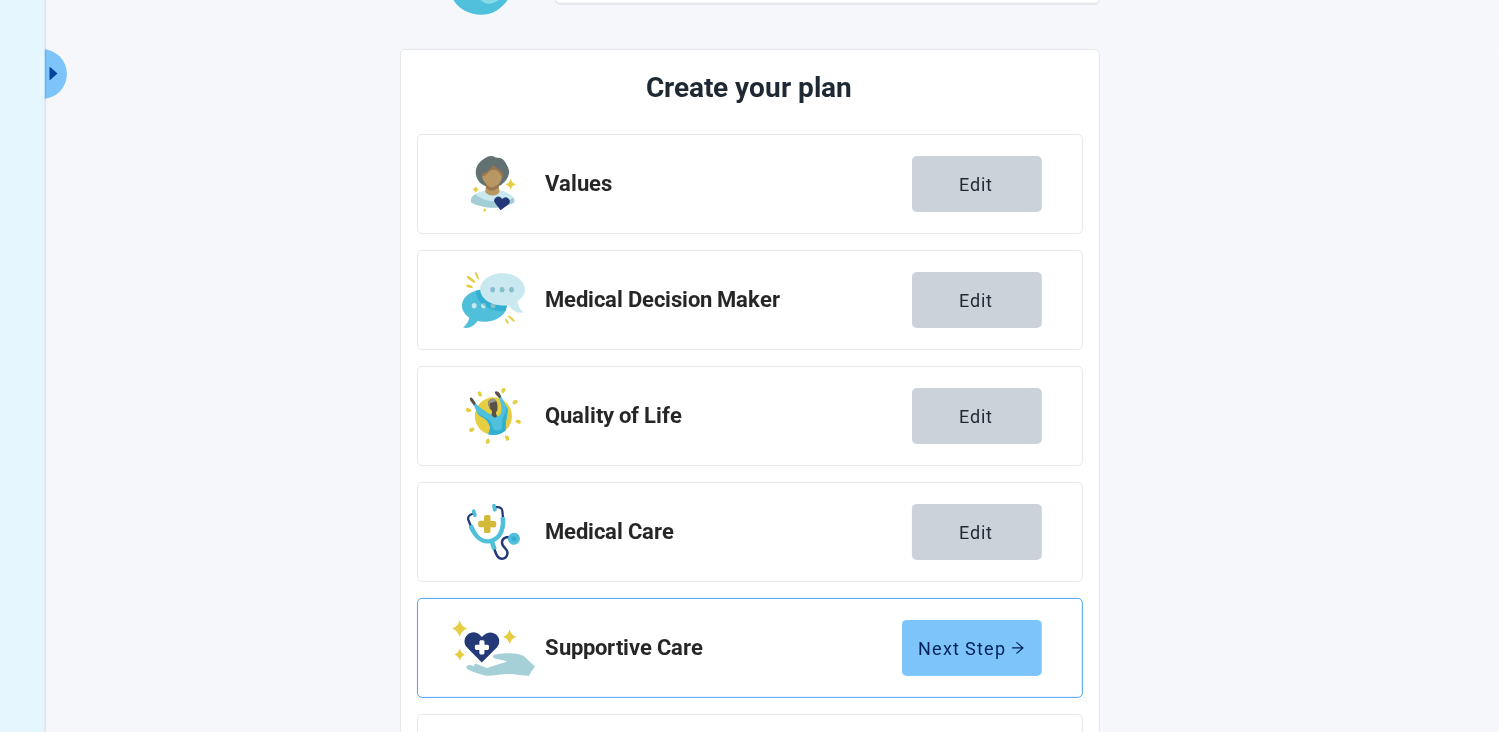 click on "Next Step" at bounding box center [972, 648] 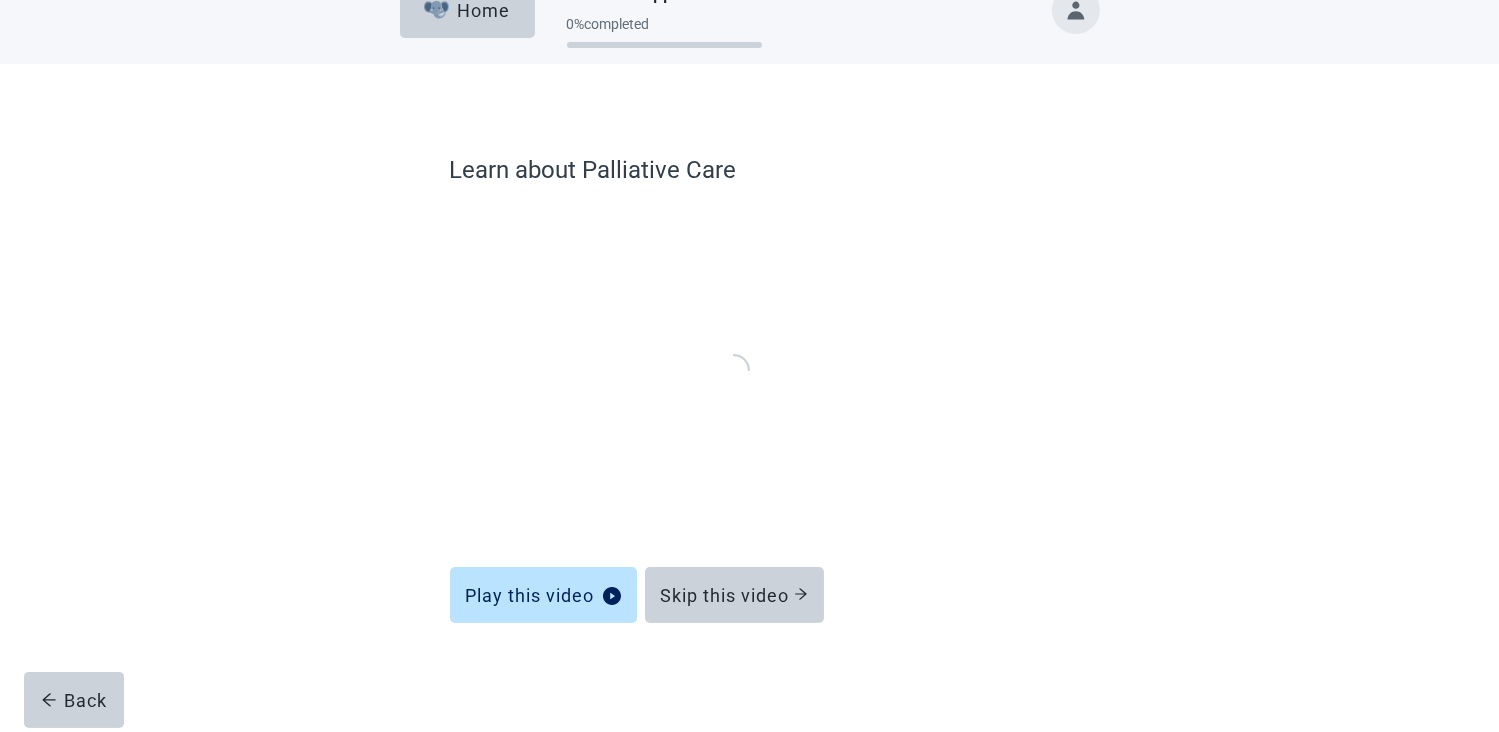 scroll, scrollTop: 39, scrollLeft: 0, axis: vertical 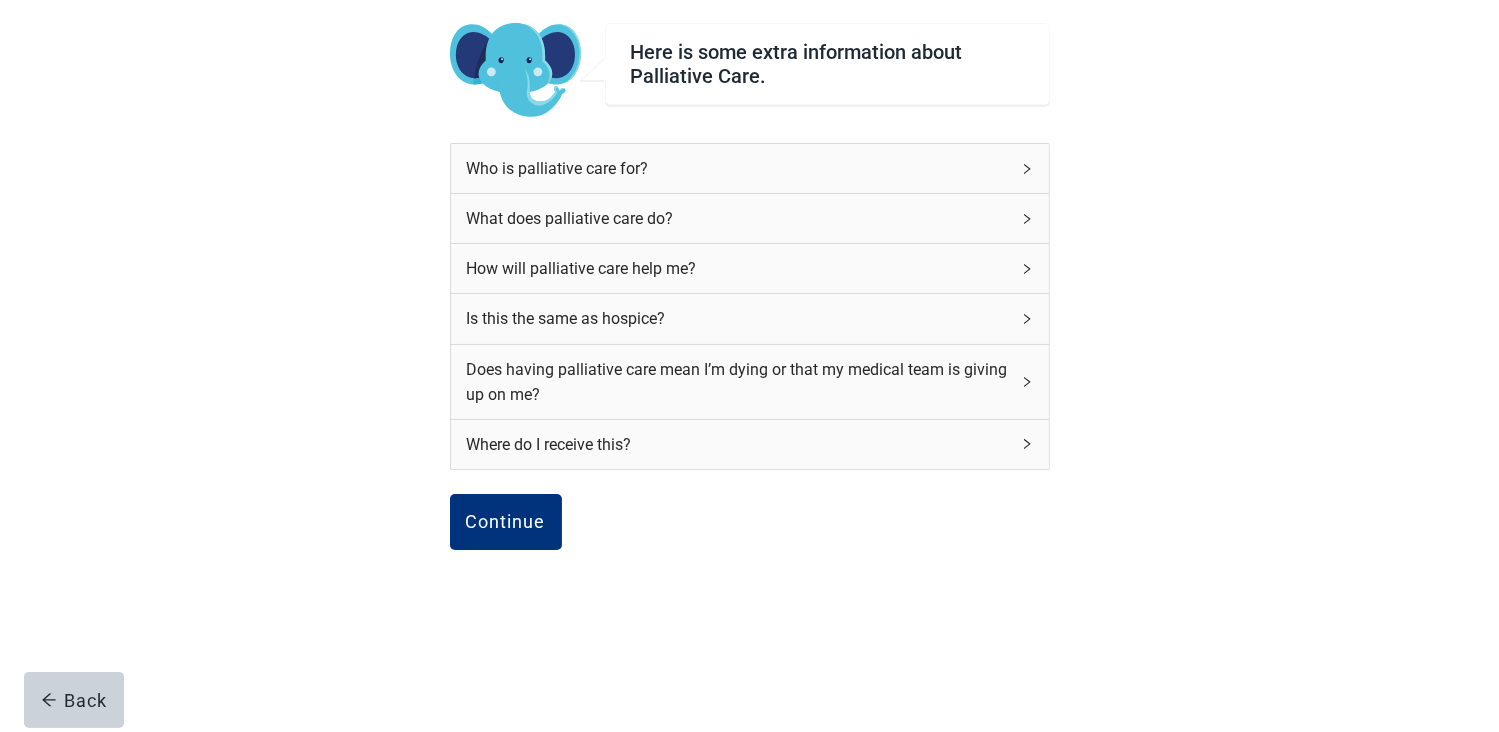 click on "Is this the same as hospice?" at bounding box center [738, 318] 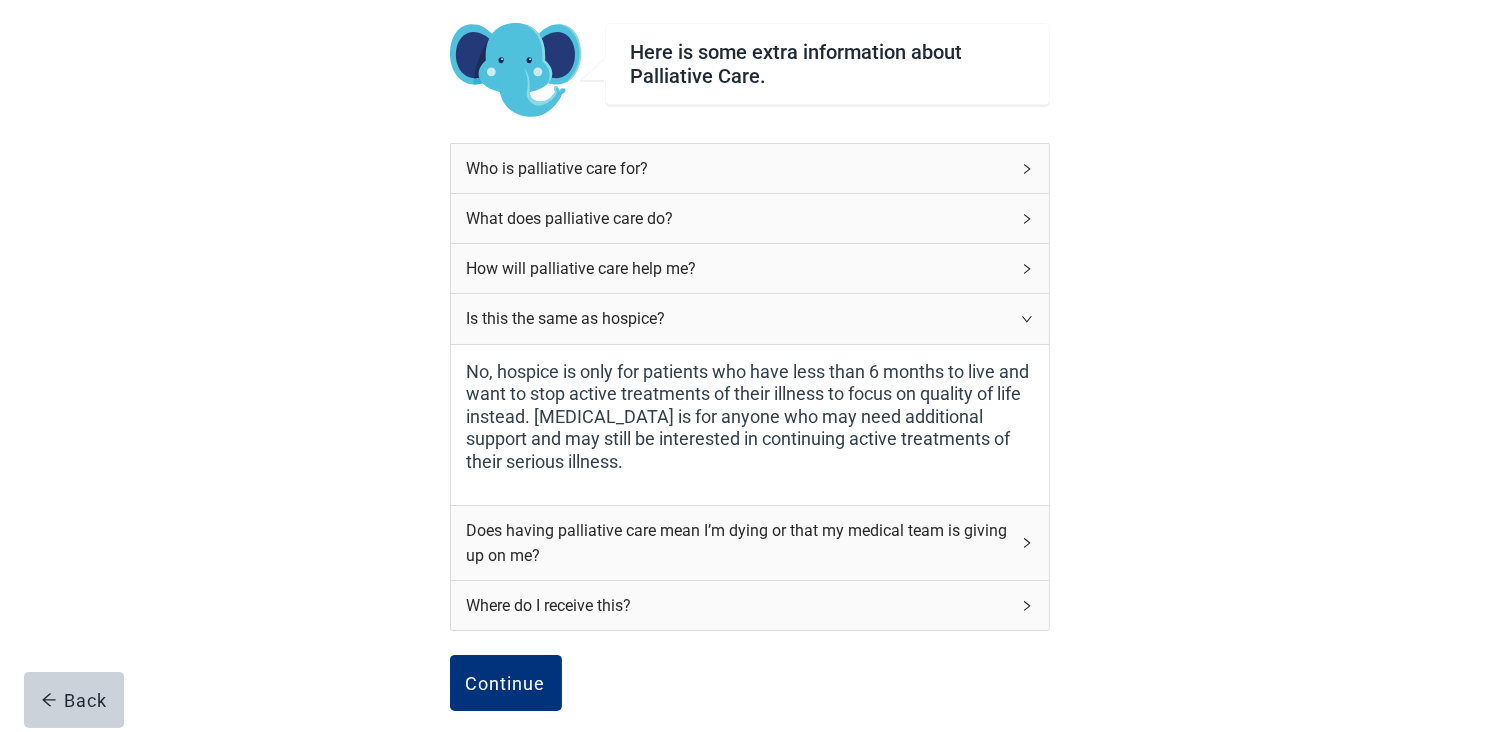 click on "Does having palliative care mean I’m dying or that my medical team is giving up on me?" at bounding box center [738, 543] 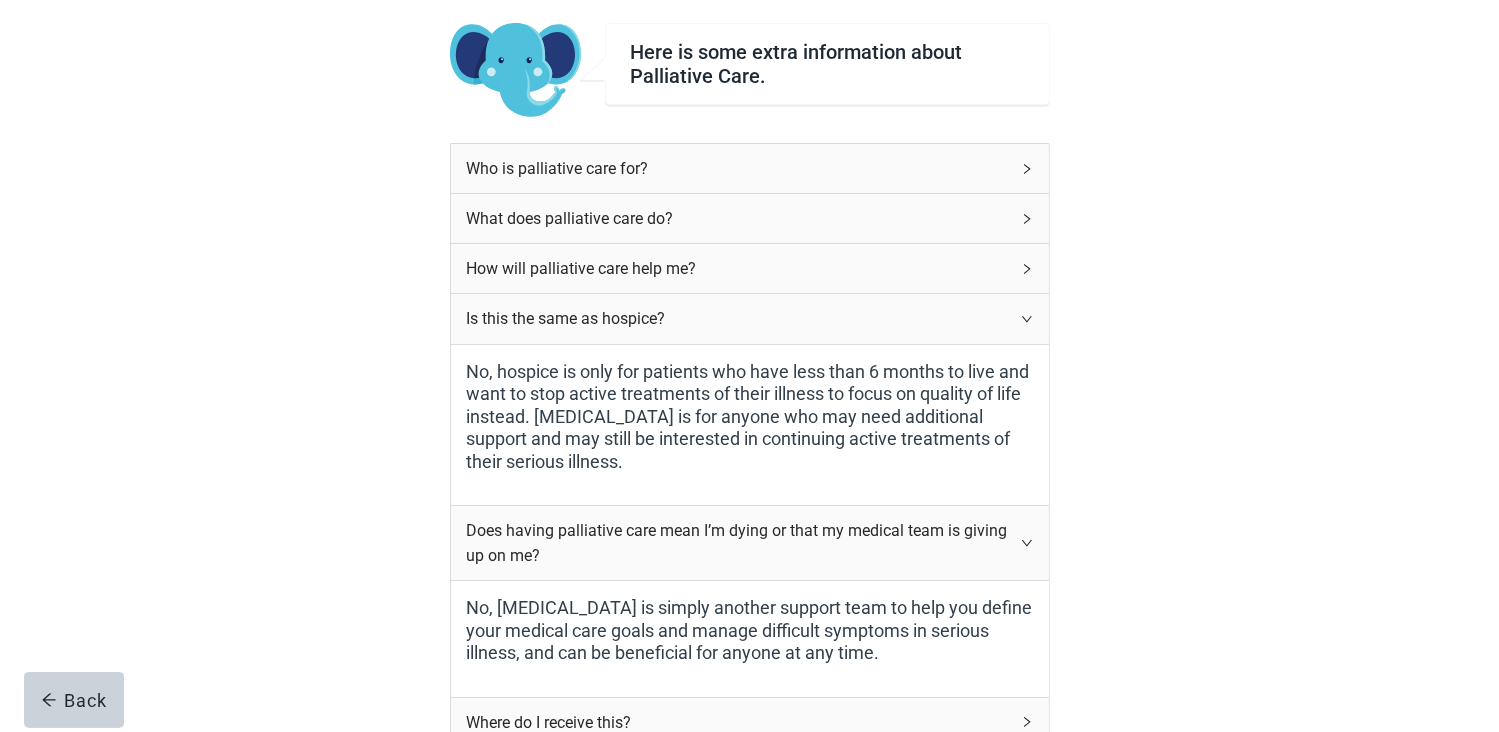 scroll, scrollTop: 245, scrollLeft: 0, axis: vertical 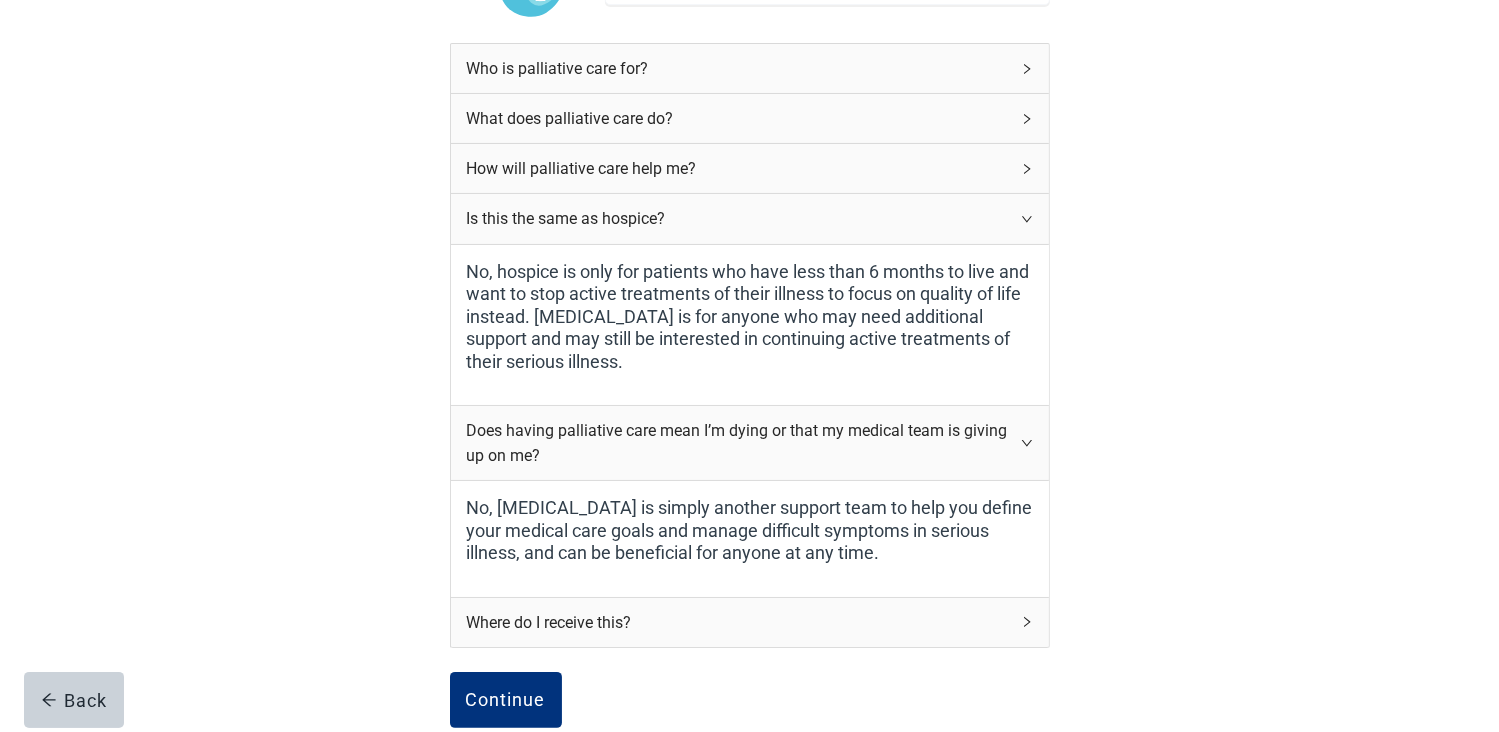 click on "Where do I receive this?" at bounding box center [738, 622] 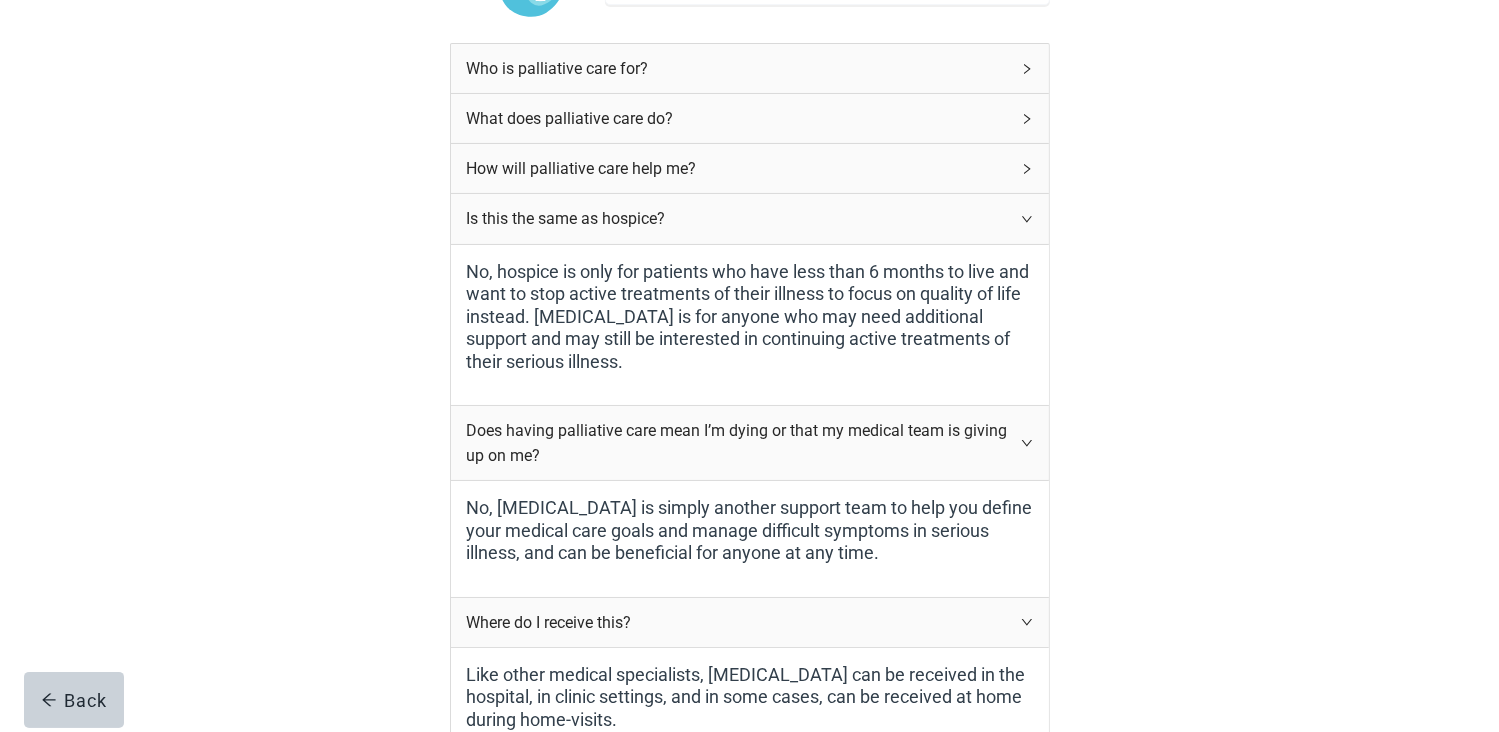 scroll, scrollTop: 345, scrollLeft: 0, axis: vertical 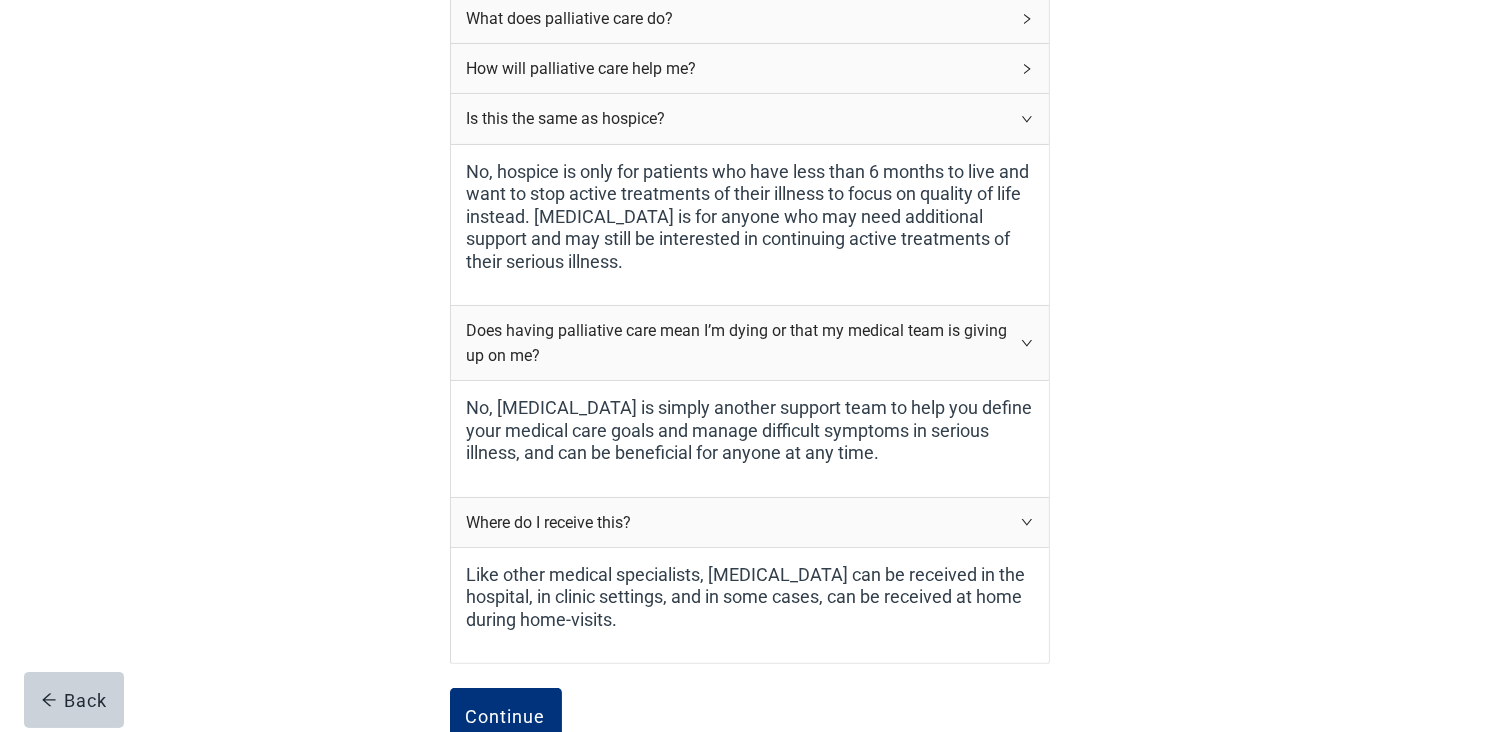 click on "How will palliative care help me?" at bounding box center (738, 68) 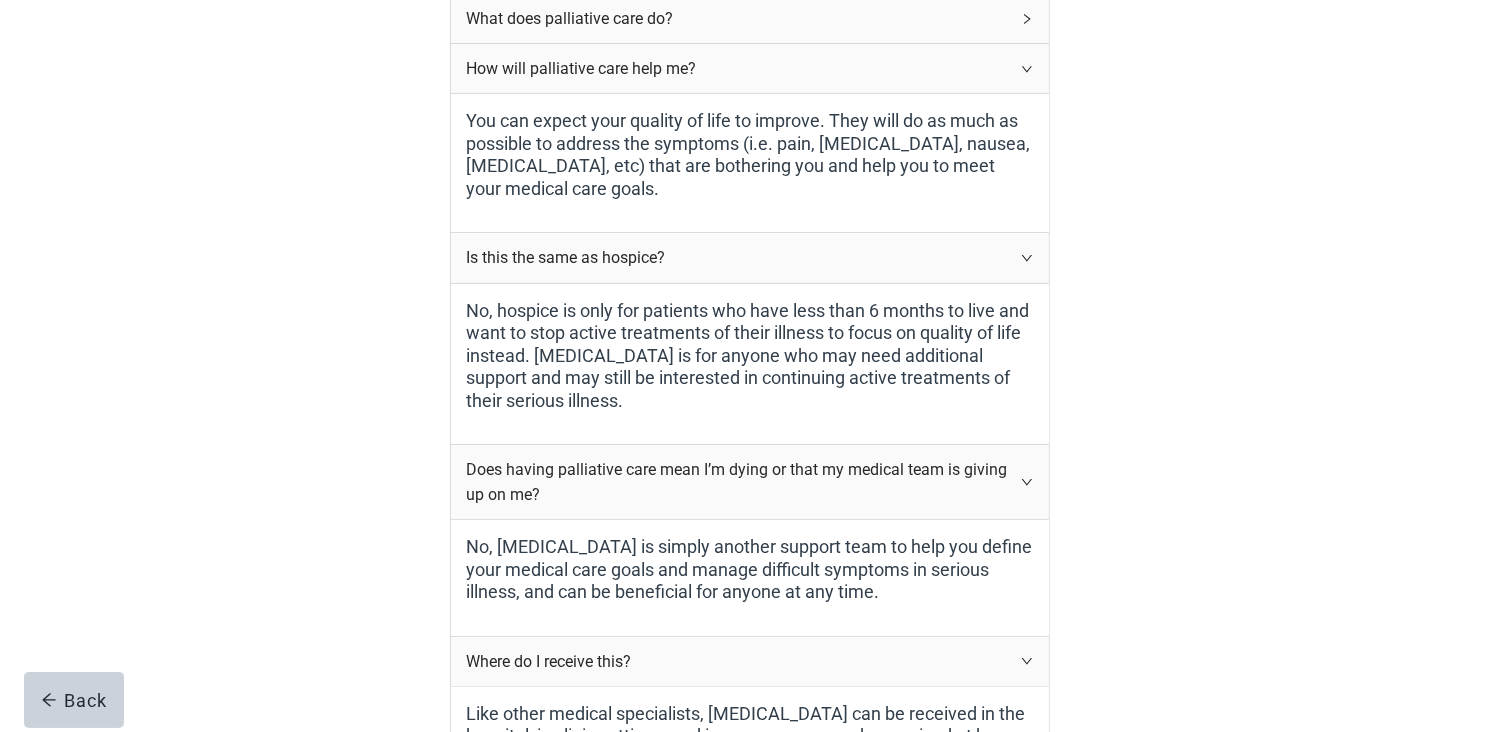 click on "How will palliative care help me?" at bounding box center [738, 68] 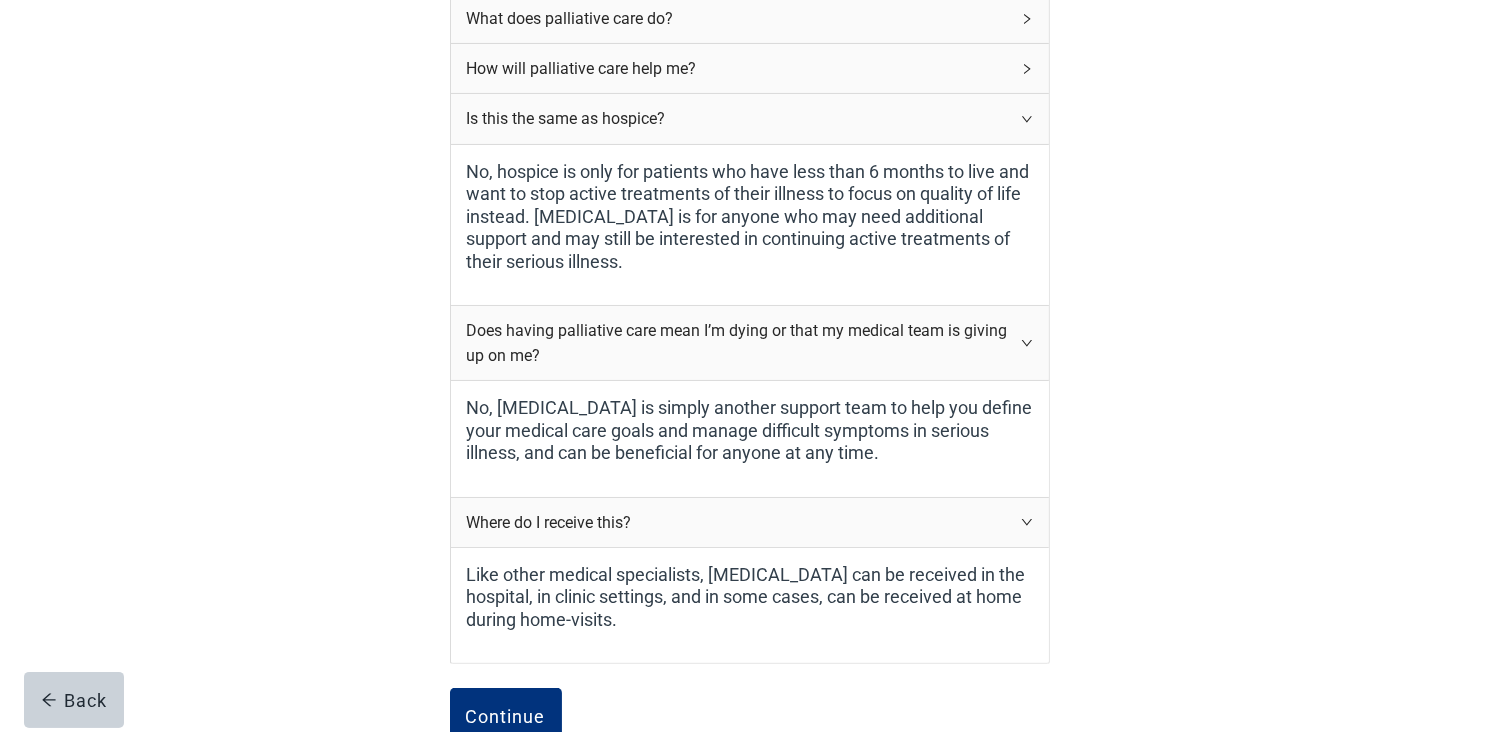 click on "How will palliative care help me?" at bounding box center [738, 68] 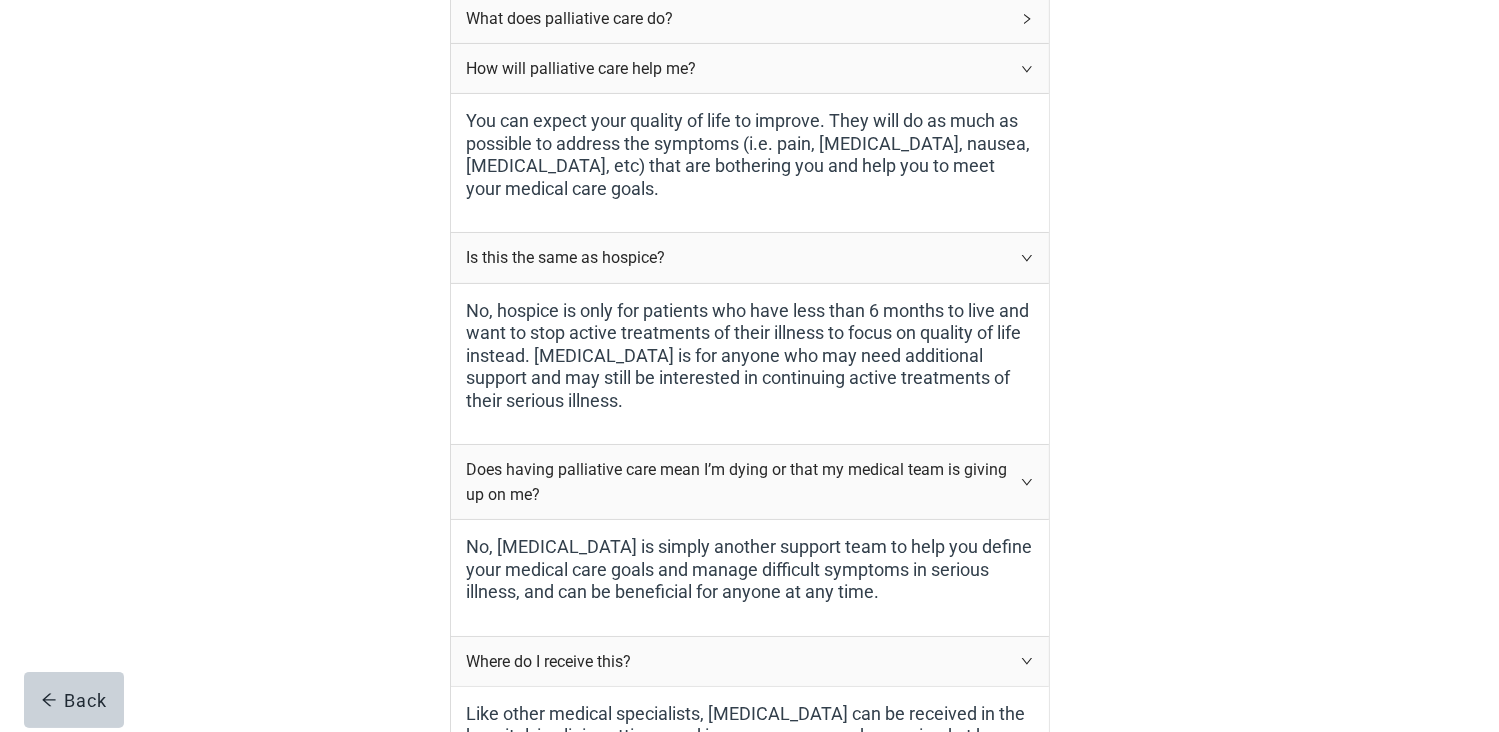 scroll, scrollTop: 645, scrollLeft: 0, axis: vertical 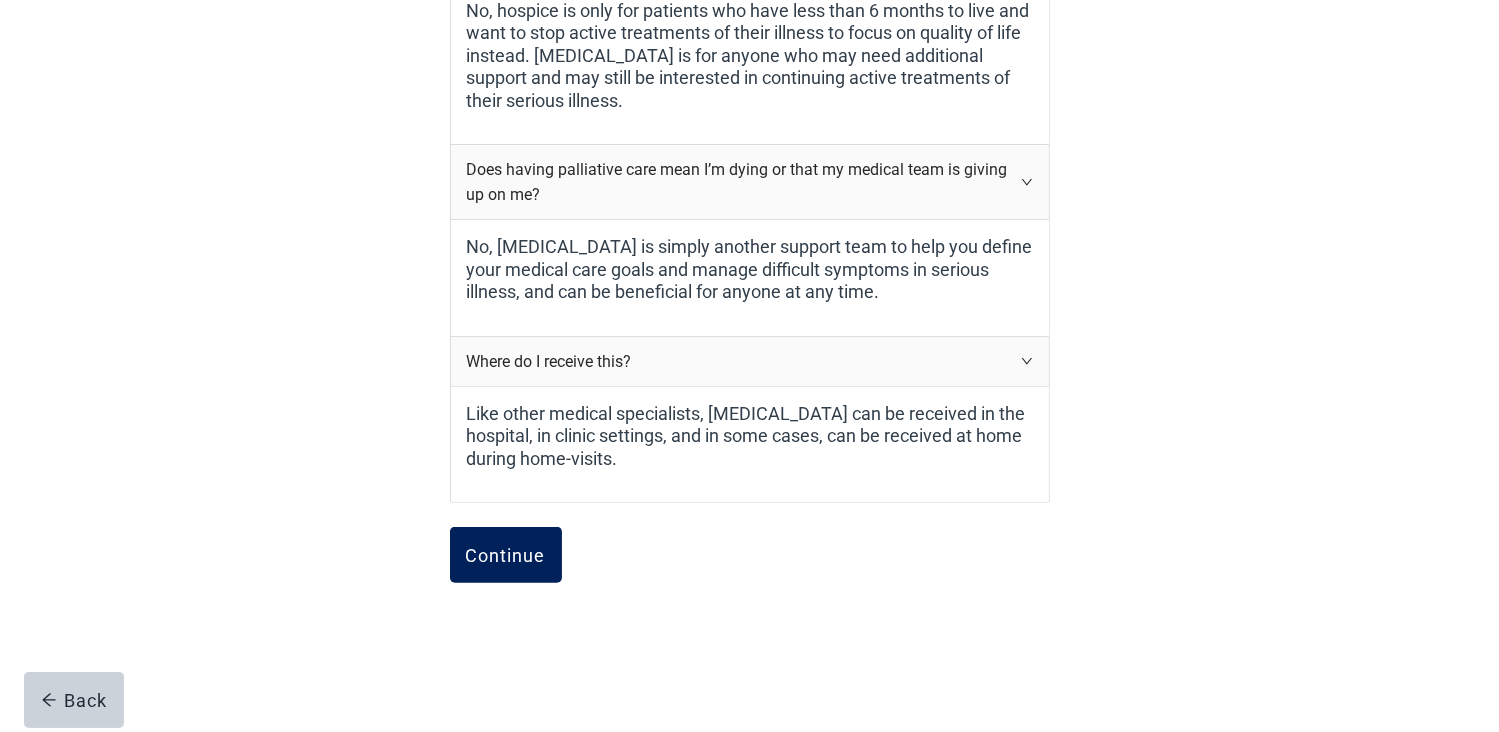 click on "Continue" at bounding box center (506, 555) 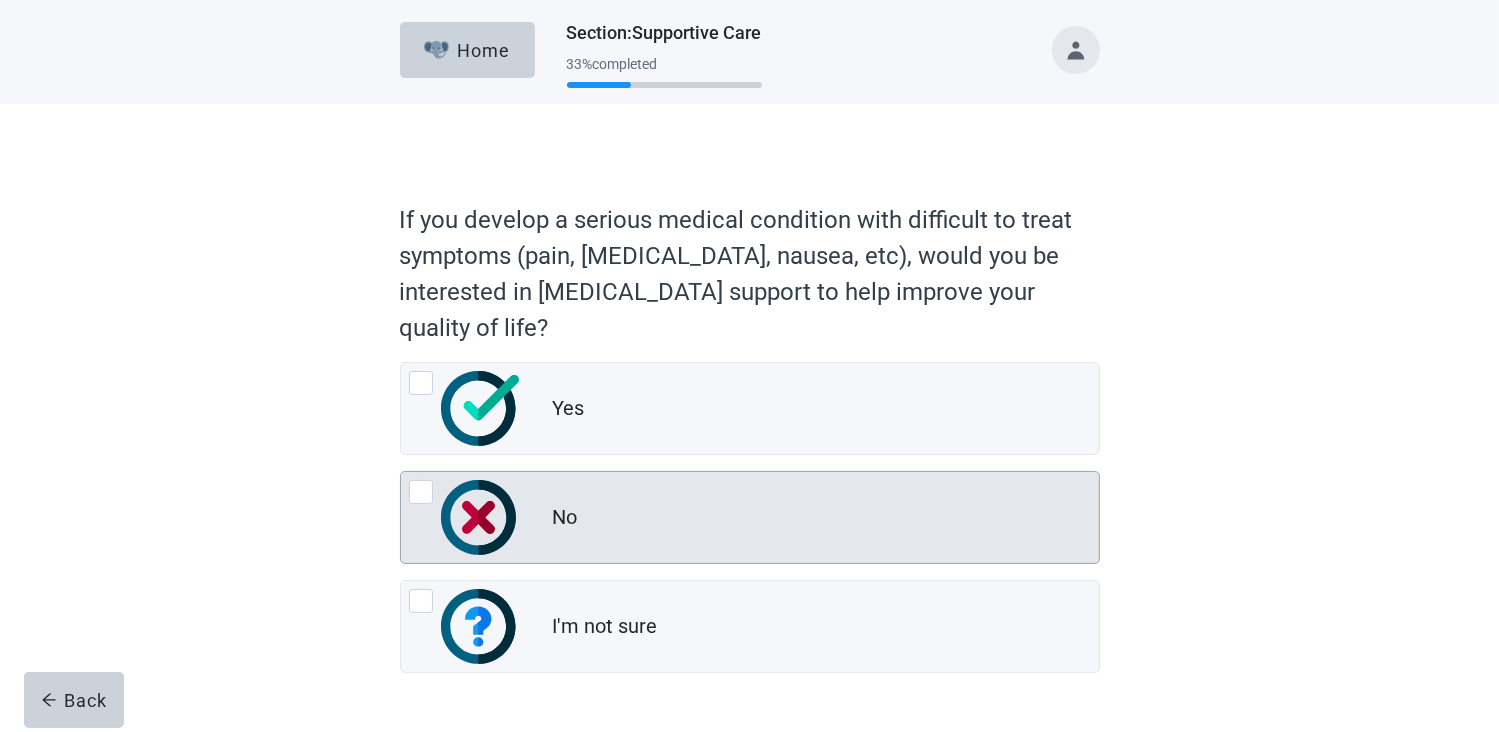scroll, scrollTop: 64, scrollLeft: 0, axis: vertical 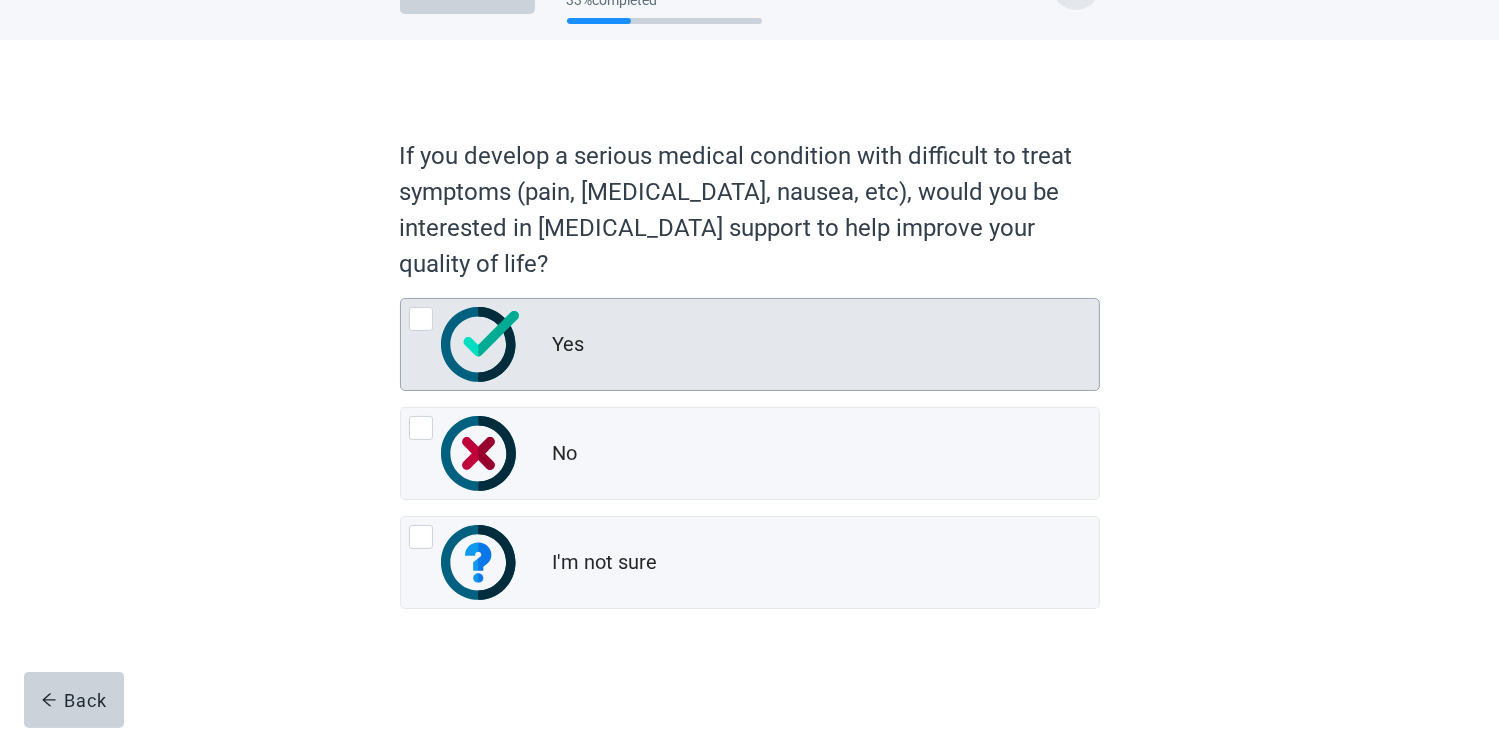 click at bounding box center (465, 344) 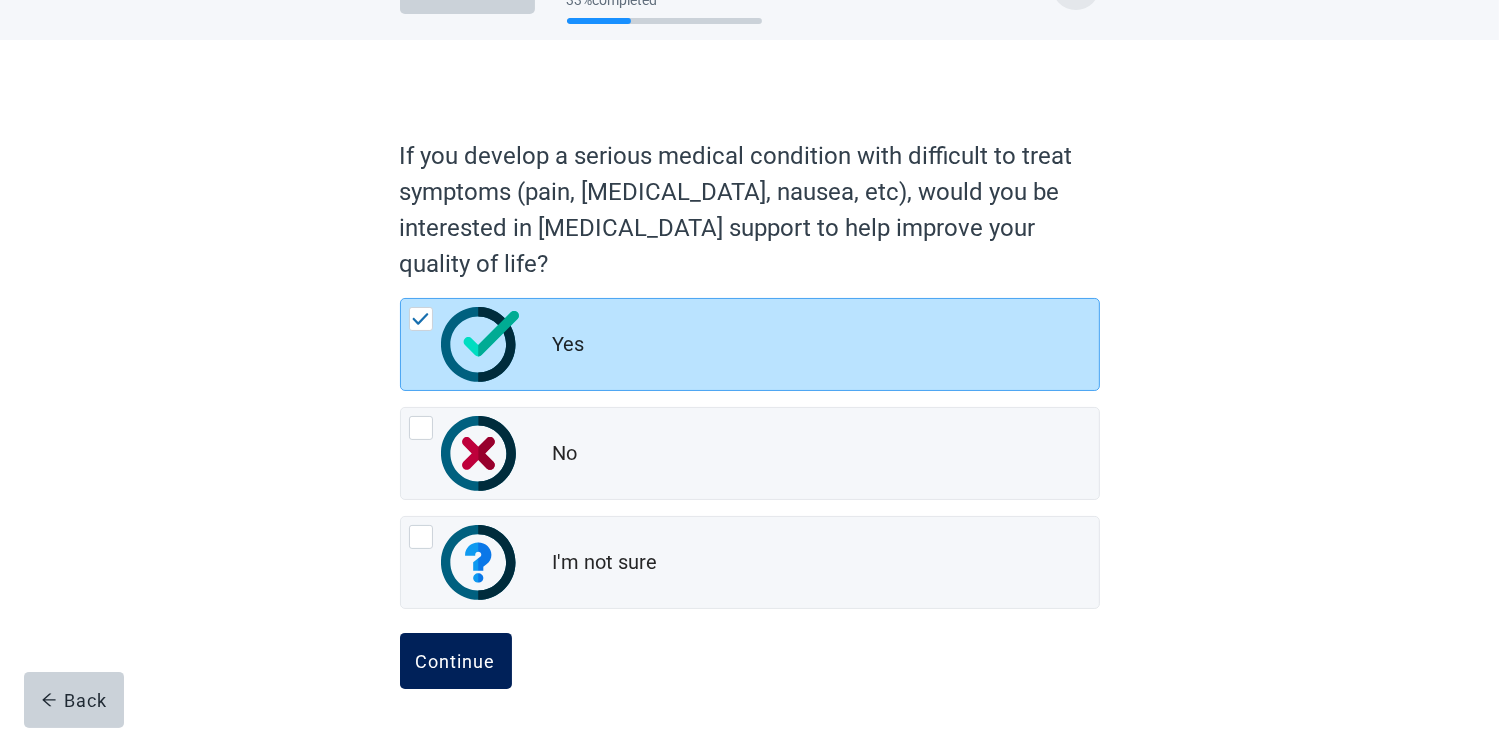 click on "Continue" at bounding box center (456, 661) 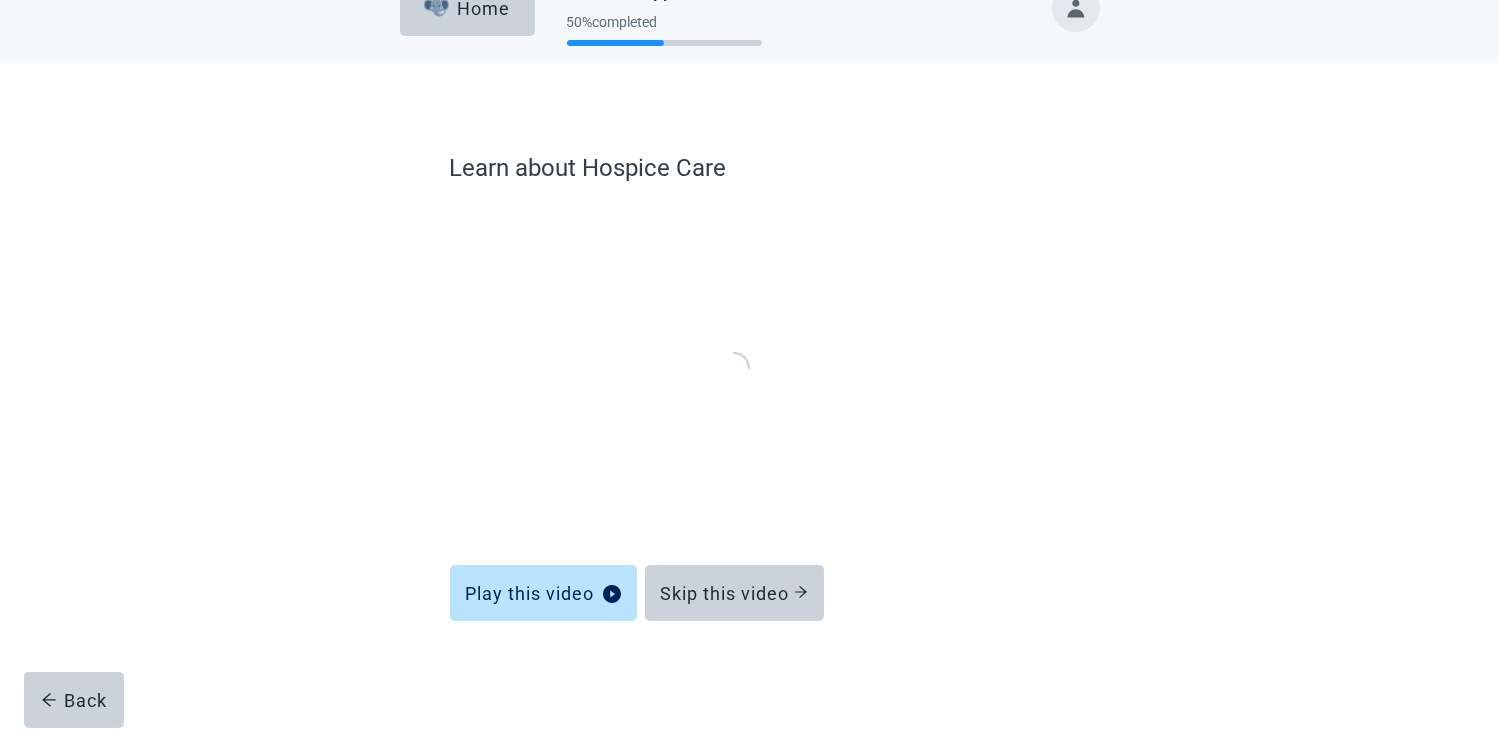 scroll, scrollTop: 39, scrollLeft: 0, axis: vertical 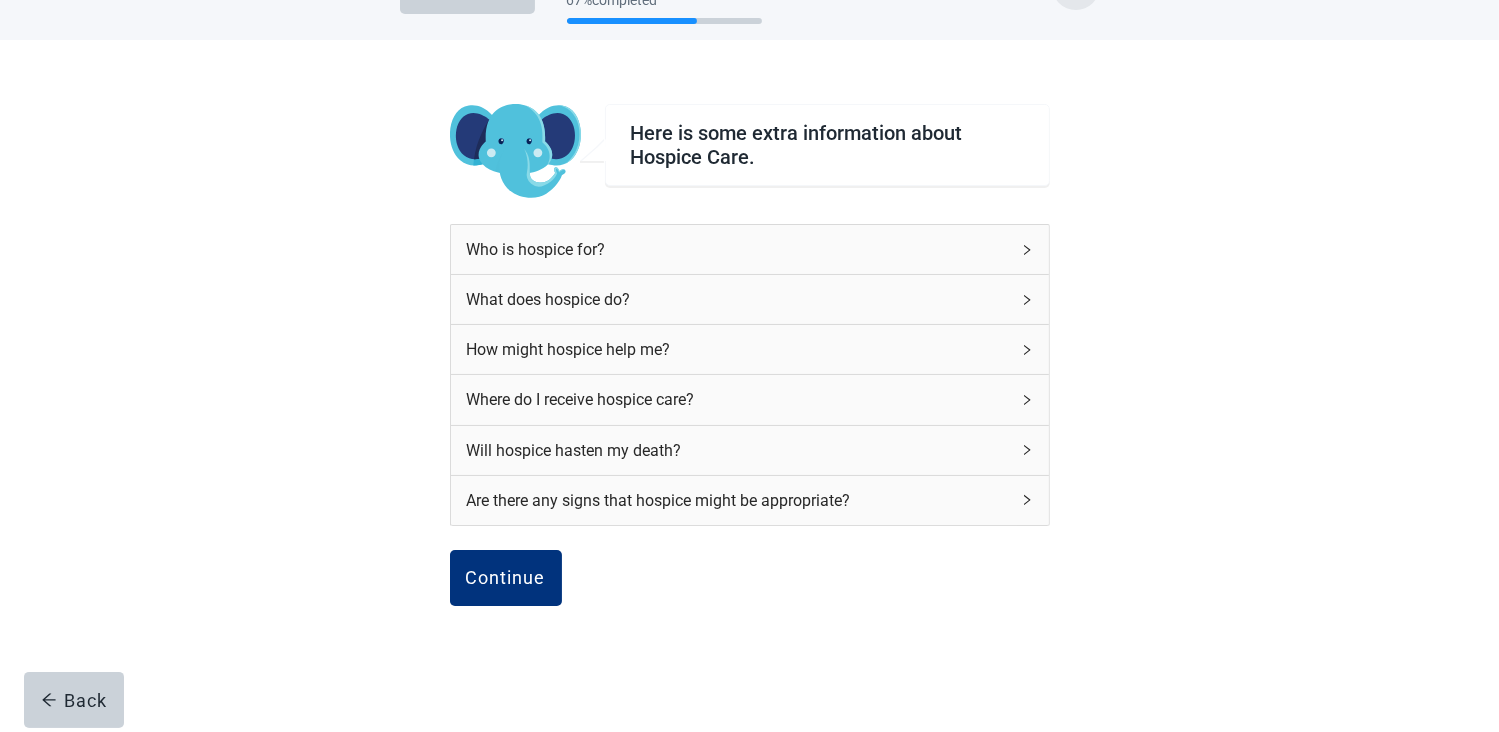 click on "What does hospice do?" at bounding box center (738, 299) 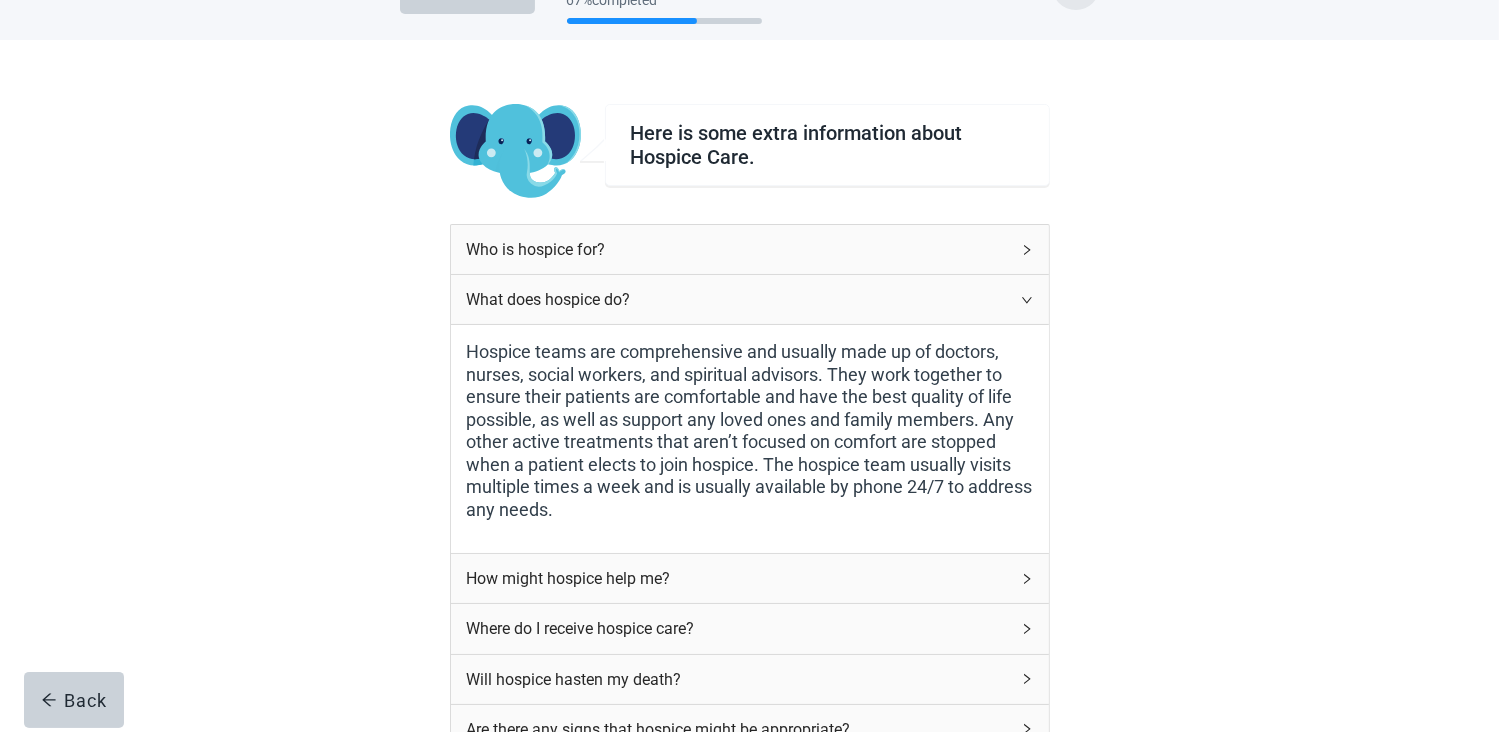 click on "Who is hospice for?" at bounding box center (738, 249) 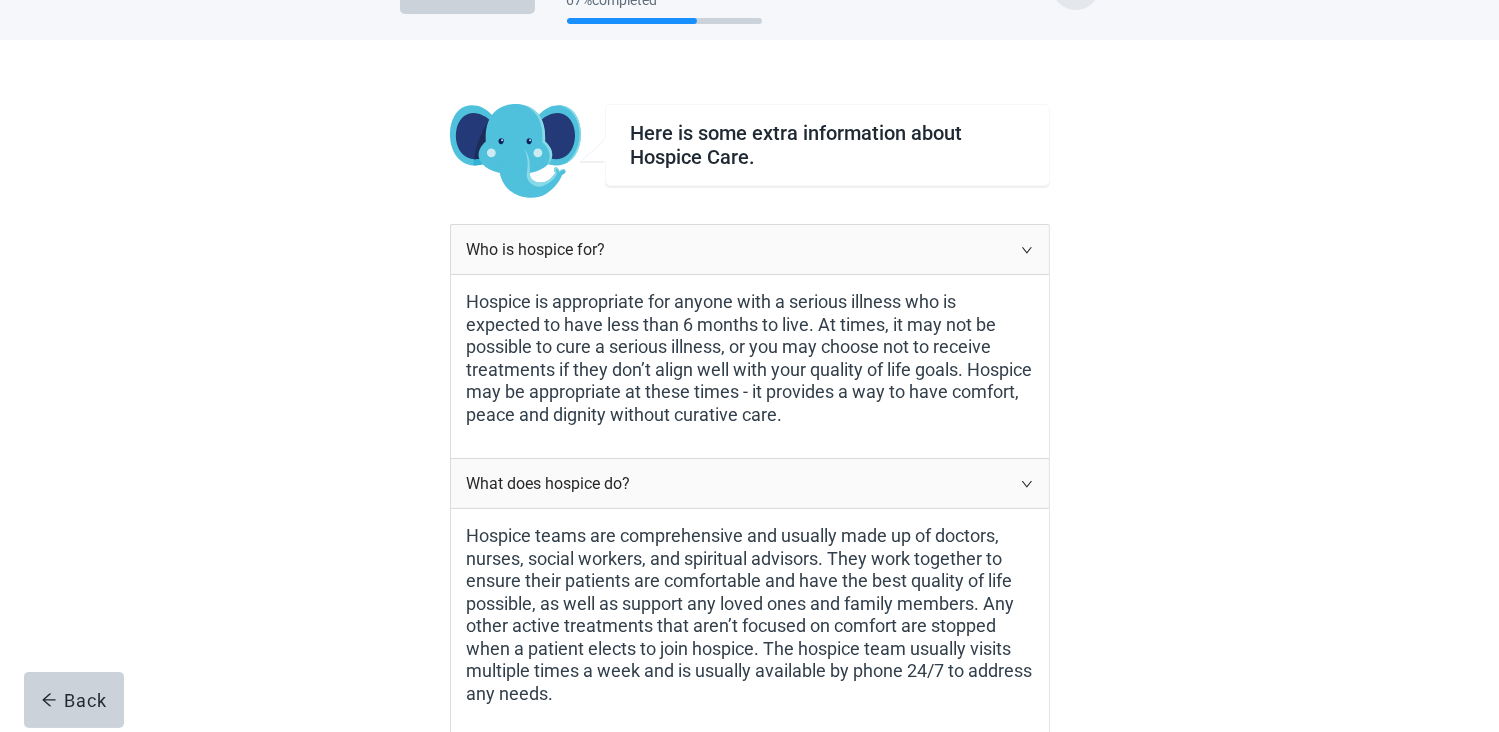 scroll, scrollTop: 264, scrollLeft: 0, axis: vertical 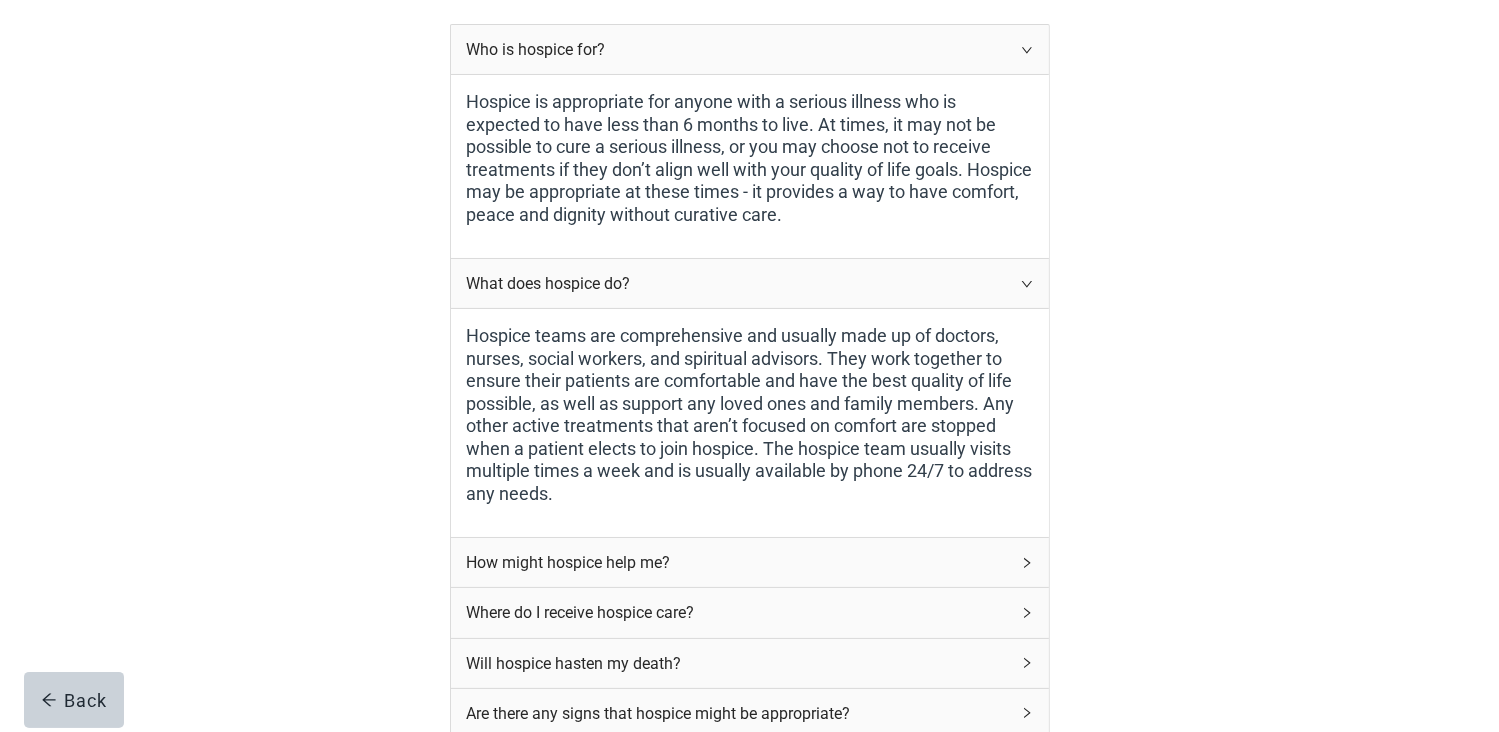 click on "How might hospice help me?" at bounding box center (738, 562) 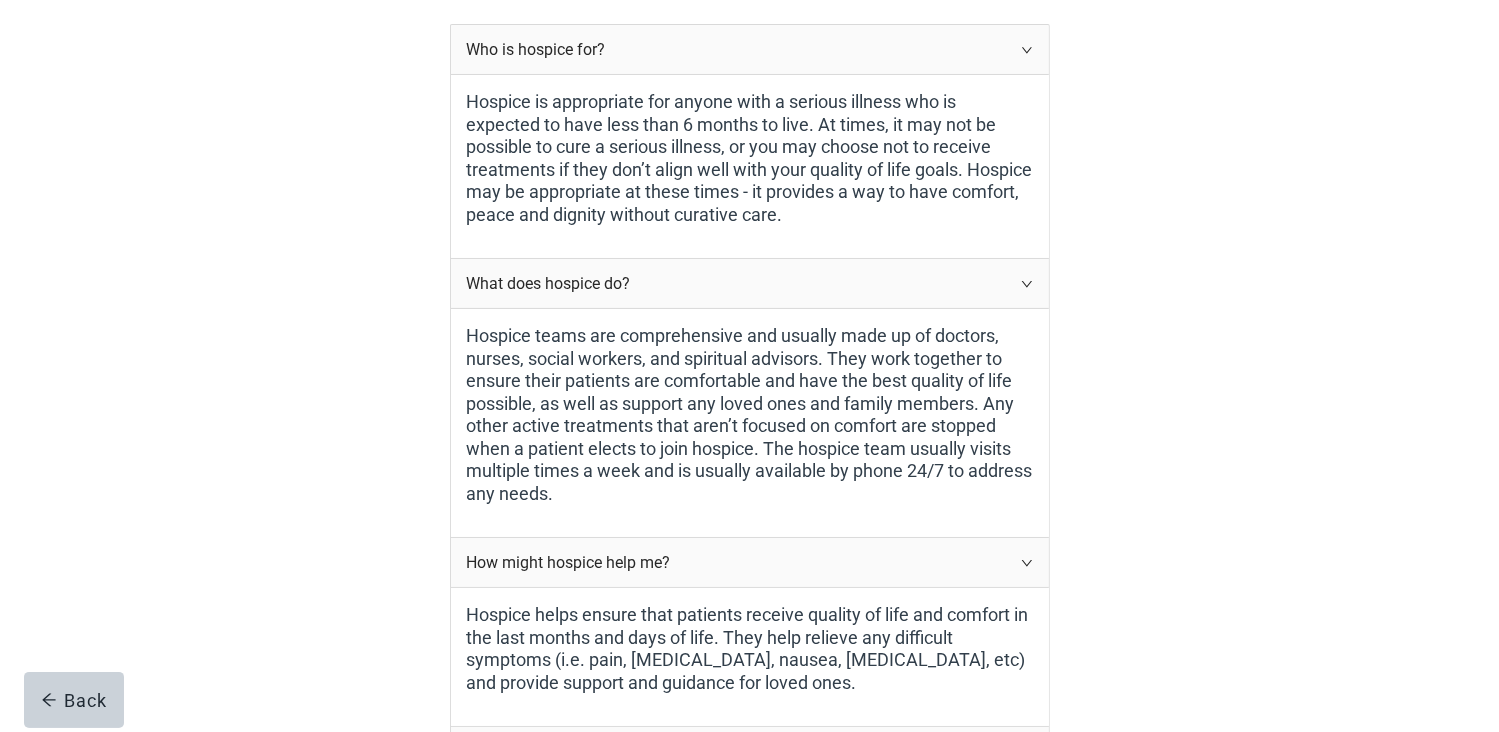 scroll, scrollTop: 364, scrollLeft: 0, axis: vertical 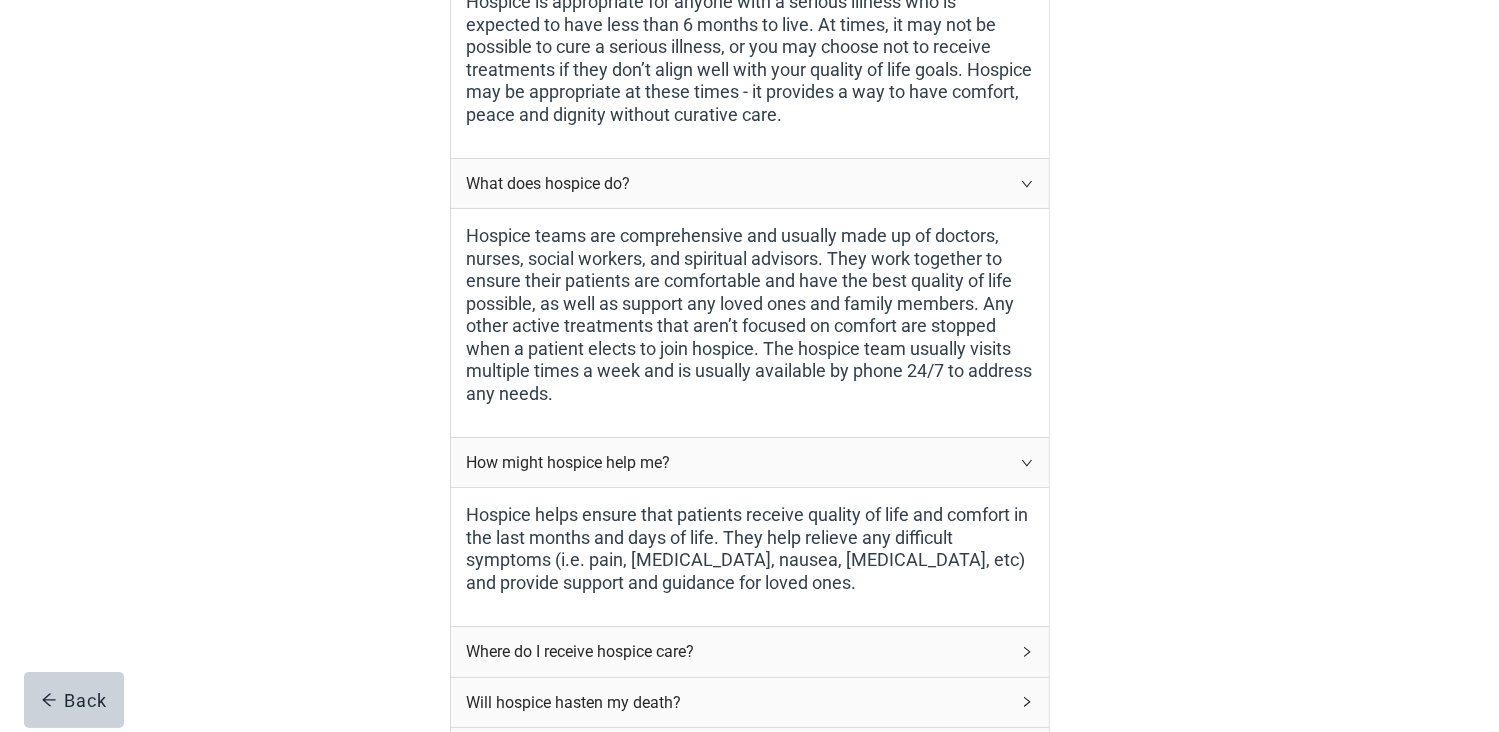 click on "Where do I receive hospice care?" at bounding box center (738, 651) 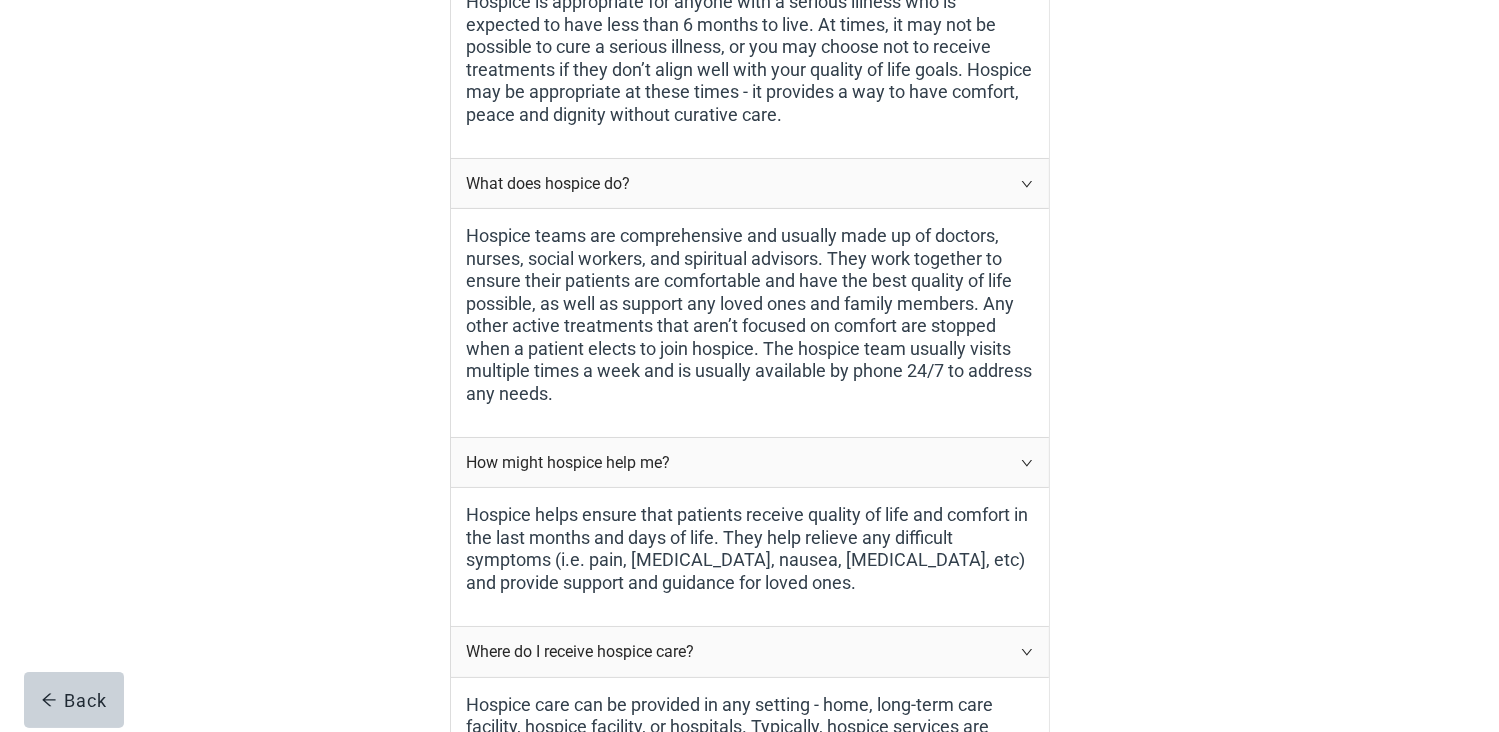 scroll, scrollTop: 564, scrollLeft: 0, axis: vertical 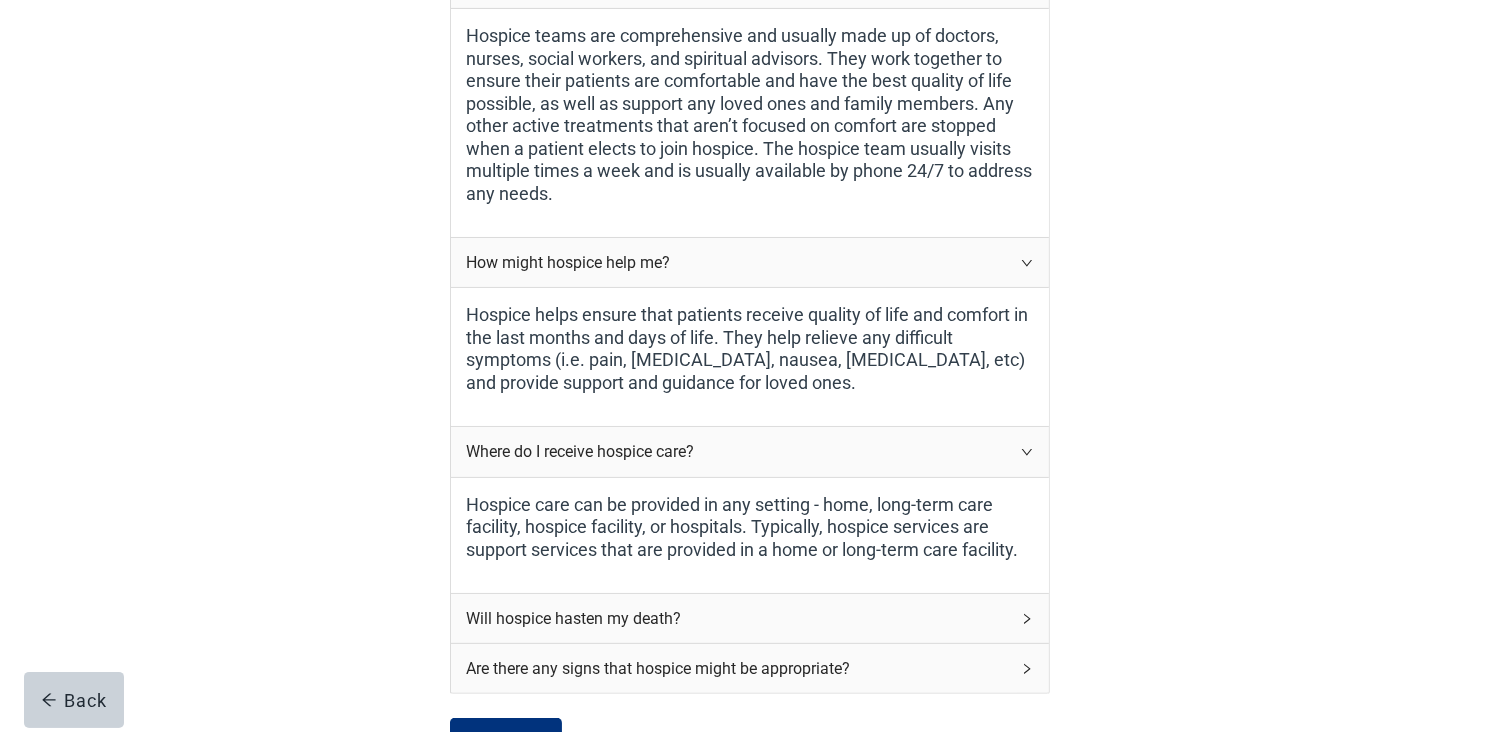 click on "Will hospice hasten my death?" at bounding box center [738, 618] 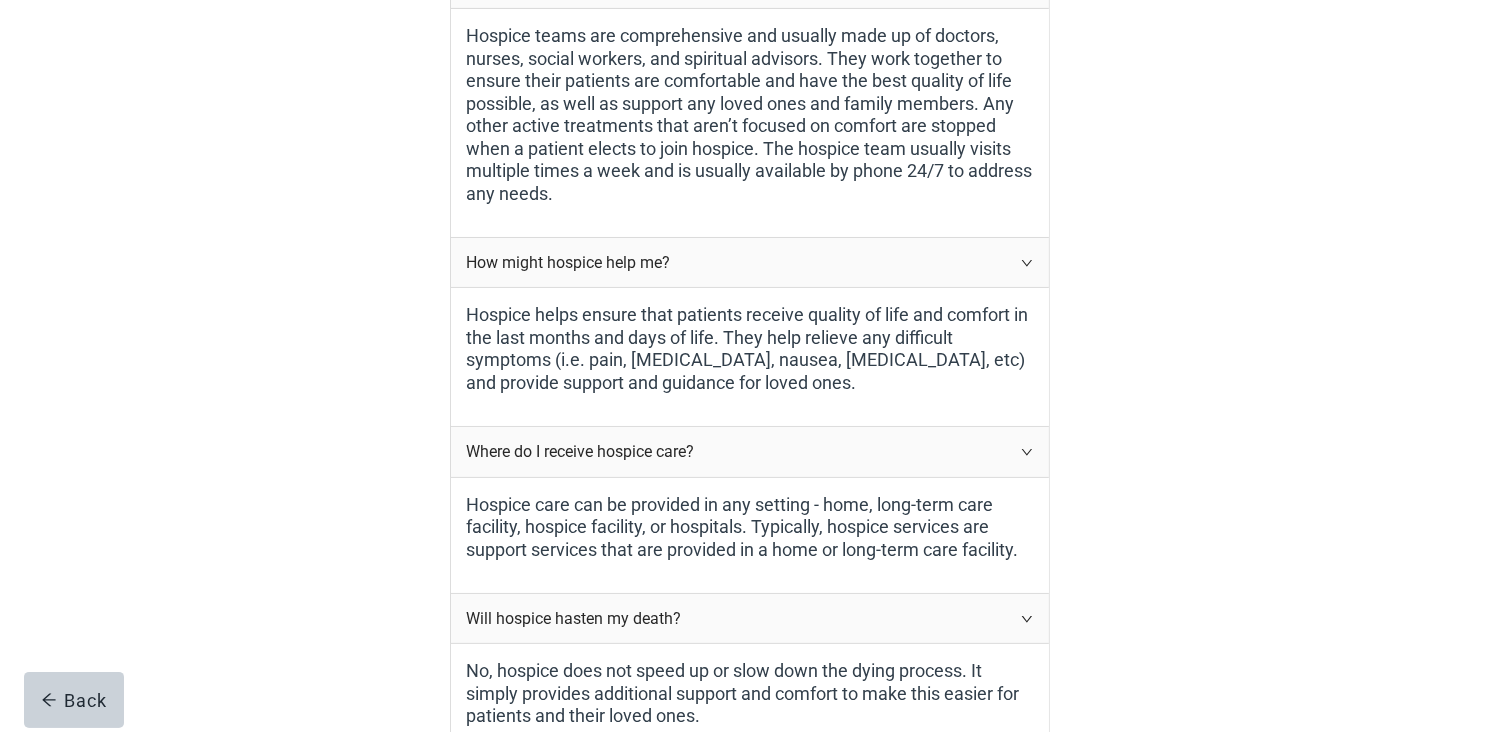 scroll, scrollTop: 664, scrollLeft: 0, axis: vertical 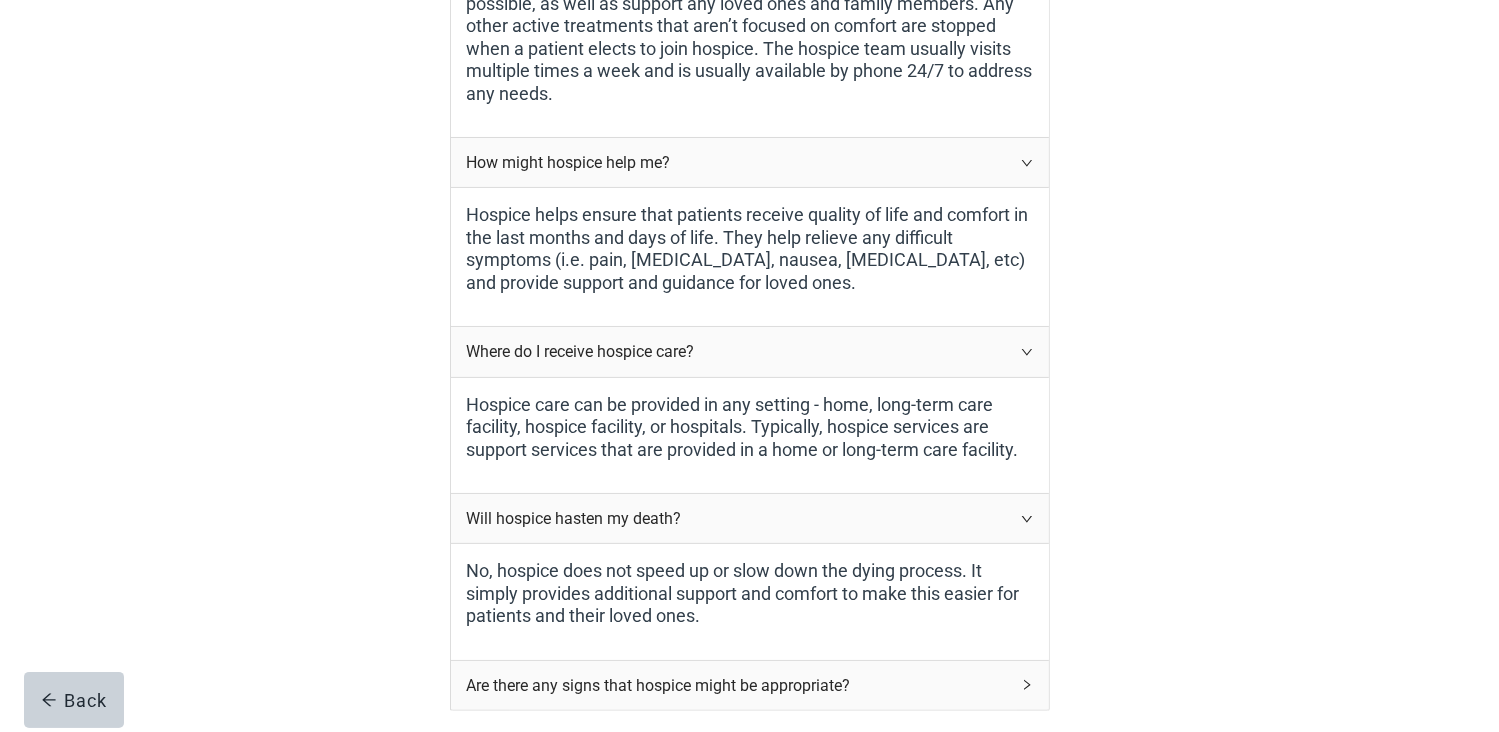 click on "Are there any signs that hospice might be appropriate?" at bounding box center [738, 685] 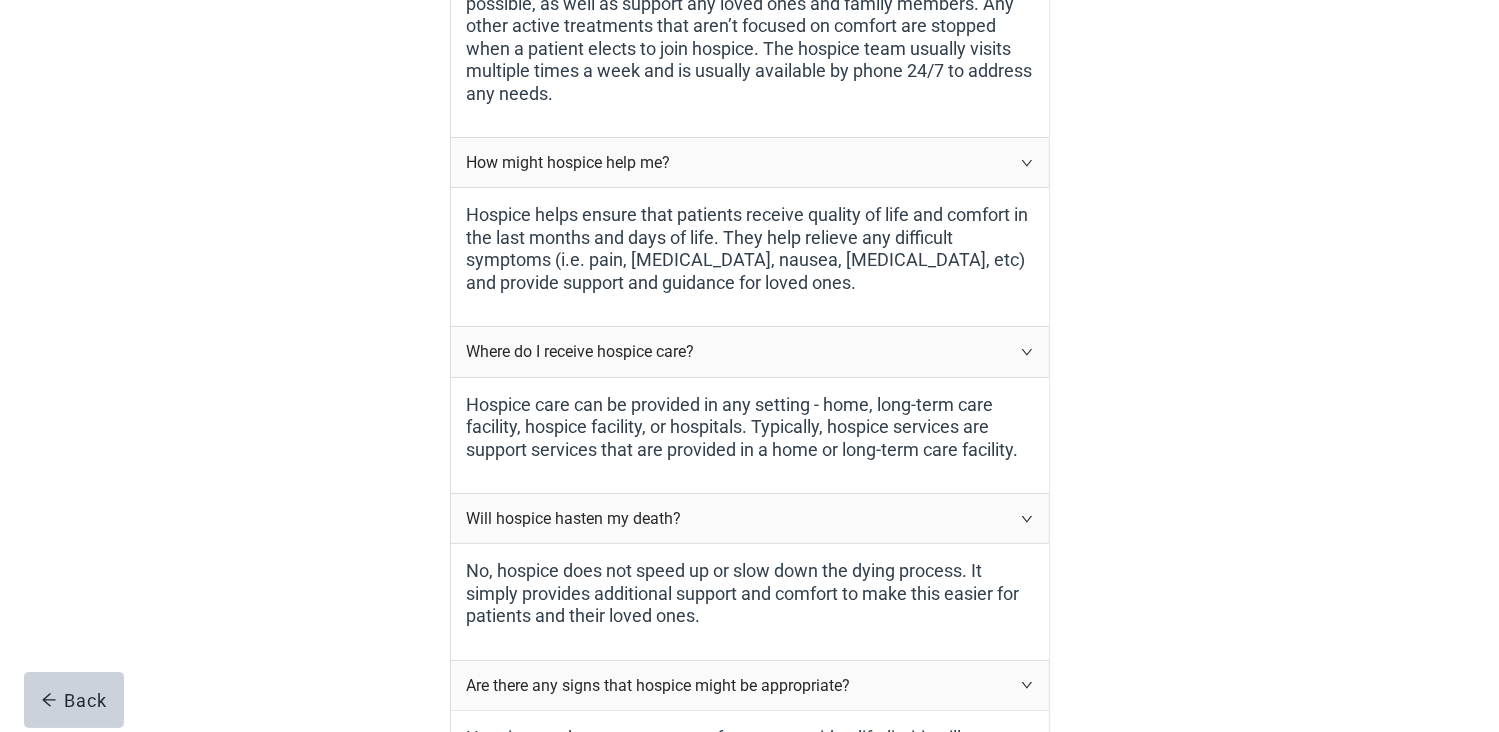 click on "Are there any signs that hospice might be appropriate?" at bounding box center (738, 685) 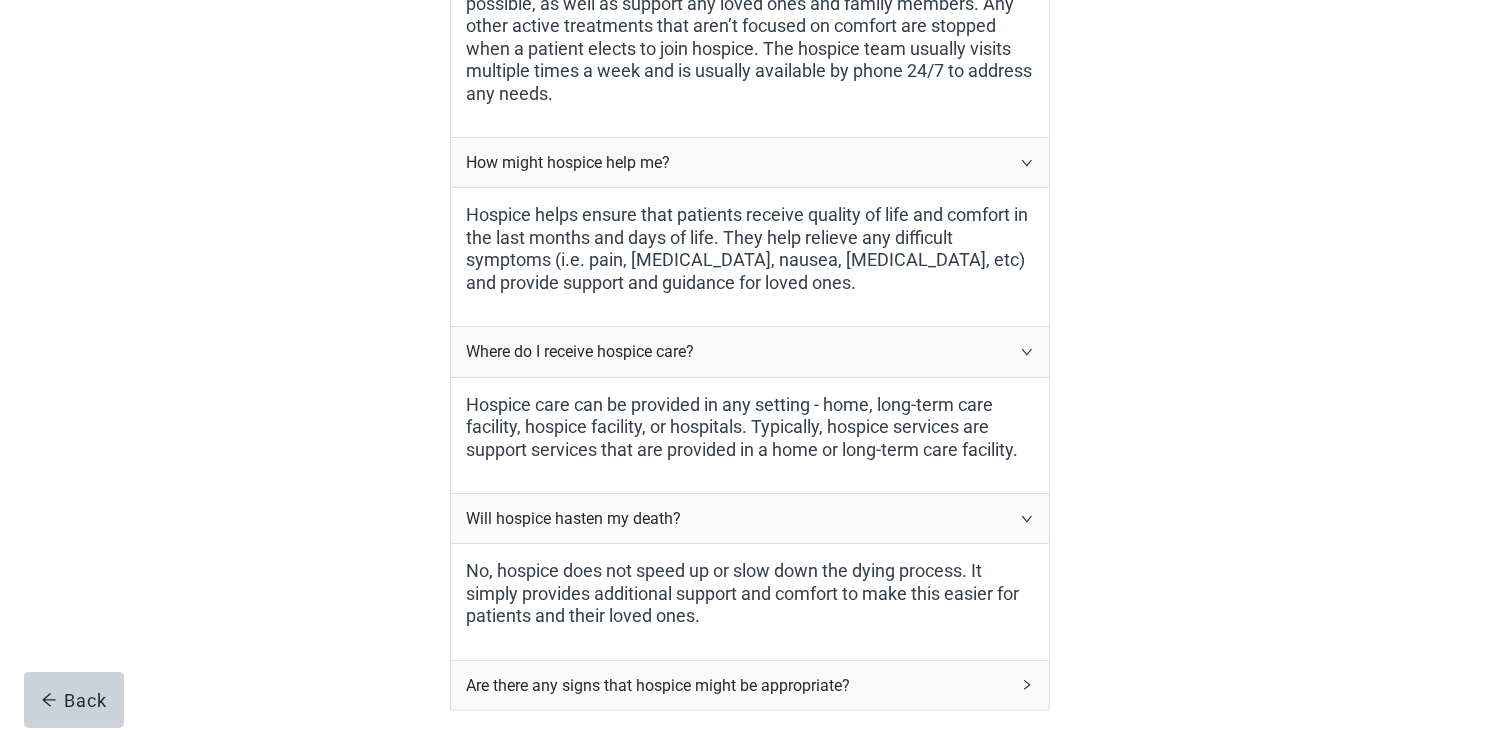 scroll, scrollTop: 864, scrollLeft: 0, axis: vertical 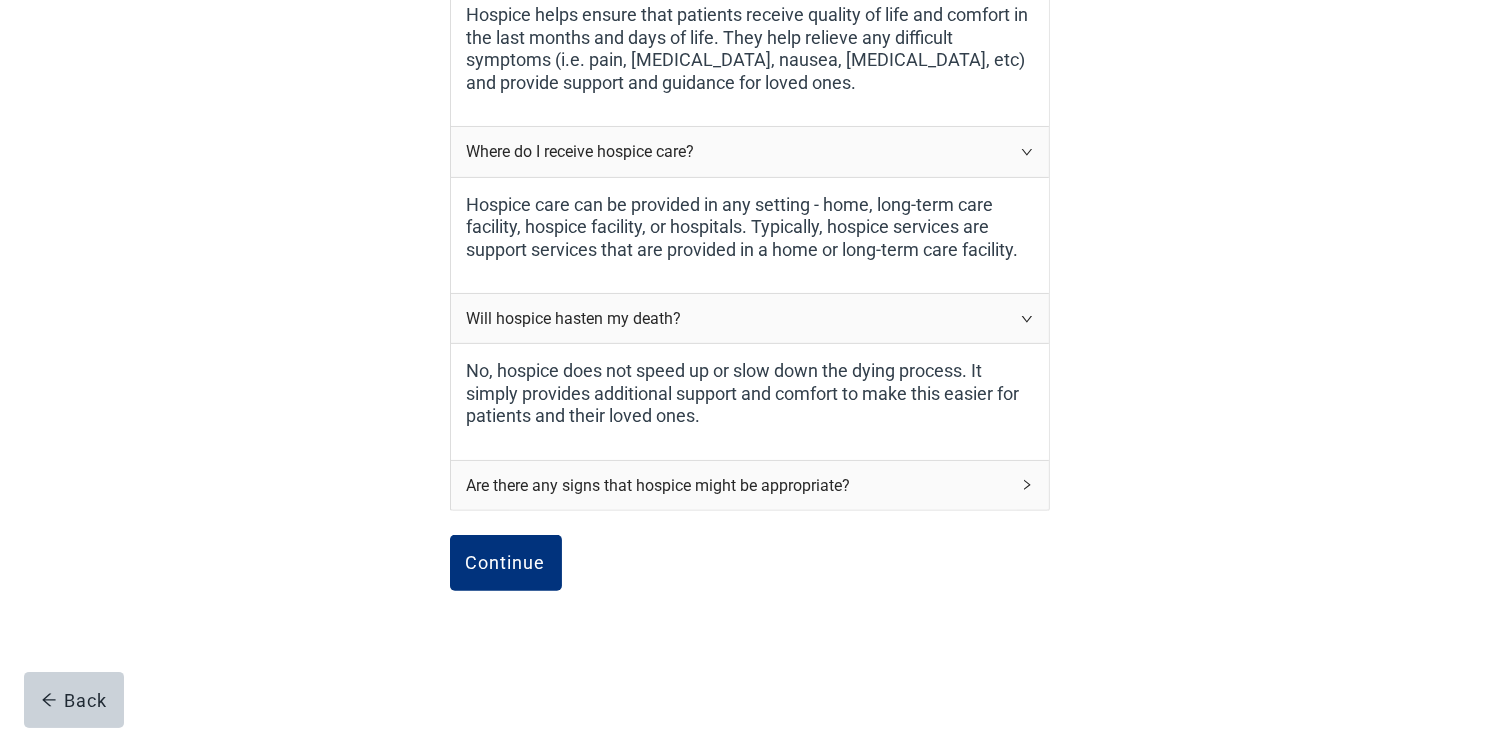click on "Are there any signs that hospice might be appropriate?" at bounding box center [738, 485] 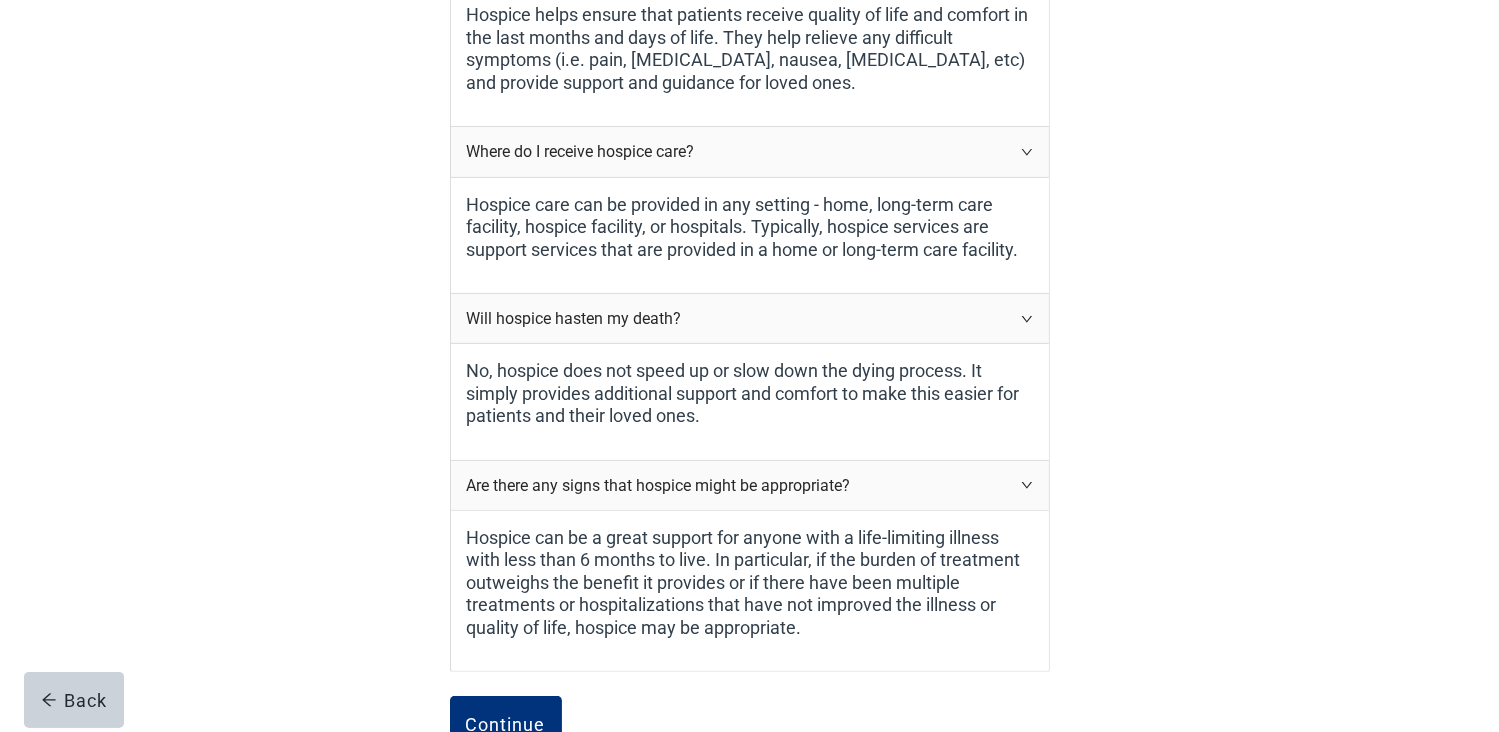 scroll, scrollTop: 1064, scrollLeft: 0, axis: vertical 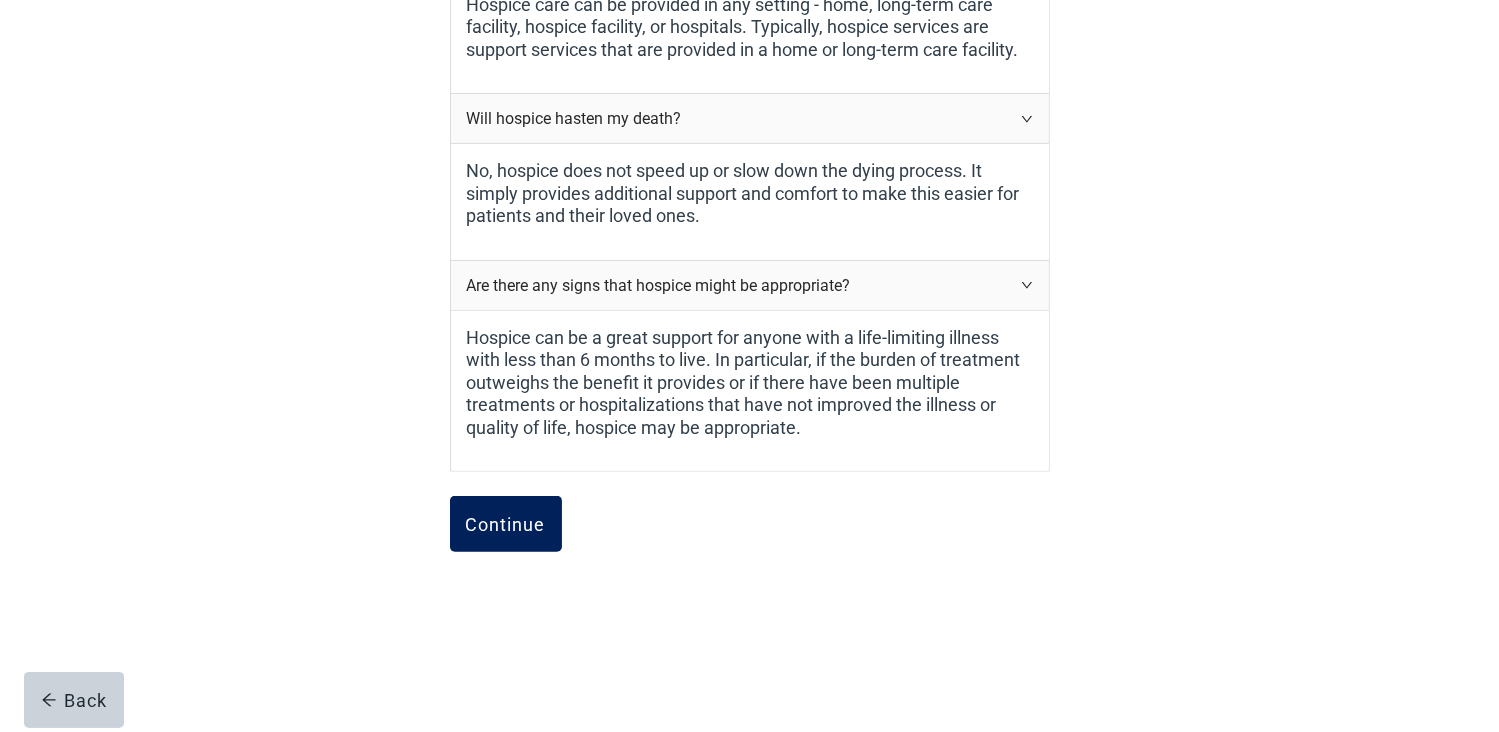 click on "Continue" at bounding box center [506, 524] 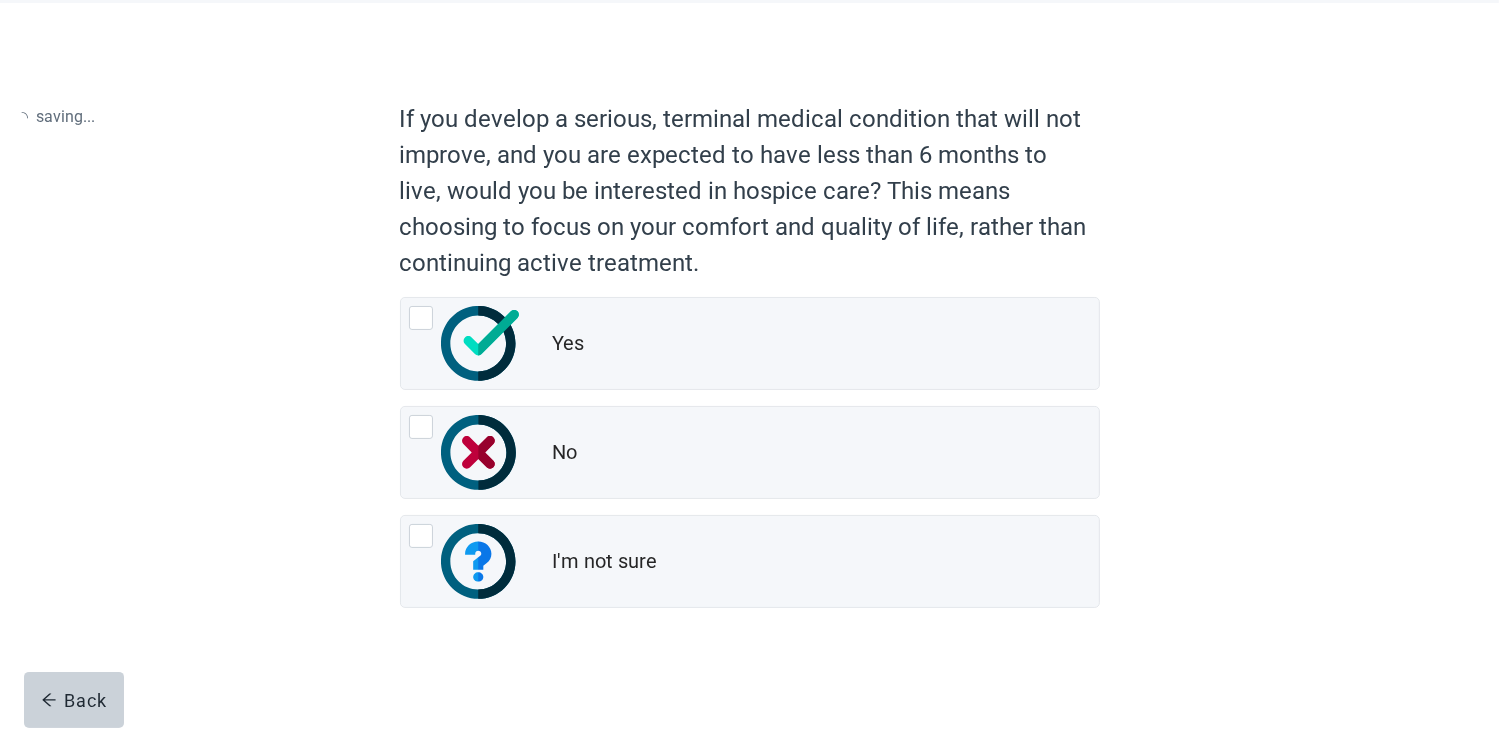 scroll, scrollTop: 0, scrollLeft: 0, axis: both 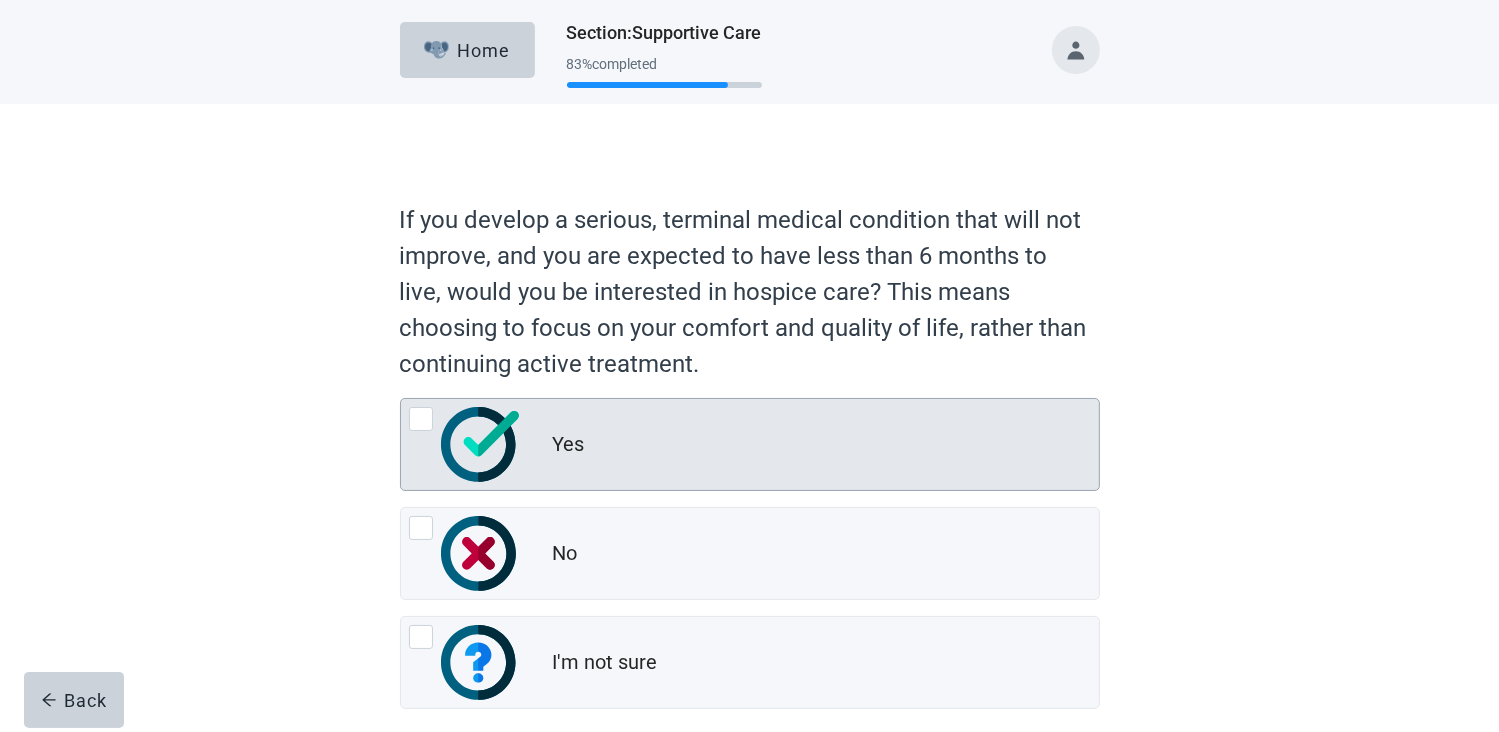click at bounding box center (421, 419) 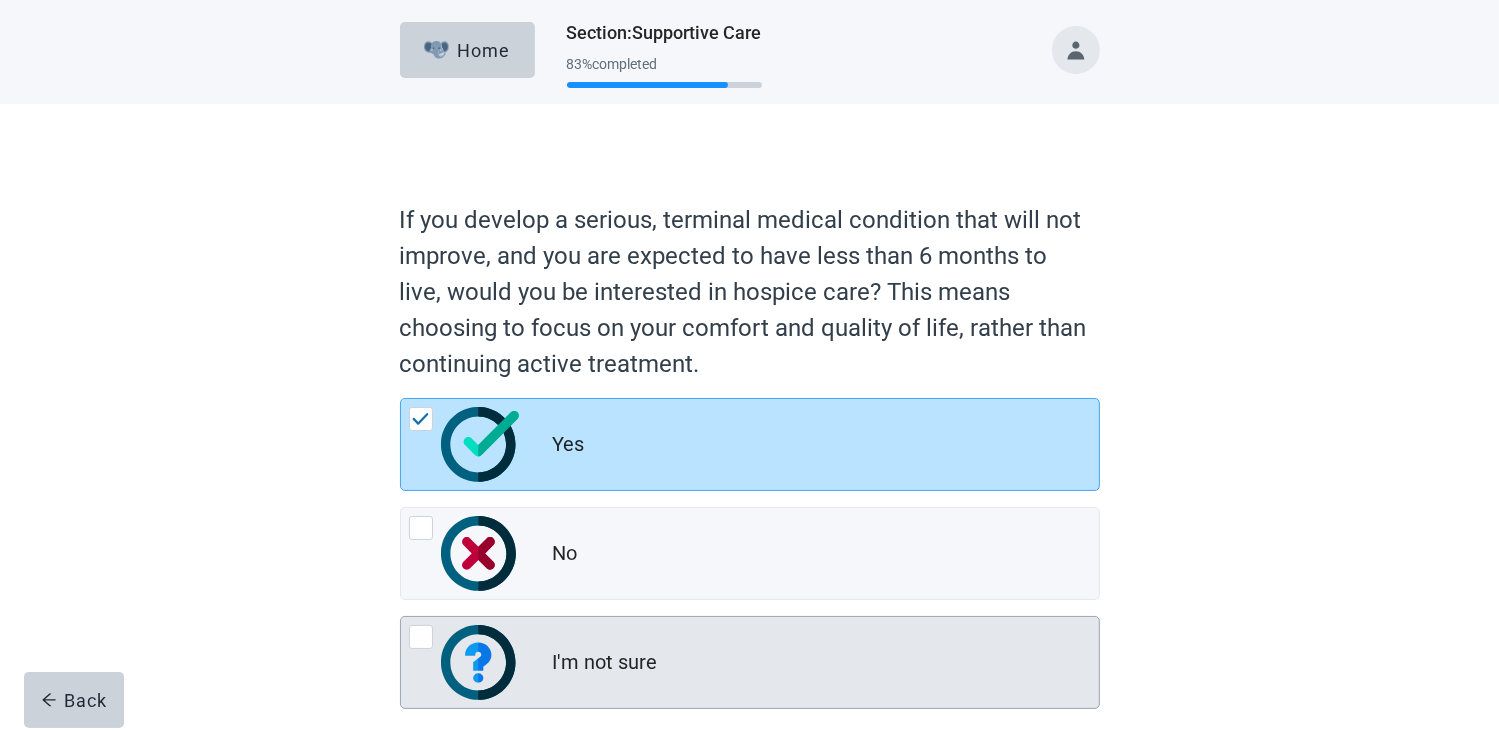 scroll, scrollTop: 100, scrollLeft: 0, axis: vertical 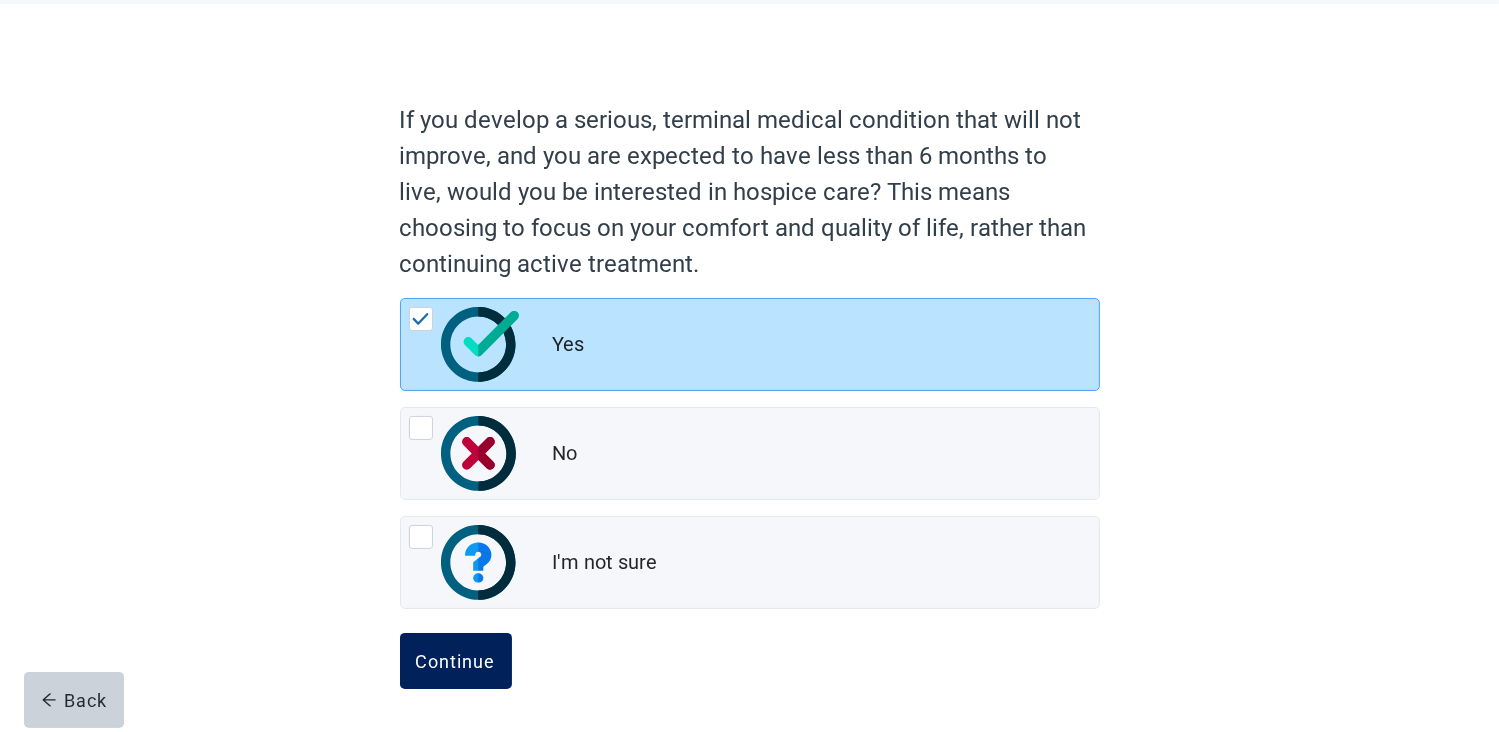 click on "Continue" at bounding box center (456, 661) 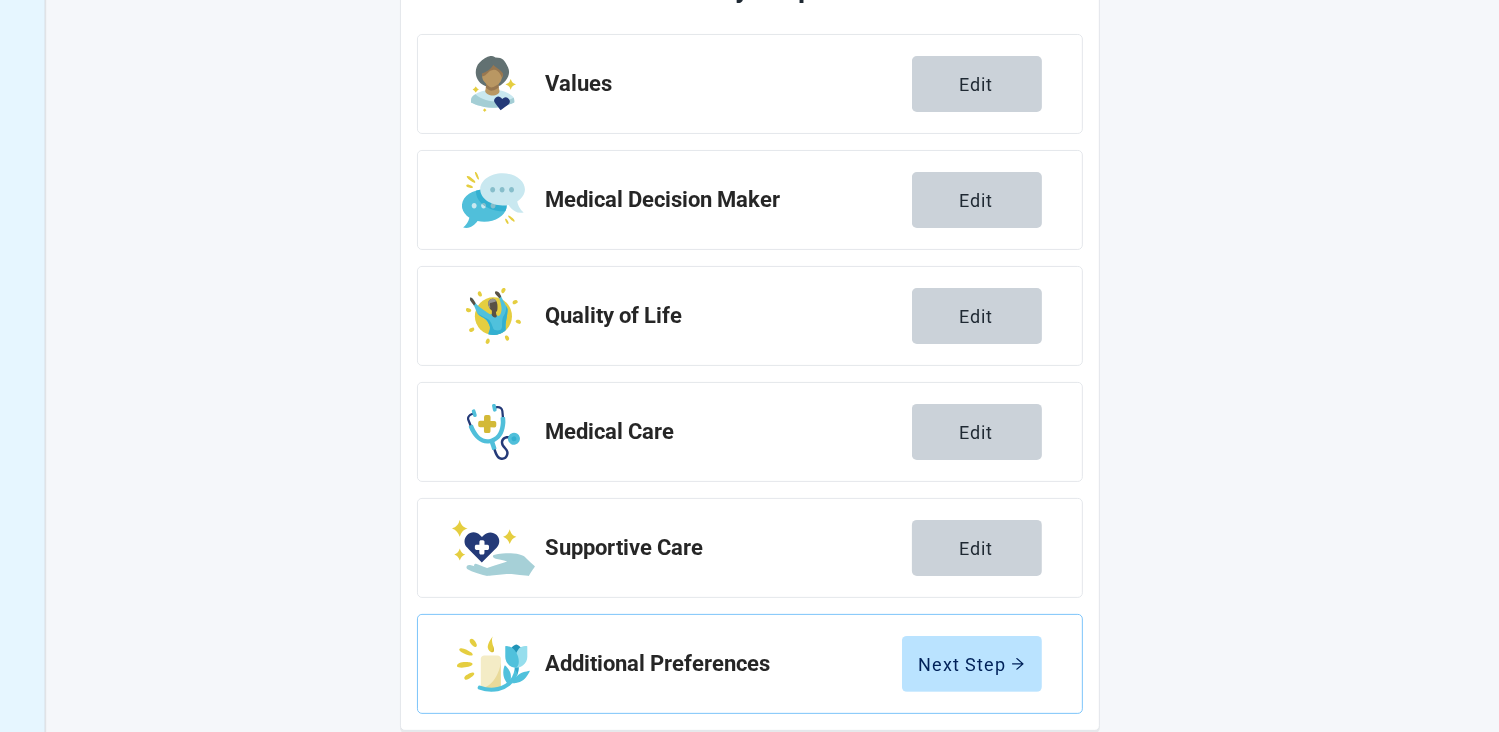 scroll, scrollTop: 330, scrollLeft: 0, axis: vertical 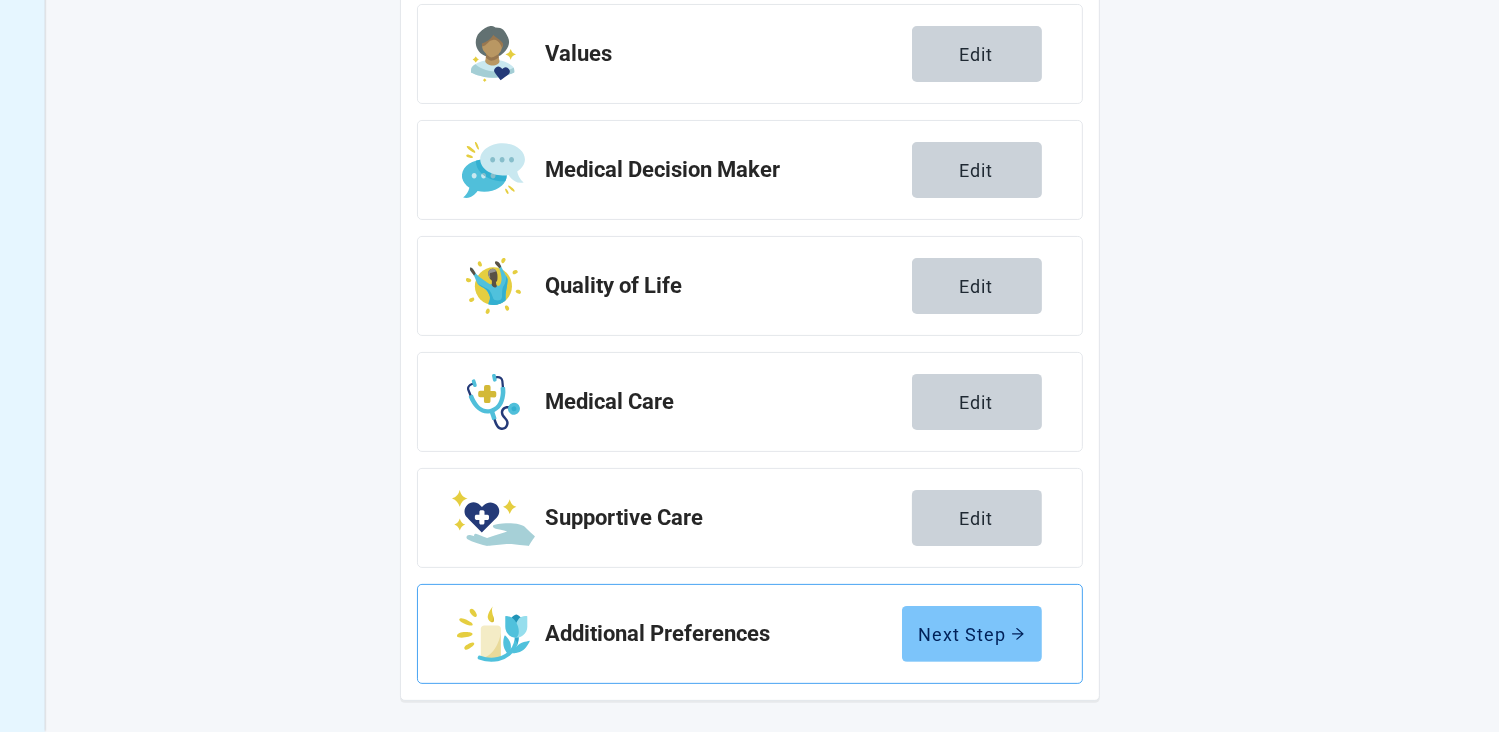 click on "Next Step" at bounding box center [972, 634] 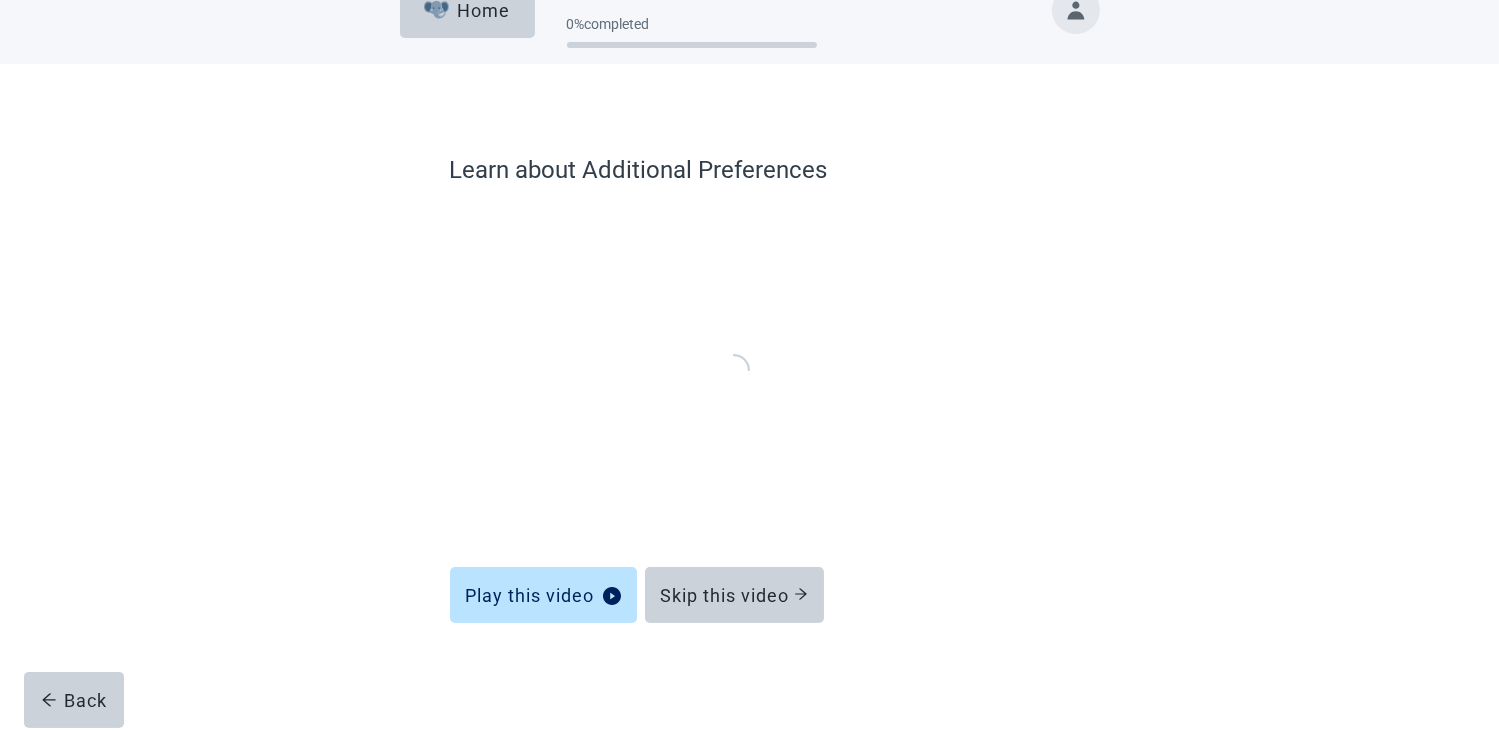 scroll, scrollTop: 39, scrollLeft: 0, axis: vertical 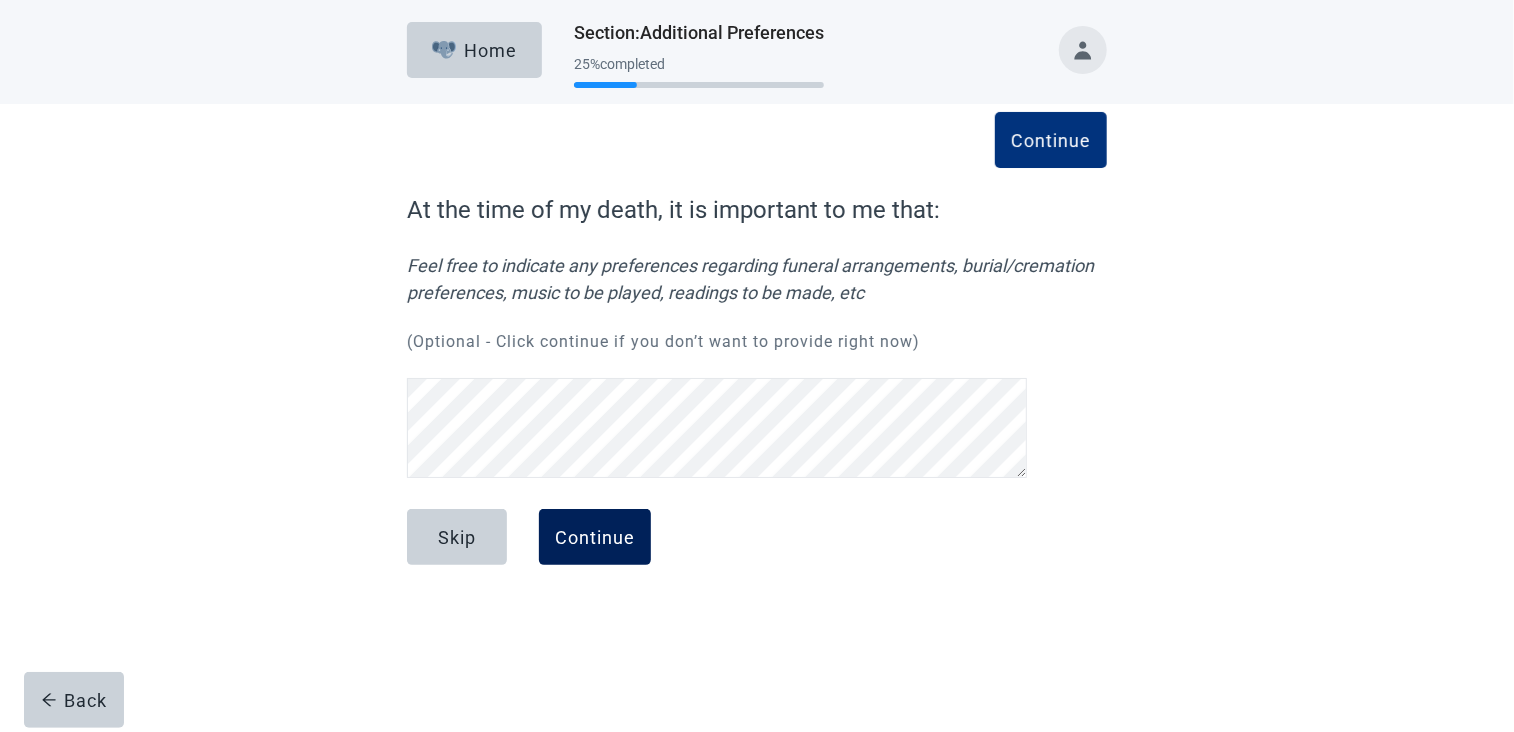 click on "Continue" at bounding box center [595, 537] 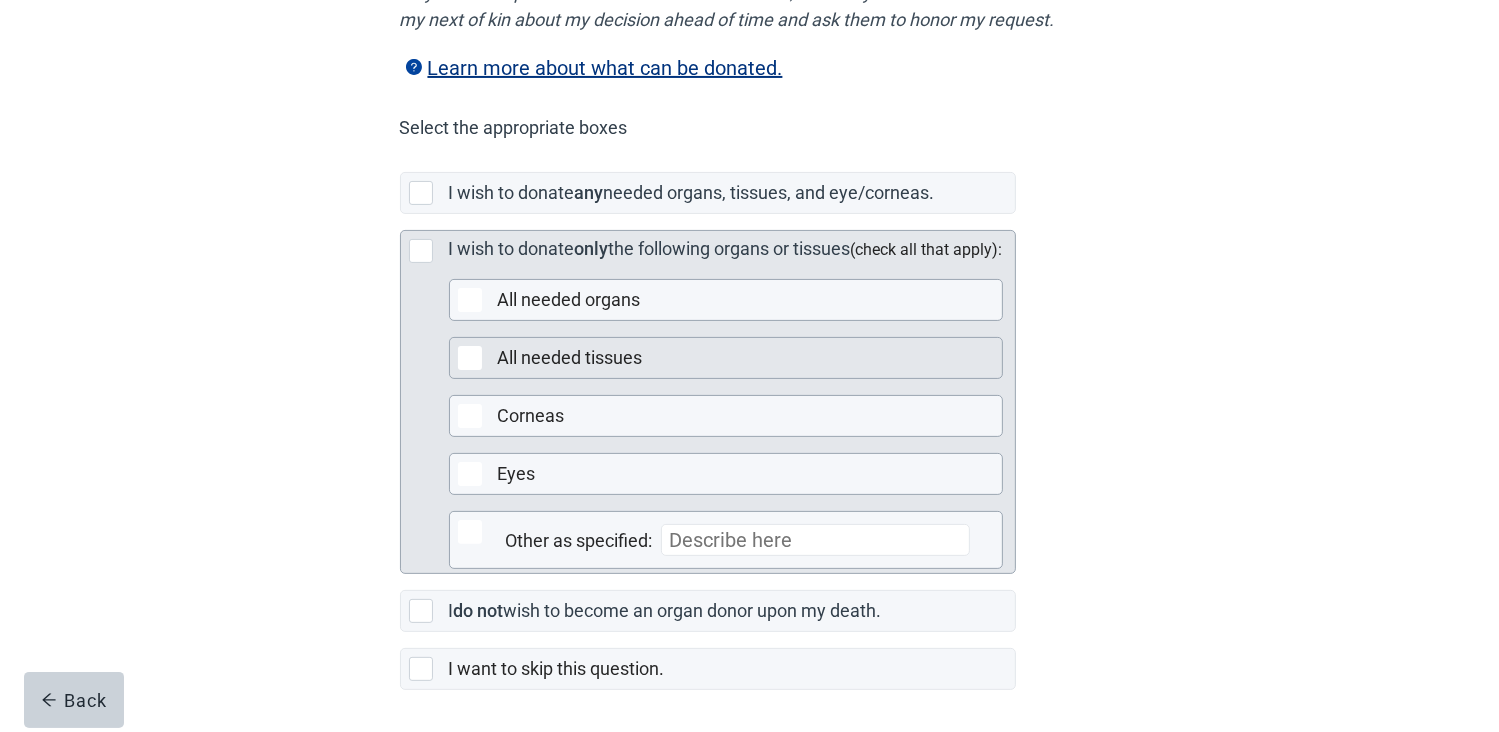 scroll, scrollTop: 497, scrollLeft: 0, axis: vertical 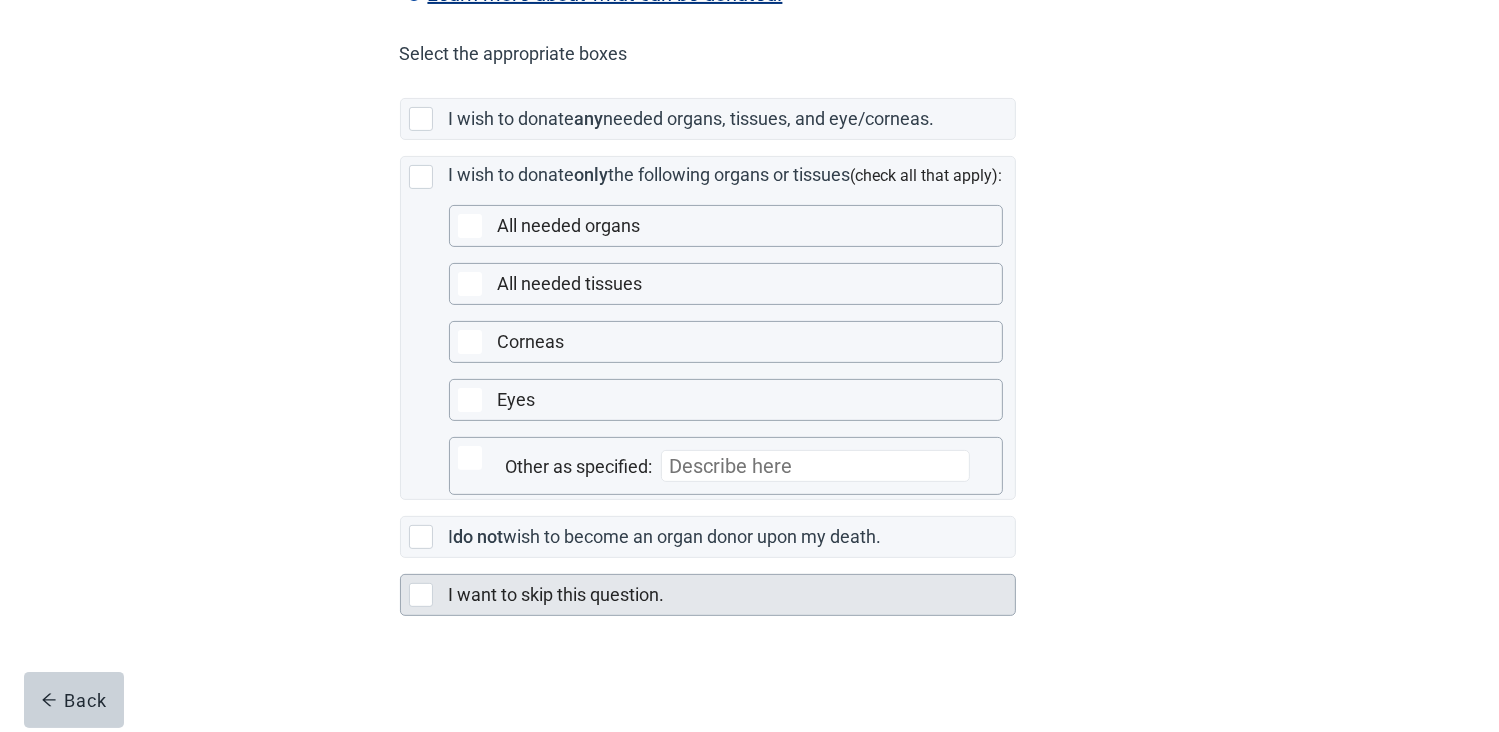 click at bounding box center [421, 595] 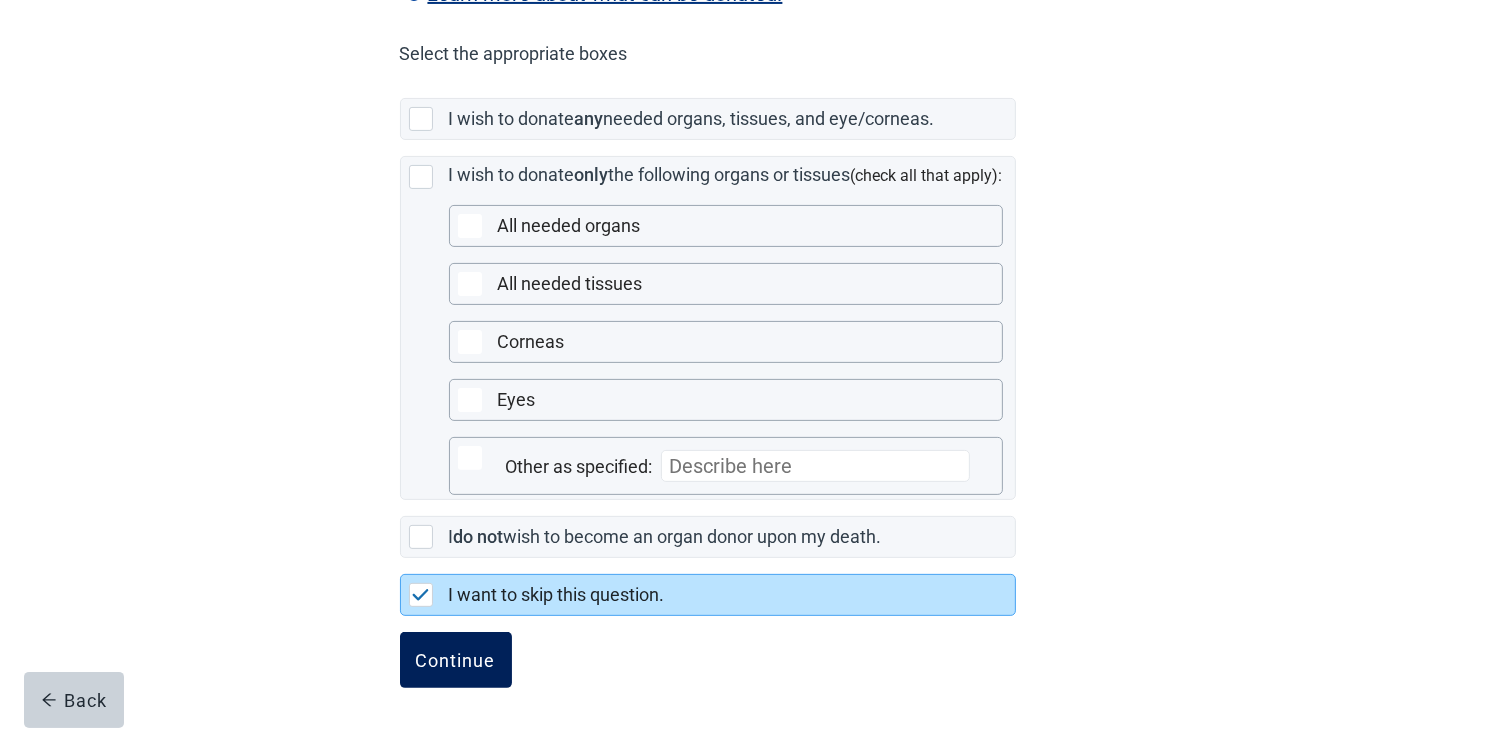 click on "Continue" at bounding box center [456, 660] 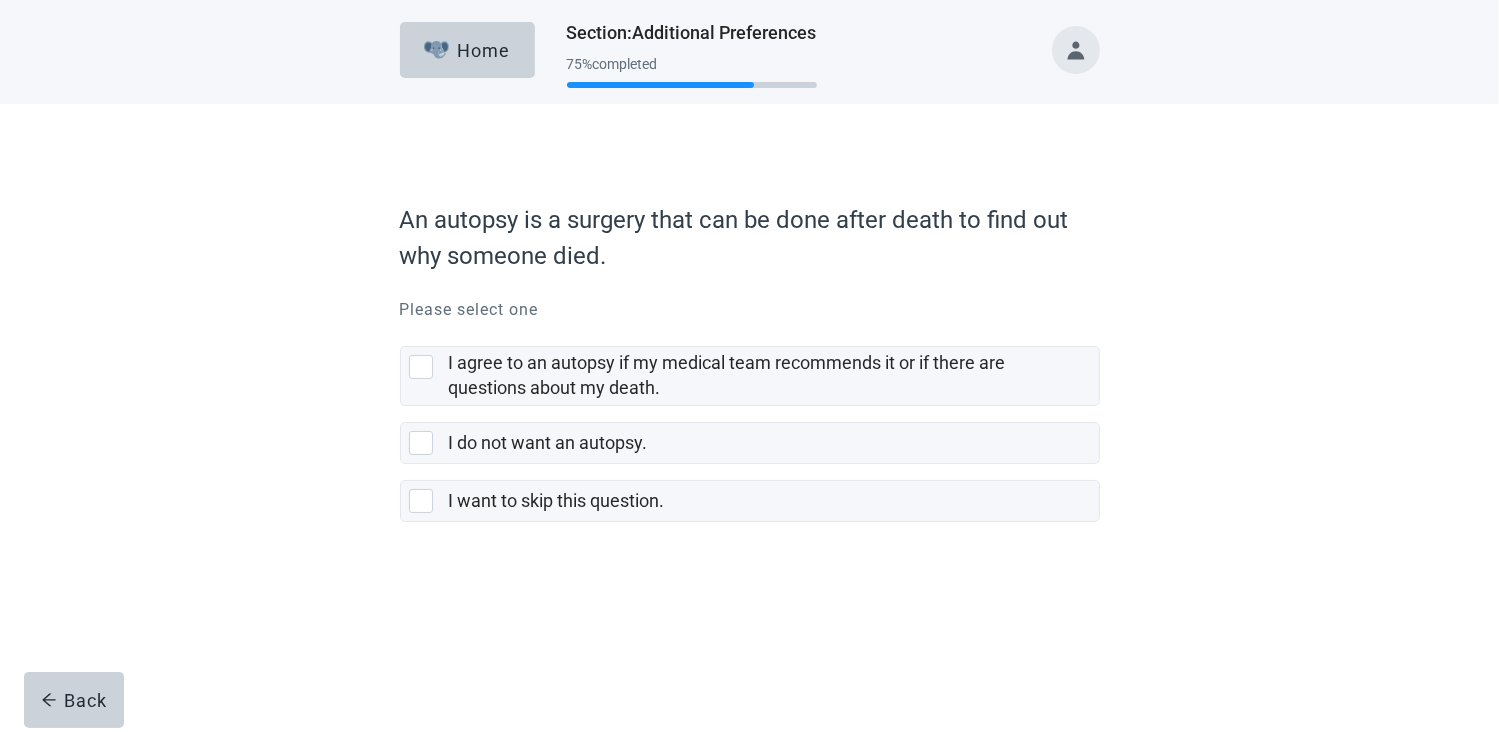 scroll, scrollTop: 0, scrollLeft: 0, axis: both 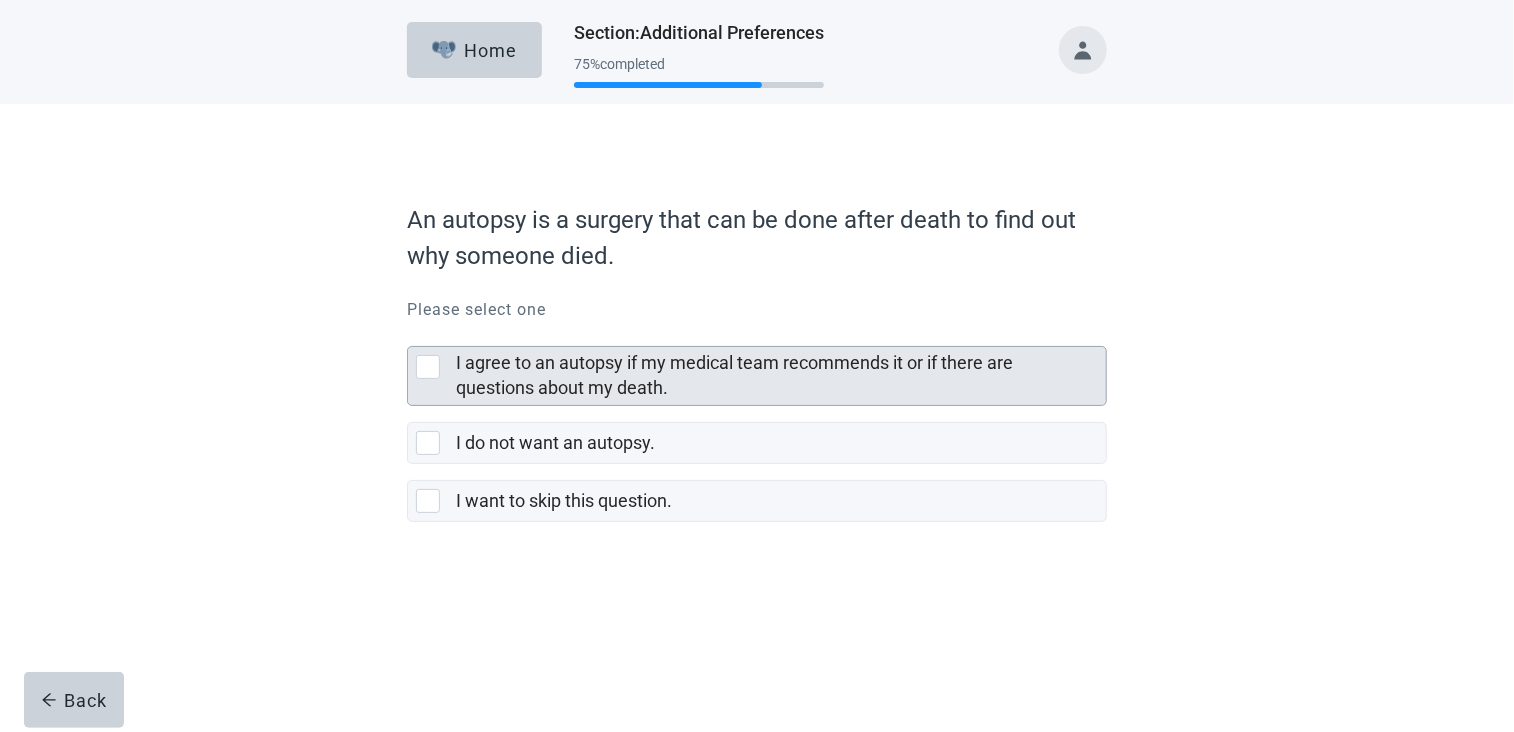 drag, startPoint x: 434, startPoint y: 368, endPoint x: 514, endPoint y: 375, distance: 80.305664 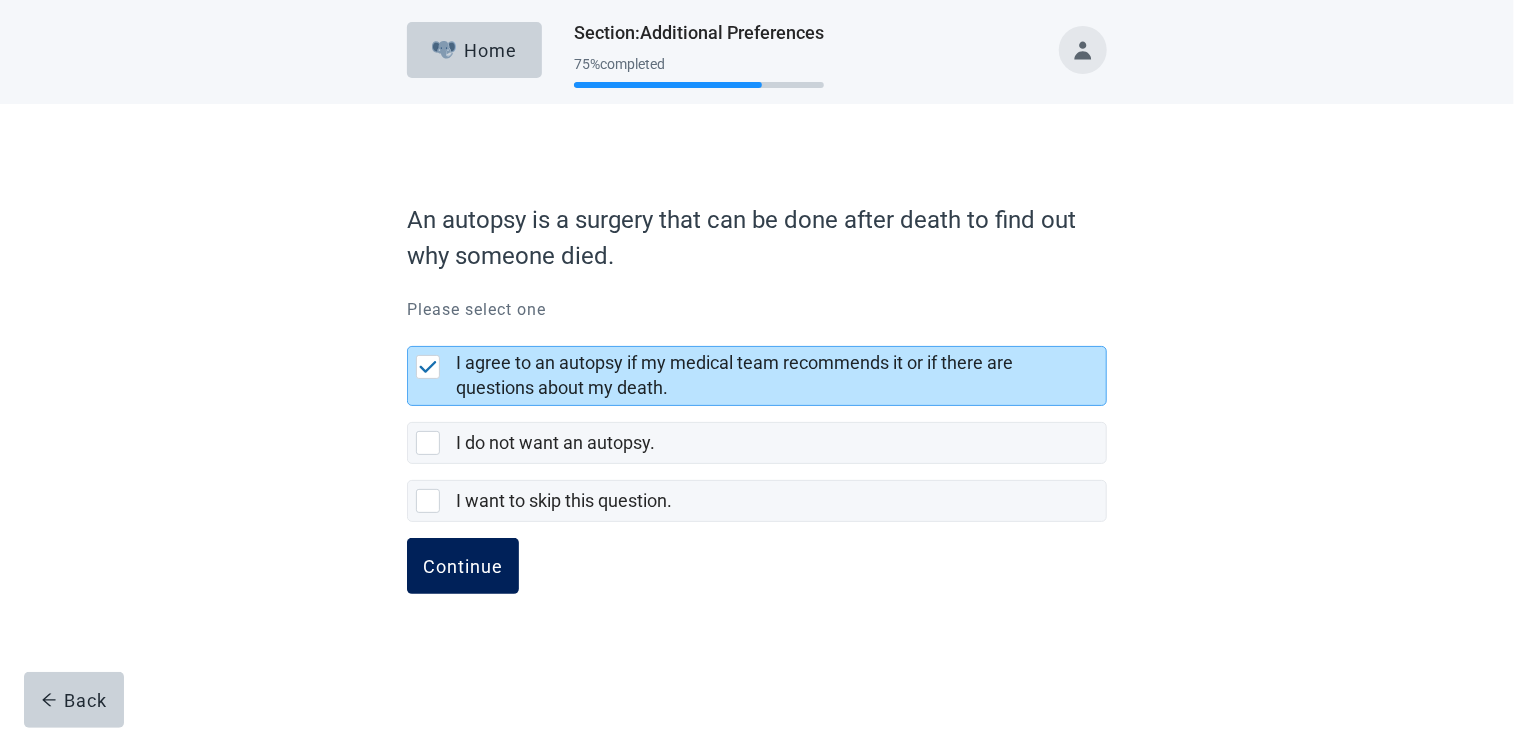 click on "Continue" at bounding box center [463, 566] 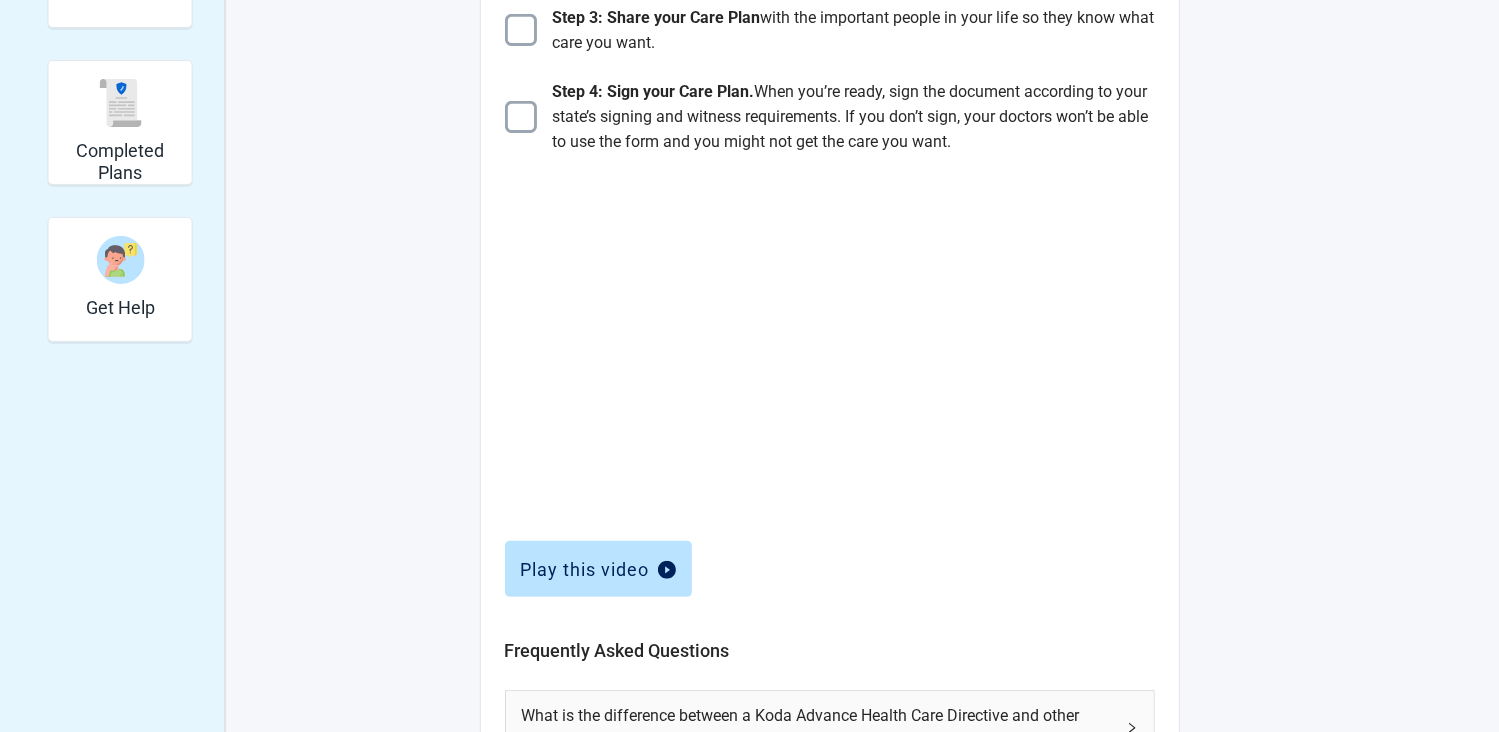 scroll, scrollTop: 700, scrollLeft: 0, axis: vertical 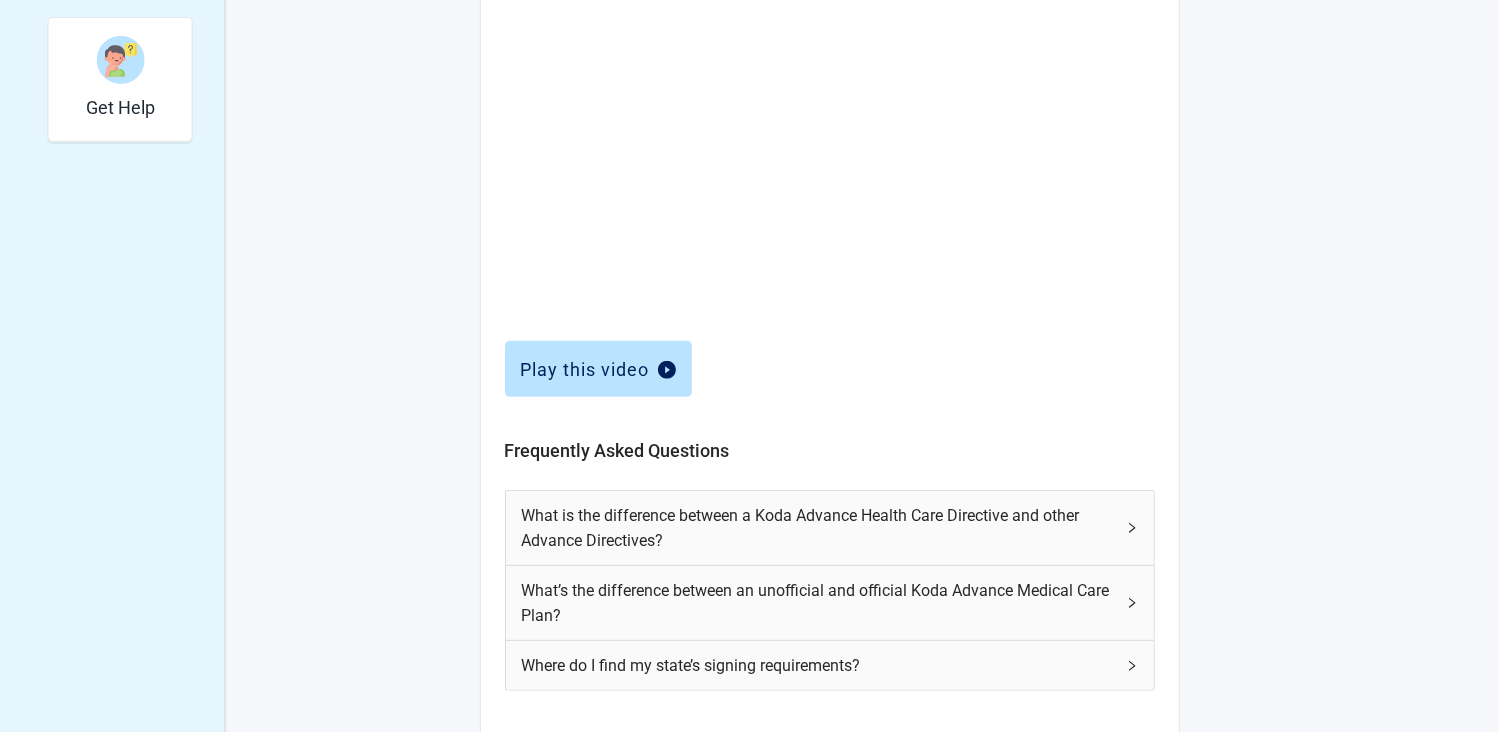 click on "What is the difference between a Koda Advance Health Care Directive and other Advance Directives?" at bounding box center (818, 528) 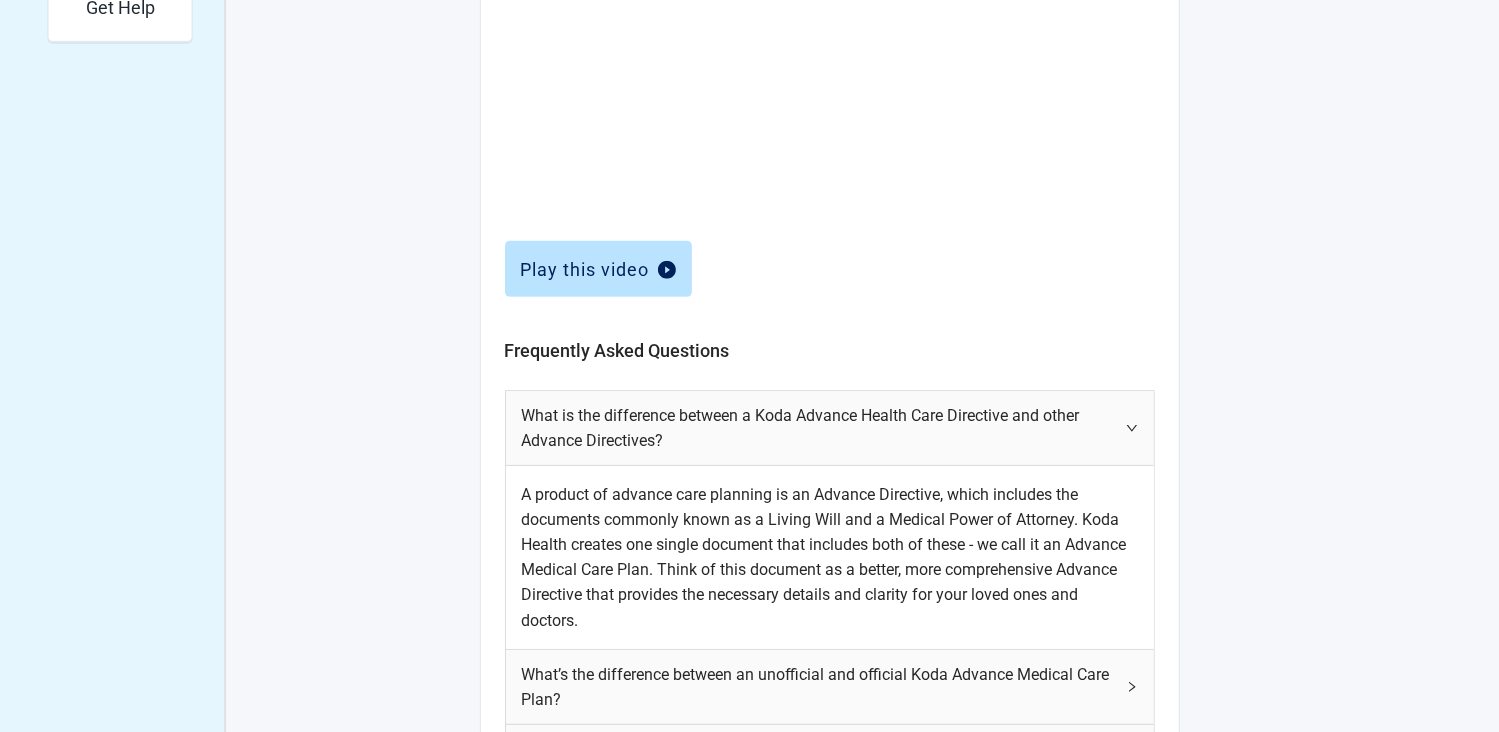scroll, scrollTop: 900, scrollLeft: 0, axis: vertical 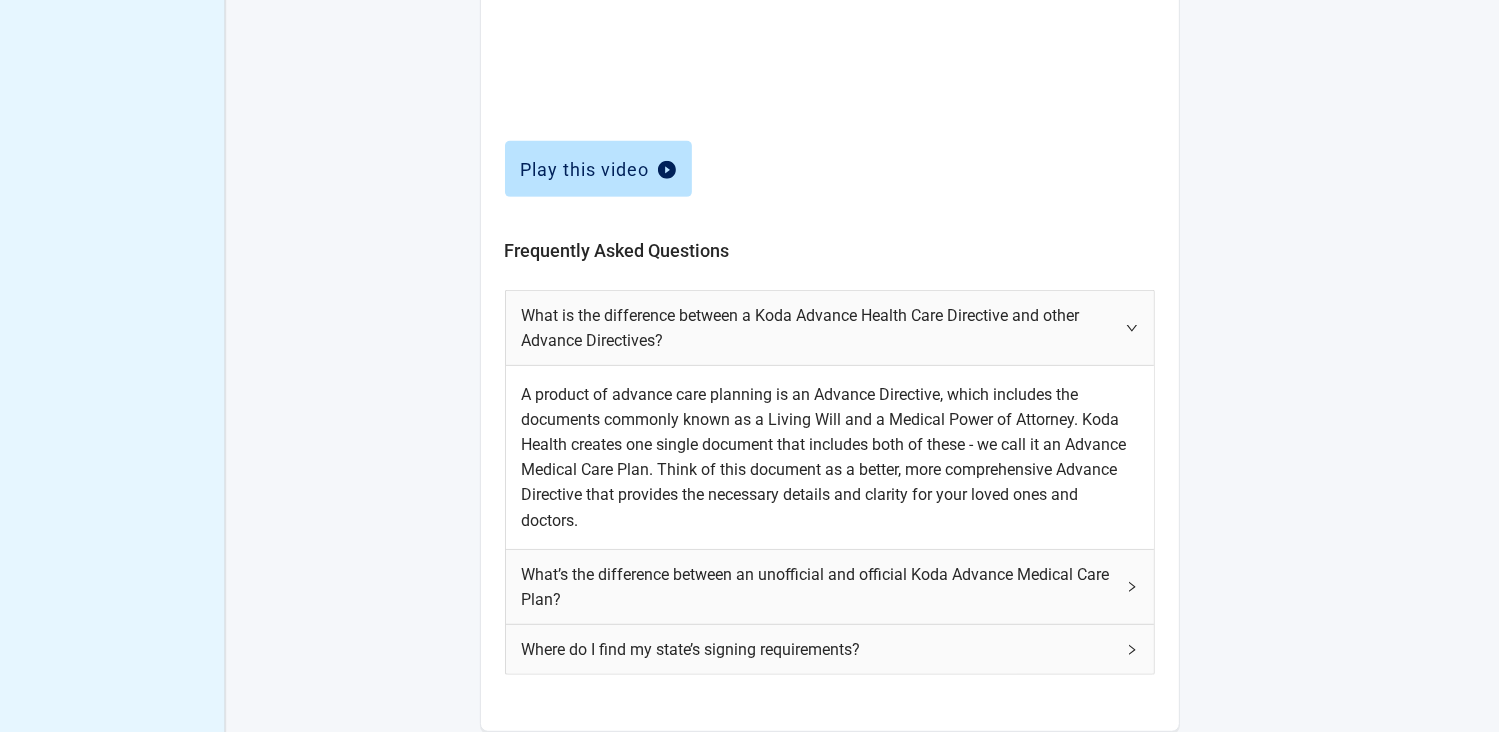 click on "What’s the difference between an unofficial and official Koda Advance Medical Care Plan?" at bounding box center (818, 587) 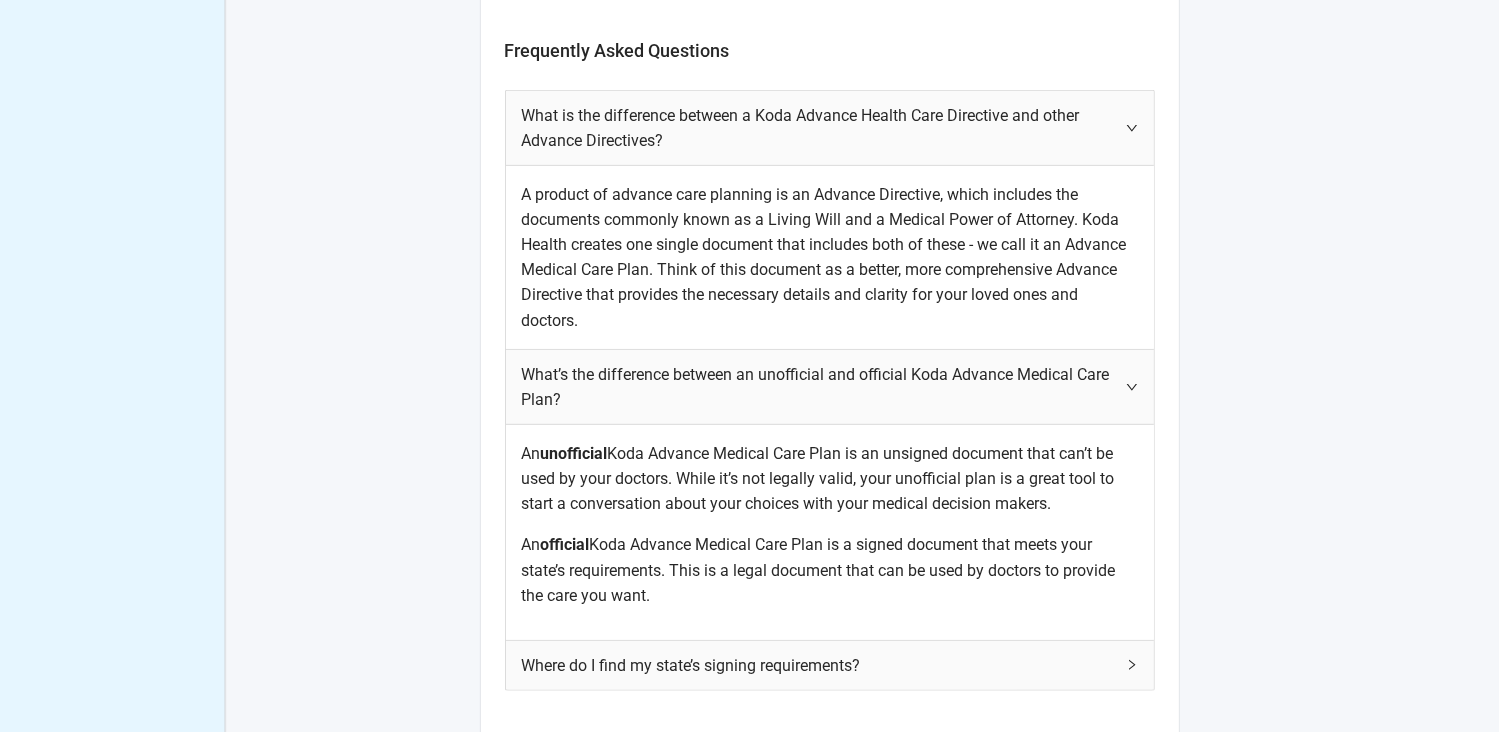 scroll, scrollTop: 1200, scrollLeft: 0, axis: vertical 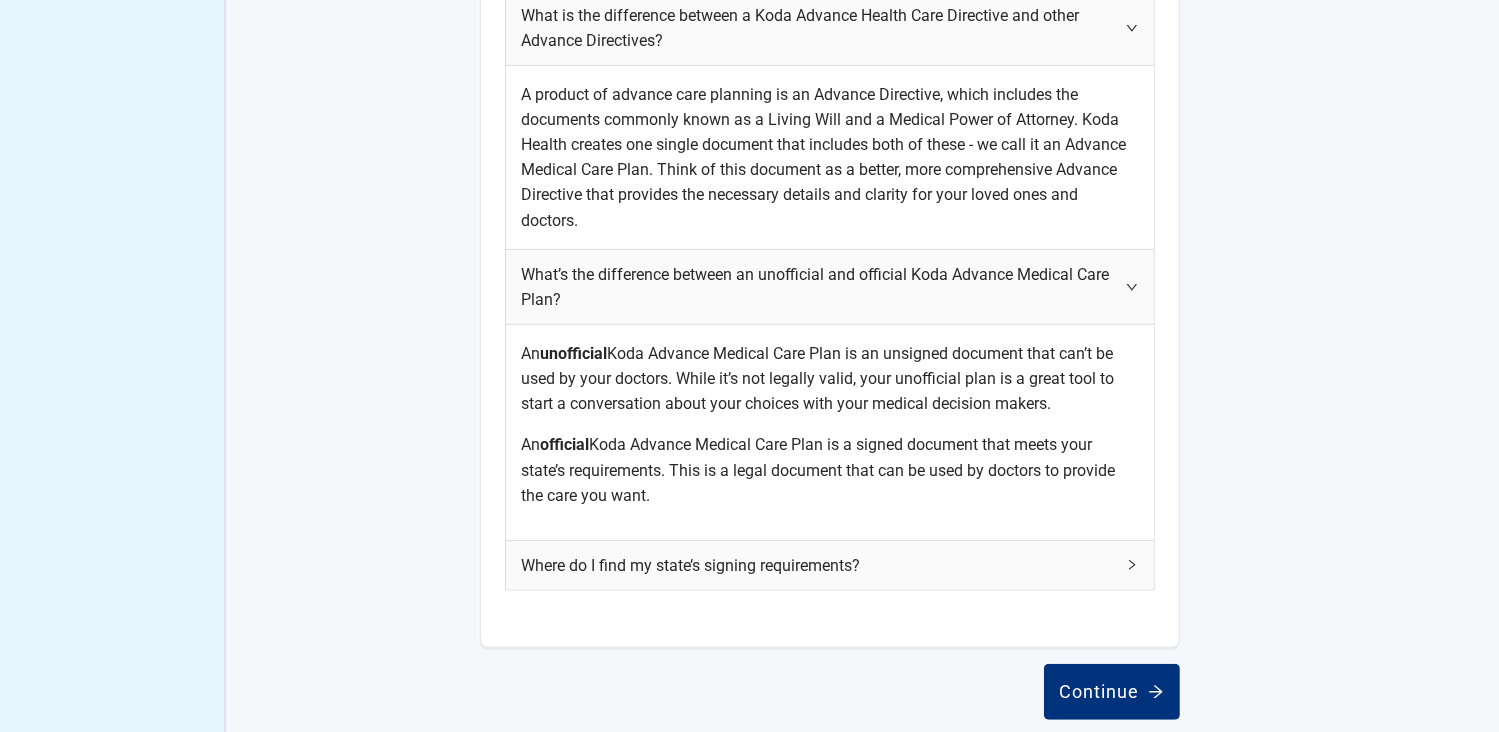 click on "Where do I find my state’s signing requirements?" at bounding box center (818, 565) 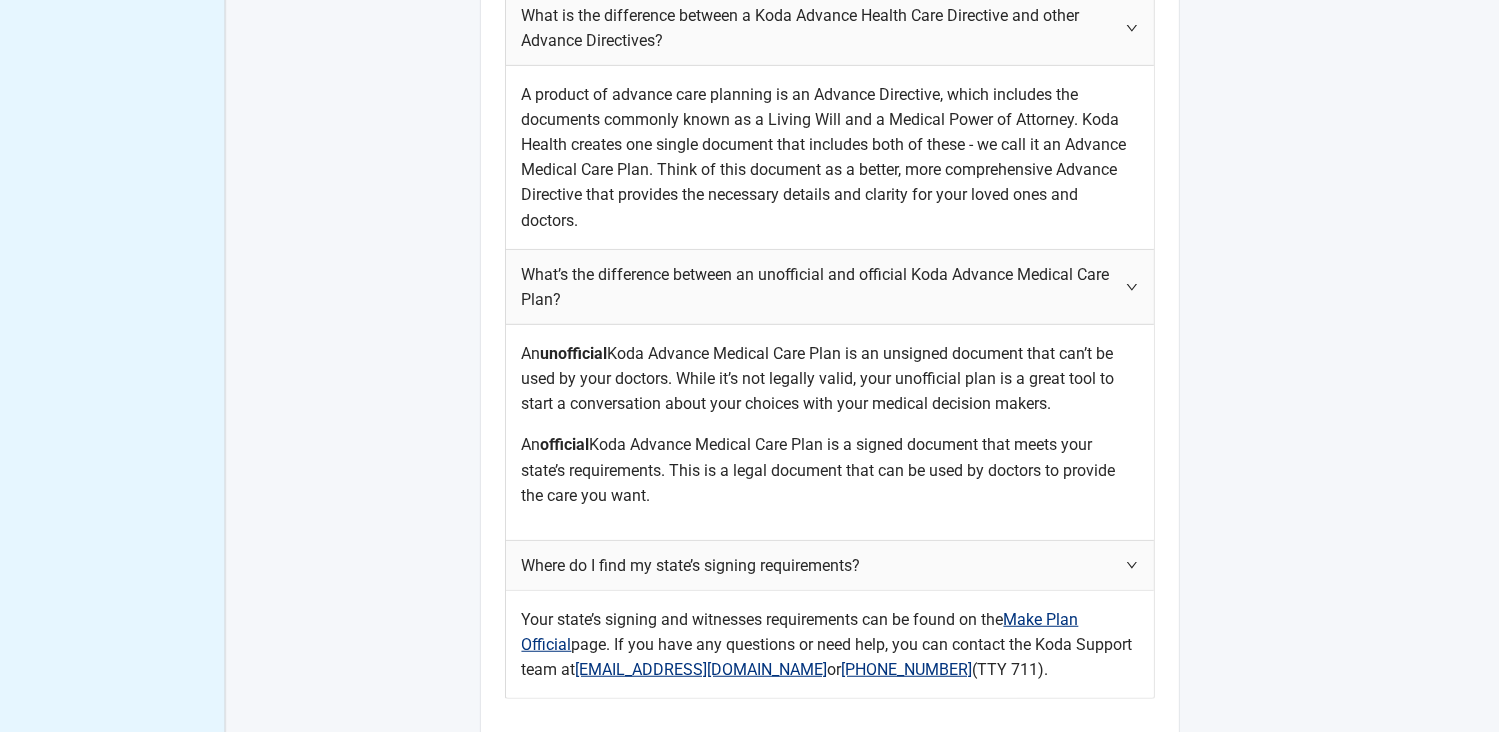scroll, scrollTop: 1326, scrollLeft: 0, axis: vertical 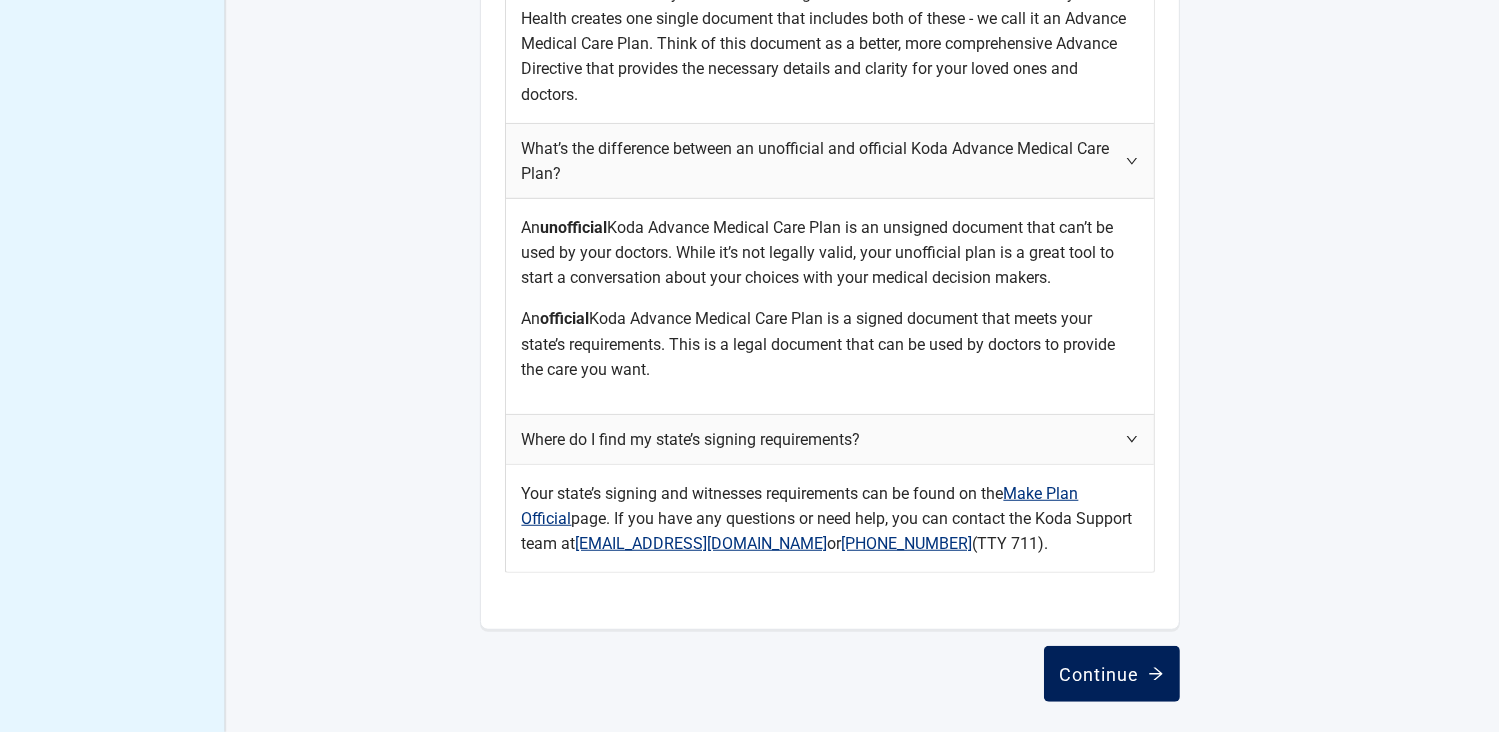 click on "Continue" at bounding box center (1112, 674) 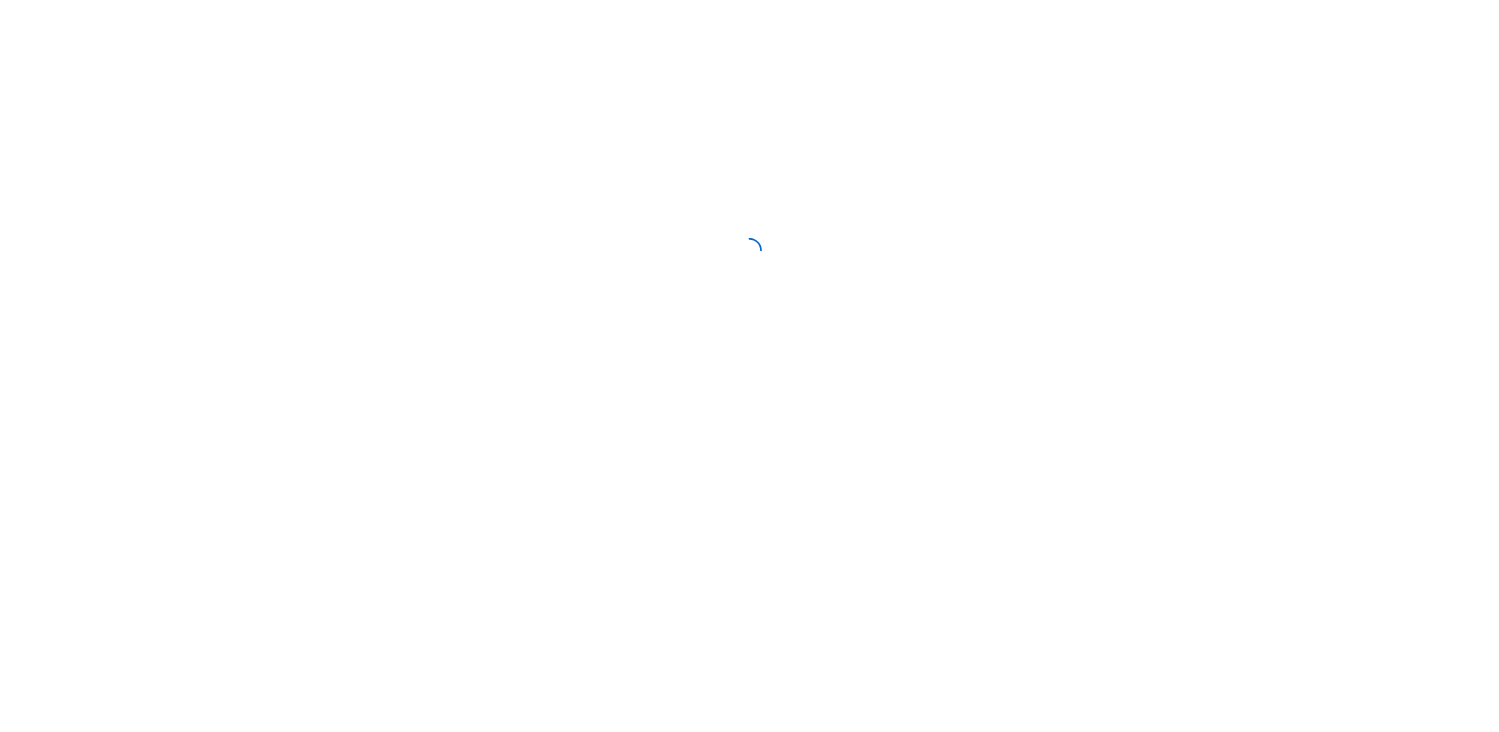 scroll, scrollTop: 0, scrollLeft: 0, axis: both 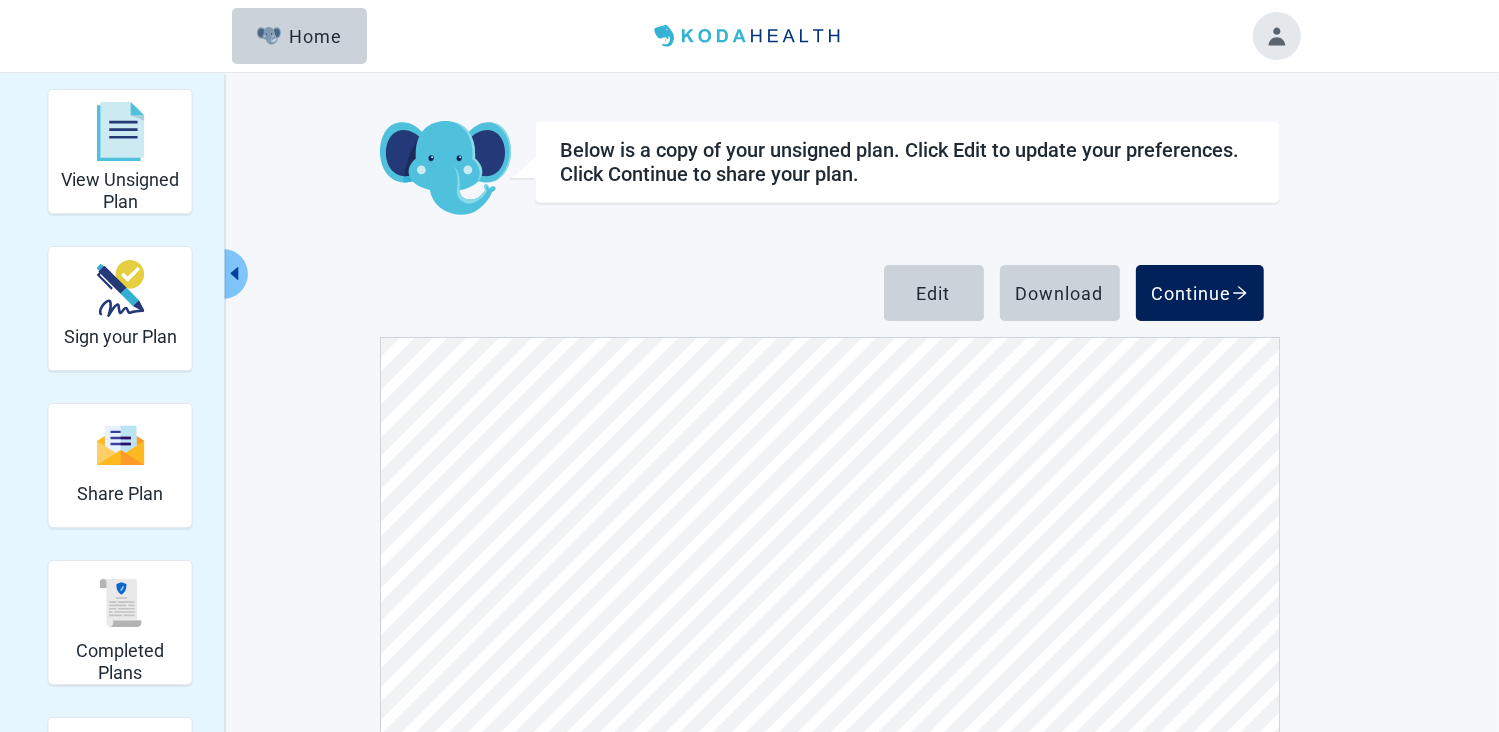 click on "Continue" at bounding box center (1200, 293) 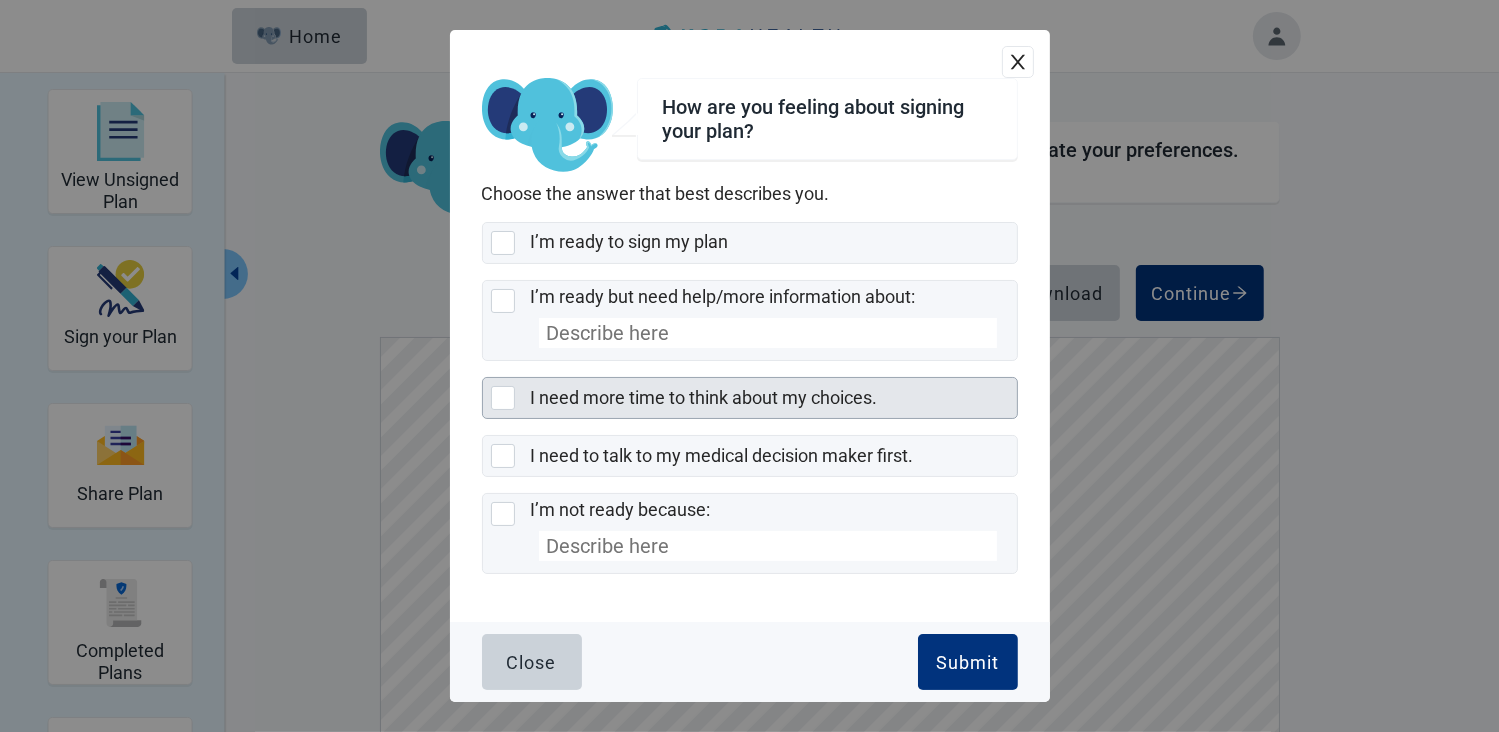 click at bounding box center (503, 398) 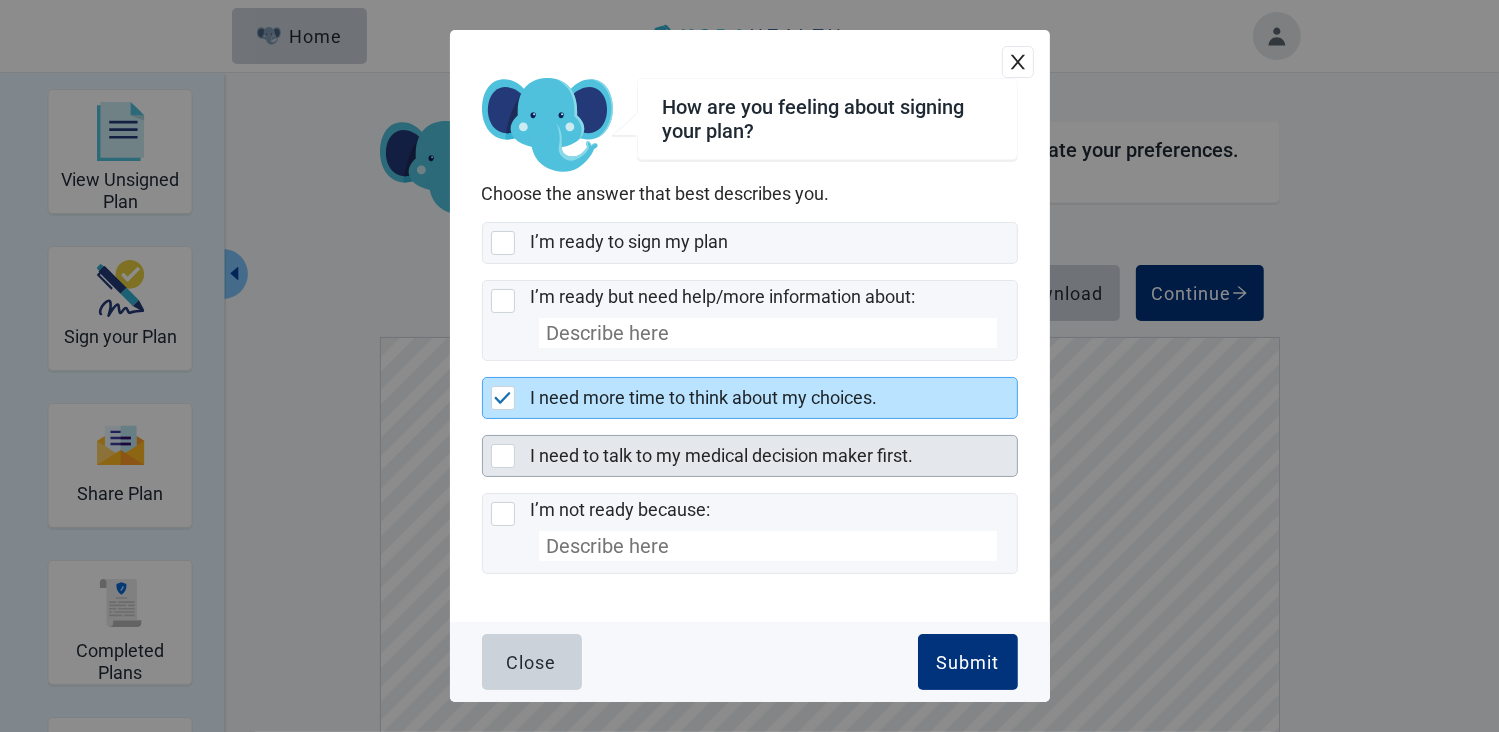 click at bounding box center [503, 456] 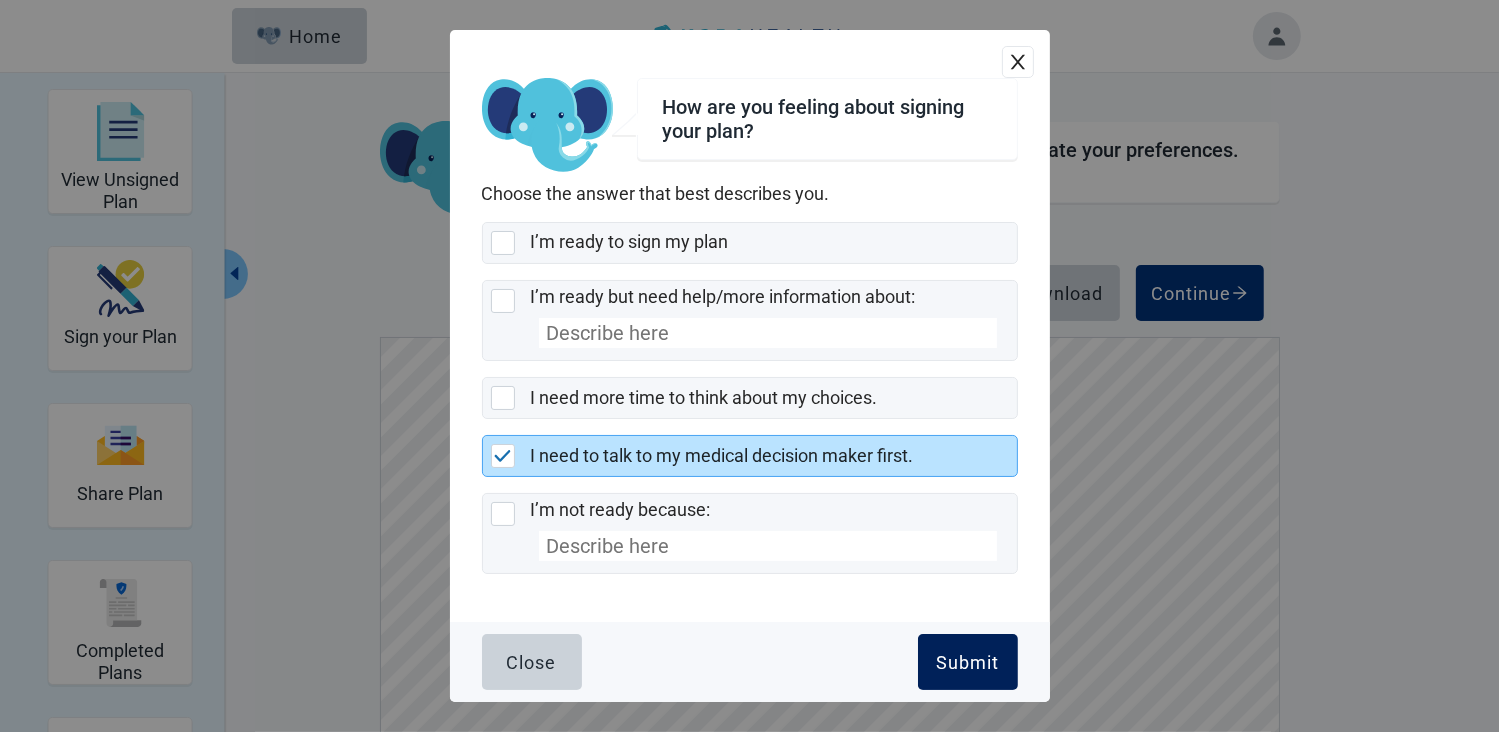 click on "Submit" at bounding box center (967, 662) 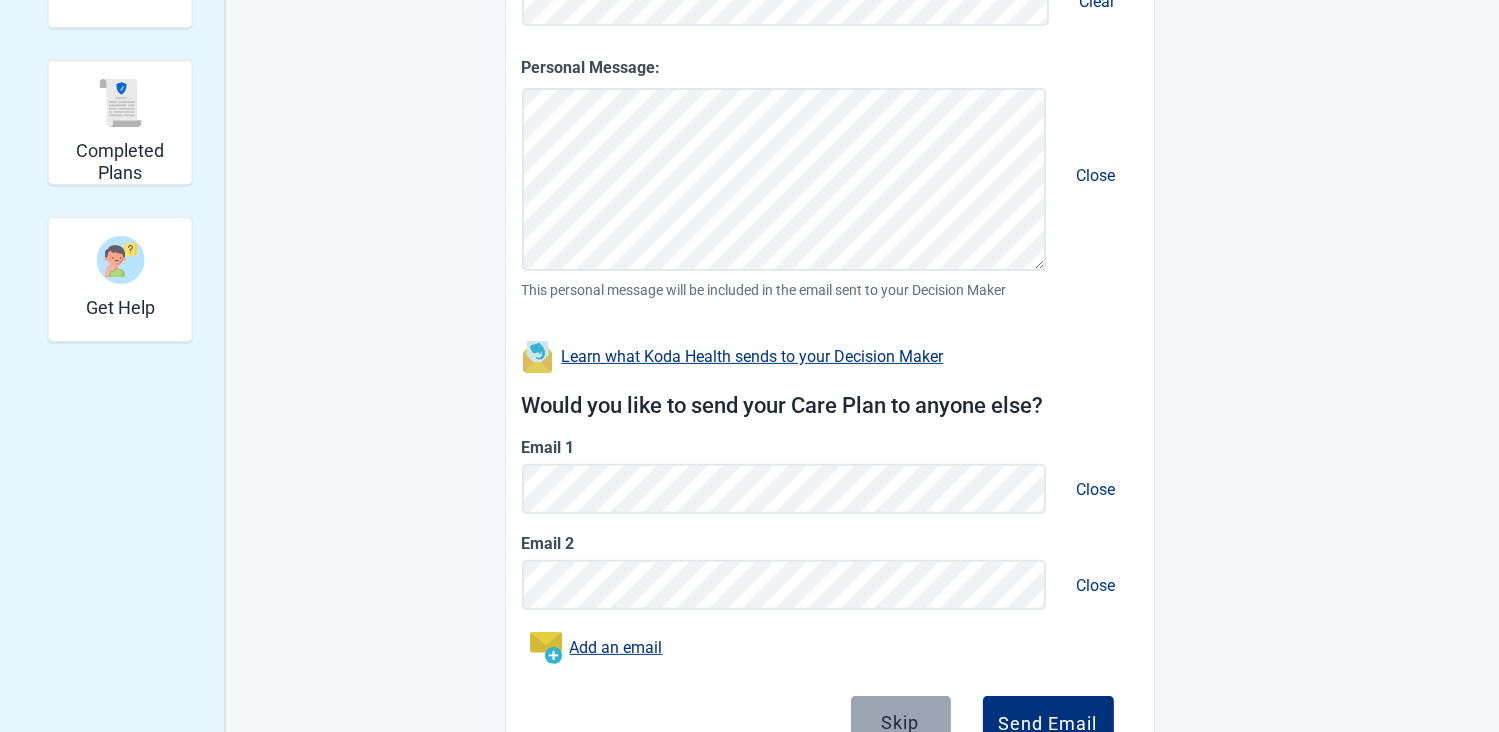 scroll, scrollTop: 591, scrollLeft: 0, axis: vertical 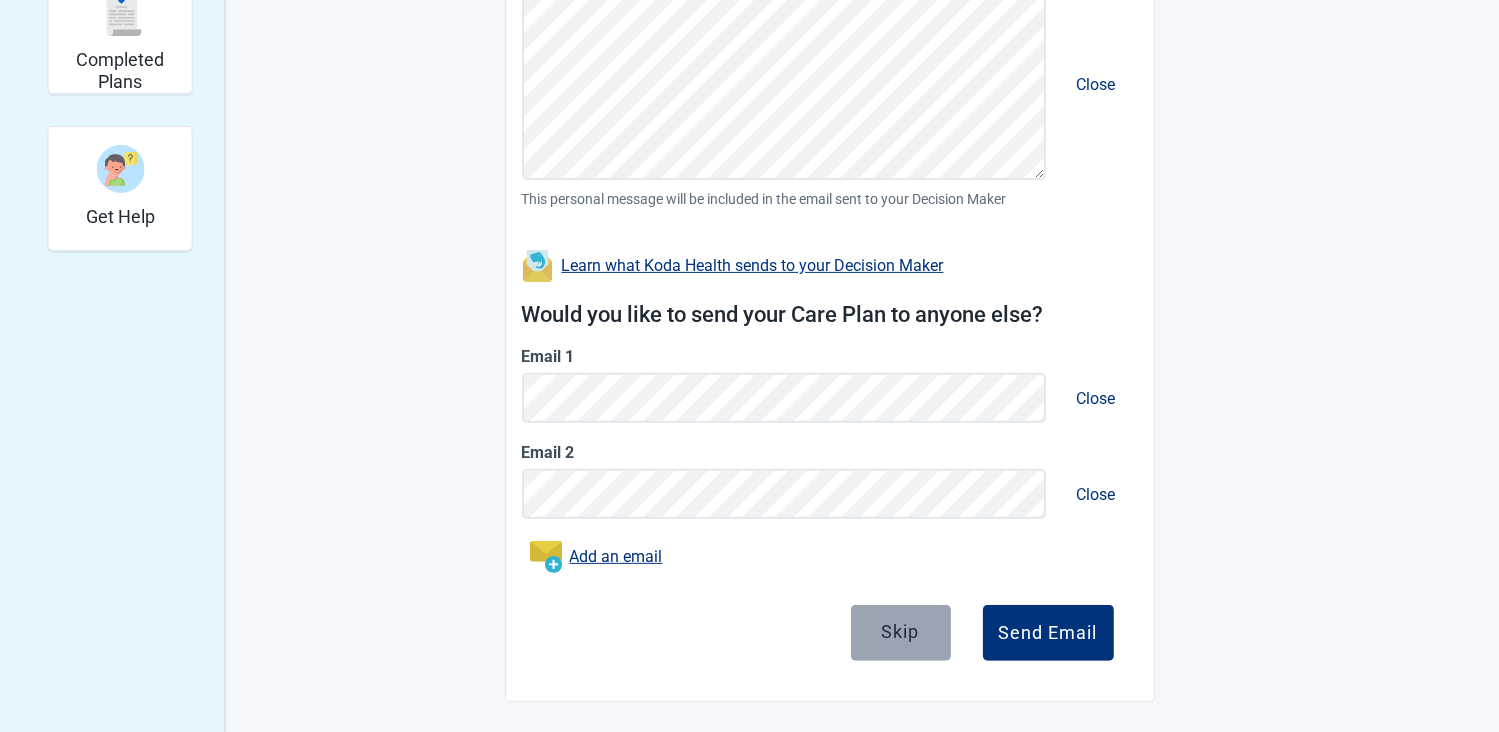 click on "Skip" at bounding box center (901, 631) 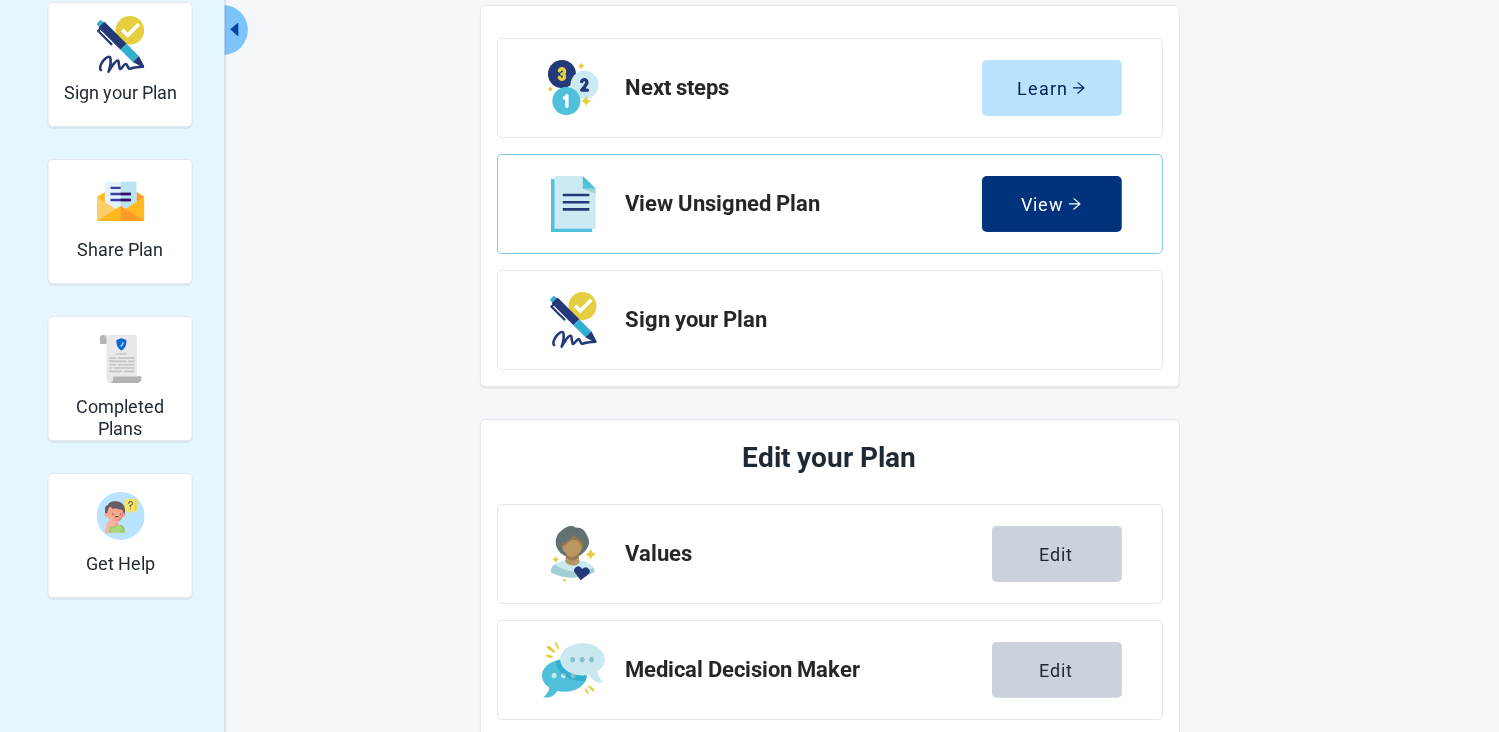 scroll, scrollTop: 0, scrollLeft: 0, axis: both 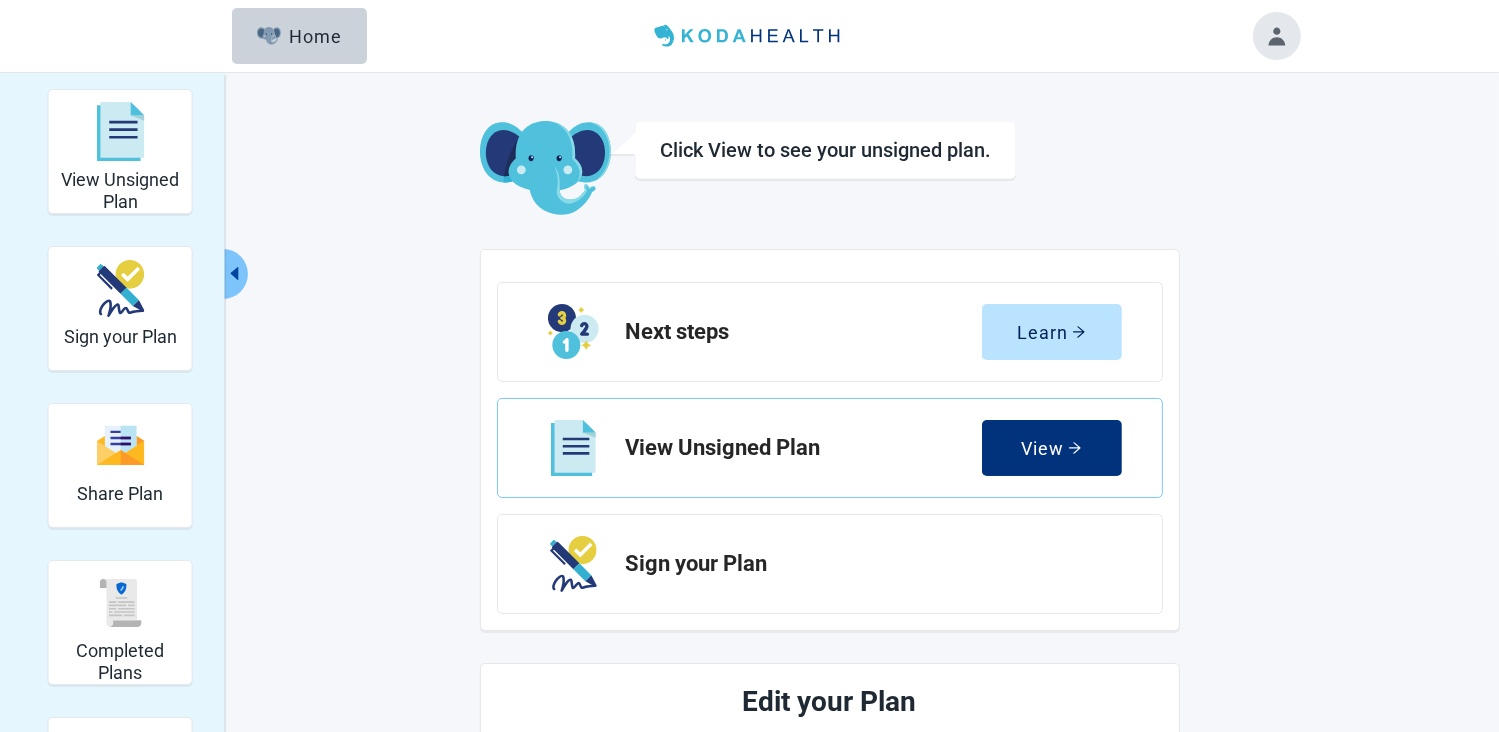 click at bounding box center (1277, 36) 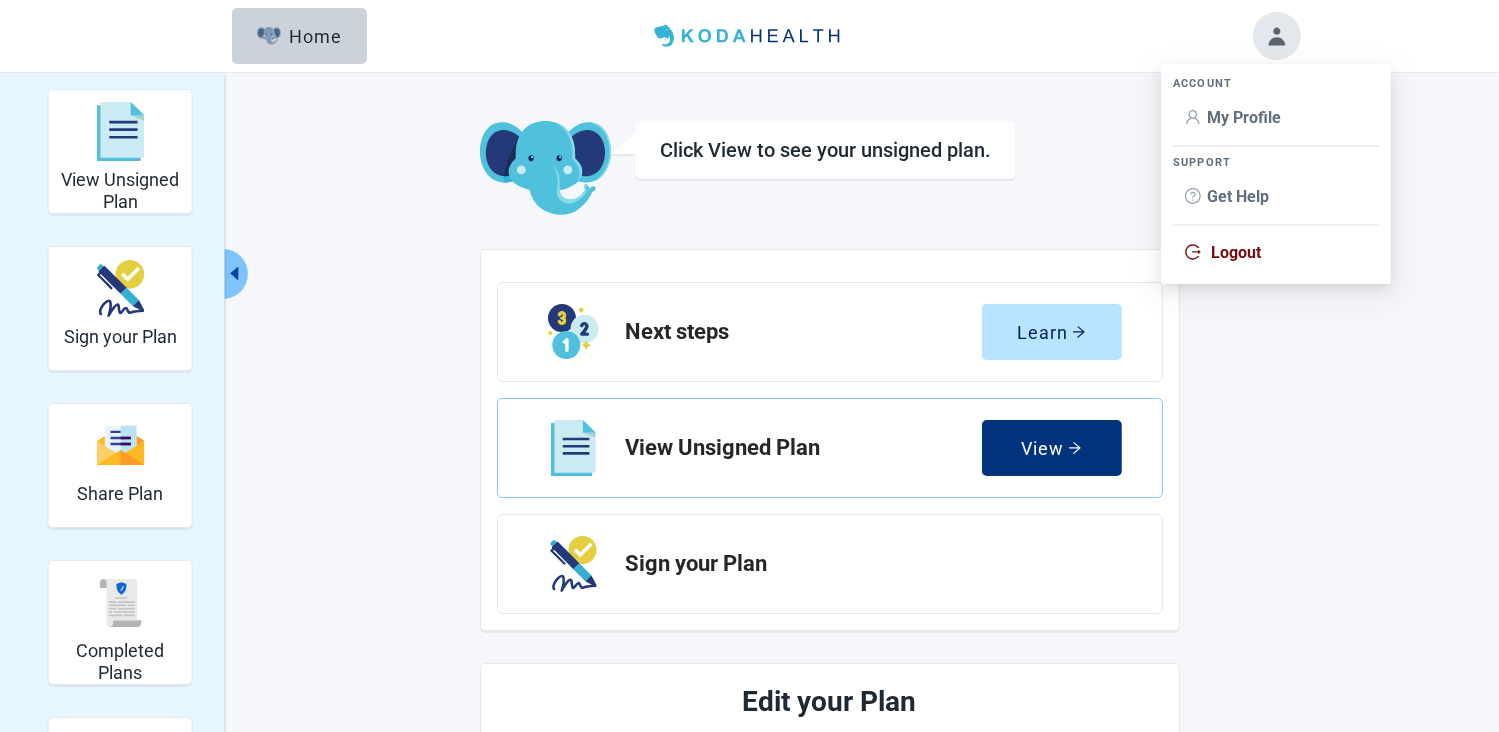 click on "Logout" at bounding box center (1236, 252) 